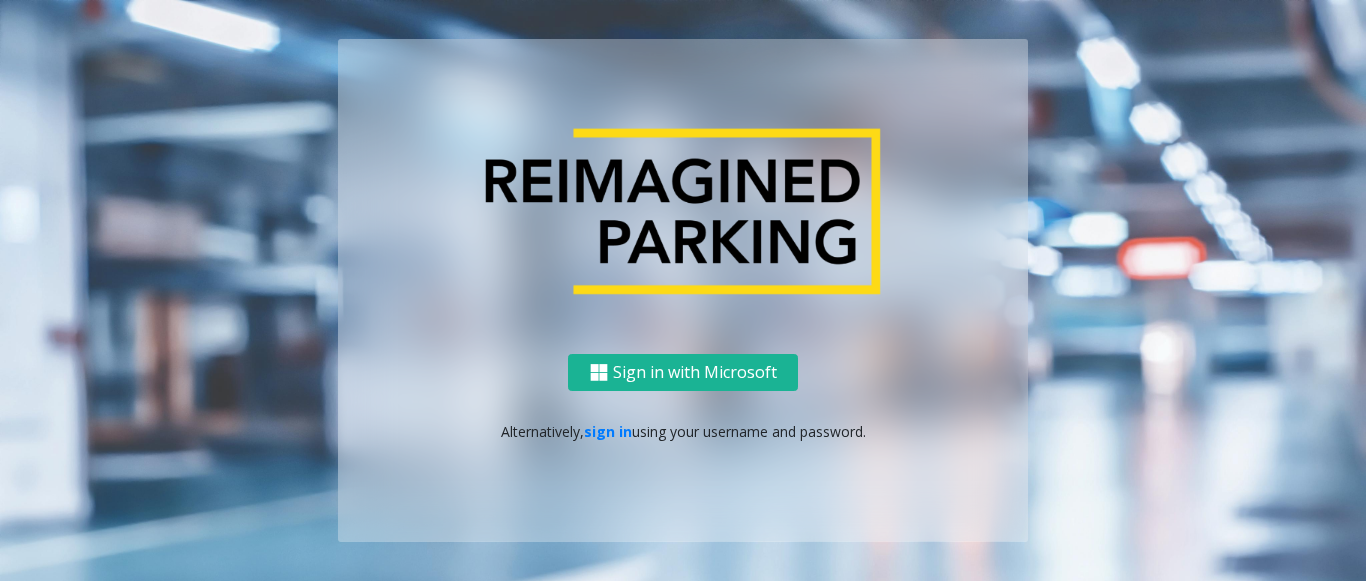 scroll, scrollTop: 0, scrollLeft: 0, axis: both 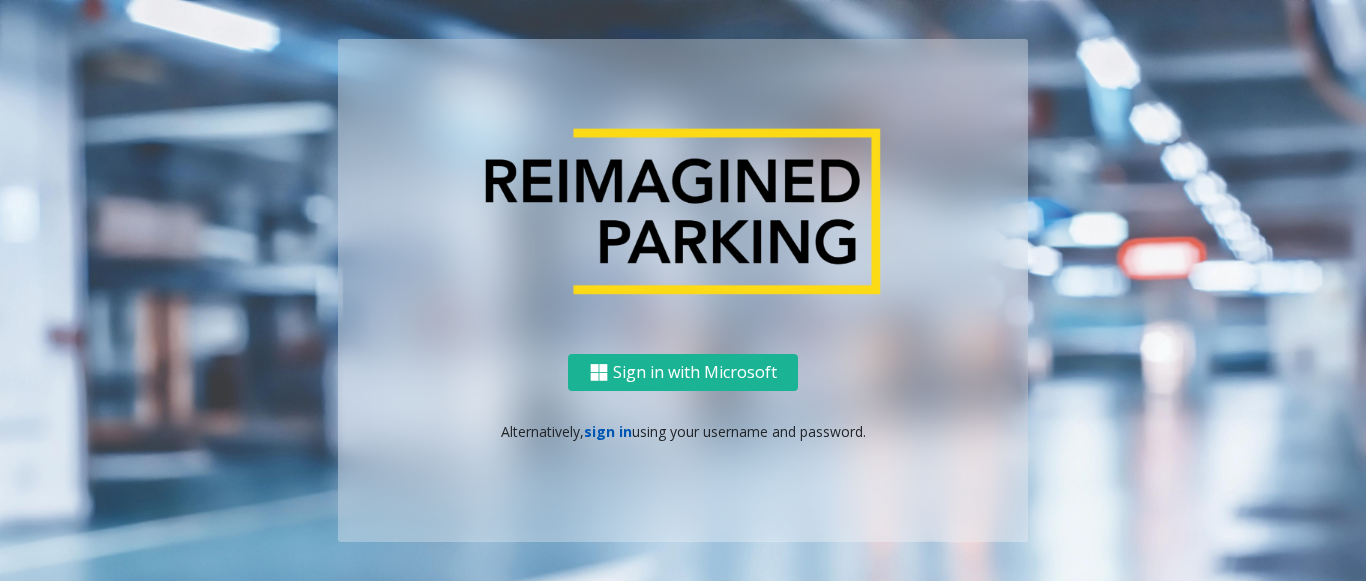 click on "sign in" 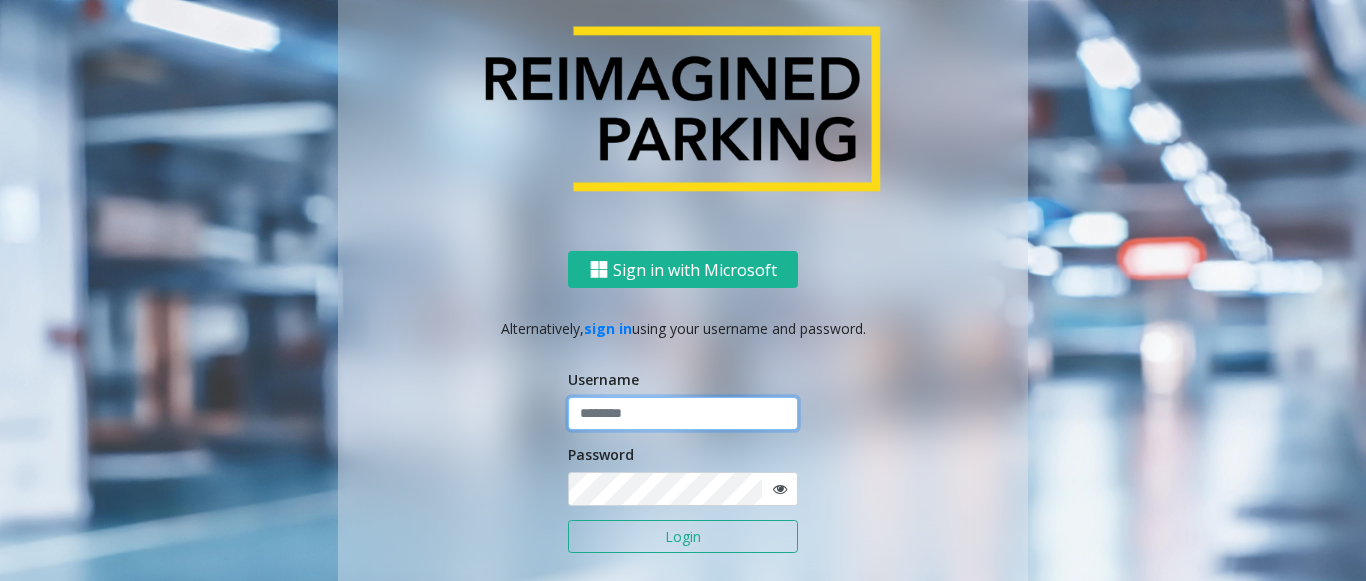 click 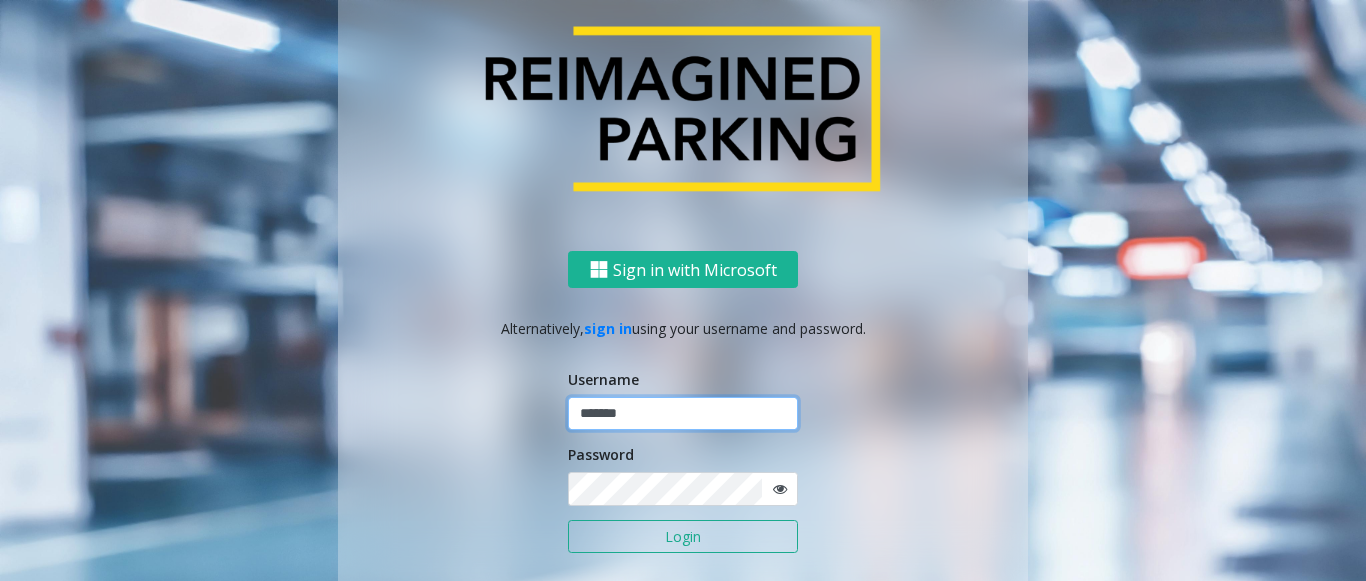 type on "*******" 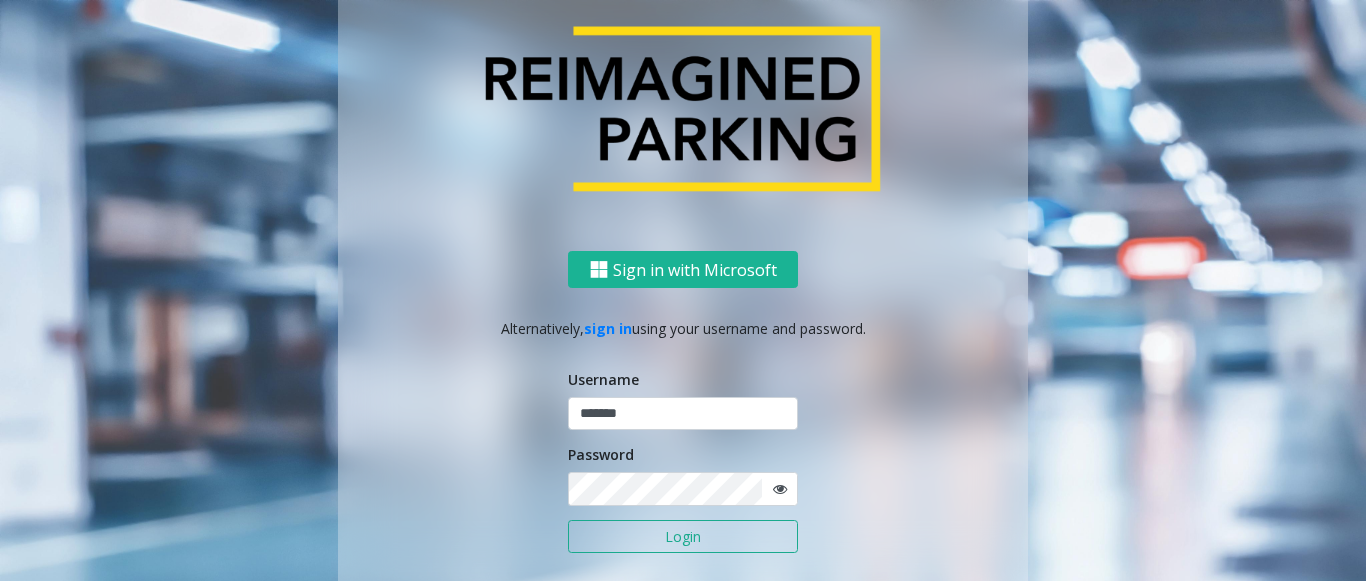 click on "Login" 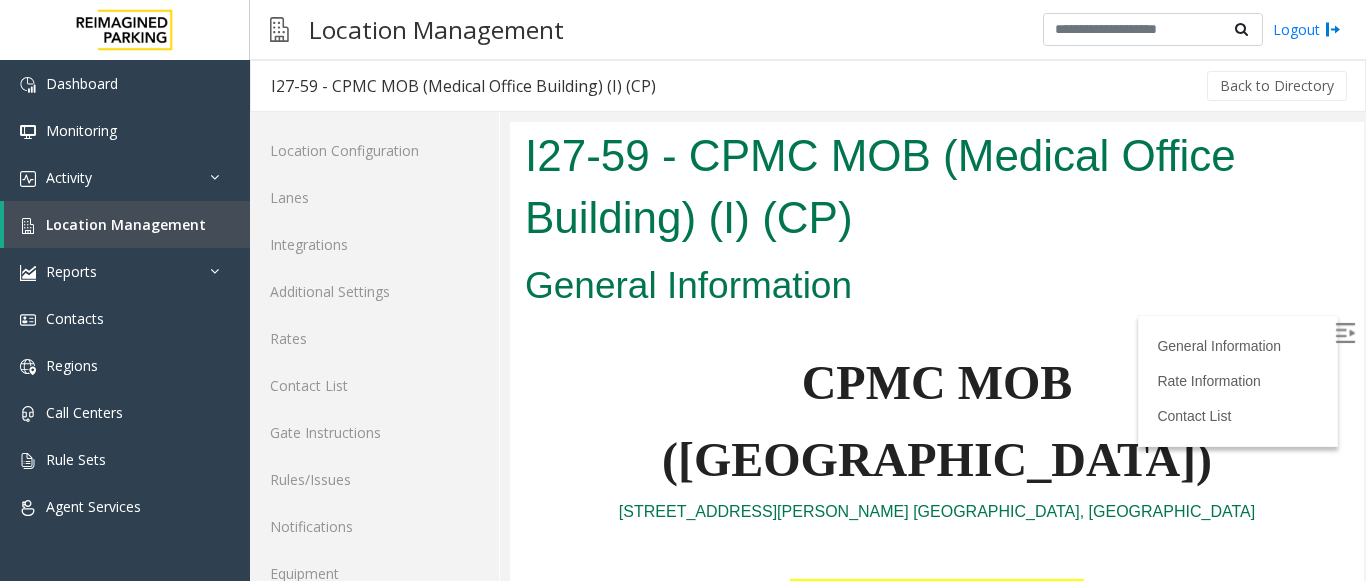 scroll, scrollTop: 0, scrollLeft: 0, axis: both 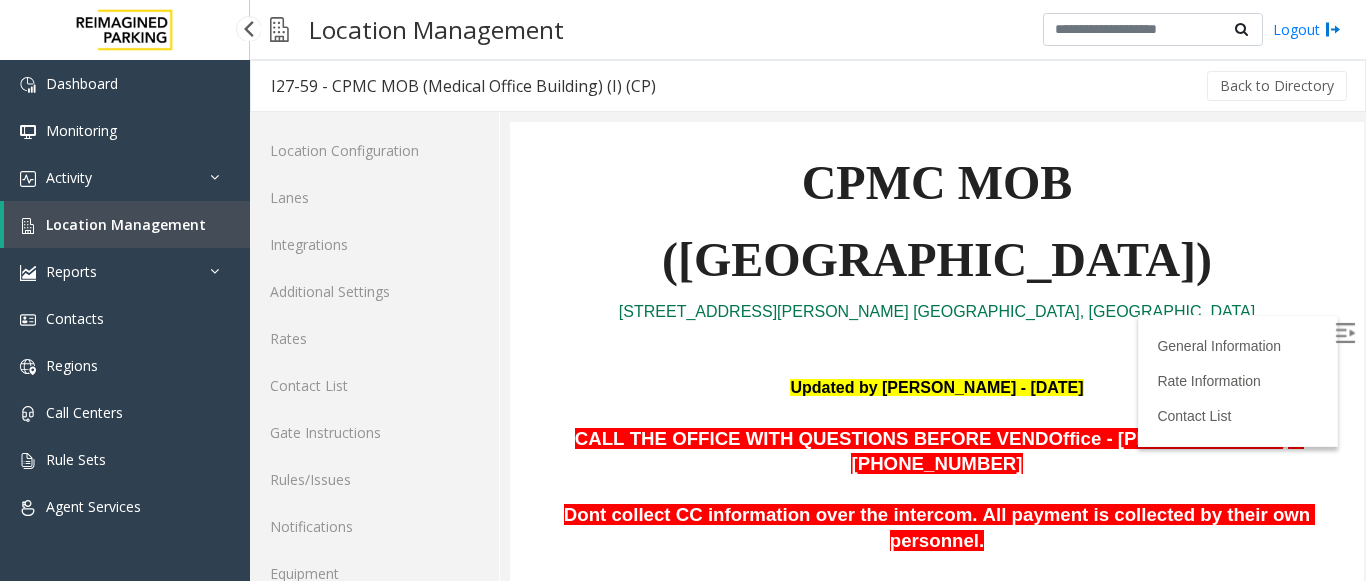 click on "Location Management" at bounding box center (126, 224) 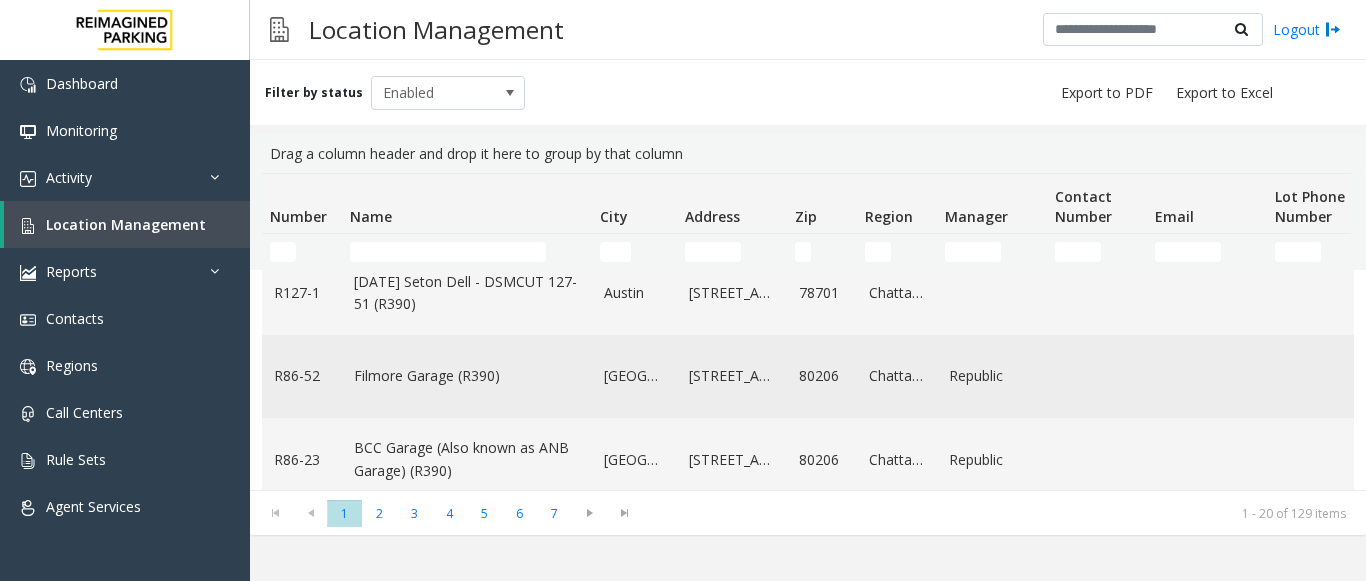 scroll, scrollTop: 300, scrollLeft: 0, axis: vertical 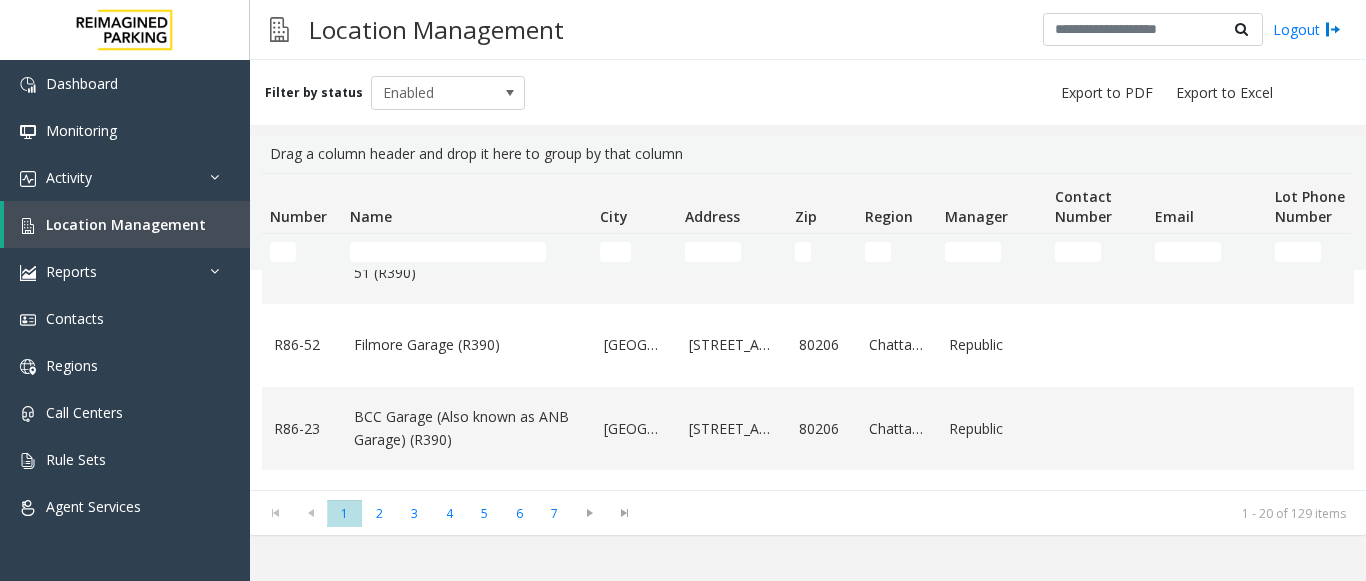click on "Filter by status Enabled  Drag a column header and drop it here to group by that column  Number Name City Address Zip Region Manager Contact Number Email Lot Phone Number Key Owner Status Last Update Actions  1   Command Center Locations (R390)   Chattanooga   630 Chestnut Street   37402   Chattanooga               1      Enabled   Mar 4 11:47:55 PM   2   Remote Monitoring Locations (L)   Vancouver   601 West Cordova Street   V6B 1G1   Global               2      Enabled   Dec 19 11:13:53 PM   L20000500   Modera Midtown	(L)   Atlanta   95 8th Street Northeast   30309   Global   Lanier            5      Enabled   Apr 15 08:16:40 PM   R127-1   Ascension Seton Dell - DSMCUT 127-51 (R390)   Austin   1500 Red River Street   78701   Chattanooga               51      Enabled   Apr 15 08:18:57 PM   R86-52   Filmore Garage (R390)   Denver   175 Milwaukee Street   80206   Chattanooga   Republic            52      Enabled   Apr 15 08:21:35 PM   R86-23   BCC Garage (Also known as ANB Garage) (R390)    Denver   80206" at bounding box center (808, 320) 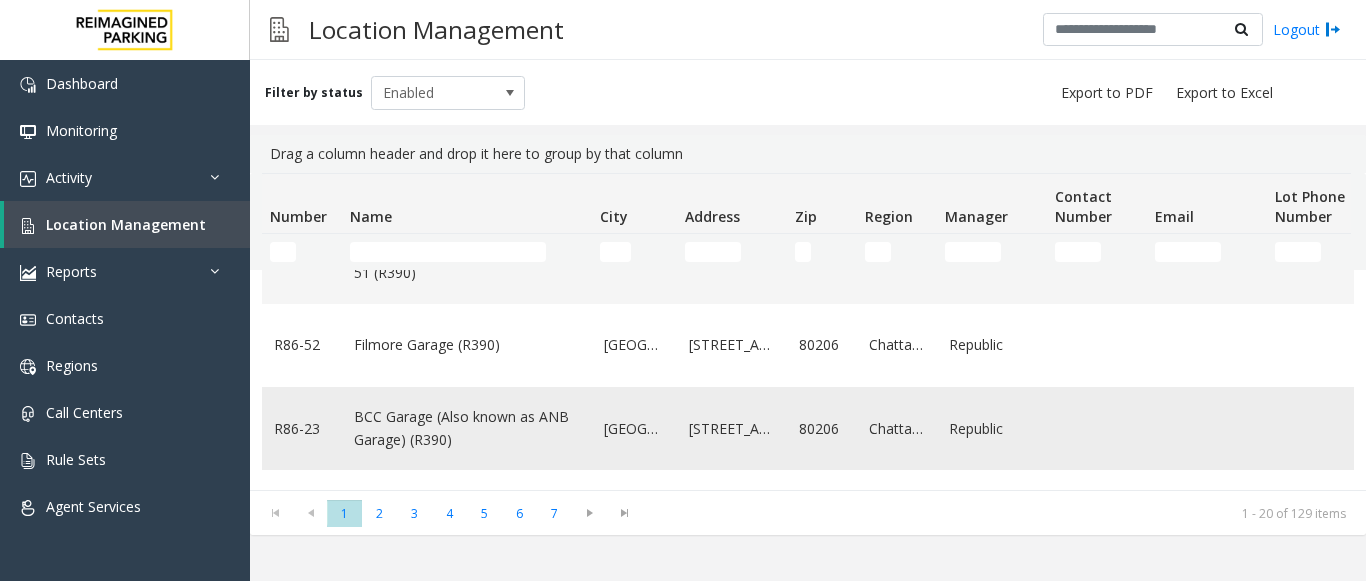 scroll, scrollTop: 500, scrollLeft: 0, axis: vertical 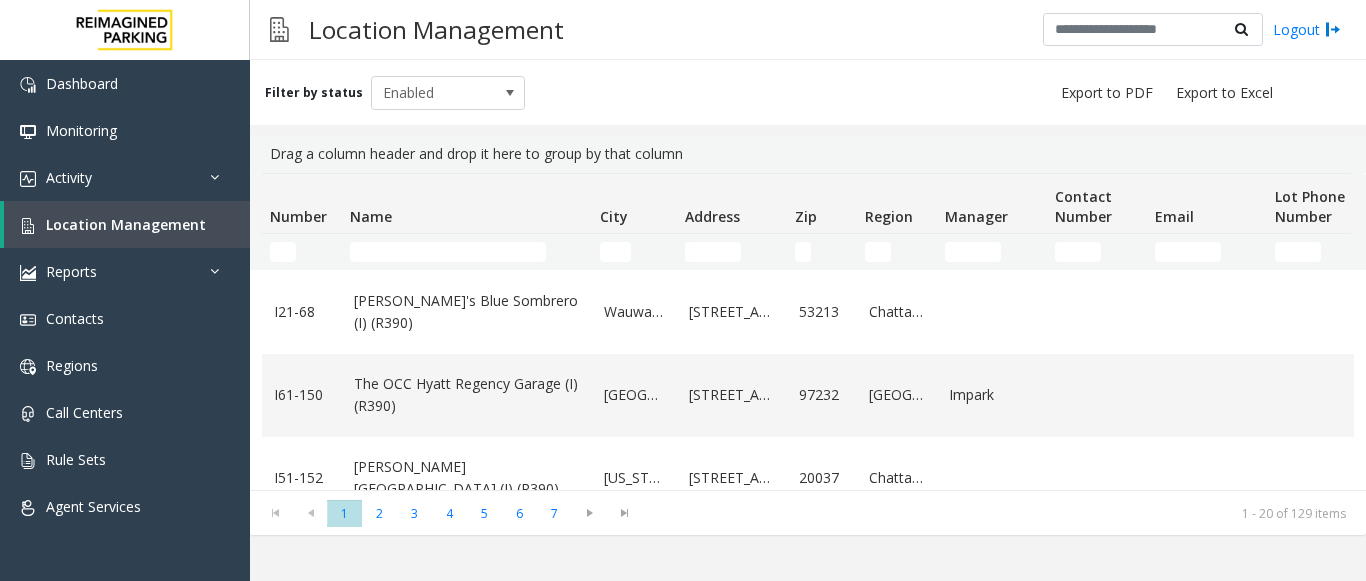 click on "Filter by status Enabled" 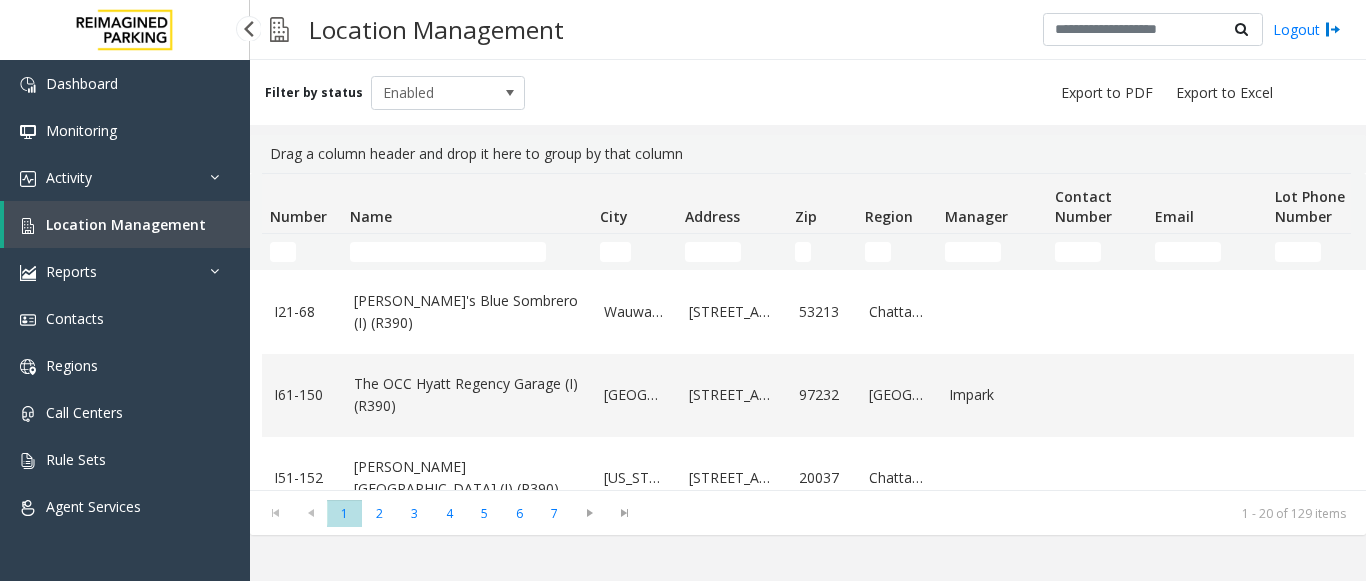 click on "Location Management" at bounding box center (126, 224) 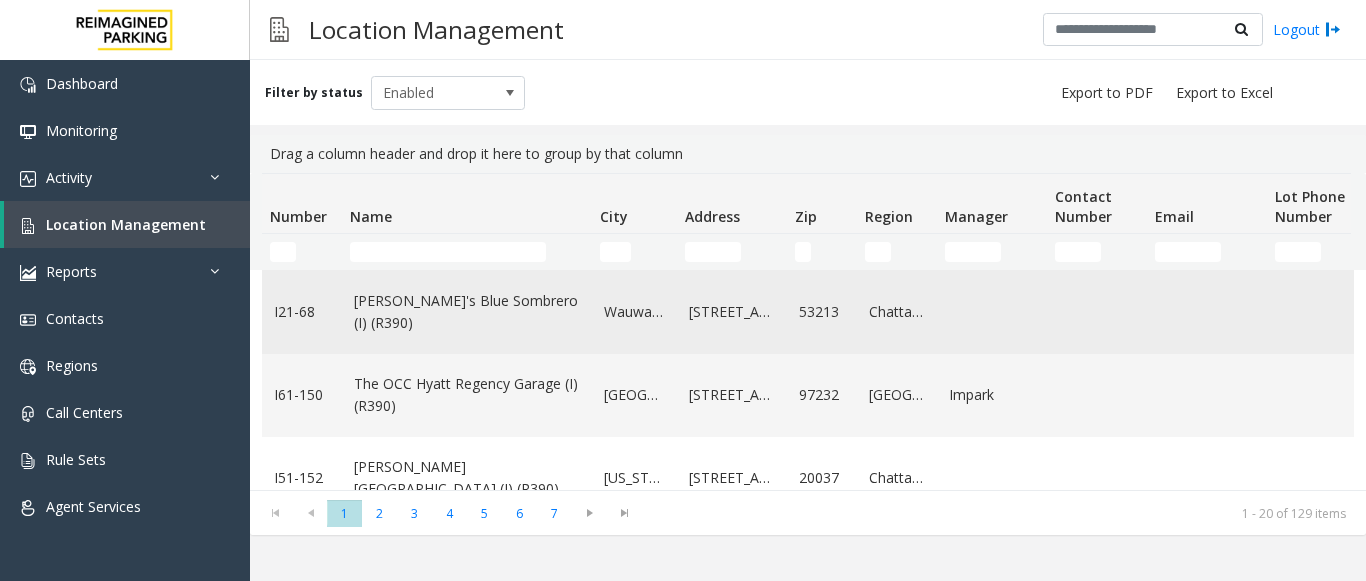 click on "Jose's Blue Sombrero (I) (R390)" 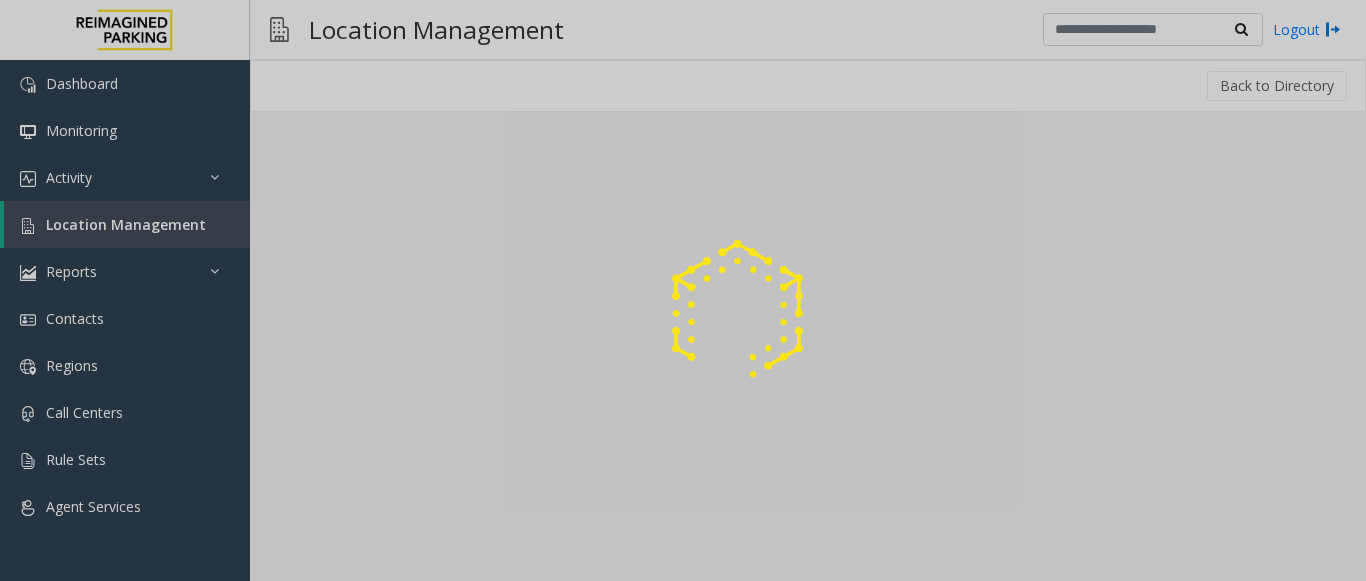 click 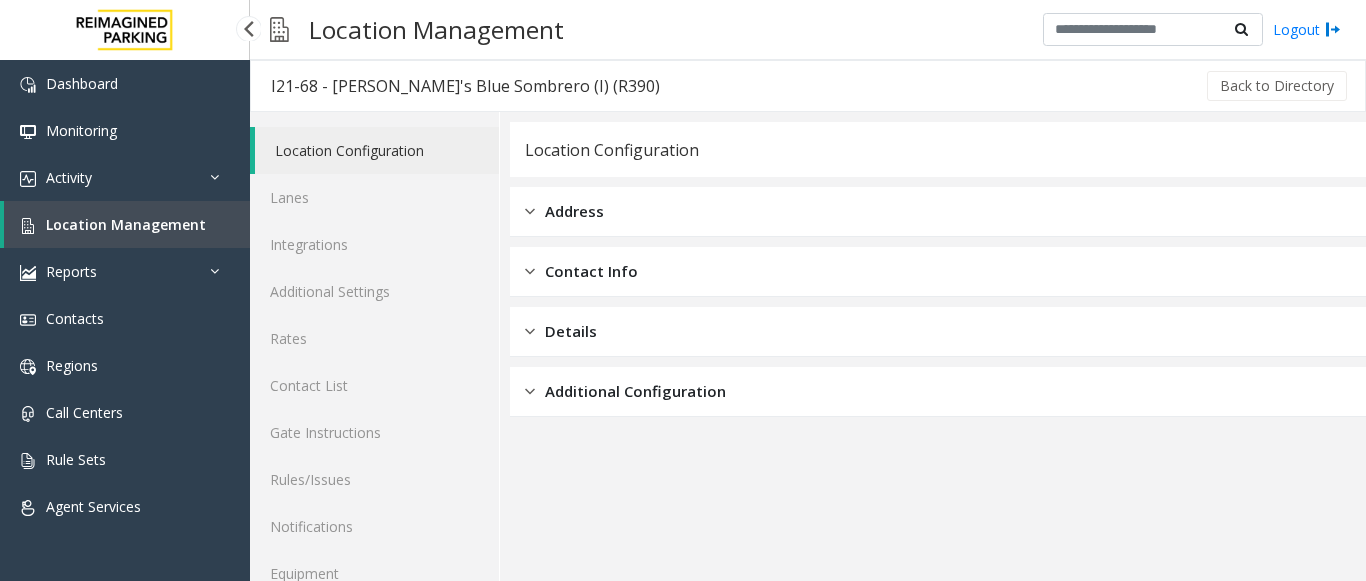 click on "Location Management" at bounding box center [127, 224] 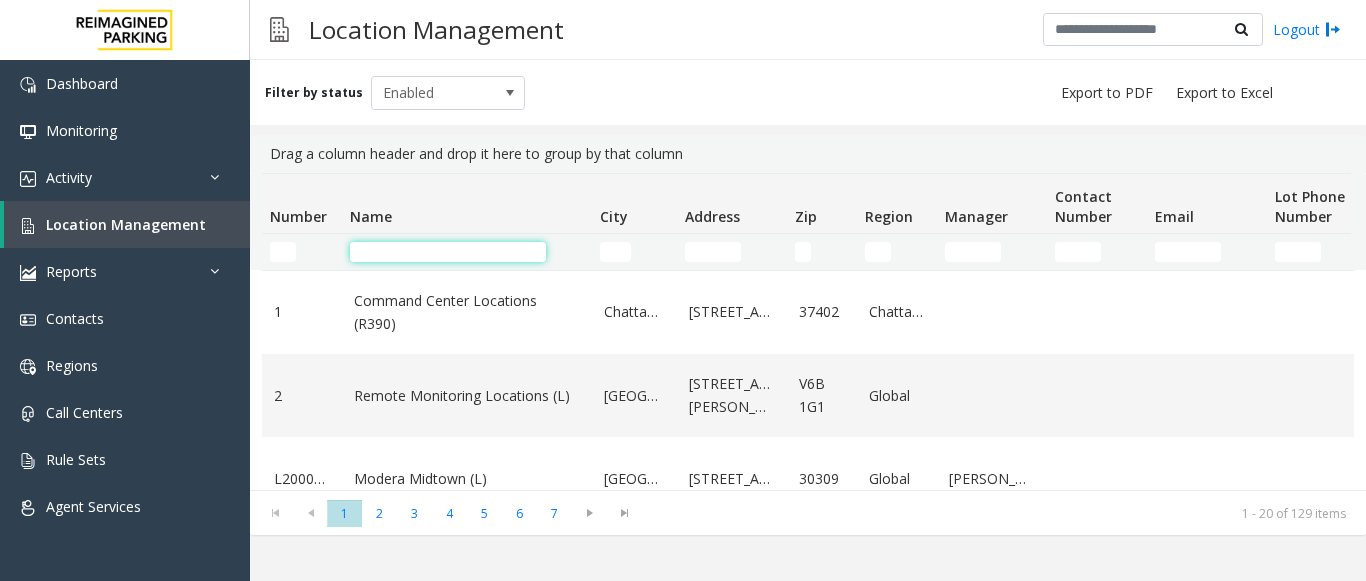 click 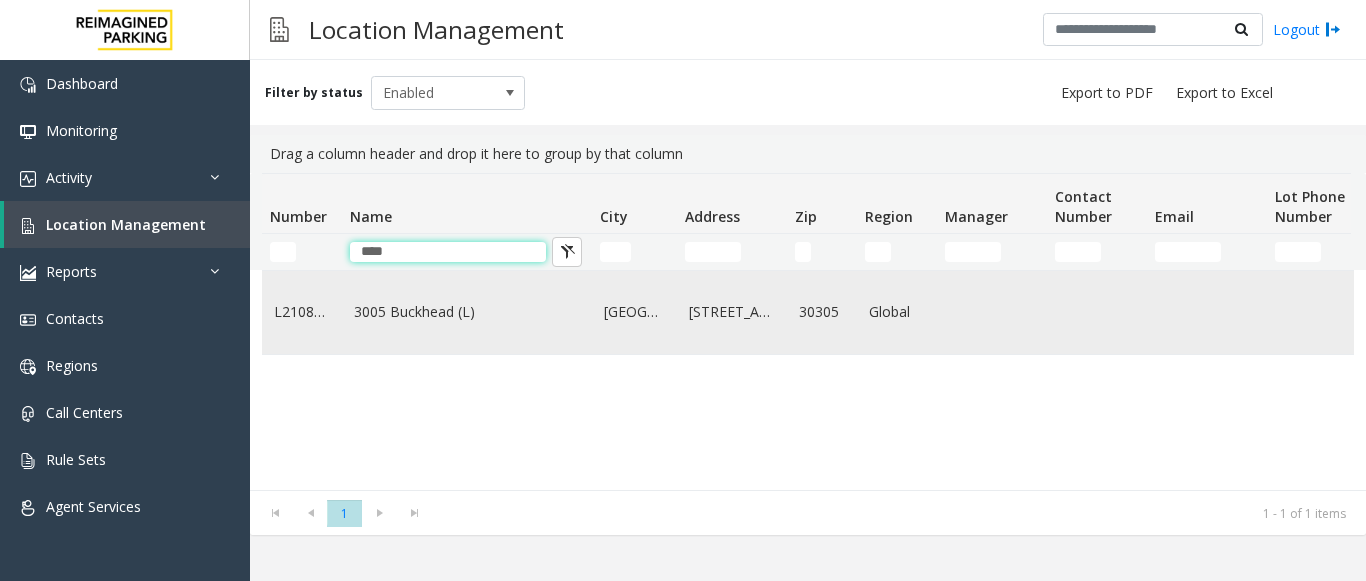 type on "****" 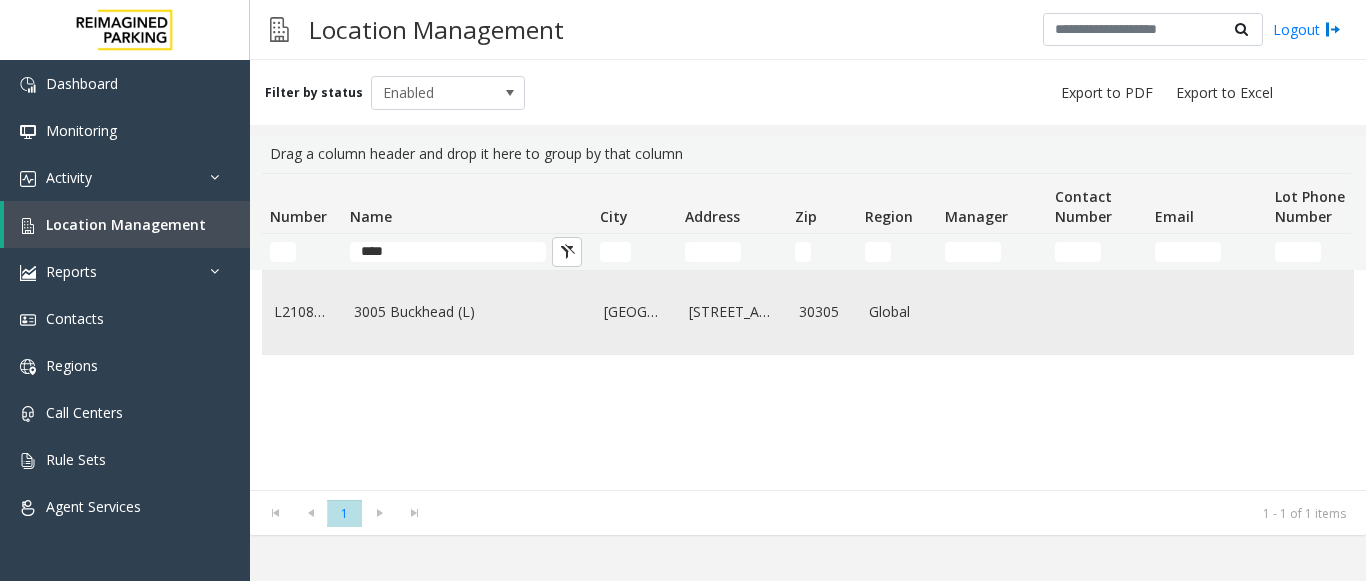 click on "3005 Buckhead (L)" 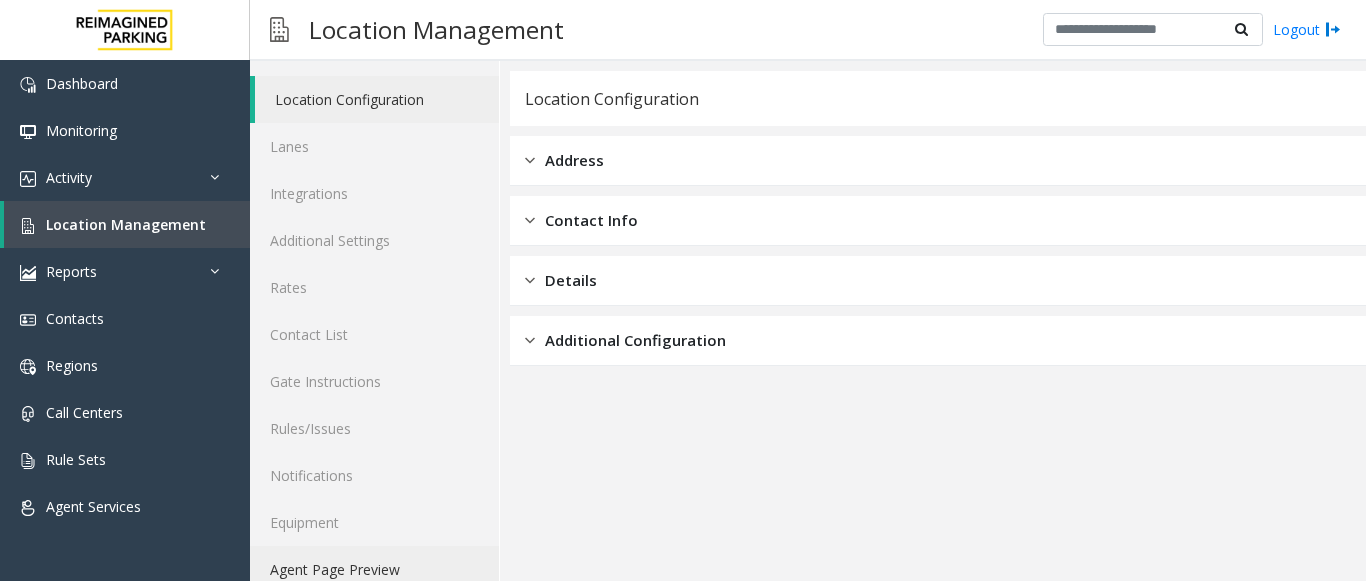 scroll, scrollTop: 78, scrollLeft: 0, axis: vertical 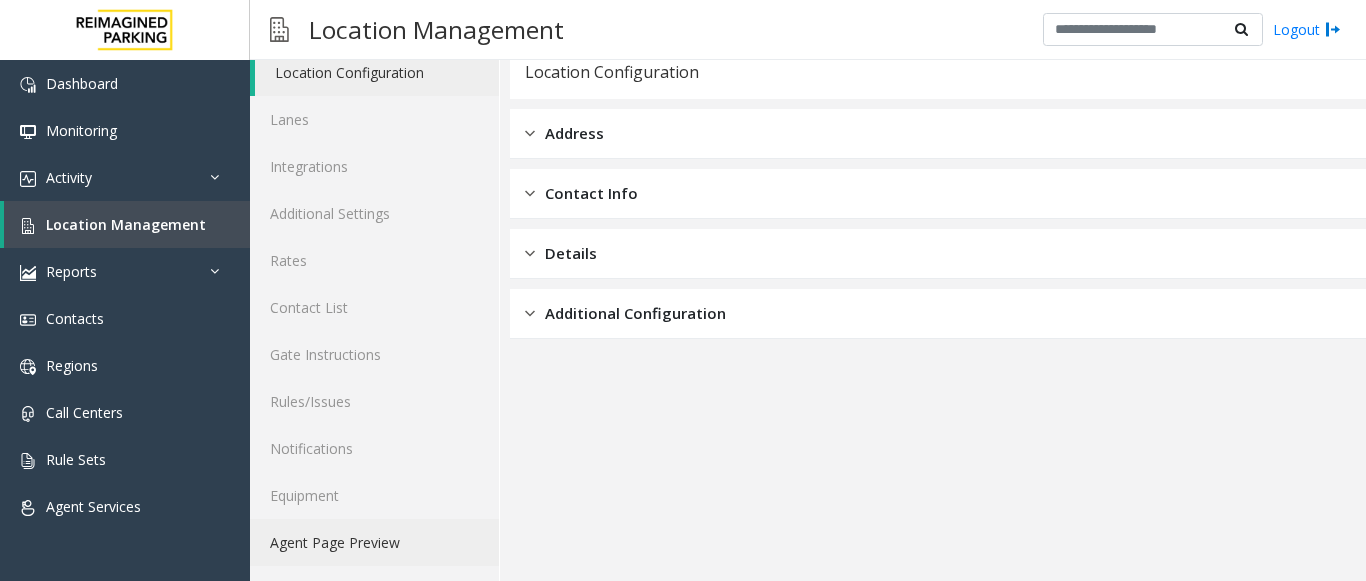 click on "Agent Page Preview" 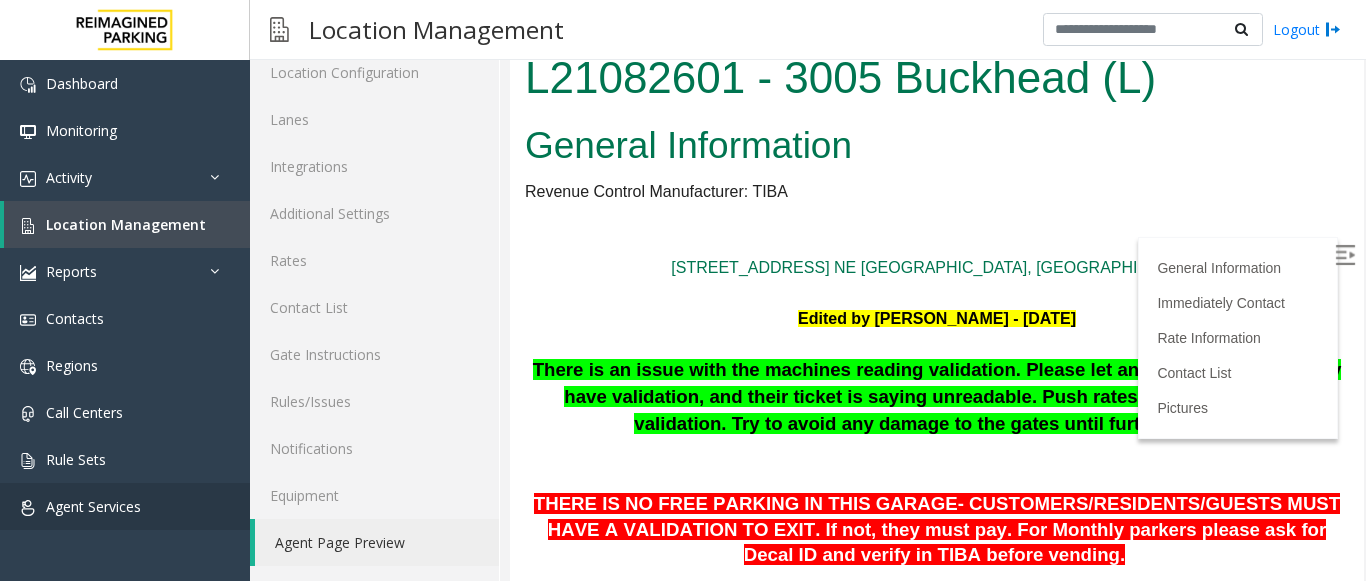 scroll, scrollTop: 0, scrollLeft: 0, axis: both 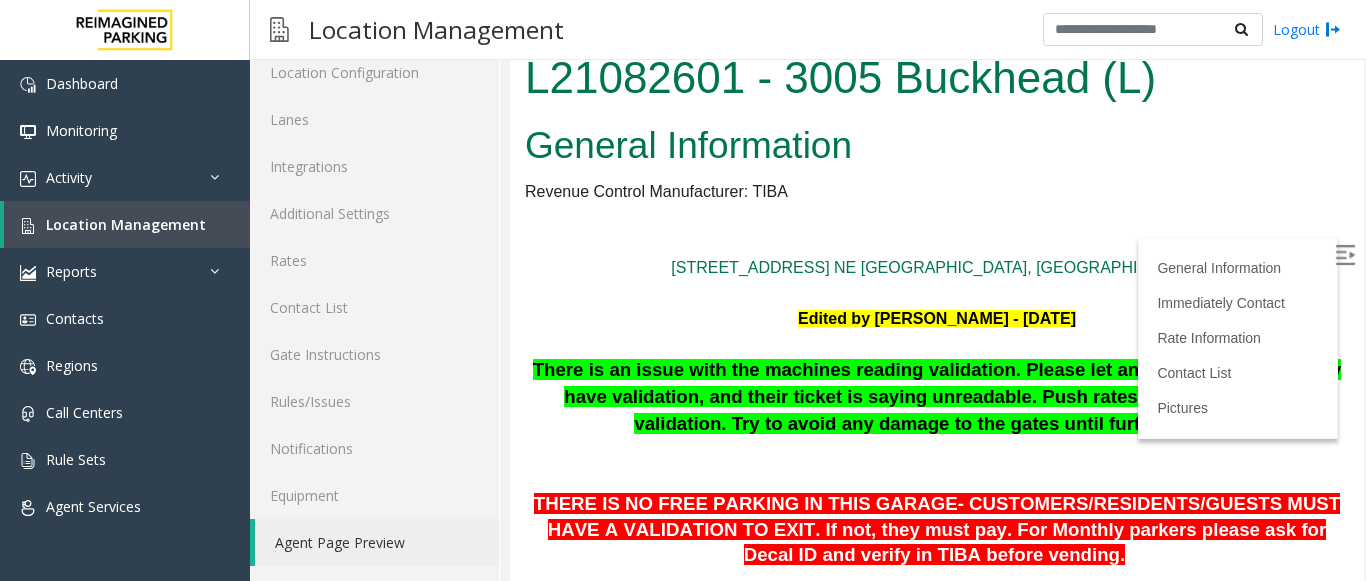 click at bounding box center (1345, 255) 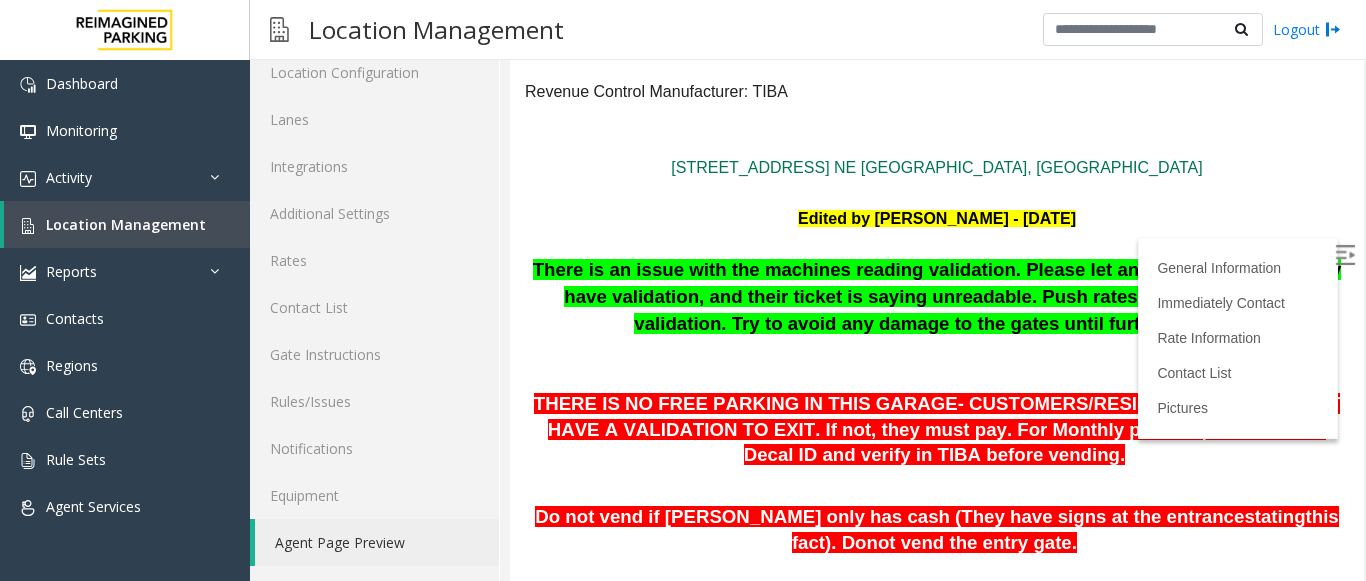 scroll, scrollTop: 0, scrollLeft: 0, axis: both 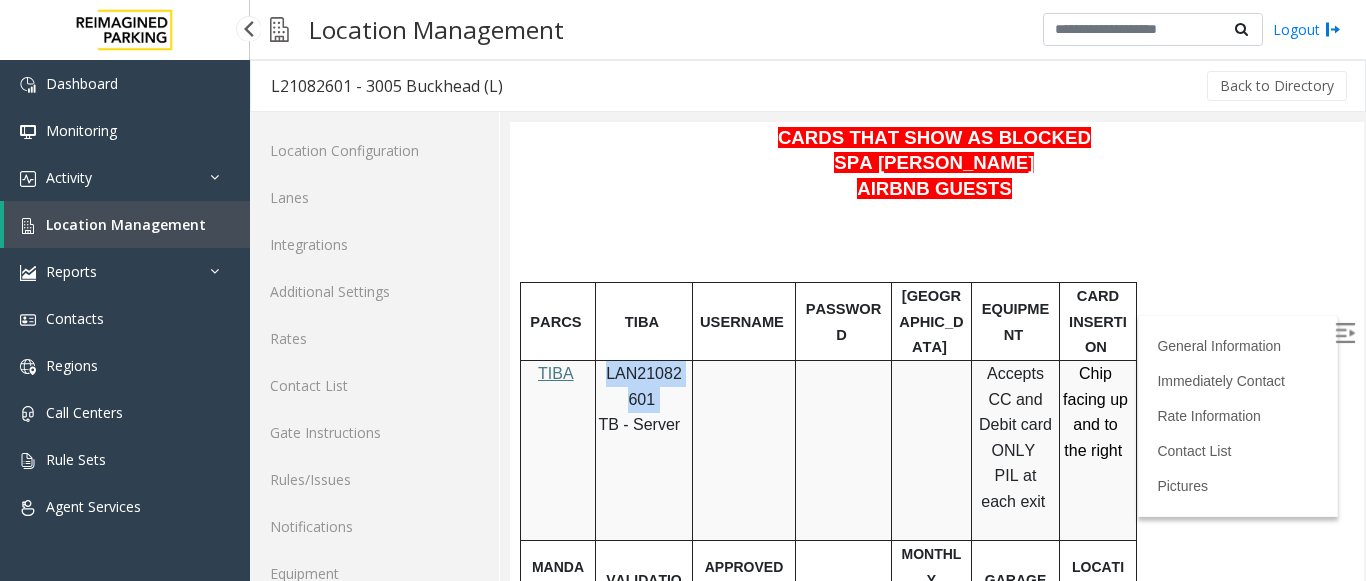 drag, startPoint x: 605, startPoint y: 379, endPoint x: 661, endPoint y: 390, distance: 57.070133 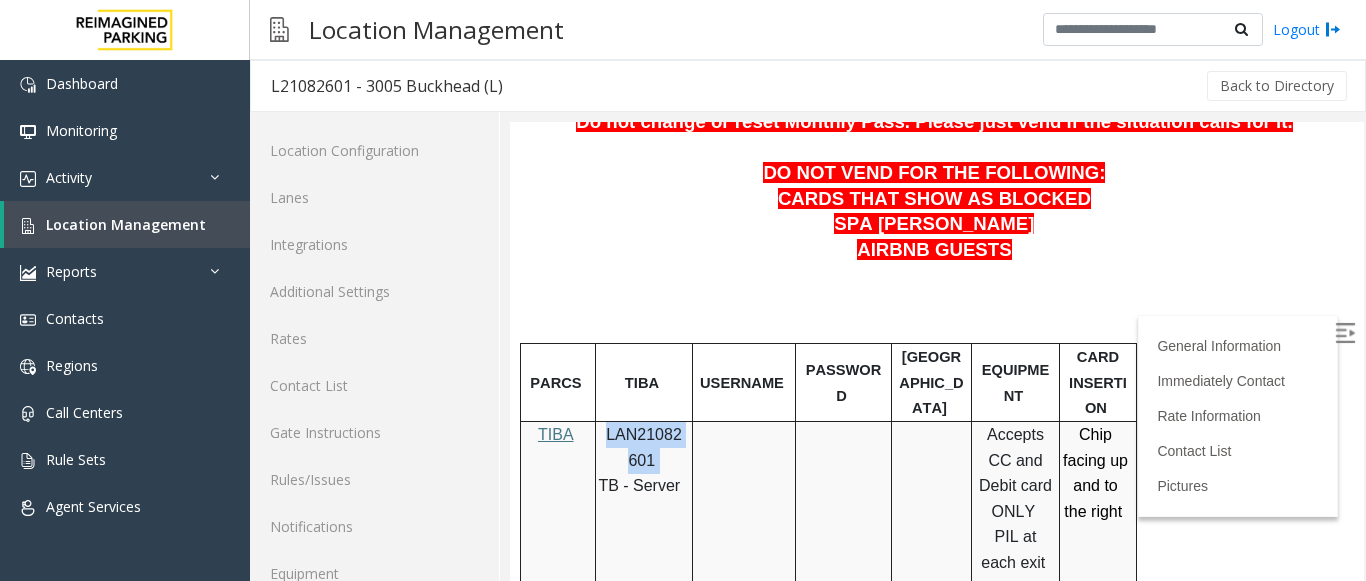 scroll, scrollTop: 611, scrollLeft: 0, axis: vertical 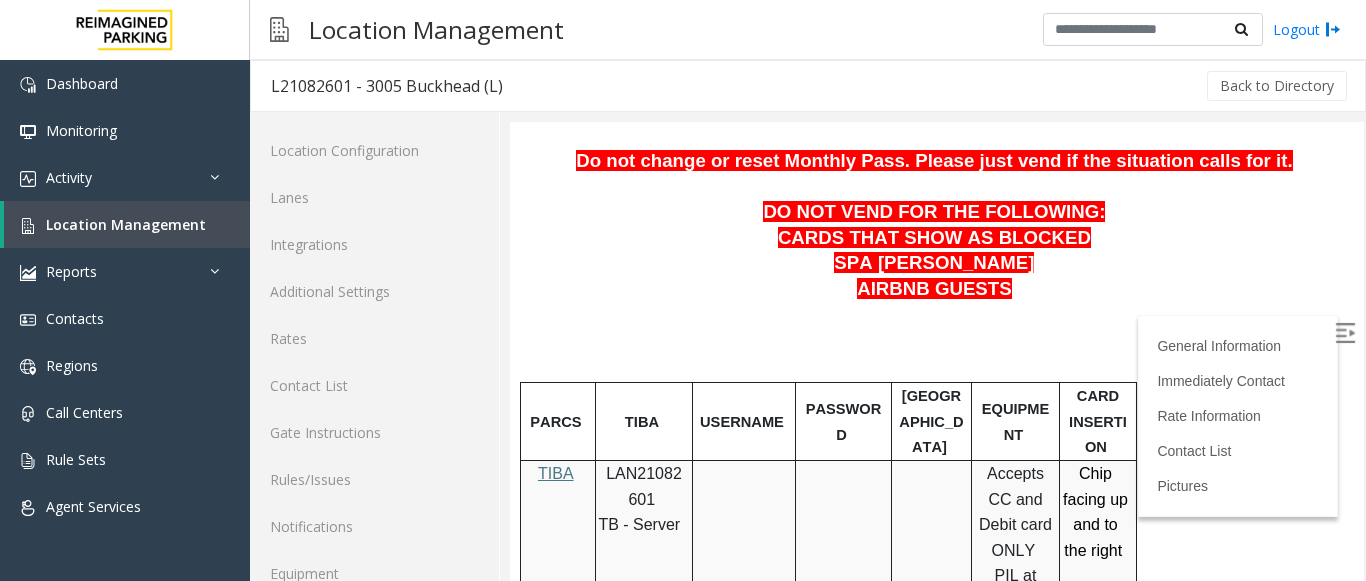 click at bounding box center (937, 366) 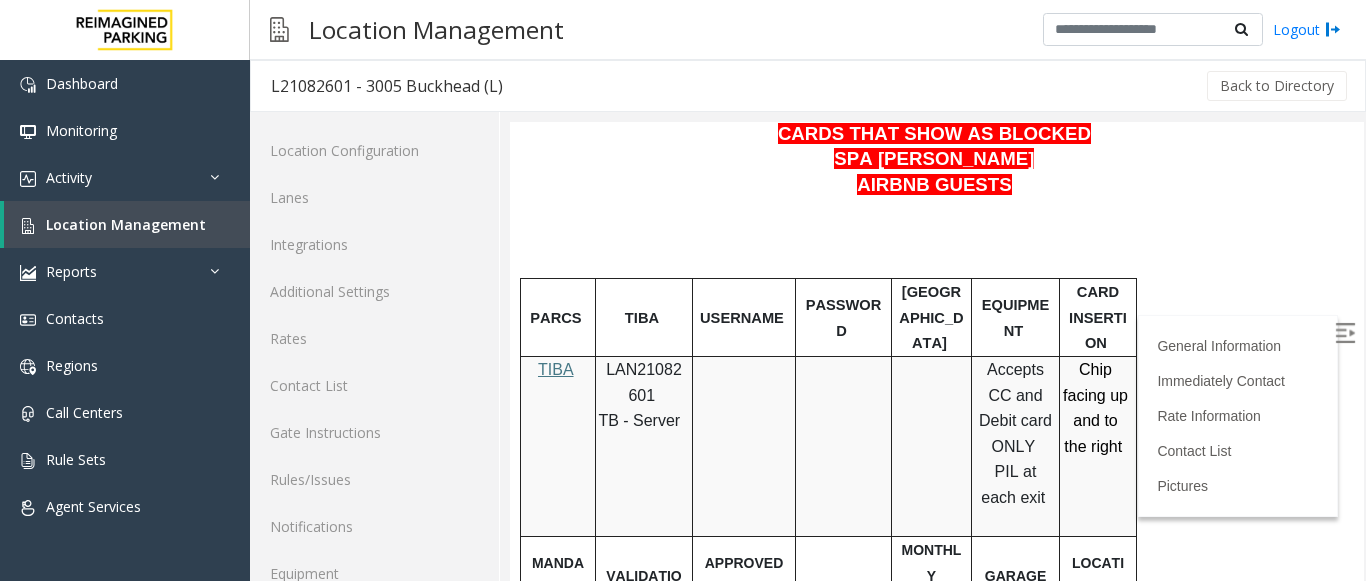 scroll, scrollTop: 711, scrollLeft: 0, axis: vertical 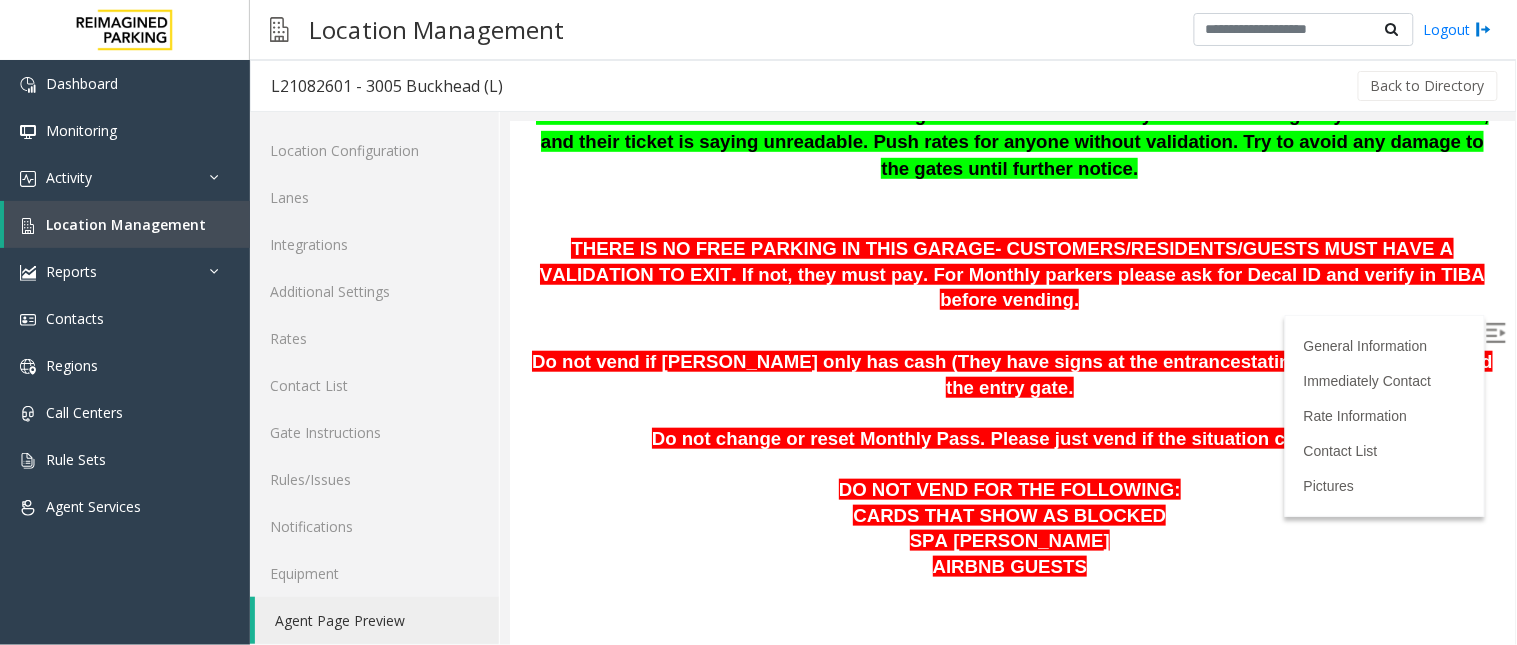 click on "There is an issue with the machines reading validation. Please let anyone out claiming they have validation, and their ticket is saying unreadable. Push rates for anyone without validation. Try to avoid any damage to the gates until further notice." at bounding box center [1011, 166] 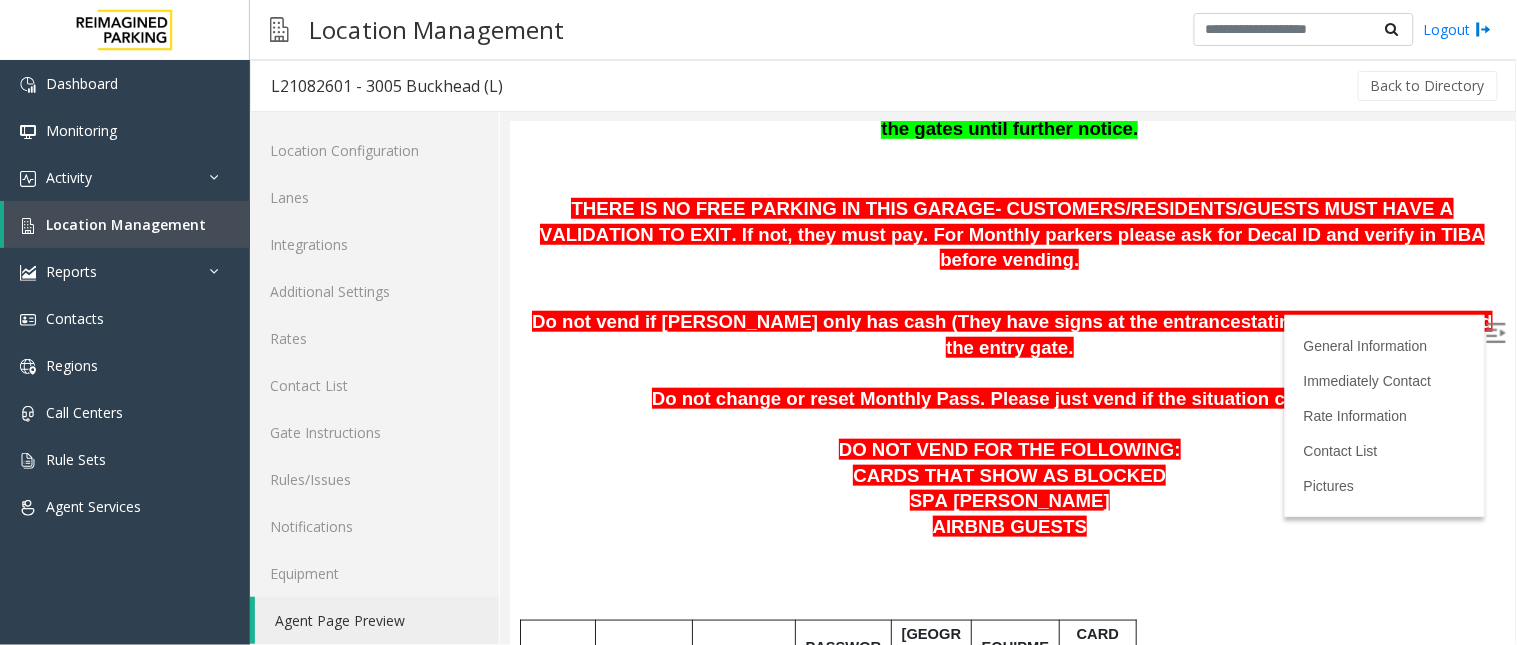 scroll, scrollTop: 444, scrollLeft: 0, axis: vertical 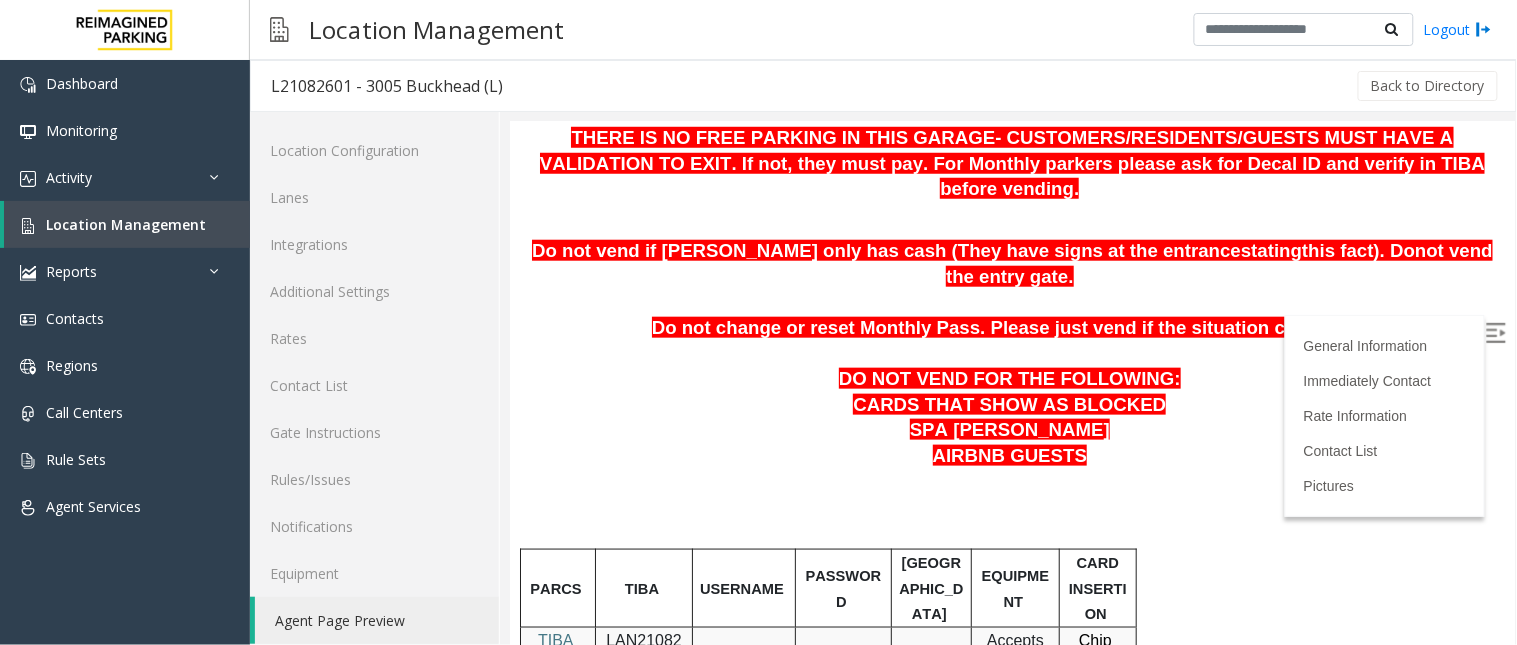 click on "AIRBNB GUESTS" at bounding box center (1011, 456) 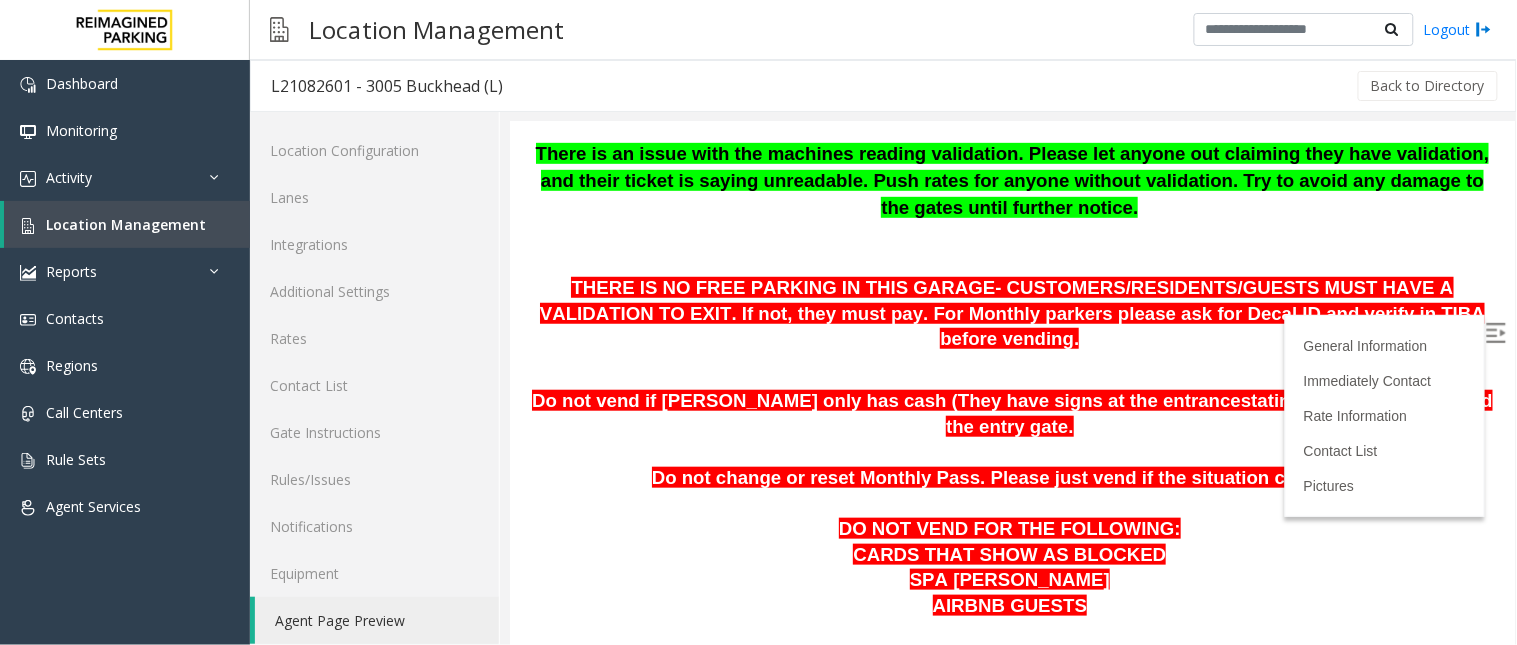 scroll, scrollTop: 333, scrollLeft: 0, axis: vertical 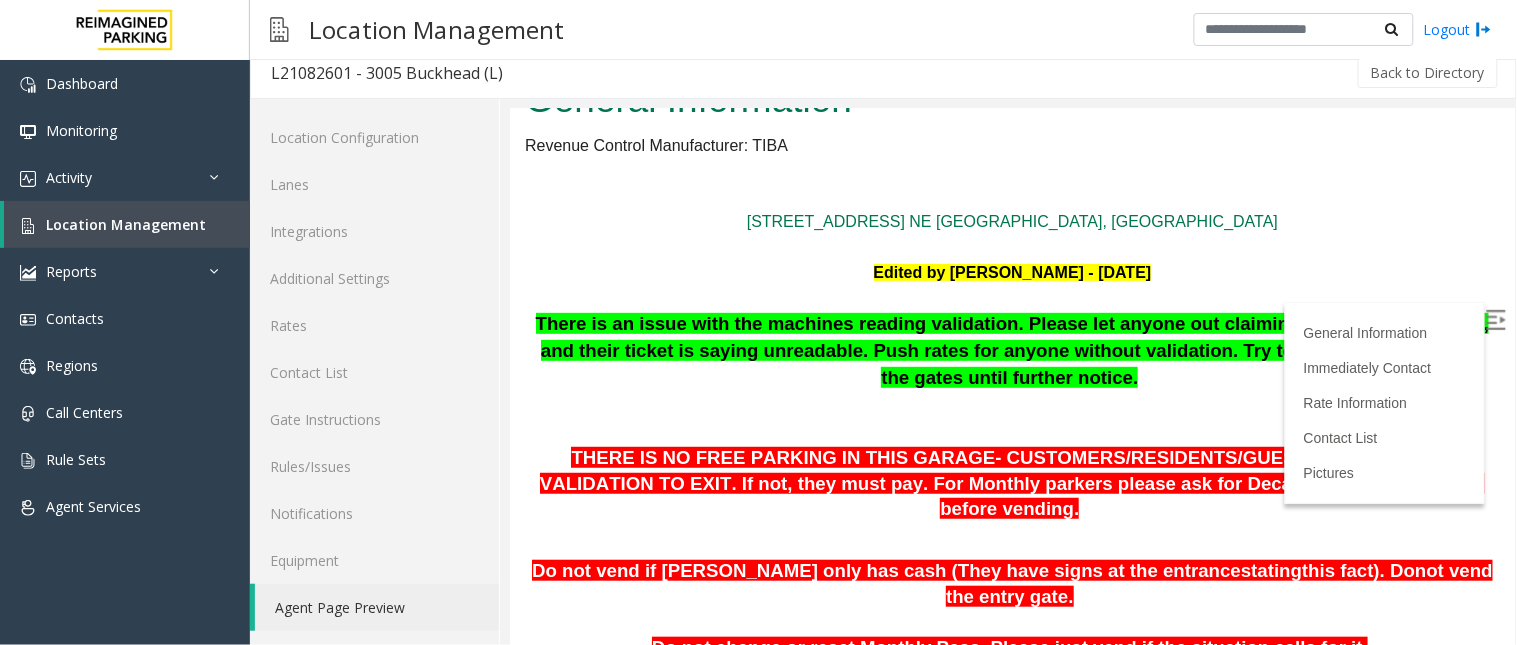click on "There is an issue with the machines reading validation. Please let anyone out claiming they have validation, and their ticket is saying unreadable. Push rates for anyone without validation. Try to avoid any damage to the gates until further notice." at bounding box center (1011, 375) 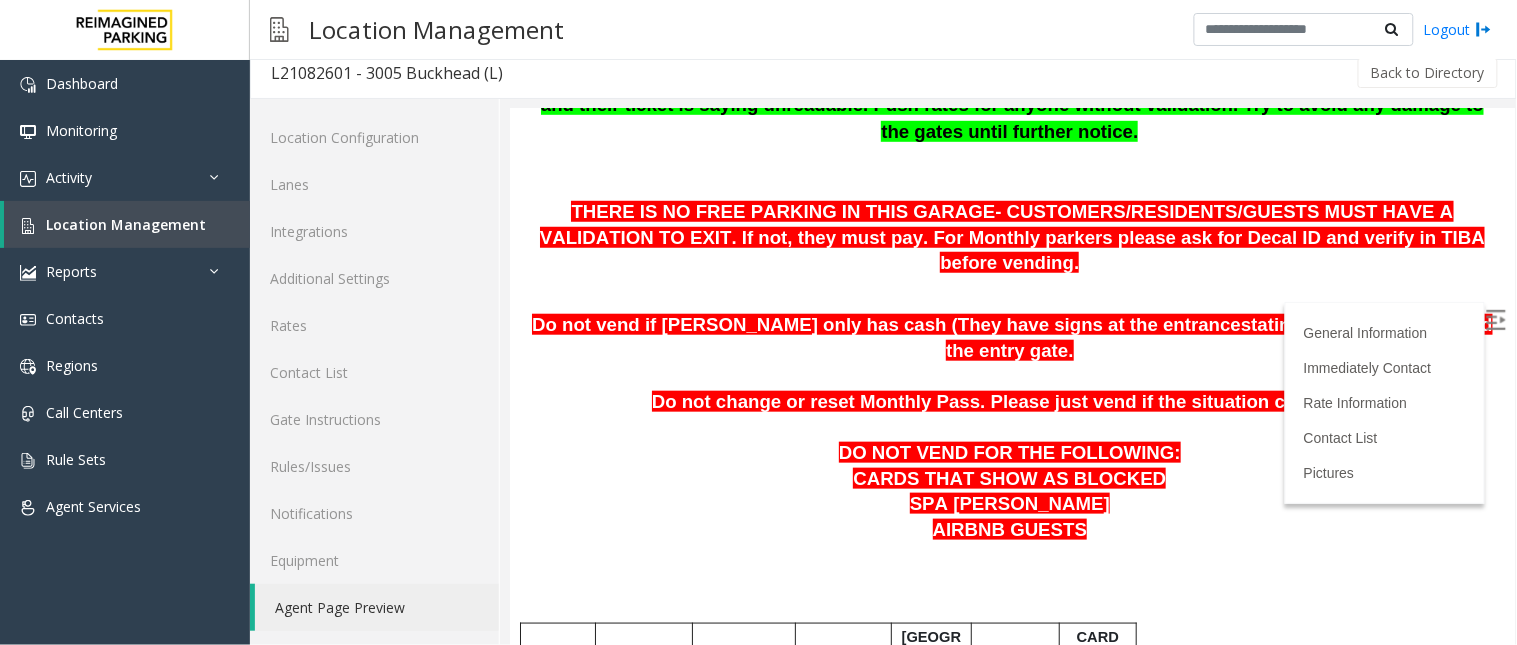 scroll, scrollTop: 382, scrollLeft: 0, axis: vertical 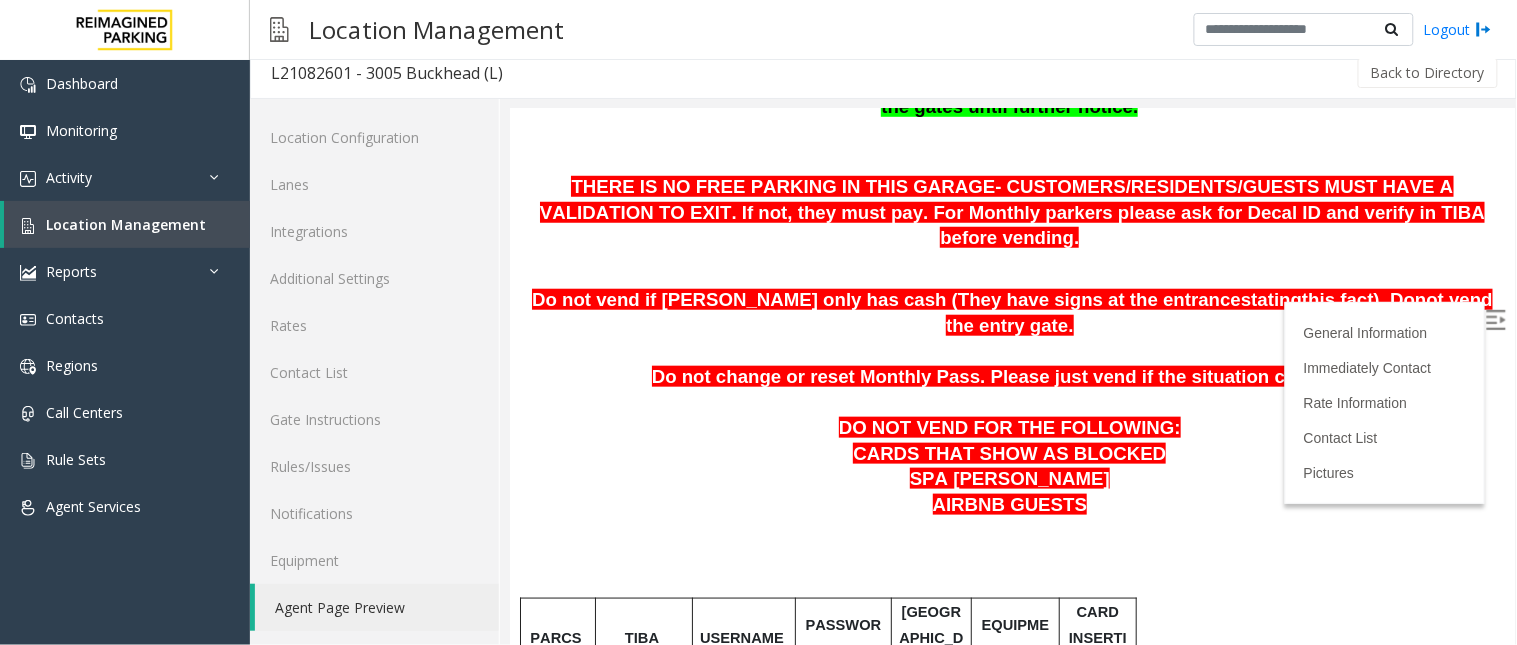 click at bounding box center (1011, 402) 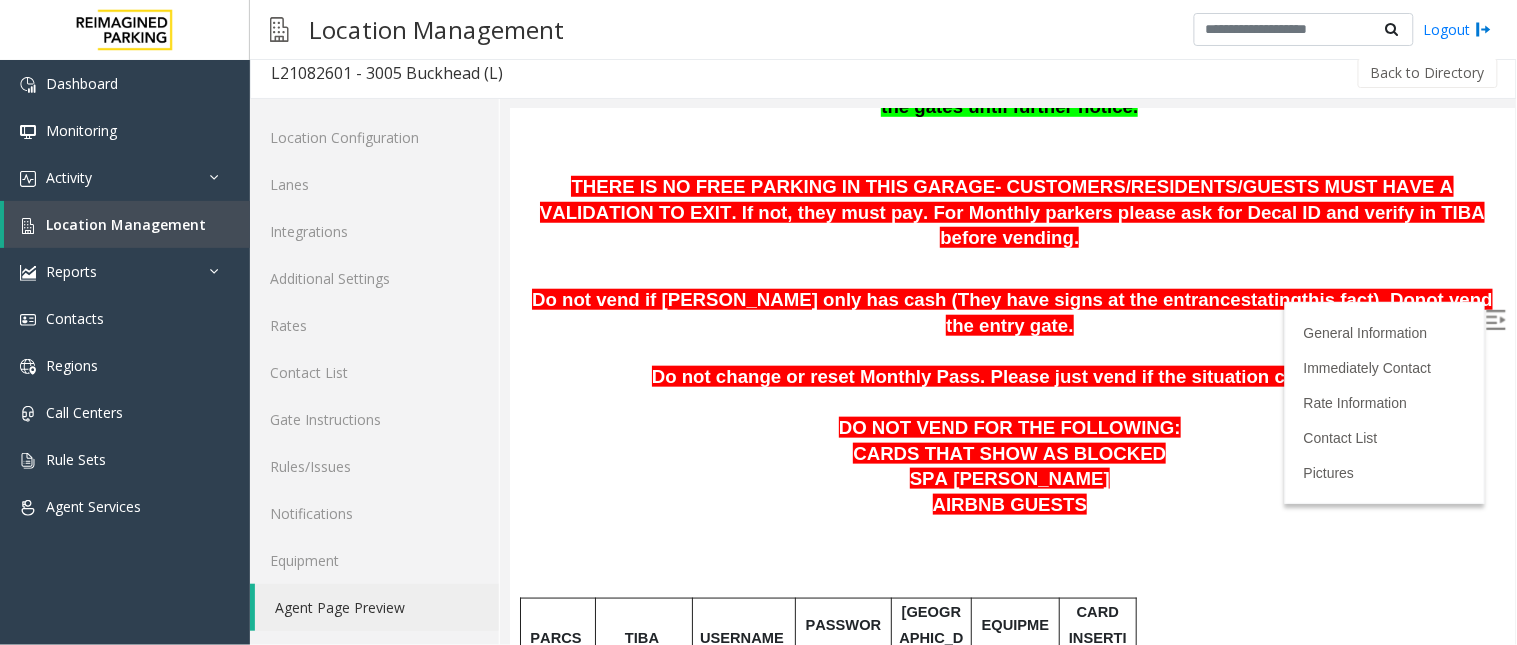 click on "Do not vend if parker only has cash (They have signs at the entrance  stating  this fact). Do  not vend the entry gate." at bounding box center [1011, 312] 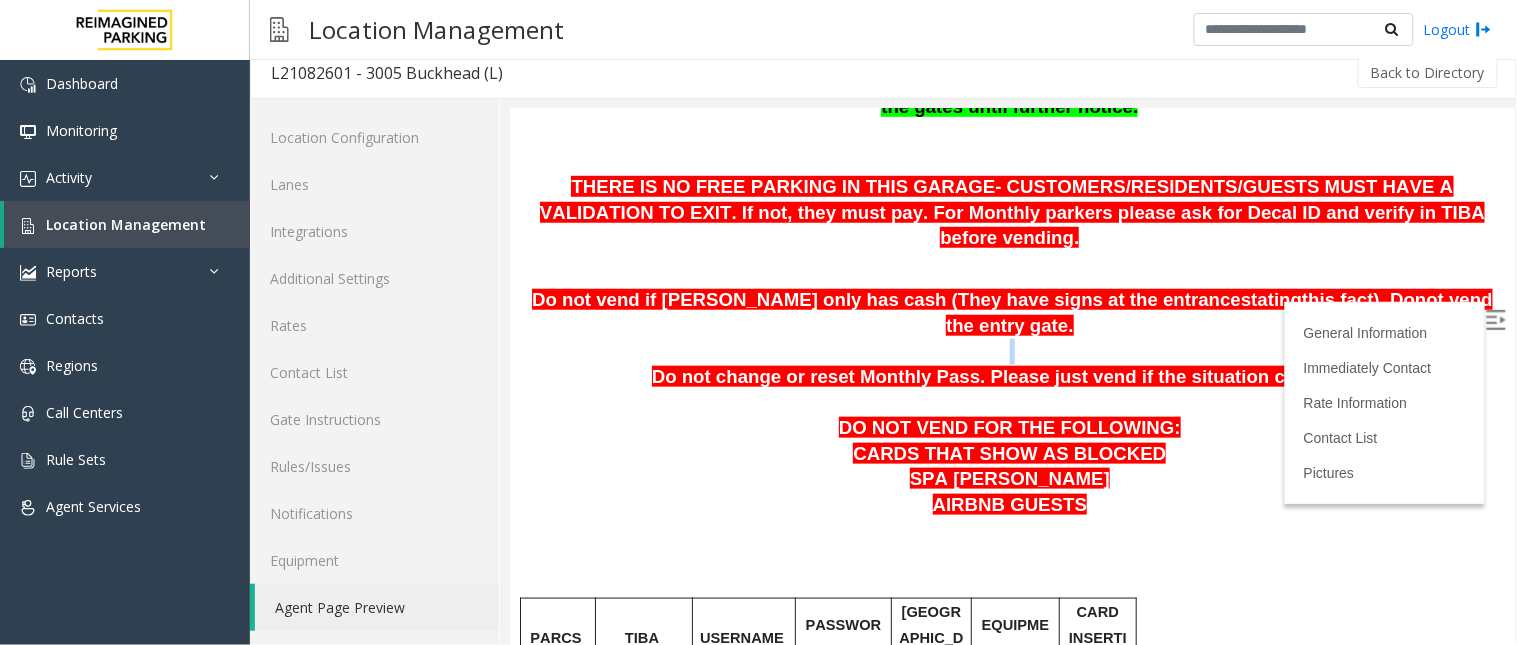 click on "Do not vend if parker only has cash (They have signs at the entrance  stating  this fact). Do  not vend the entry gate." at bounding box center [1011, 312] 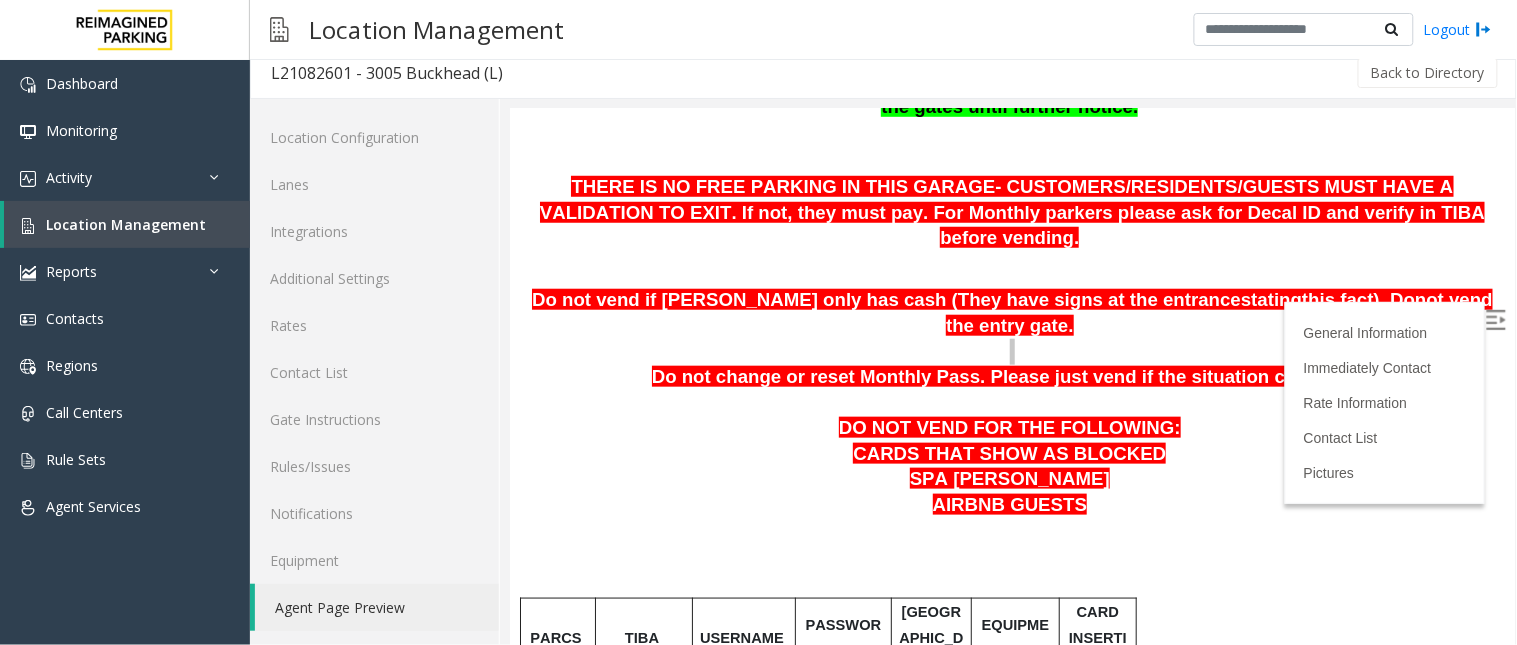 scroll, scrollTop: 1650, scrollLeft: 0, axis: vertical 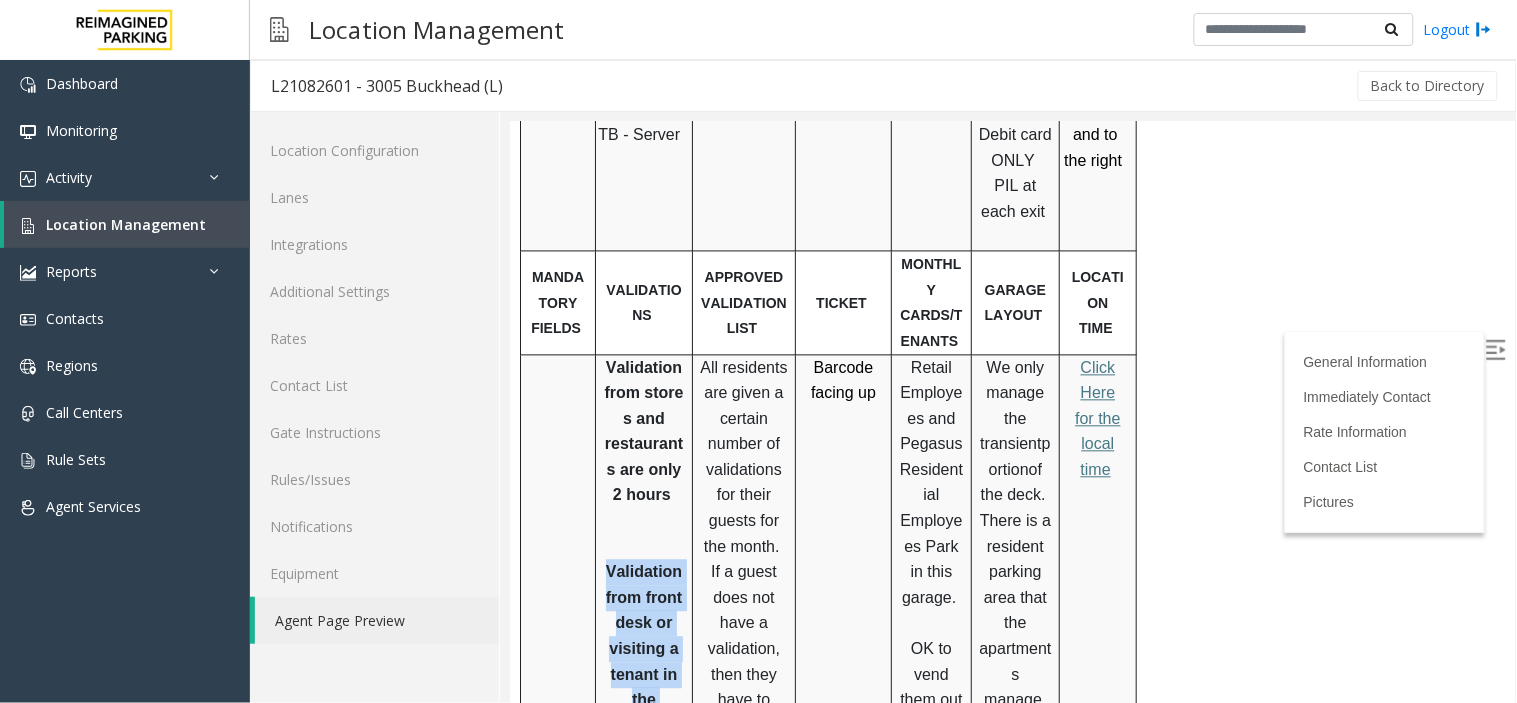 drag, startPoint x: 606, startPoint y: 454, endPoint x: 684, endPoint y: 643, distance: 204.4627 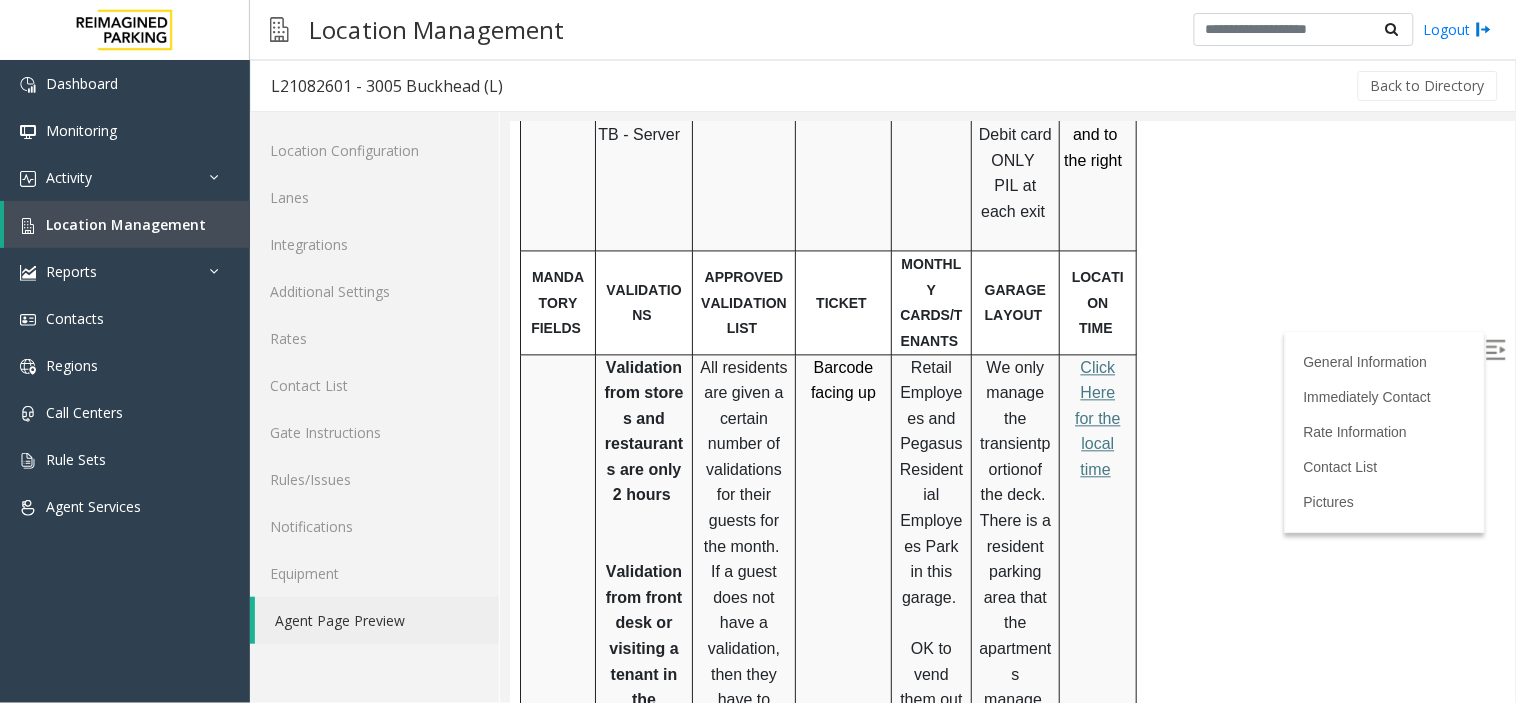 click at bounding box center (691, 674) 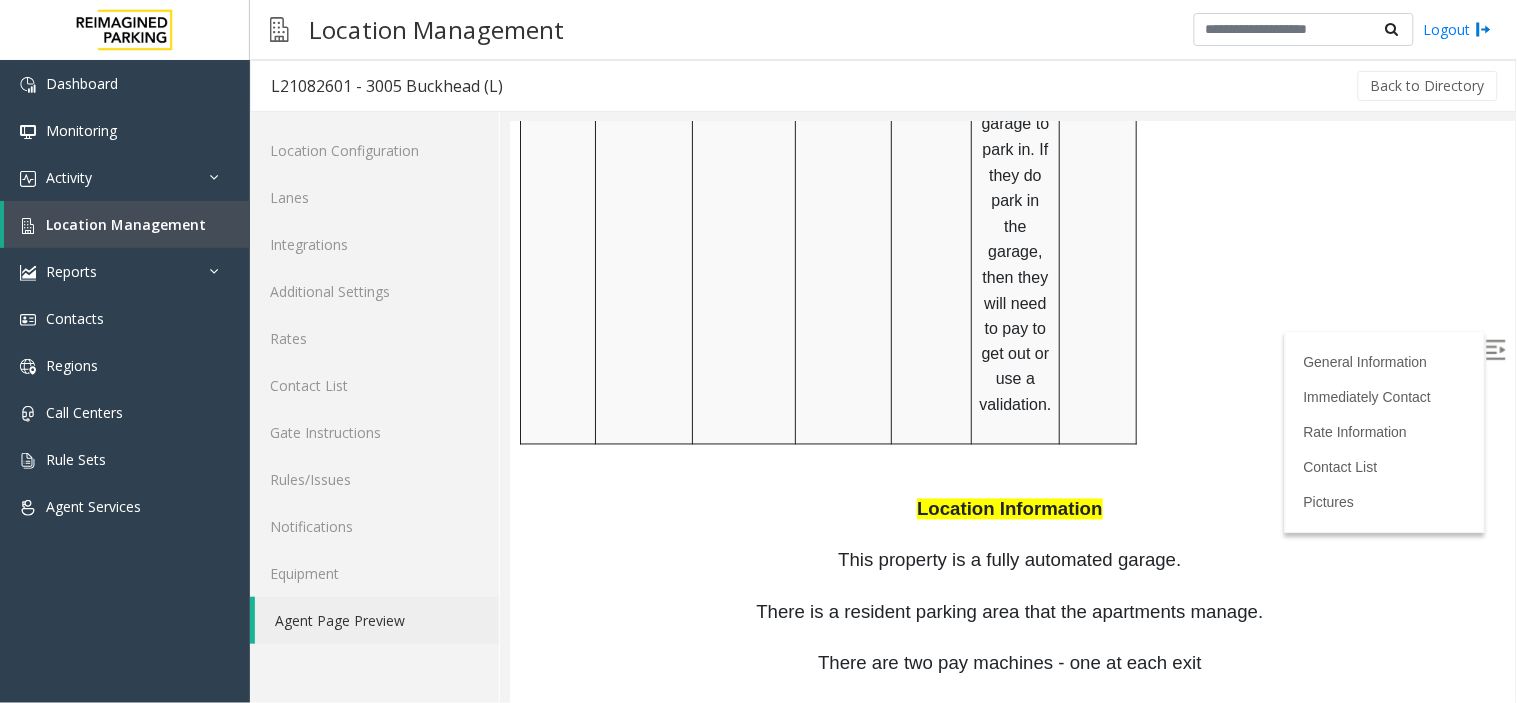 scroll, scrollTop: 2666, scrollLeft: 0, axis: vertical 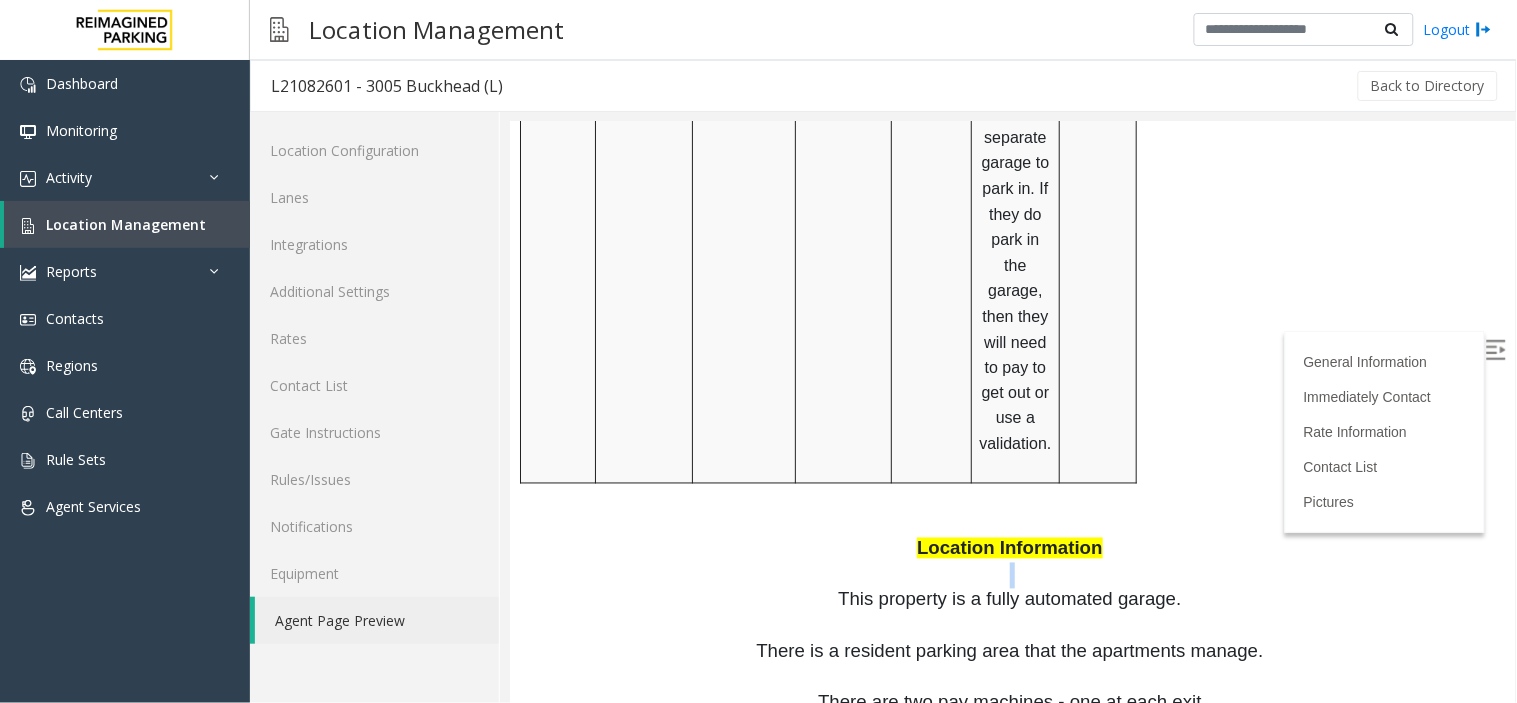 click on "THERE IS NO FREE PARKING IN THIS GARAGE- CUSTOMERS/RESIDENTS/GUESTS MUST HAVE A VALIDATION TO EXIT. If not, they must pay. For Monthly parkers please ask for Decal ID and verify in TIBA before vending.     Do not vend if parker only has cash (They have signs at the entrance  stating  this fact). Do  not vend the entry gate.     Do not change or reset Monthly Pass. Please just vend if the situation calls for it.     DO NOT VEND FOR THE FOLLOWING:   CARDS THAT SHOW AS BLOCKED   SPA SYDELL VALEY   AIRBNB GUESTS       PARCS   TIBA   USERNAME   PASSWORD   PARIS   EQUIPMENT   CARD INSERTION   TIBA   LAN21082601   TB - Server         Accepts CC and Debit card ONLY   PIL at each exit   Chip facing up and to the right     MANDATORY FIELDS   VALIDATIONS   APPROVED VALIDATION LIST   TICKET   MONTHLY CARDS/TENANTS   GARAGE LAYOUT   LOCATION TIME     Validation from stores and restaurants are only 2 hours       V        Barcode facing up .        portion  of the deck." at bounding box center (1011, -653) 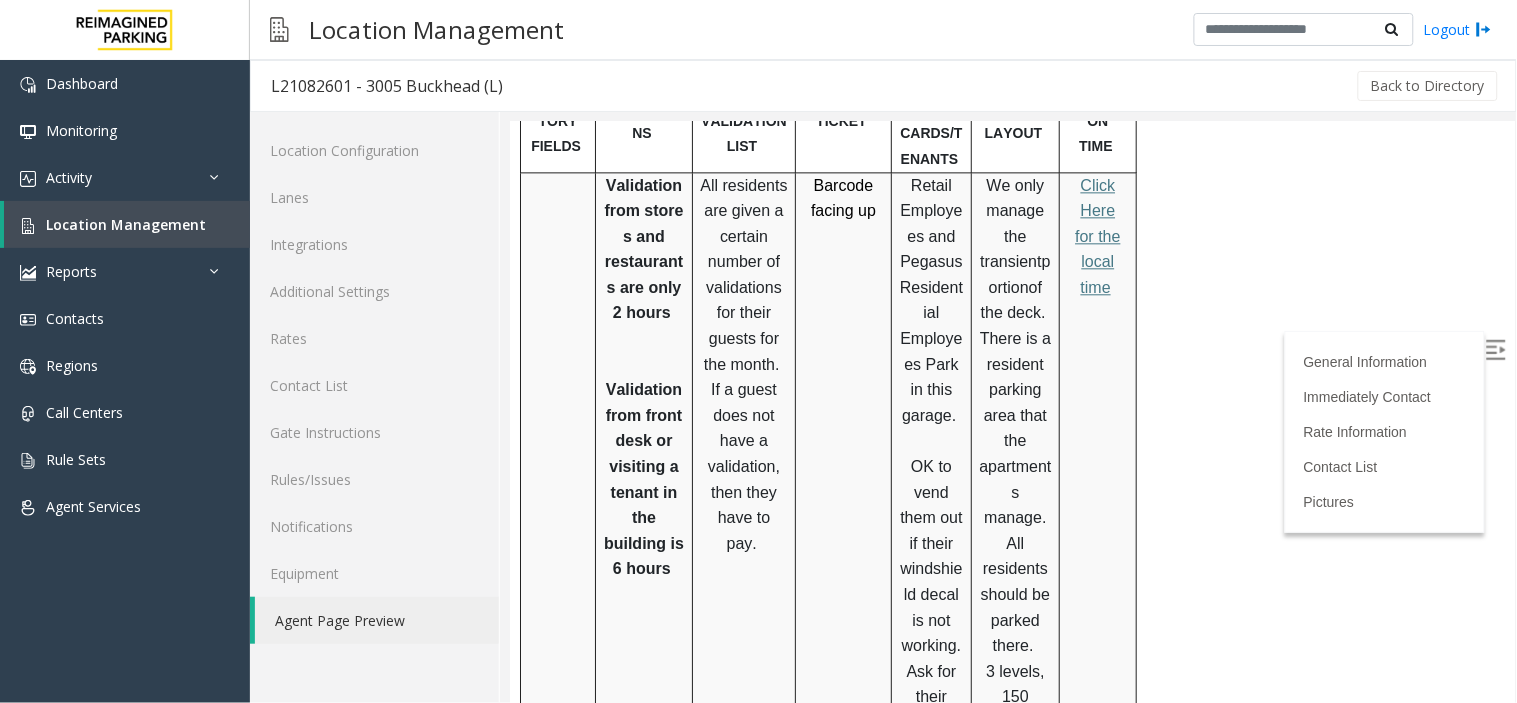 scroll, scrollTop: 1190, scrollLeft: 0, axis: vertical 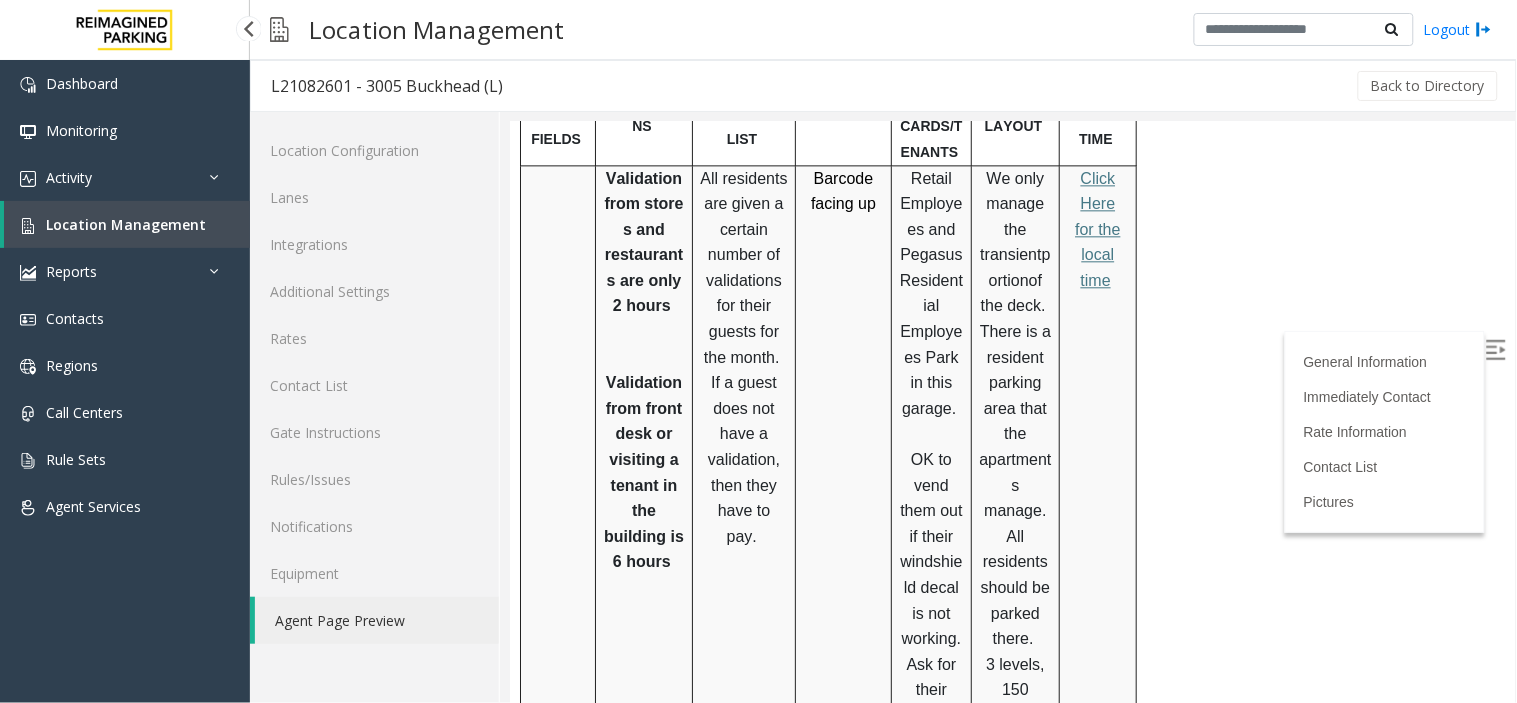 click on "Location Management" at bounding box center [126, 224] 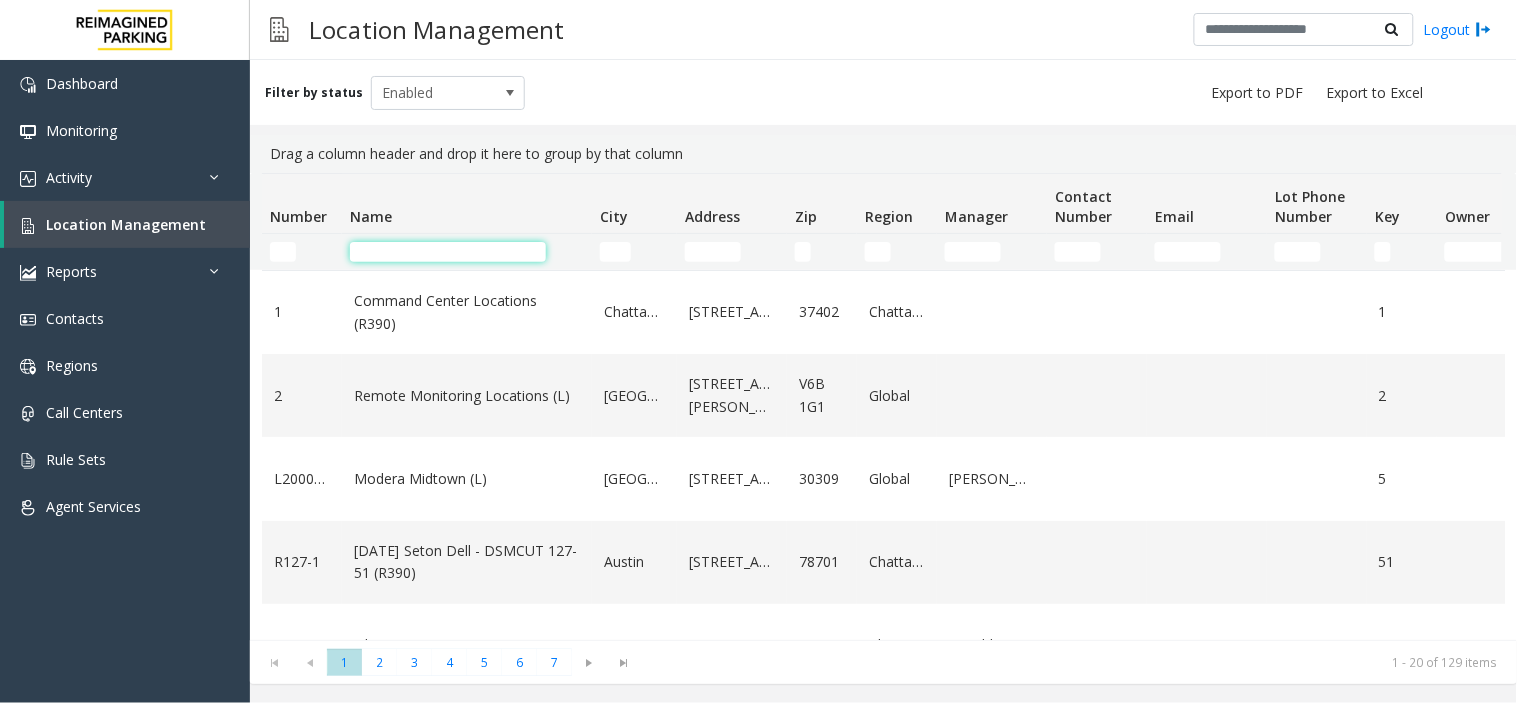 click 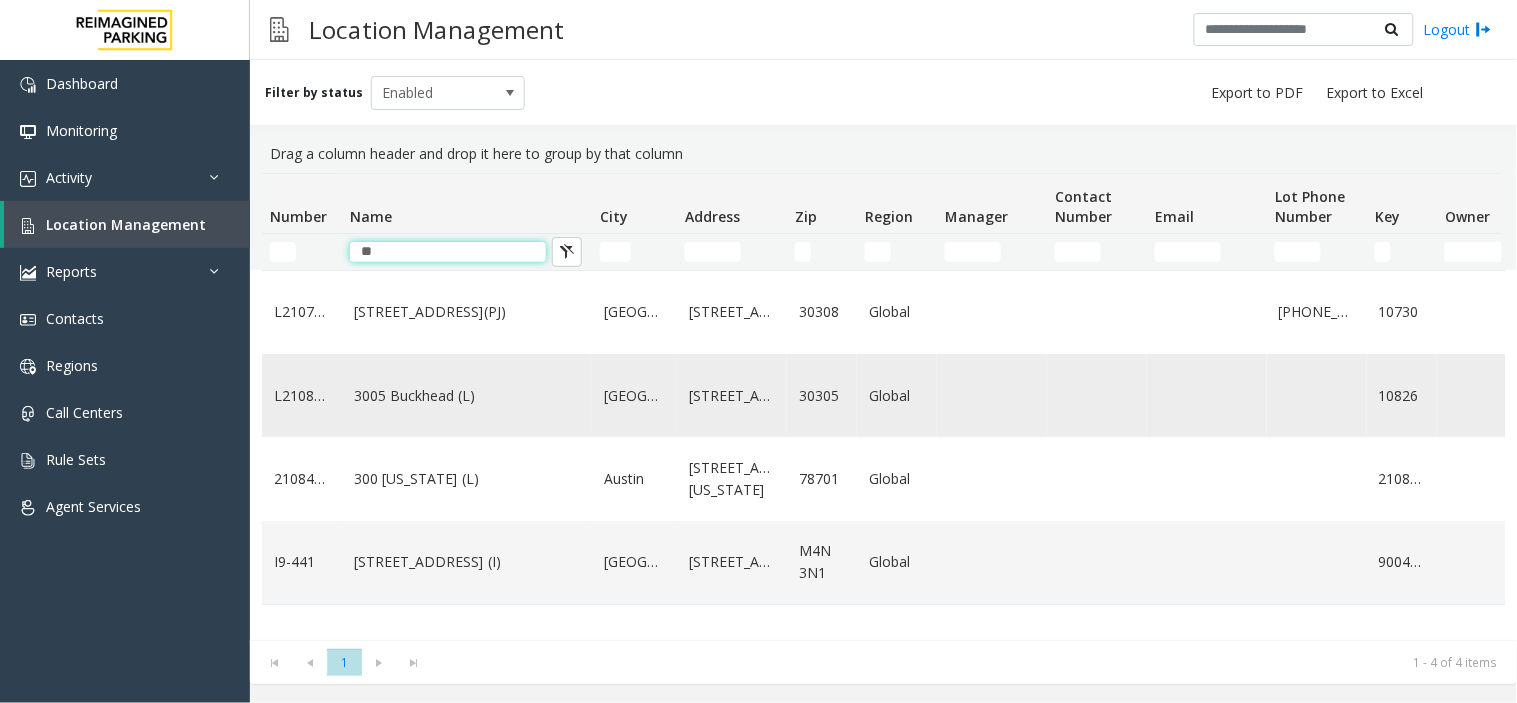 type on "**" 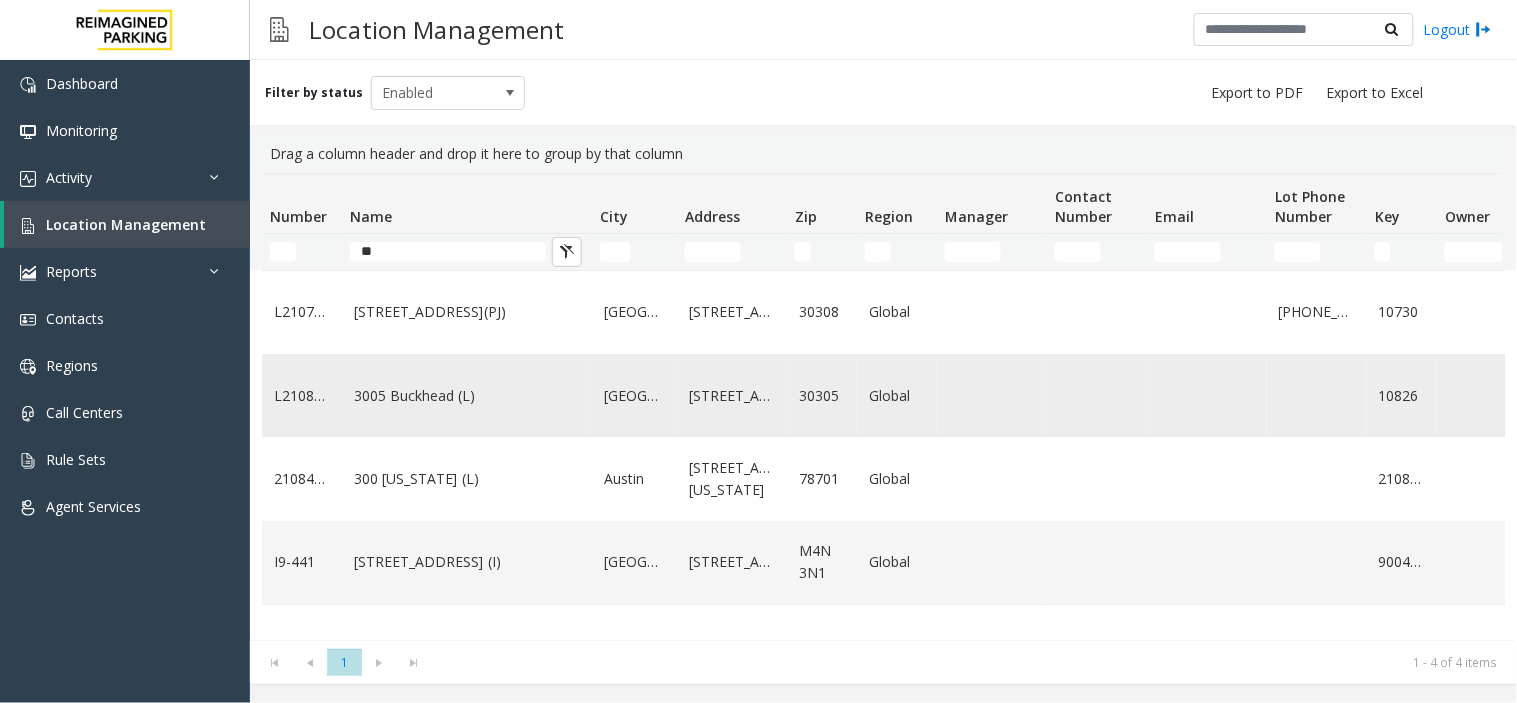 click on "3005 Buckhead (L)" 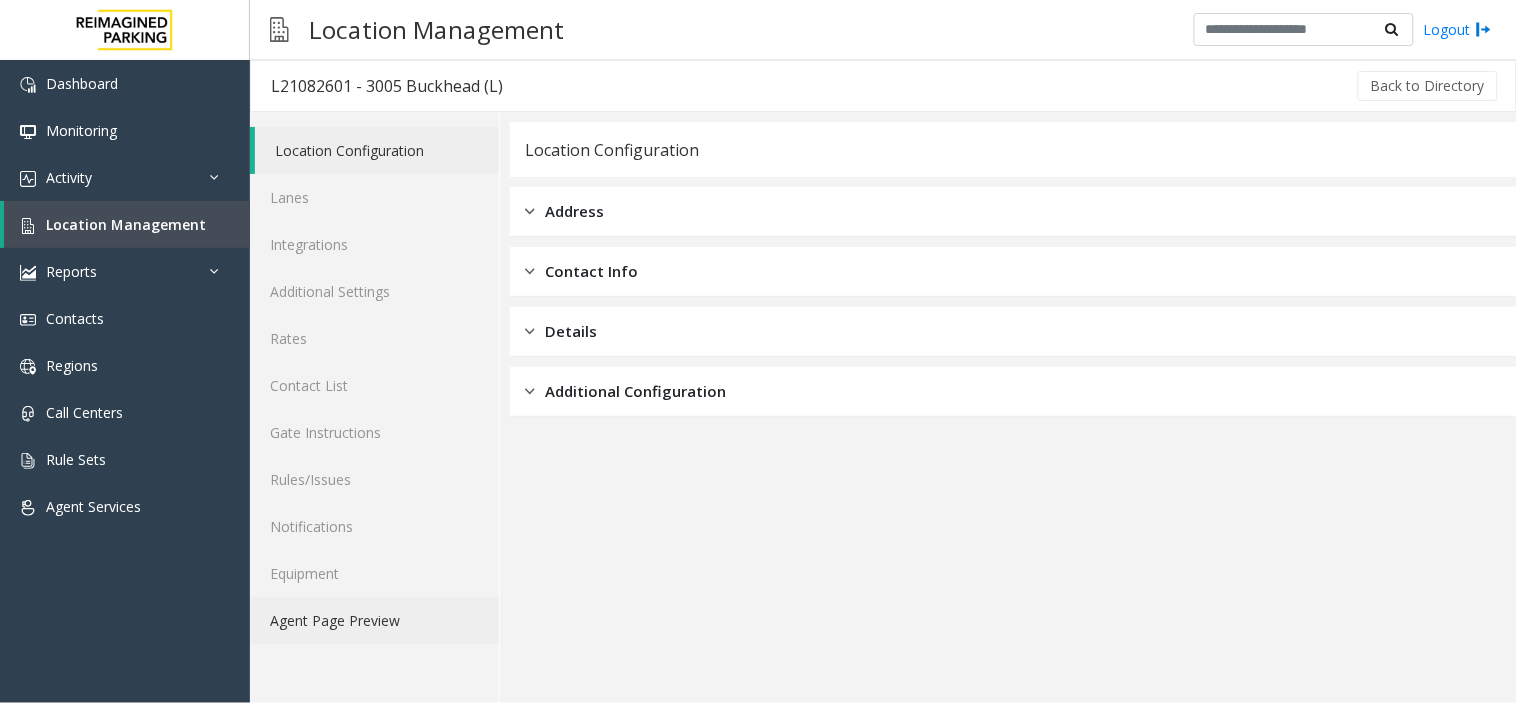 click on "Agent Page Preview" 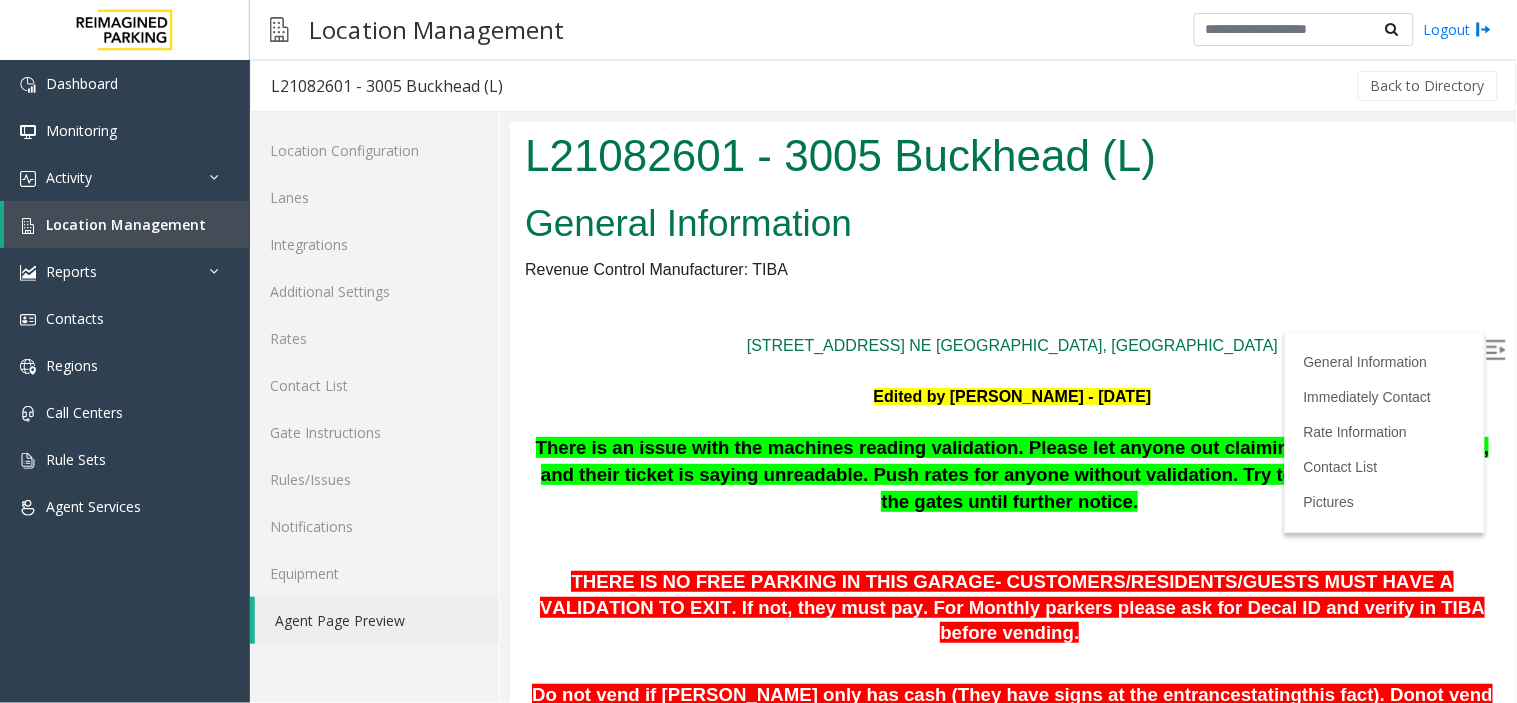 scroll, scrollTop: 856, scrollLeft: 0, axis: vertical 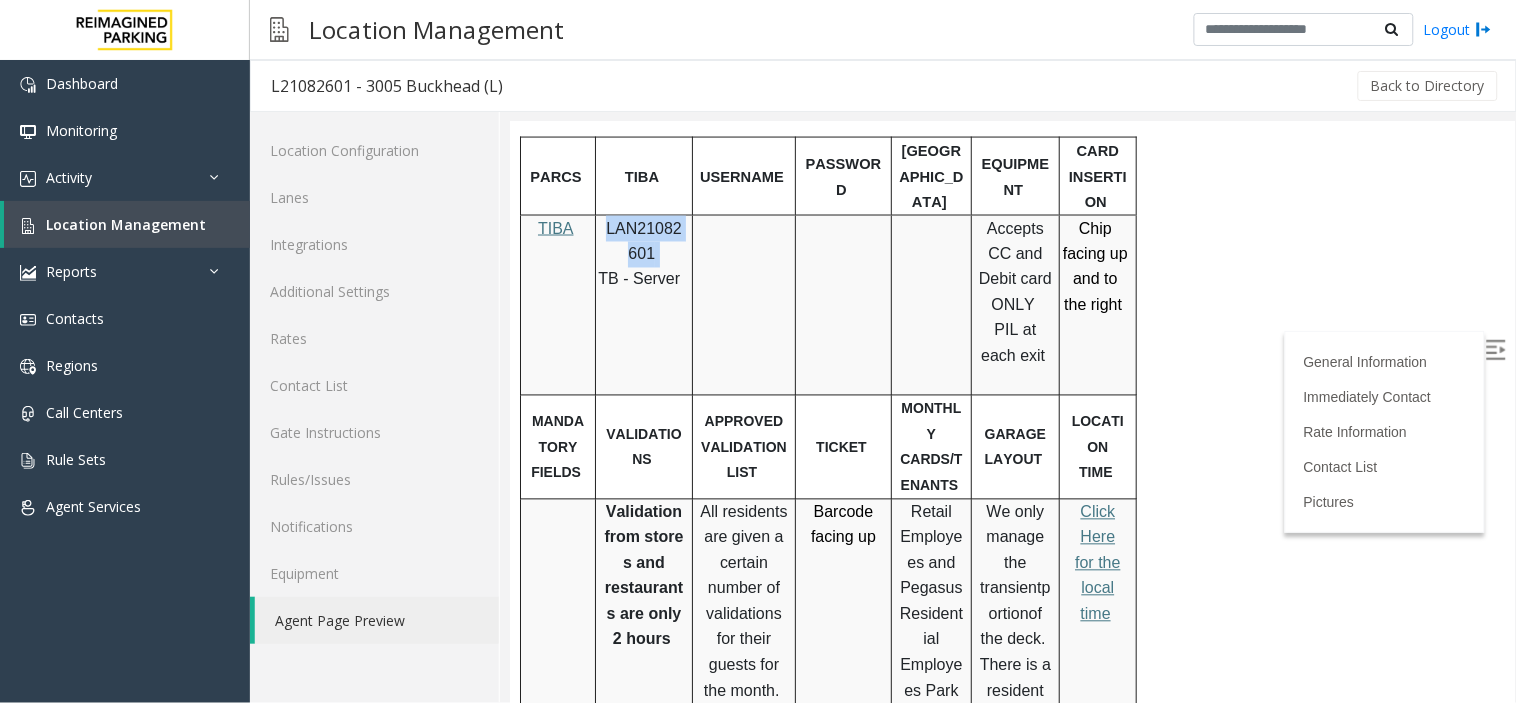 drag, startPoint x: 603, startPoint y: 154, endPoint x: 657, endPoint y: 175, distance: 57.939625 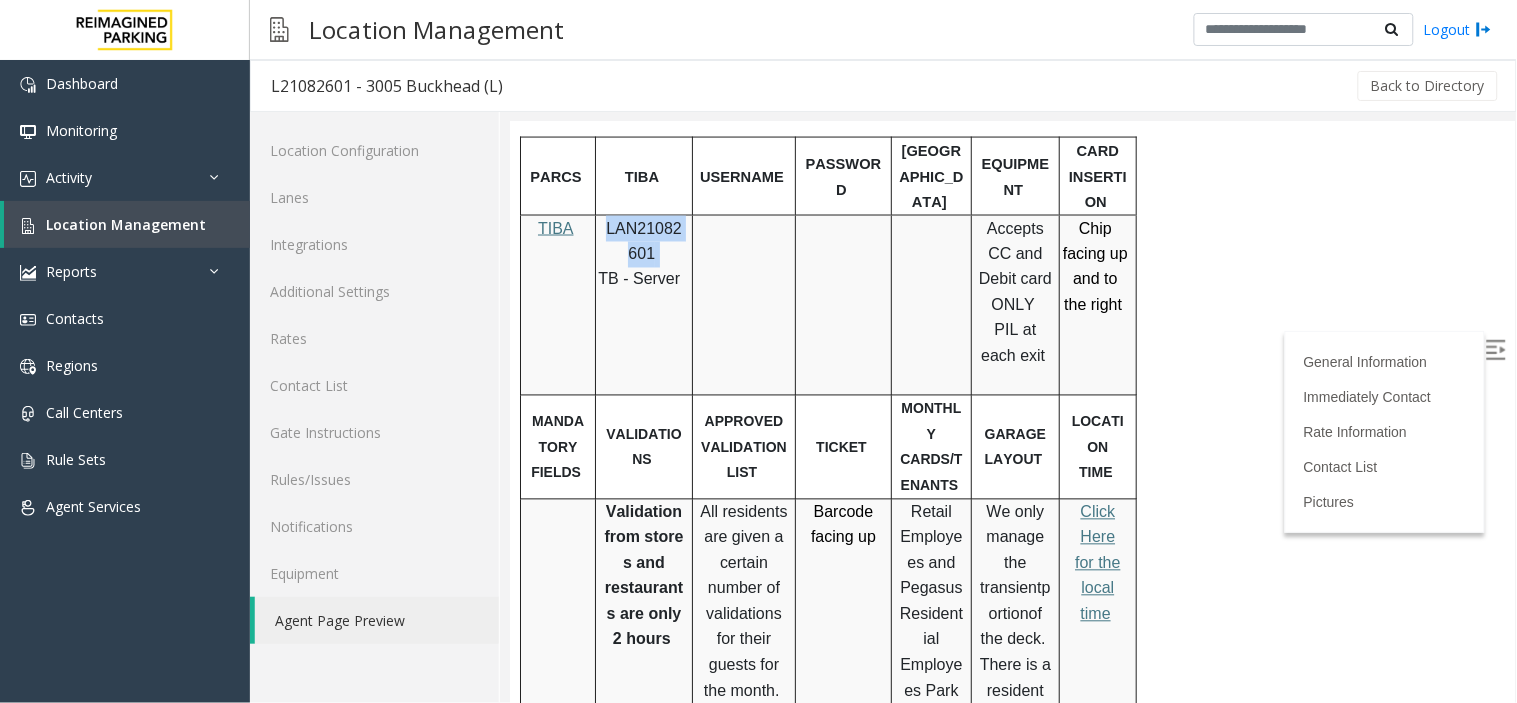 copy on "LAN21082601" 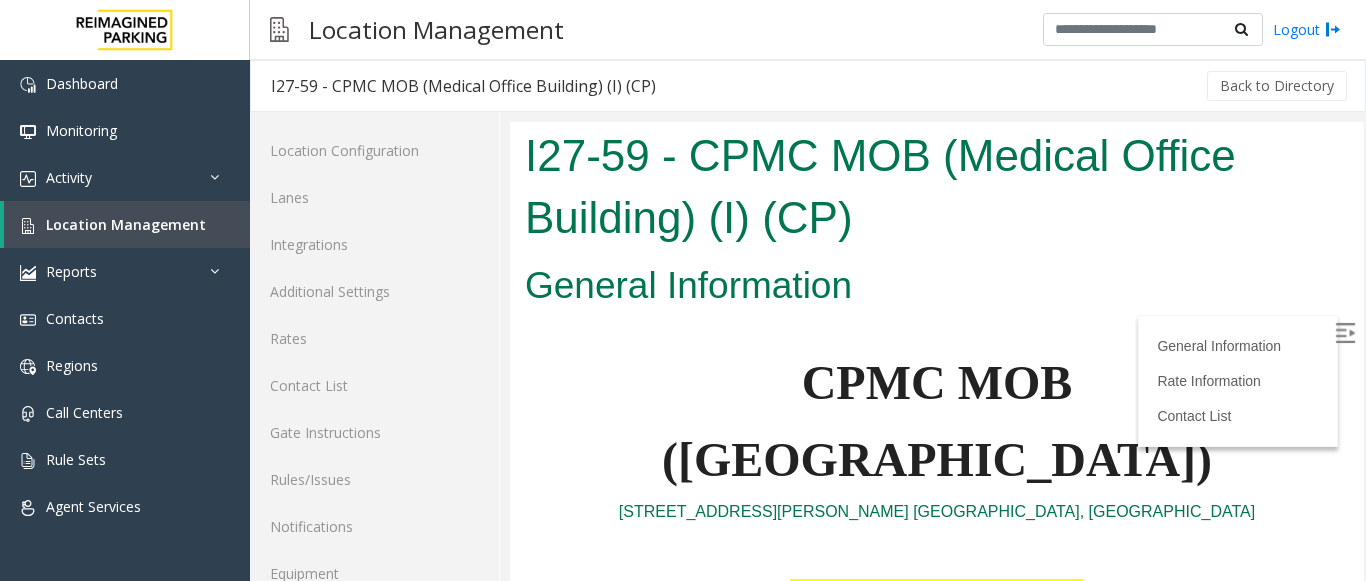 scroll, scrollTop: 0, scrollLeft: 0, axis: both 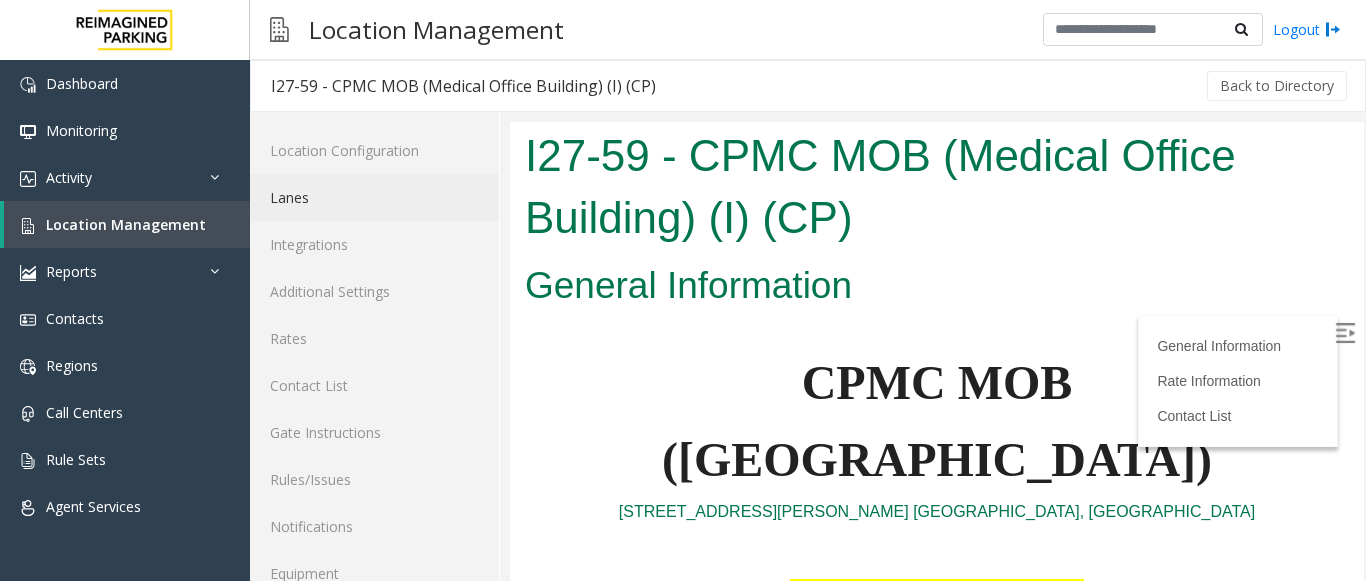 click on "Lanes" 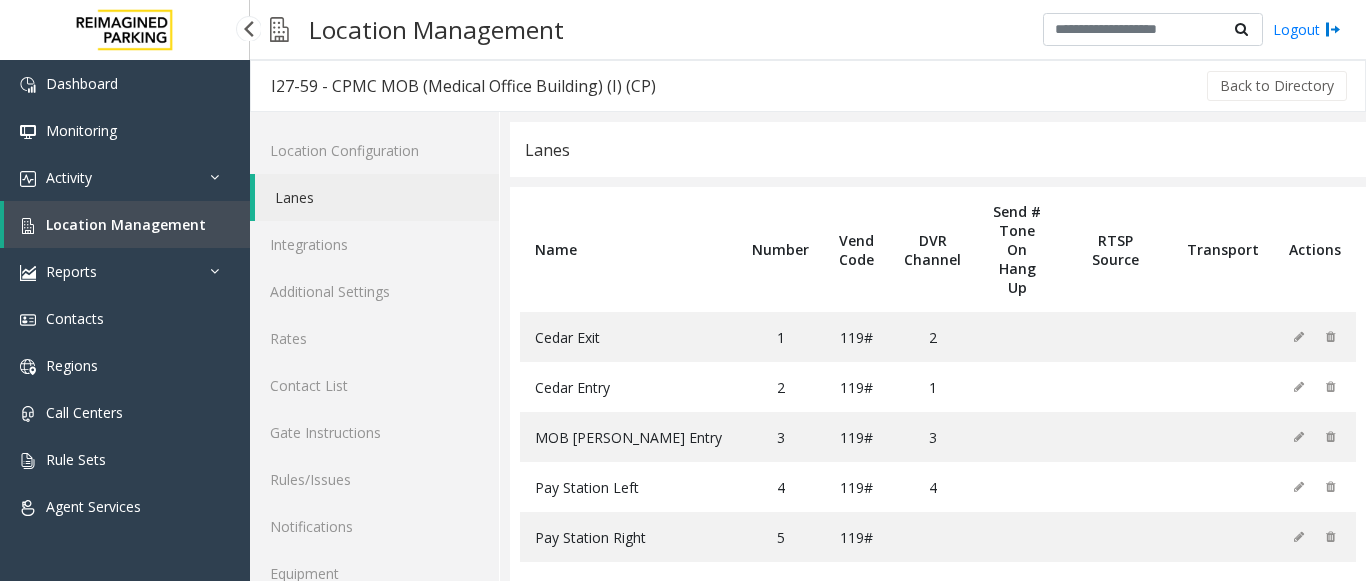 click on "Location Management" at bounding box center (126, 224) 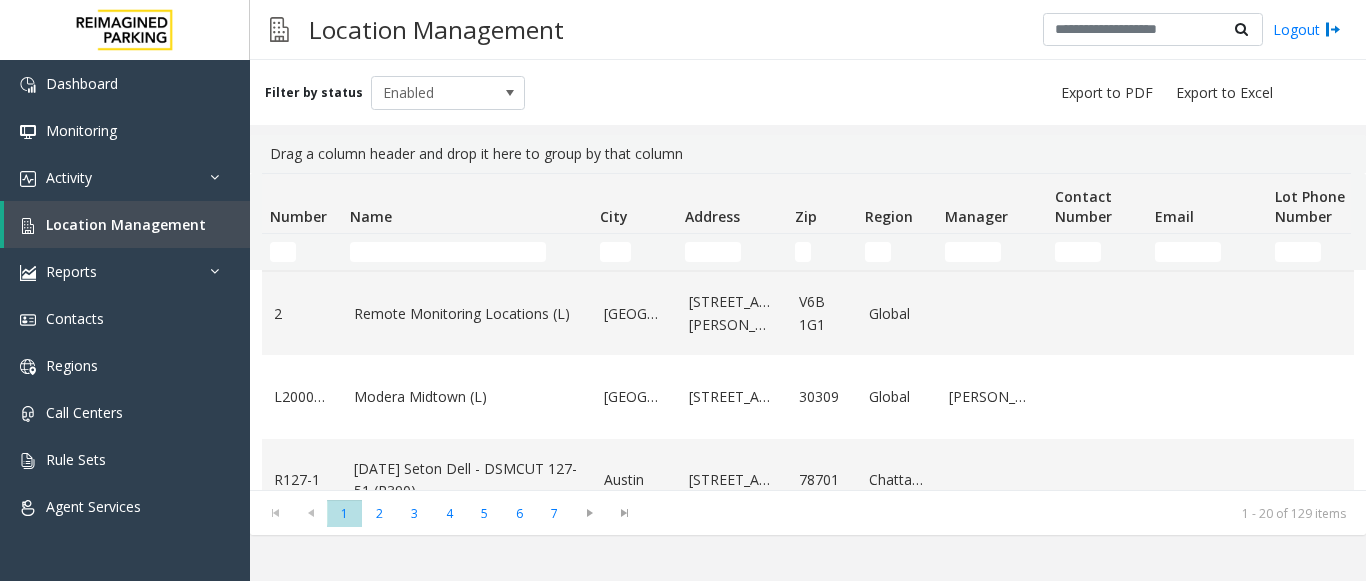 scroll, scrollTop: 300, scrollLeft: 0, axis: vertical 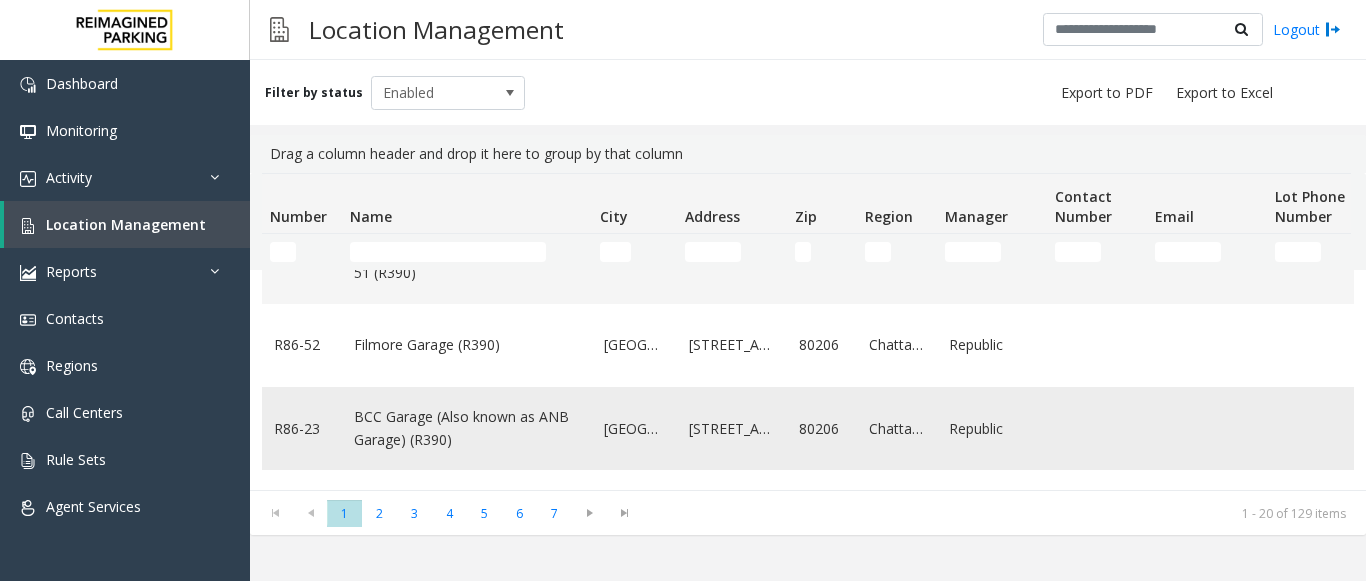 click on "BCC Garage (Also known as ANB Garage) (R390)" 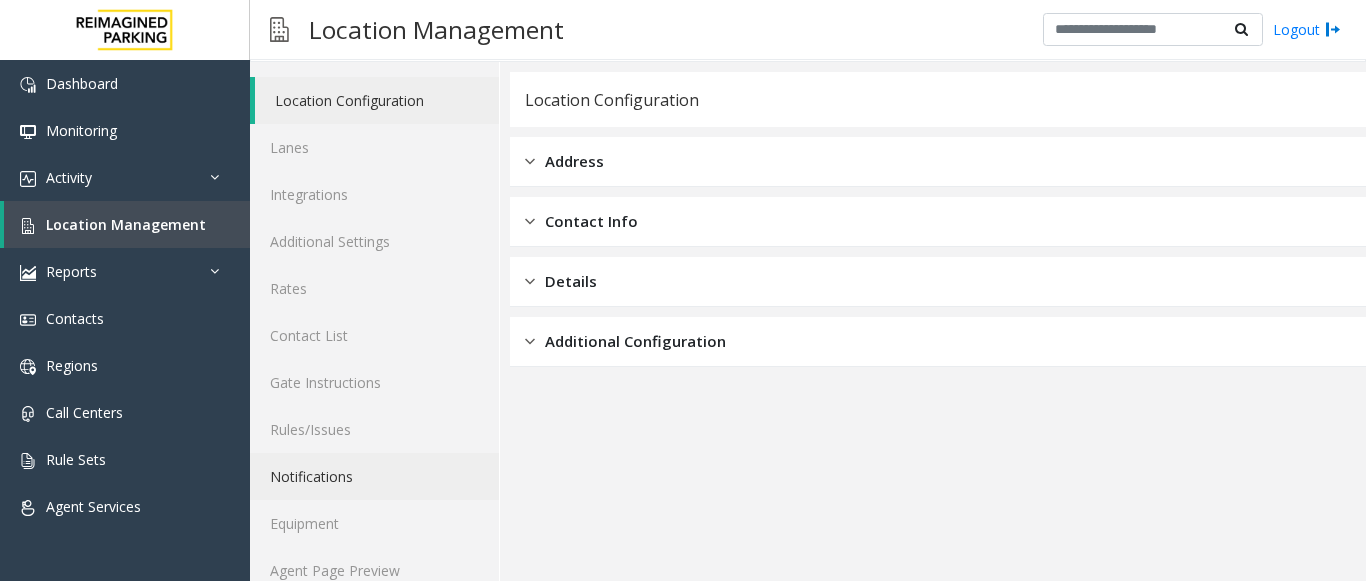 scroll, scrollTop: 78, scrollLeft: 0, axis: vertical 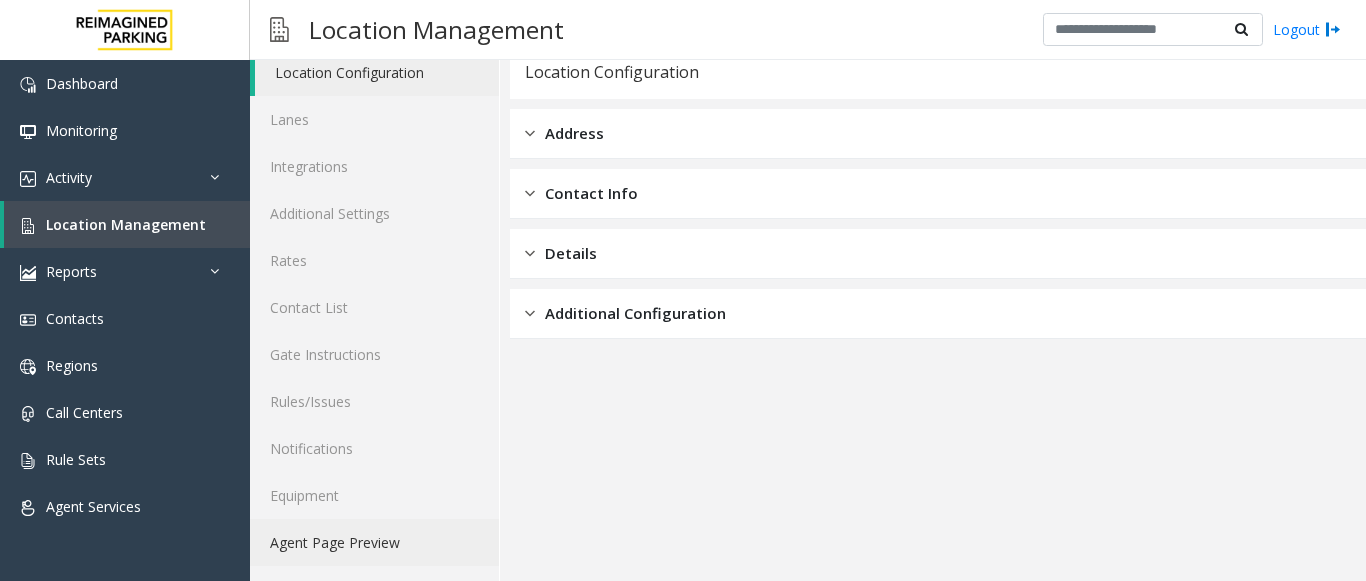click on "Agent Page Preview" 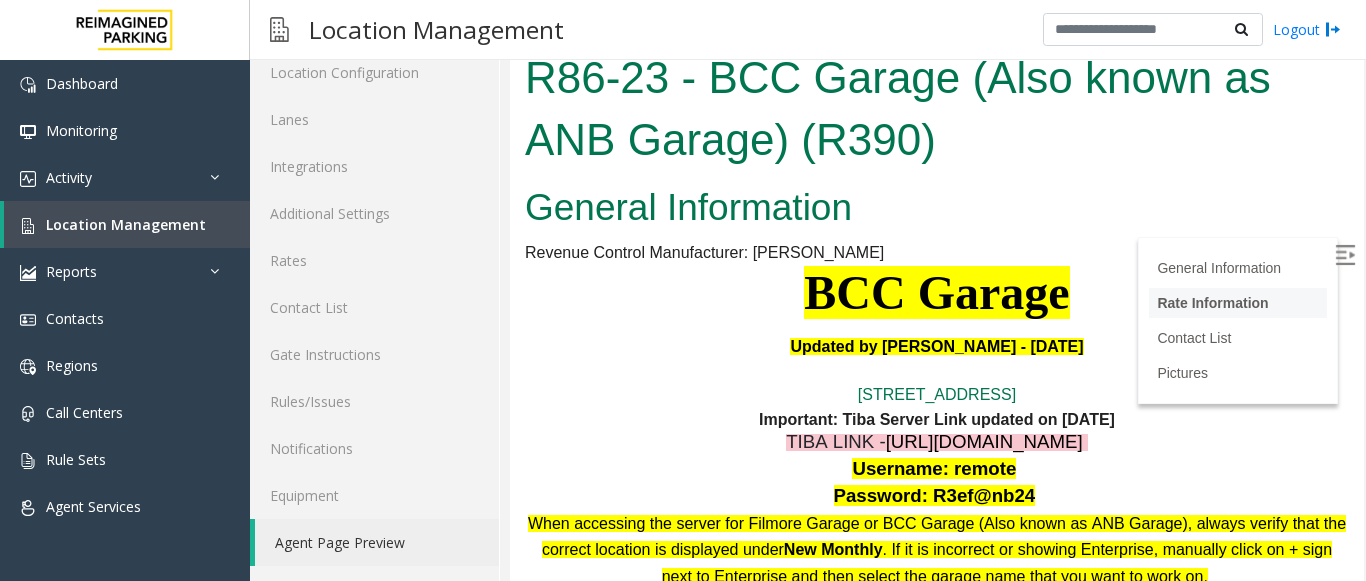 scroll, scrollTop: 0, scrollLeft: 0, axis: both 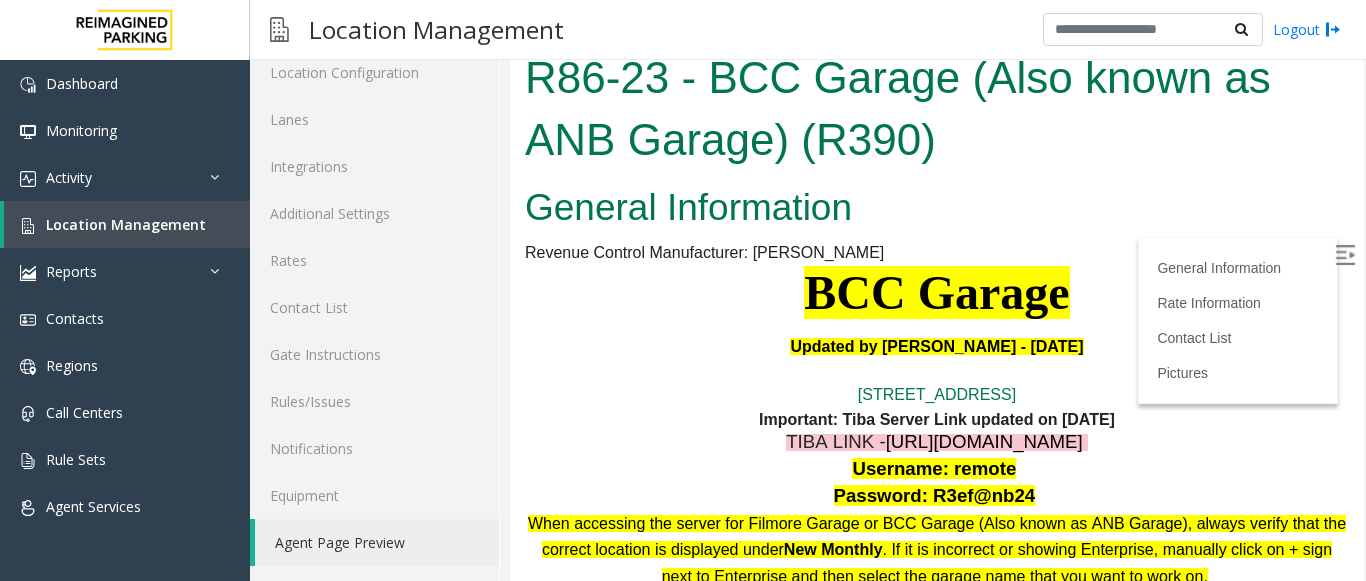 click at bounding box center (1345, 255) 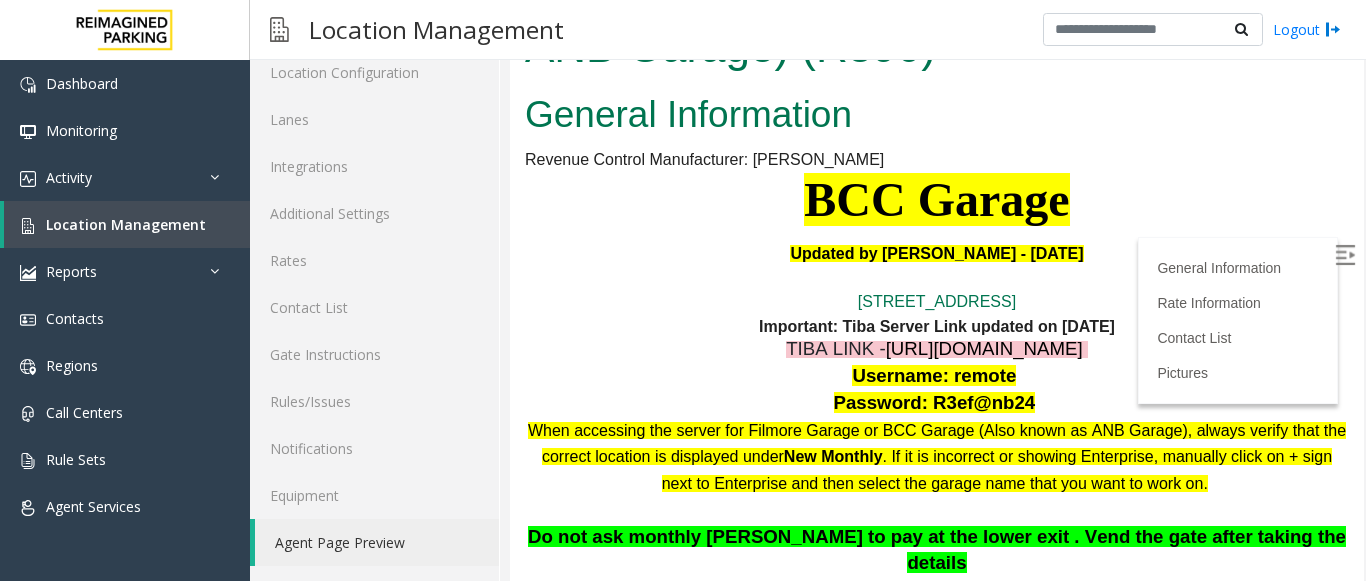 scroll, scrollTop: 0, scrollLeft: 0, axis: both 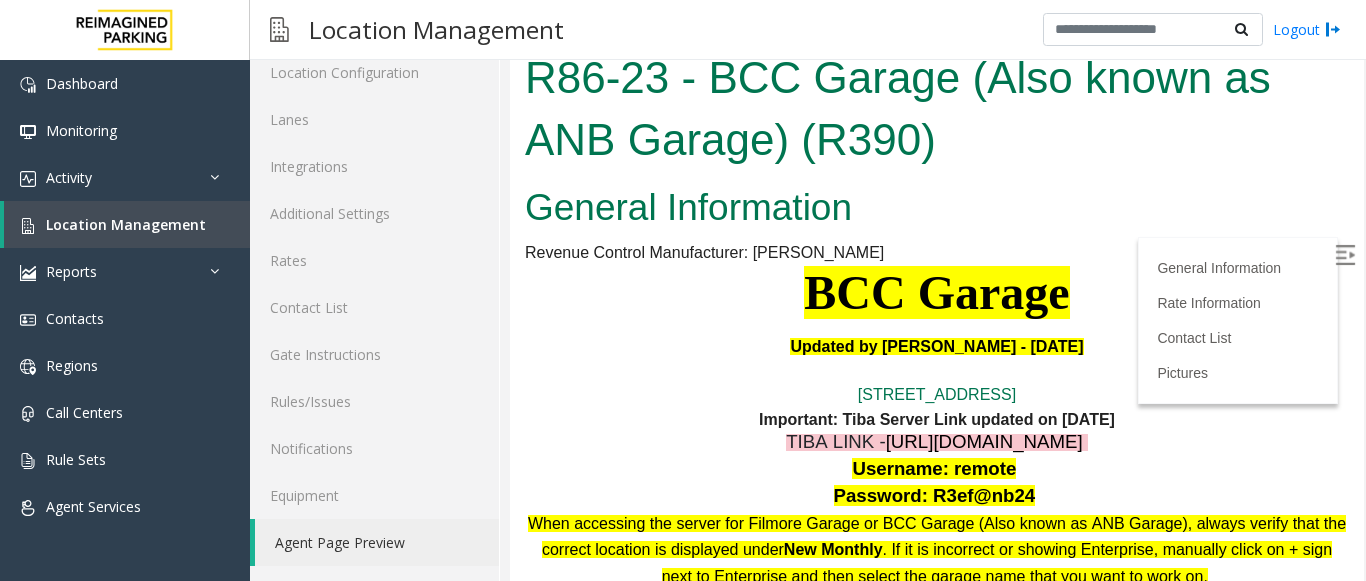 click on "R86-23 - BCC Garage (Also known as ANB Garage) (R390)" at bounding box center [937, 108] 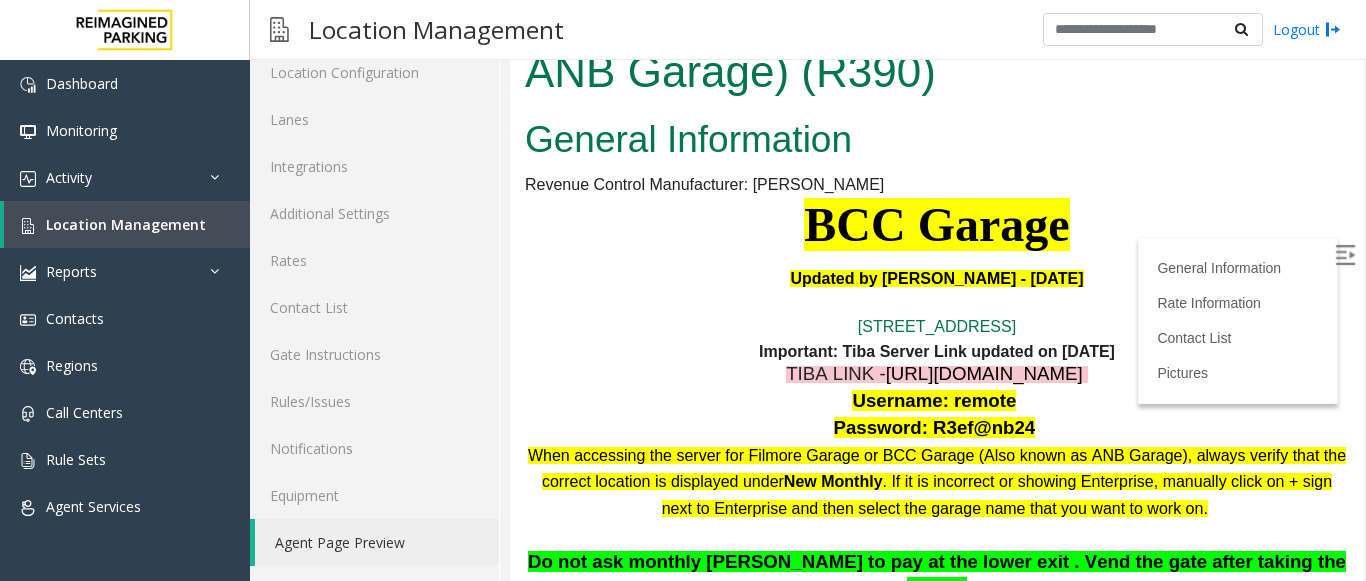 scroll, scrollTop: 100, scrollLeft: 0, axis: vertical 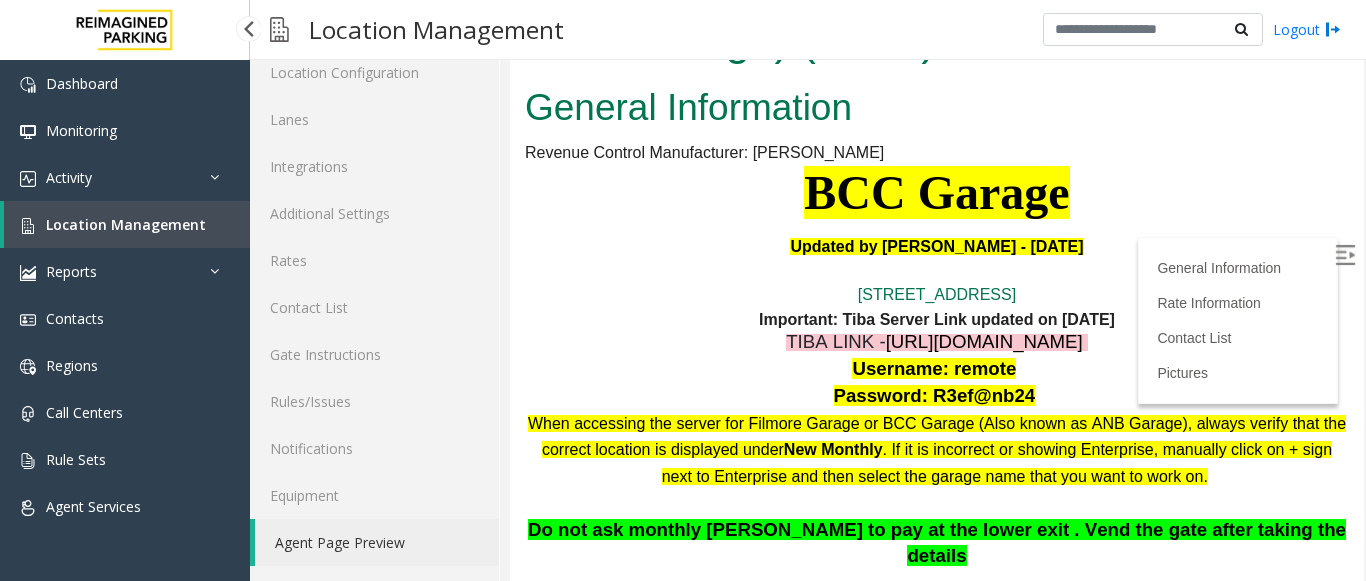 click on "Location Management" at bounding box center (126, 224) 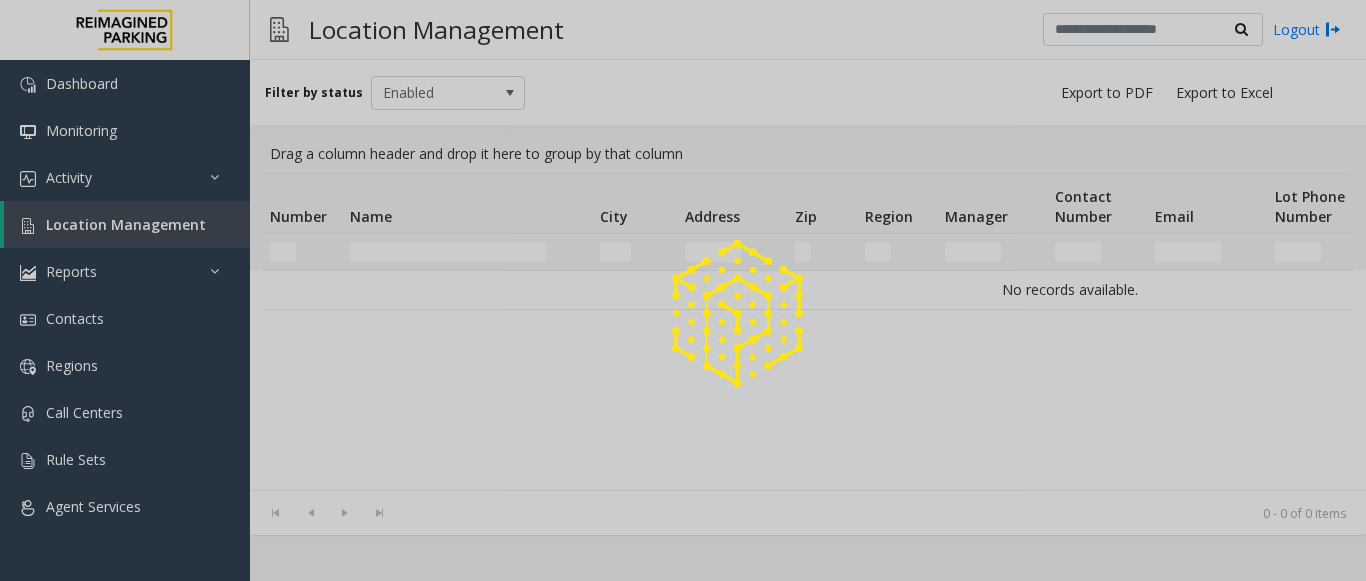 scroll, scrollTop: 0, scrollLeft: 0, axis: both 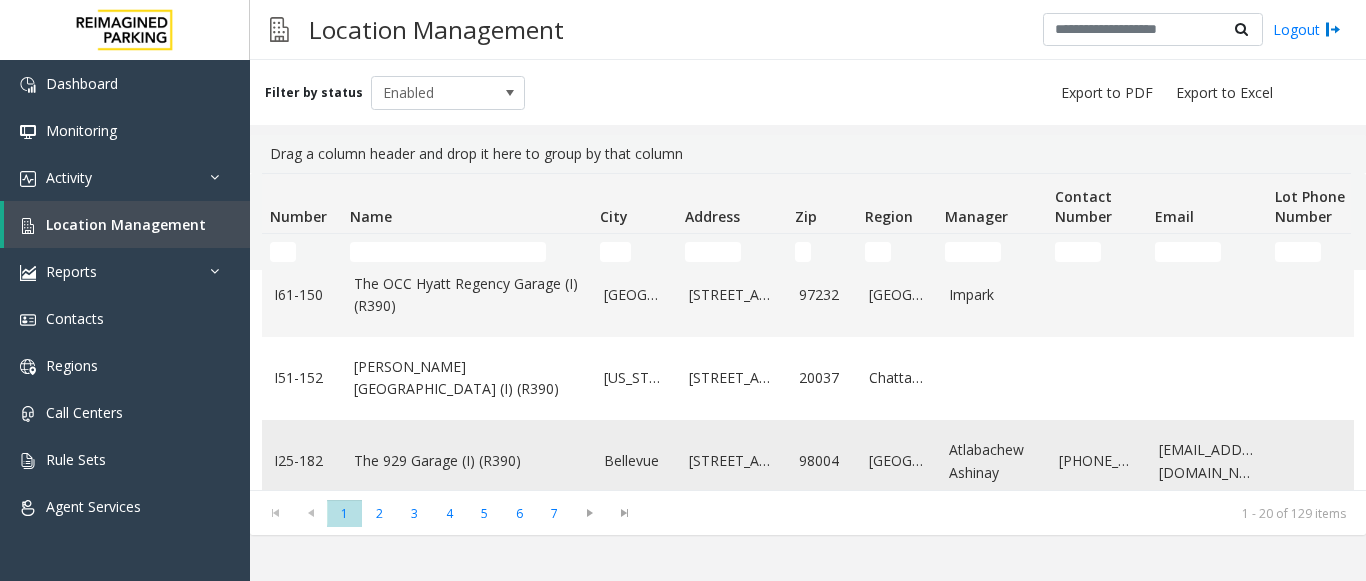 click on "The 929 Garage (I) (R390)" 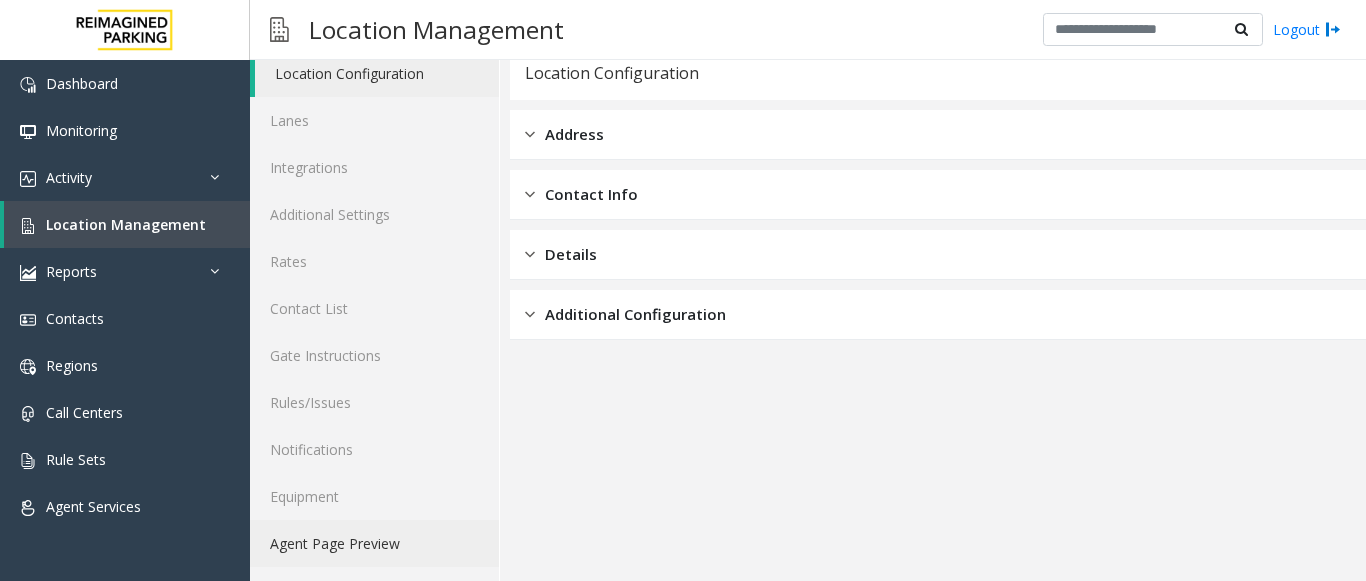 scroll, scrollTop: 78, scrollLeft: 0, axis: vertical 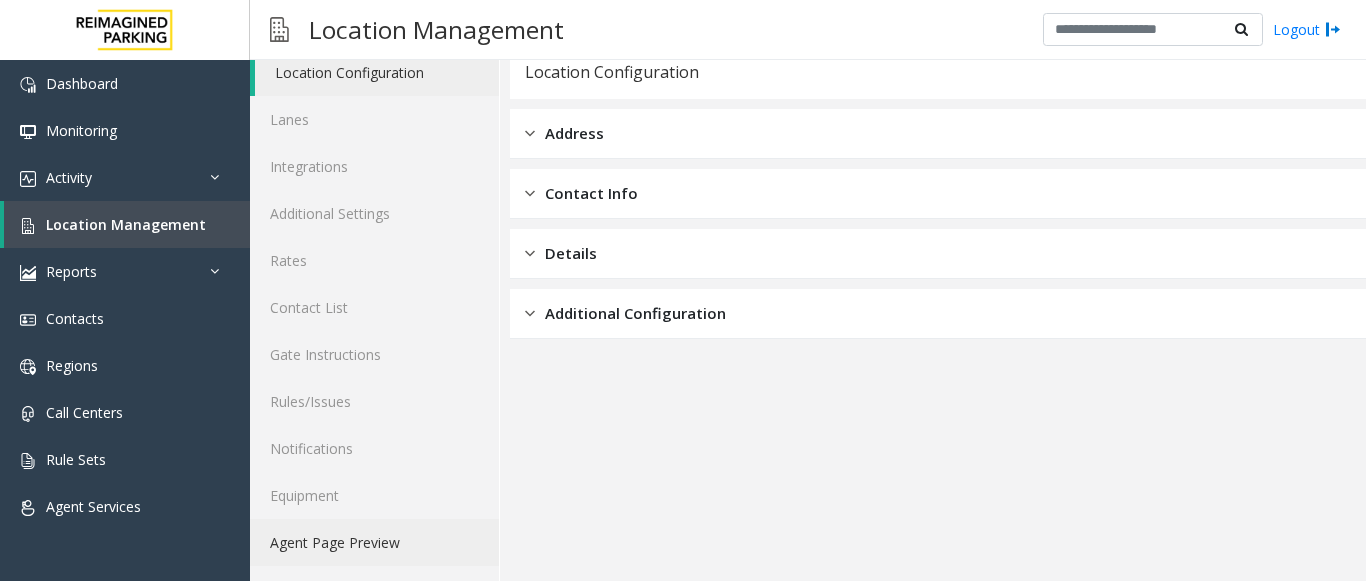 click on "Agent Page Preview" 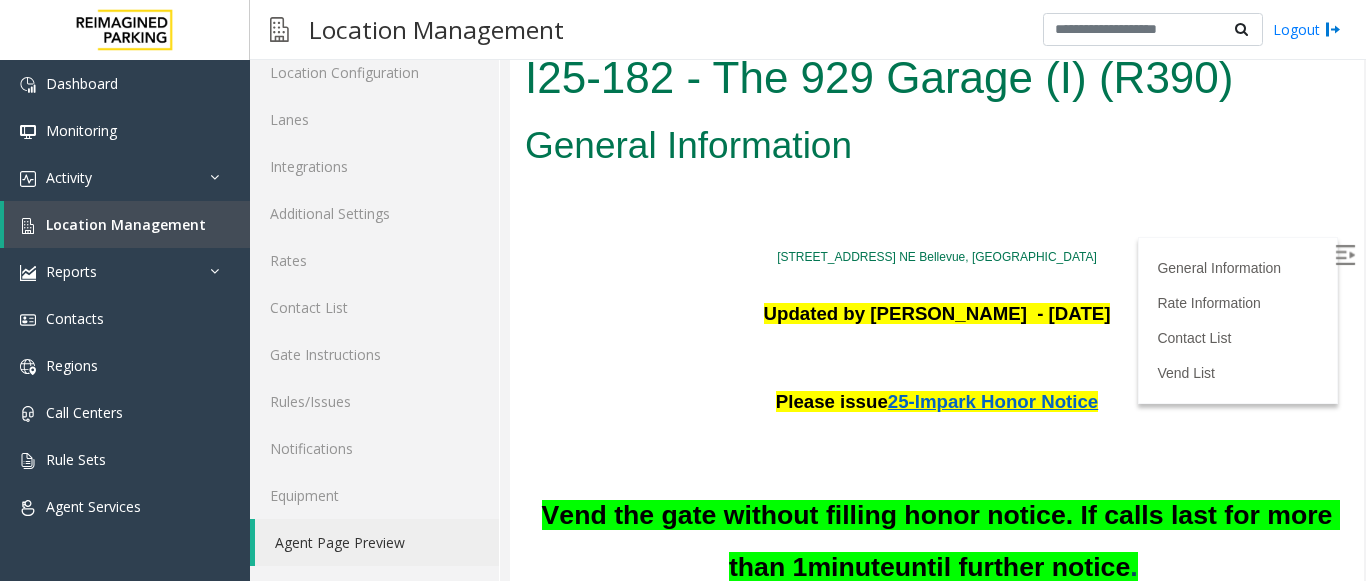 scroll, scrollTop: 300, scrollLeft: 0, axis: vertical 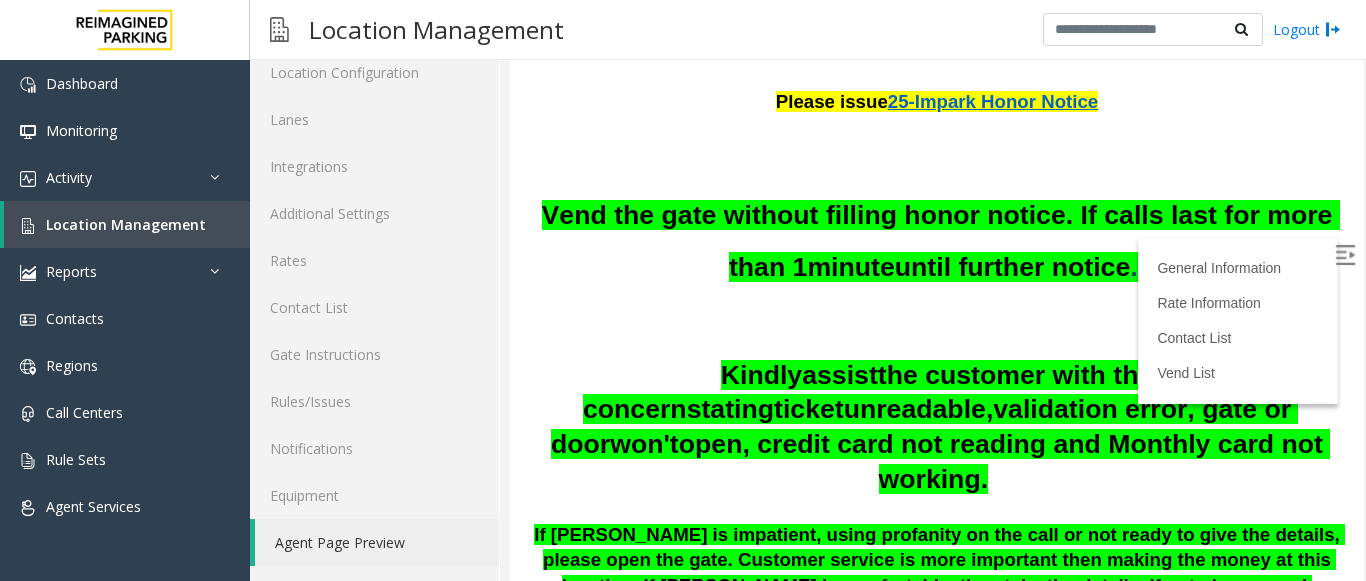 click at bounding box center (1345, 255) 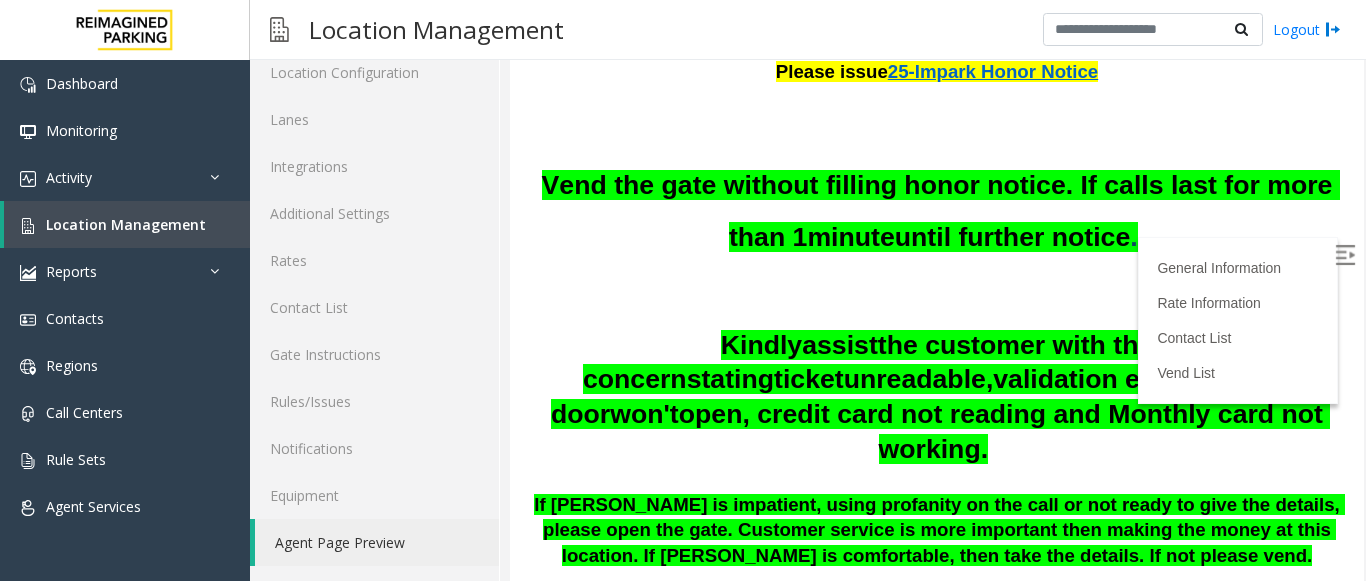 scroll, scrollTop: 0, scrollLeft: 0, axis: both 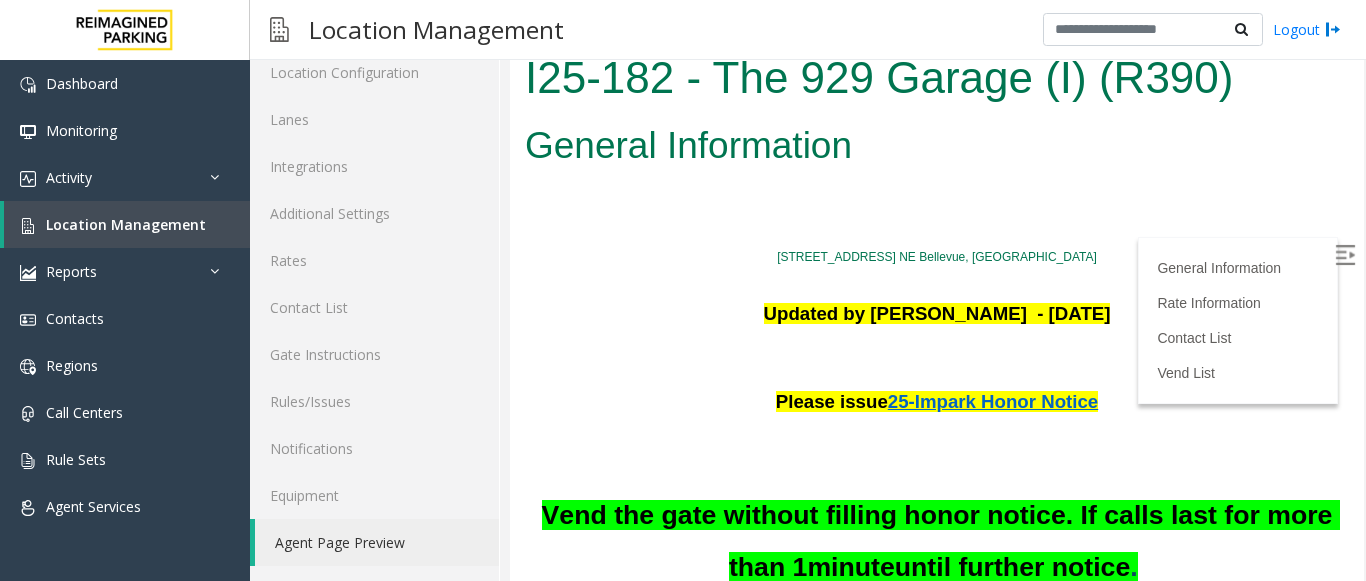 click on "Agent Page Preview" 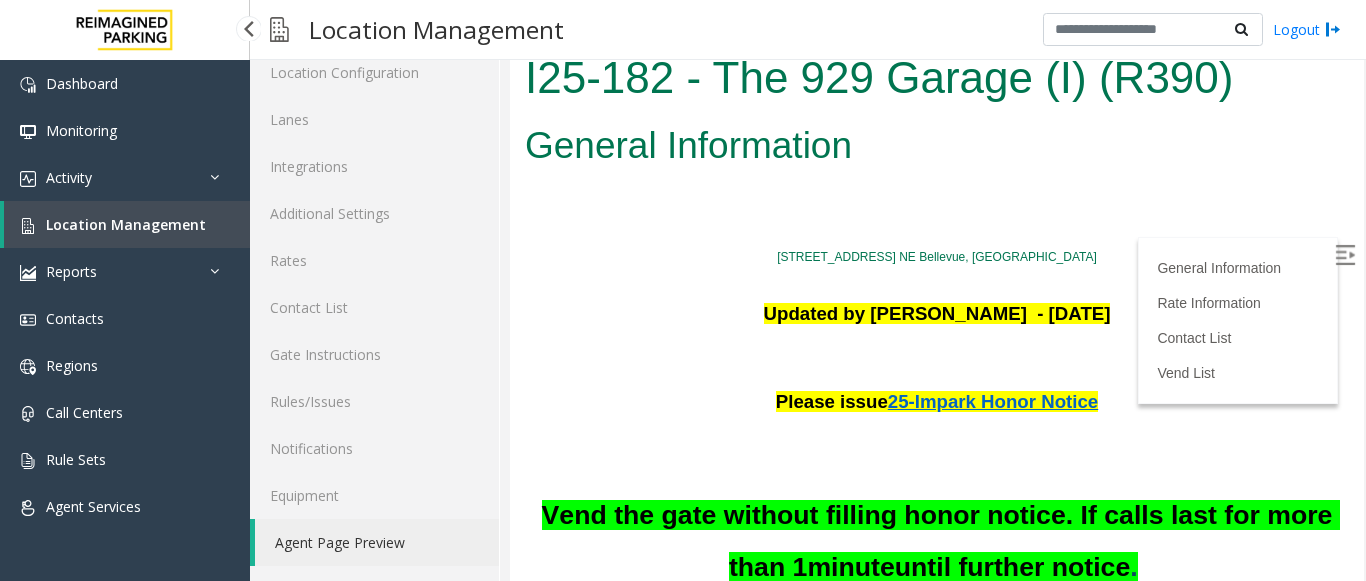 click on "Location Management" at bounding box center (126, 224) 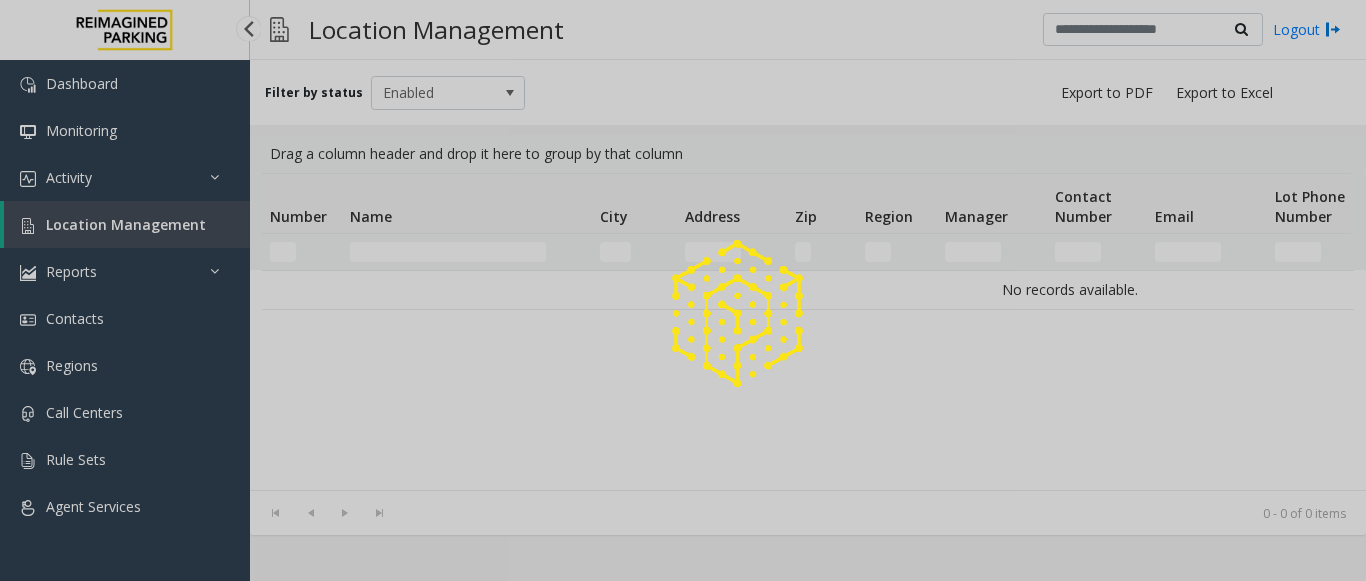 scroll, scrollTop: 0, scrollLeft: 0, axis: both 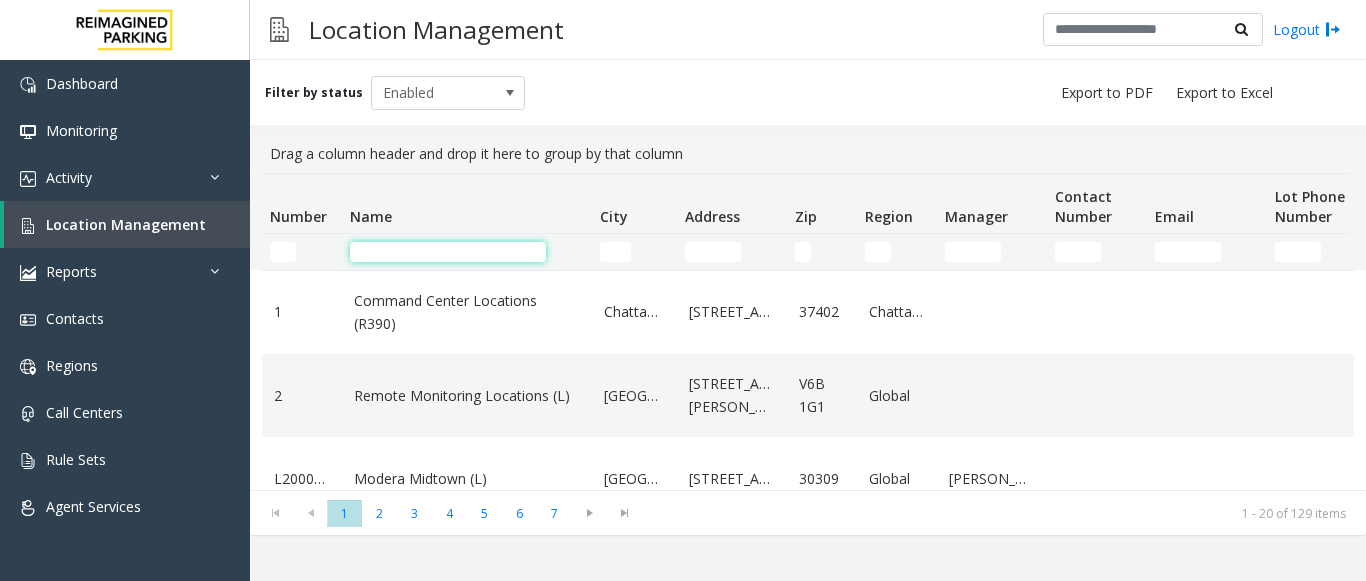 click 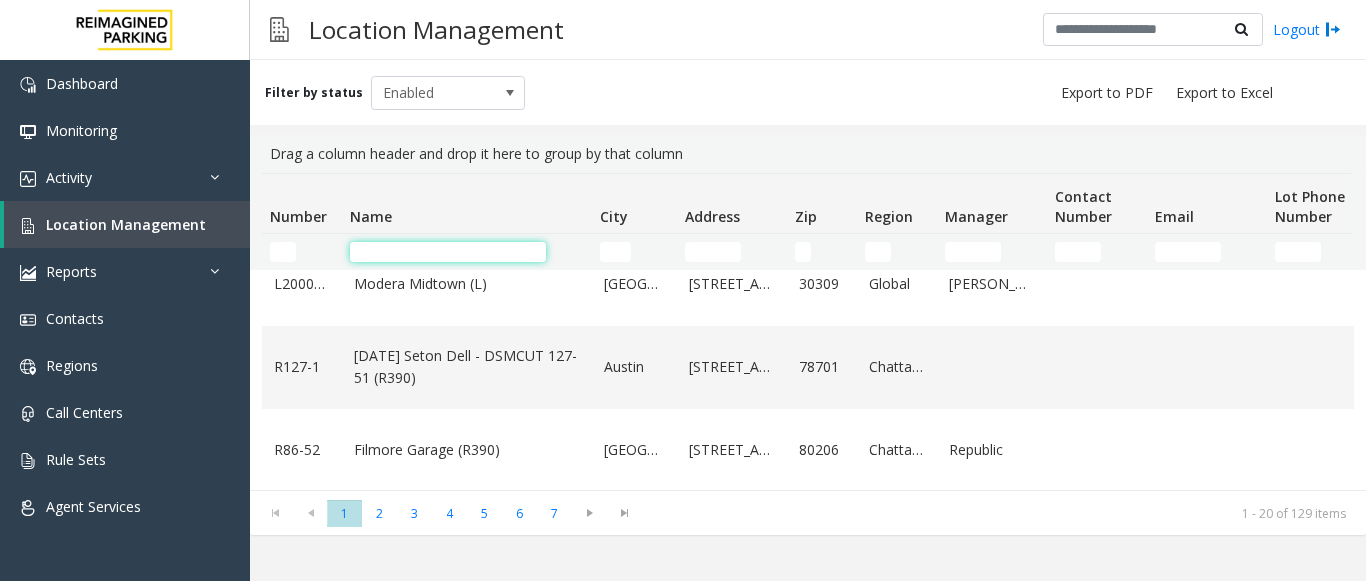 scroll, scrollTop: 400, scrollLeft: 0, axis: vertical 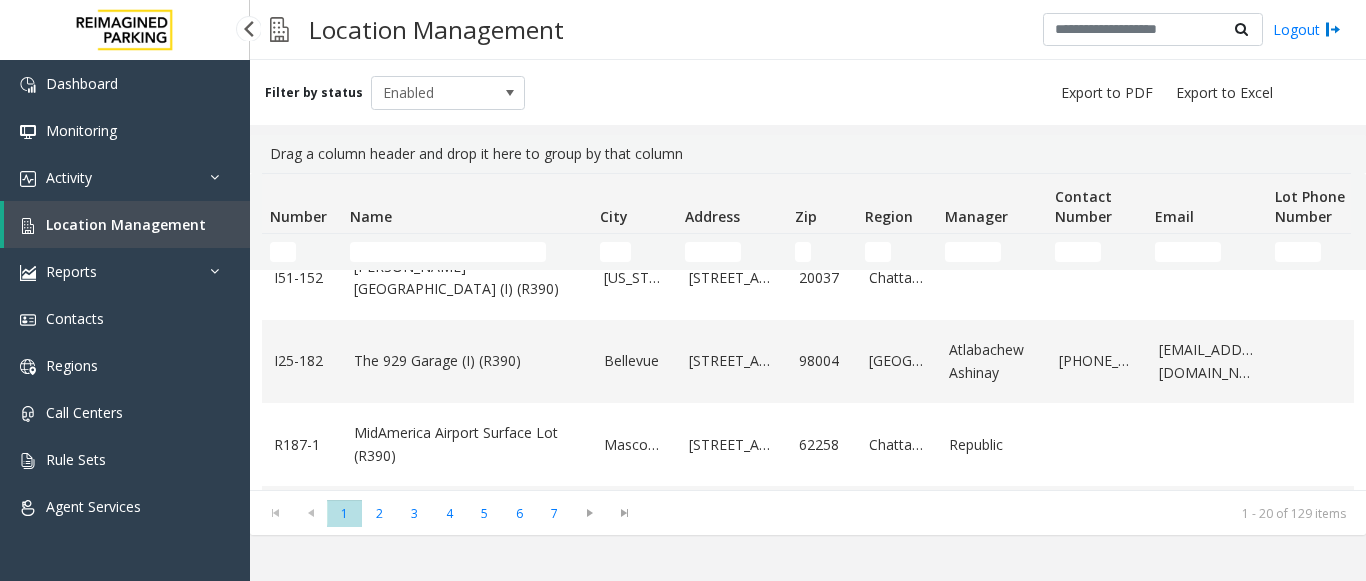 click on "Location Management" at bounding box center [126, 224] 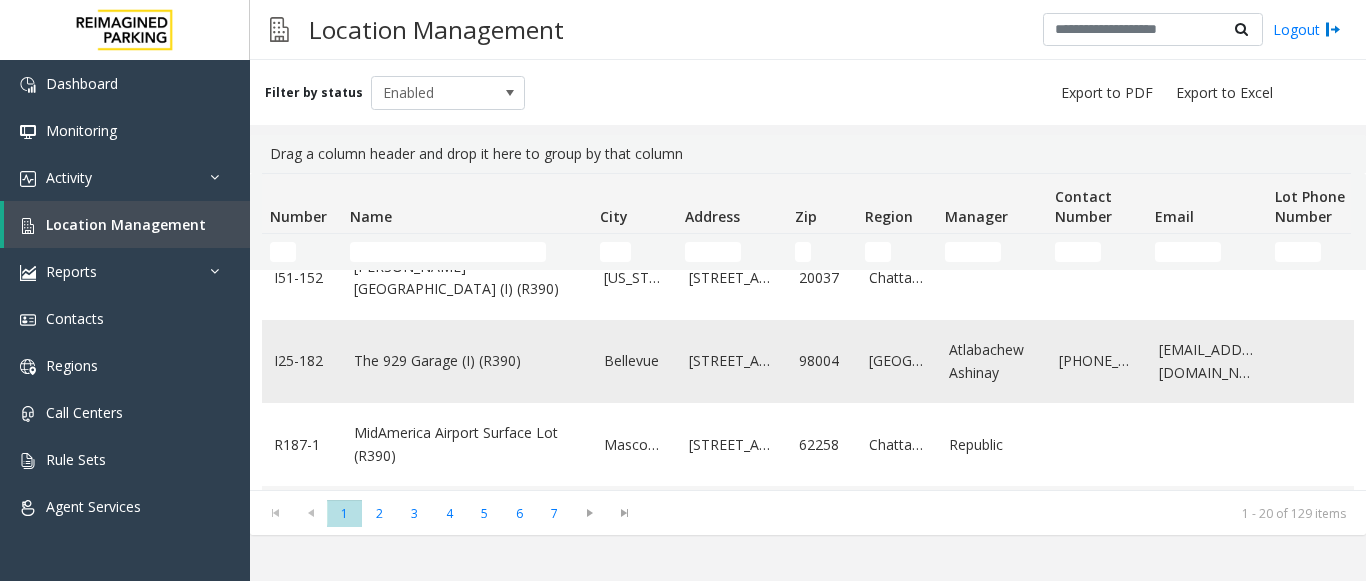 click on "The 929 Garage (I) (R390)" 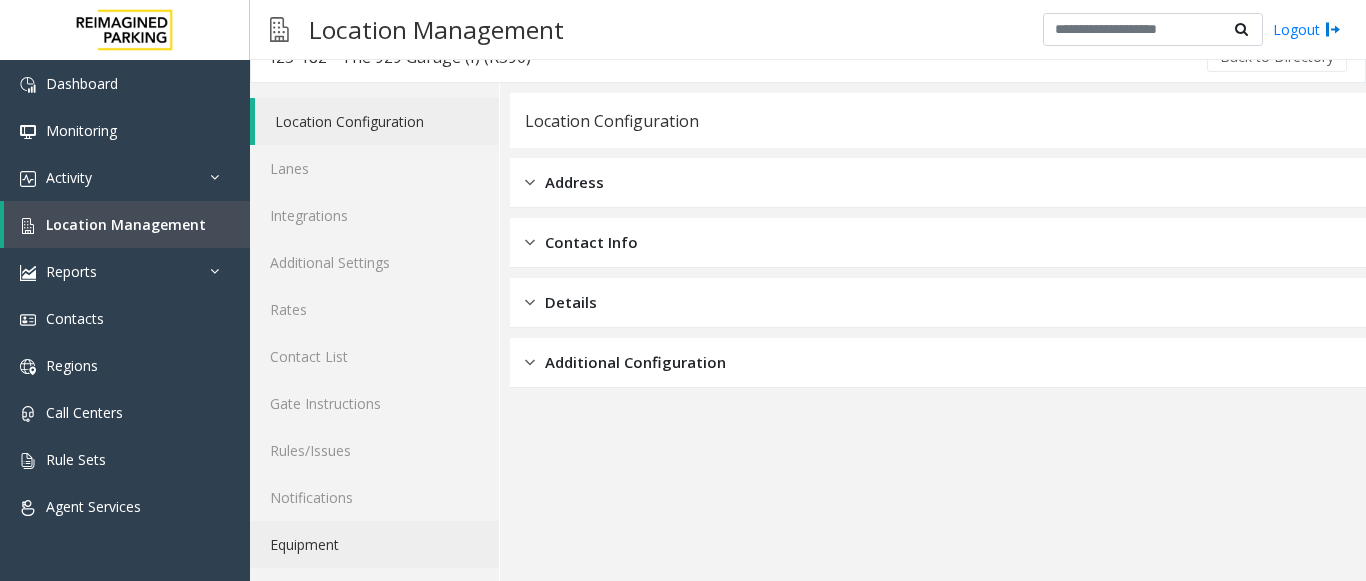 scroll, scrollTop: 78, scrollLeft: 0, axis: vertical 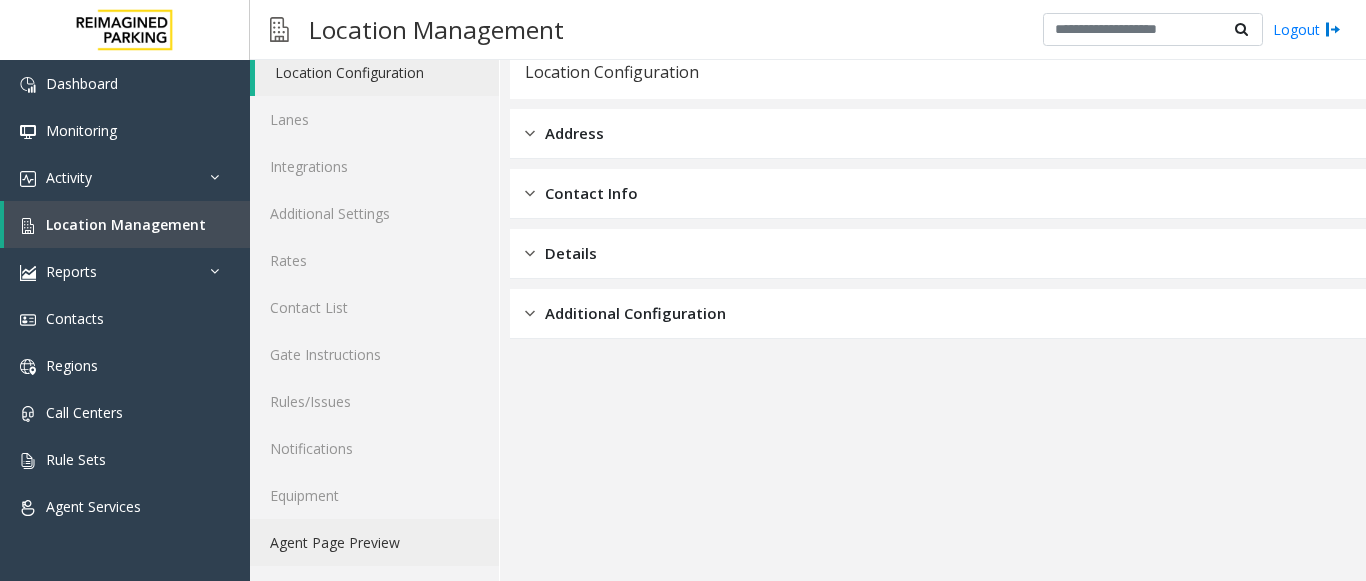 click on "Agent Page Preview" 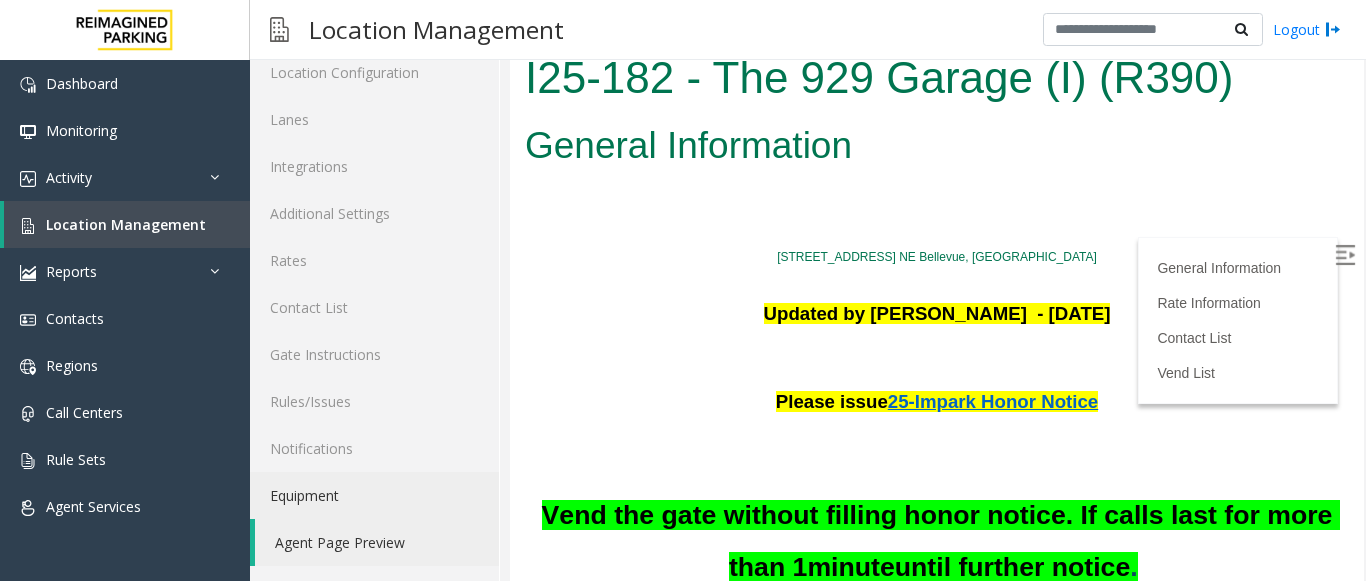 scroll, scrollTop: 0, scrollLeft: 0, axis: both 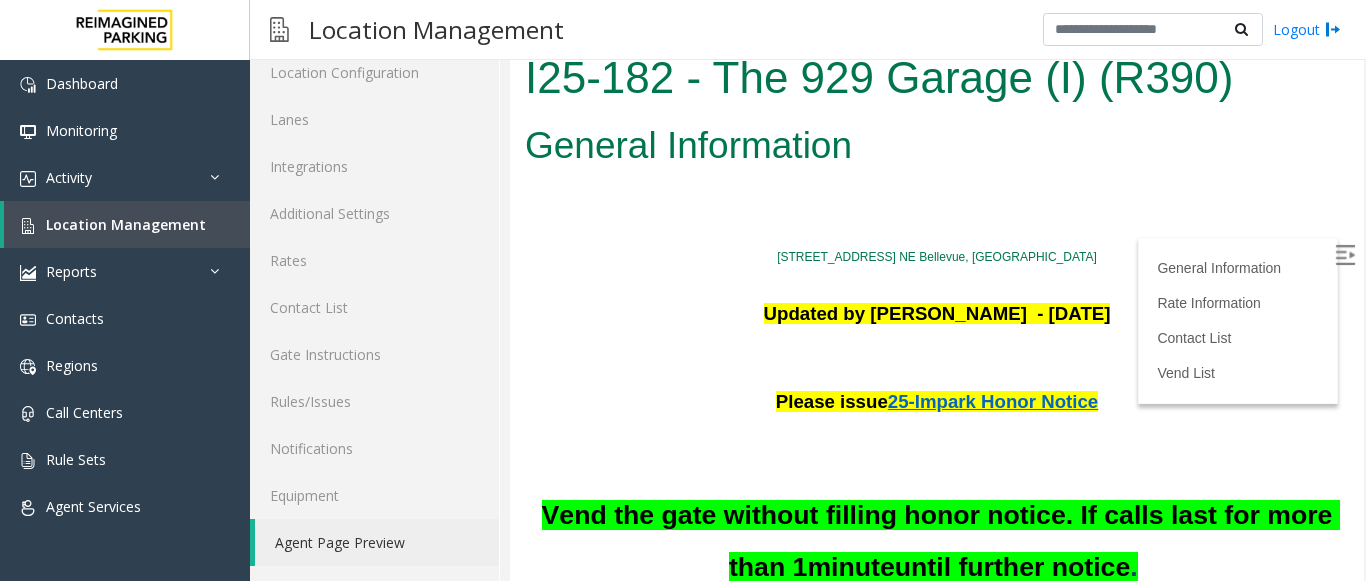 click at bounding box center (1345, 255) 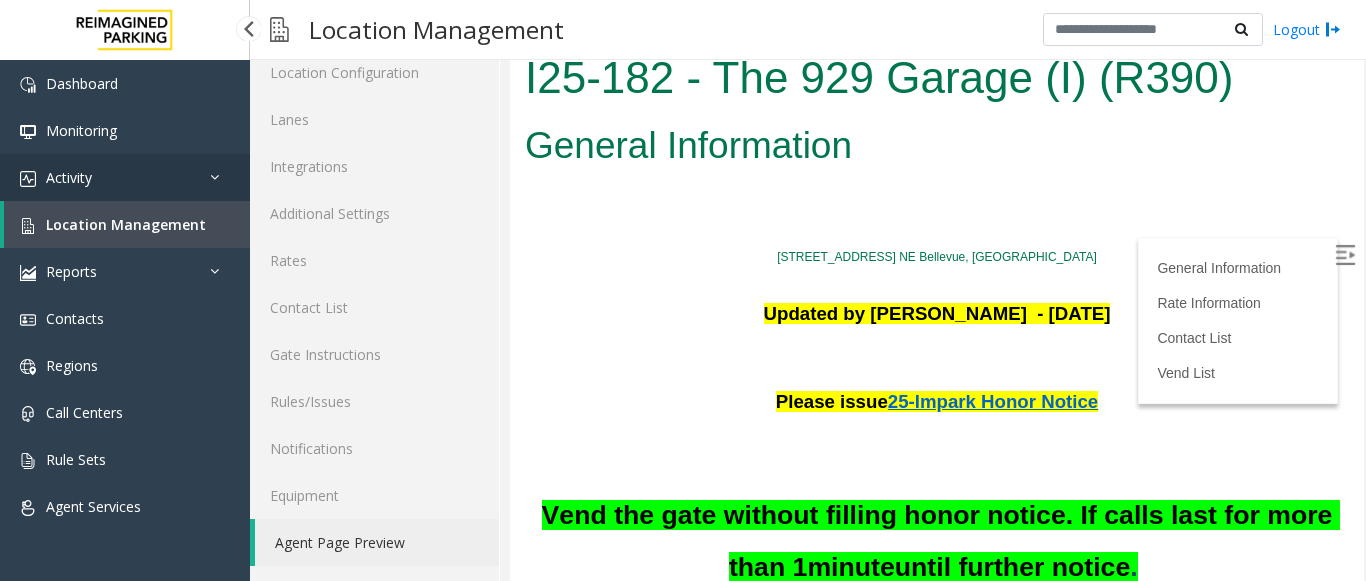 click on "Activity" at bounding box center [125, 177] 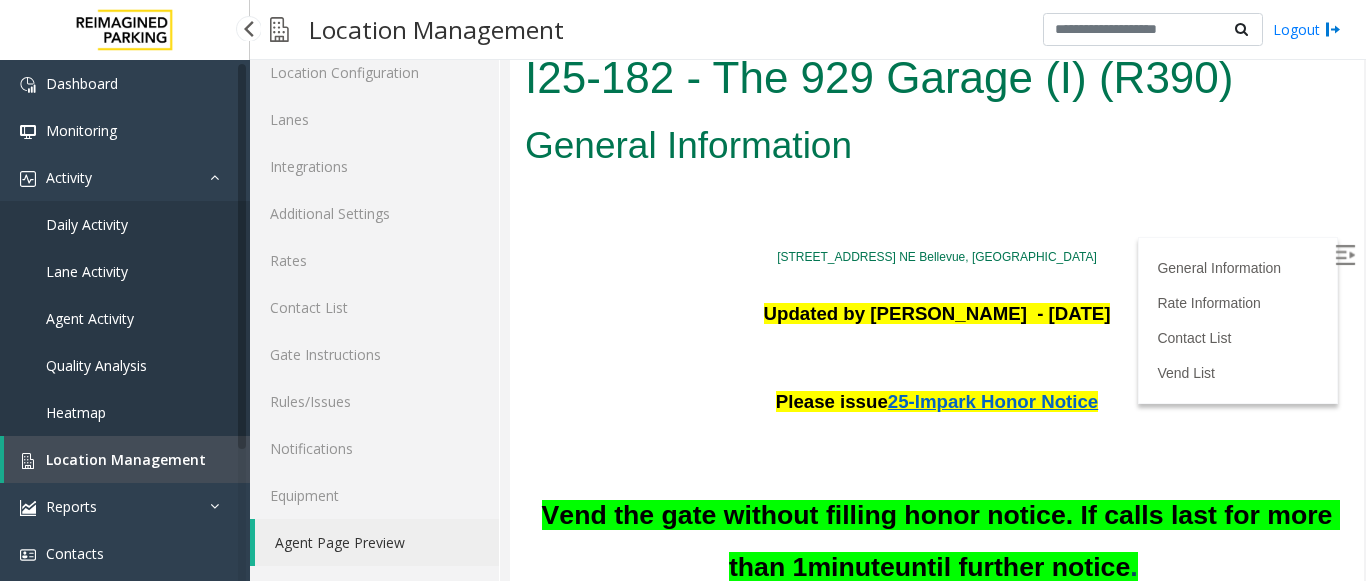 click on "Daily Activity" at bounding box center (87, 224) 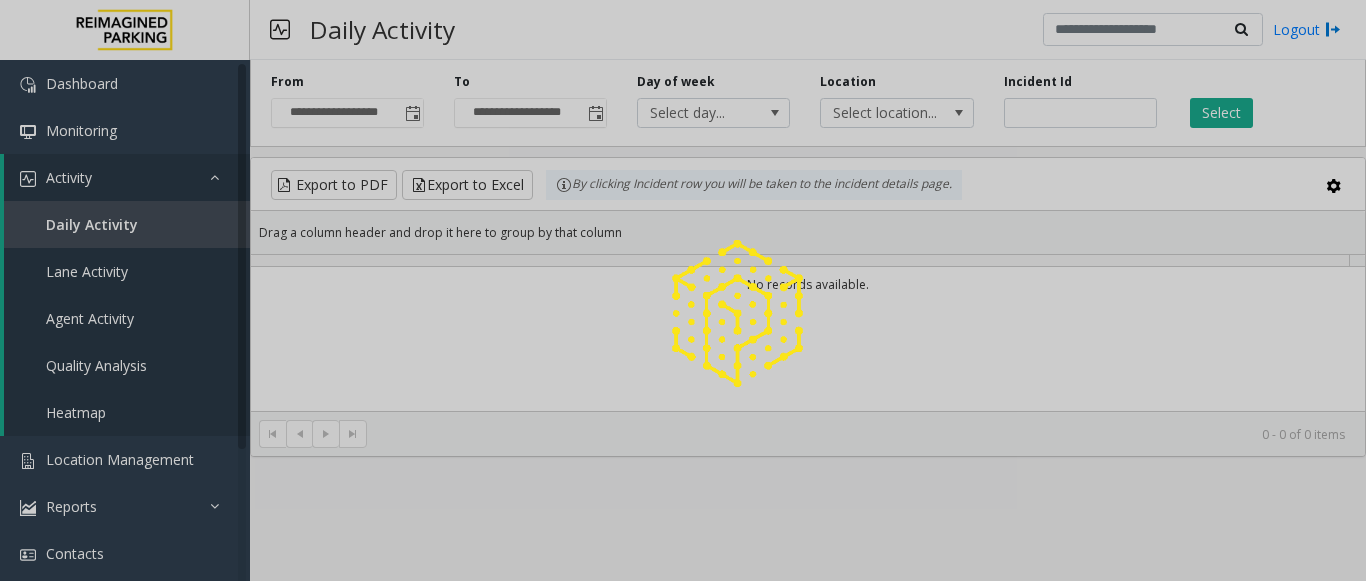 scroll, scrollTop: 0, scrollLeft: 0, axis: both 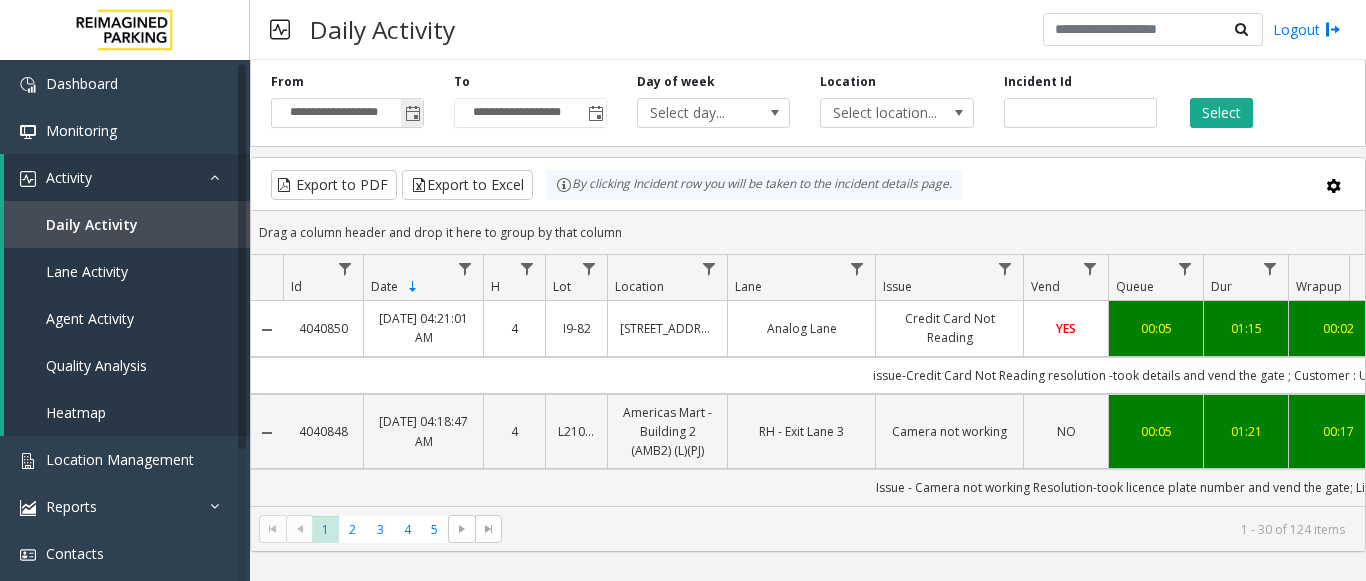 click 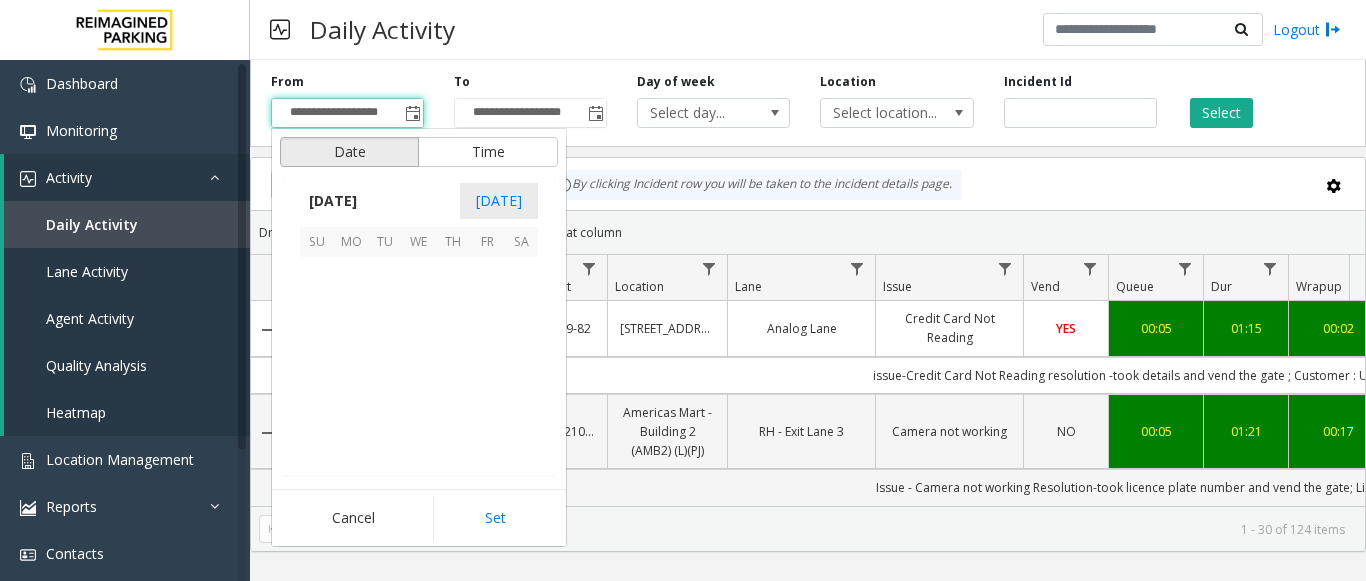 scroll, scrollTop: 358428, scrollLeft: 0, axis: vertical 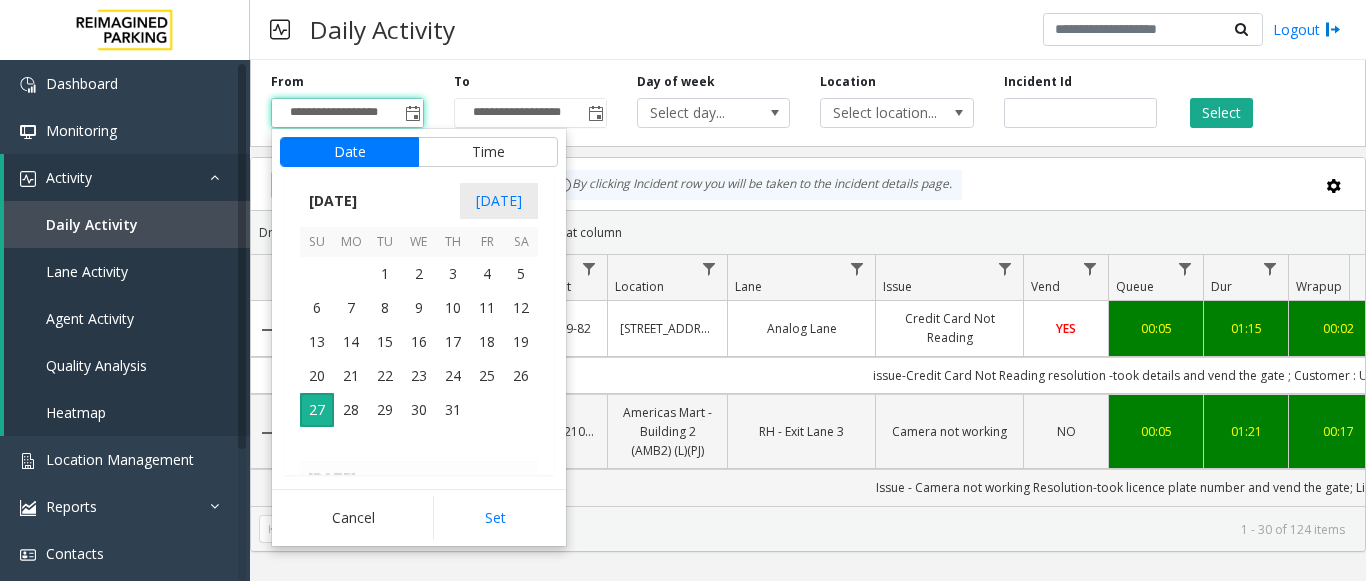click on "Export to PDF  Export to Excel By clicking Incident row you will be taken to the incident details page.   Drag a column header and drop it here to group by that column  Id Date Sorted Descending H Lot Location Lane Issue Vend Queue Dur Wrapup Total Rec. Video Agent Parker Source Closed by Agent  4040850   Jul 27, 2025 04:21:01 AM
4   I9-82   777 Bay St. (I)    Analog Lane   Credit Card Not Reading   YES   00:05   01:15   00:02   01:22   Mohammad Zaid Khan   Urooj   genesys   NO   issue-Credit Card Not Reading
resolution -took details and vend the gate
; Customer : Urooj; Ticket : 40989685   4040848   Jul 27, 2025 04:18:47 AM
4   L21036801   Americas Mart - Building 2 (AMB2) (L)(PJ)   RH - Exit Lane 3   Camera not working   NO   00:05   01:21   00:17   01:43   Abhishek Jha      genesys   NO   Issue -
Camera not working
Resolution-took licence plate number and vend the gate; License Plate : s2309171   4040849   Jul 27, 2025 04:13:51 AM
4   L21063800   AMLI at 2nd (L)   Booth Exit   Disabled Card   YES  *" 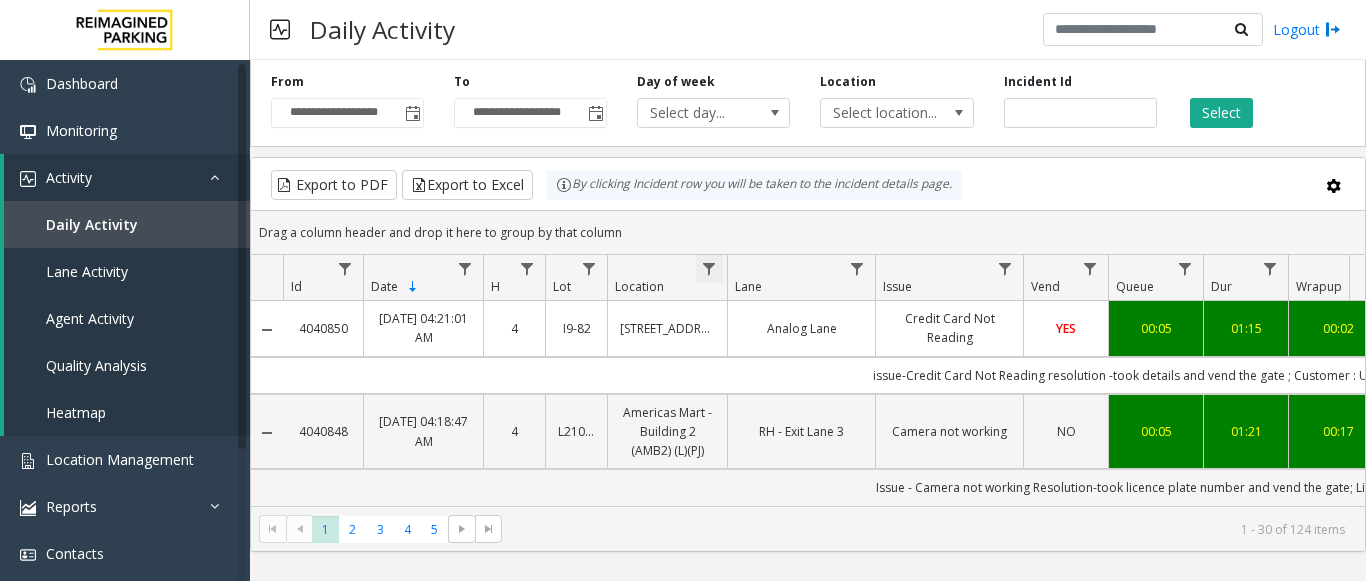 click 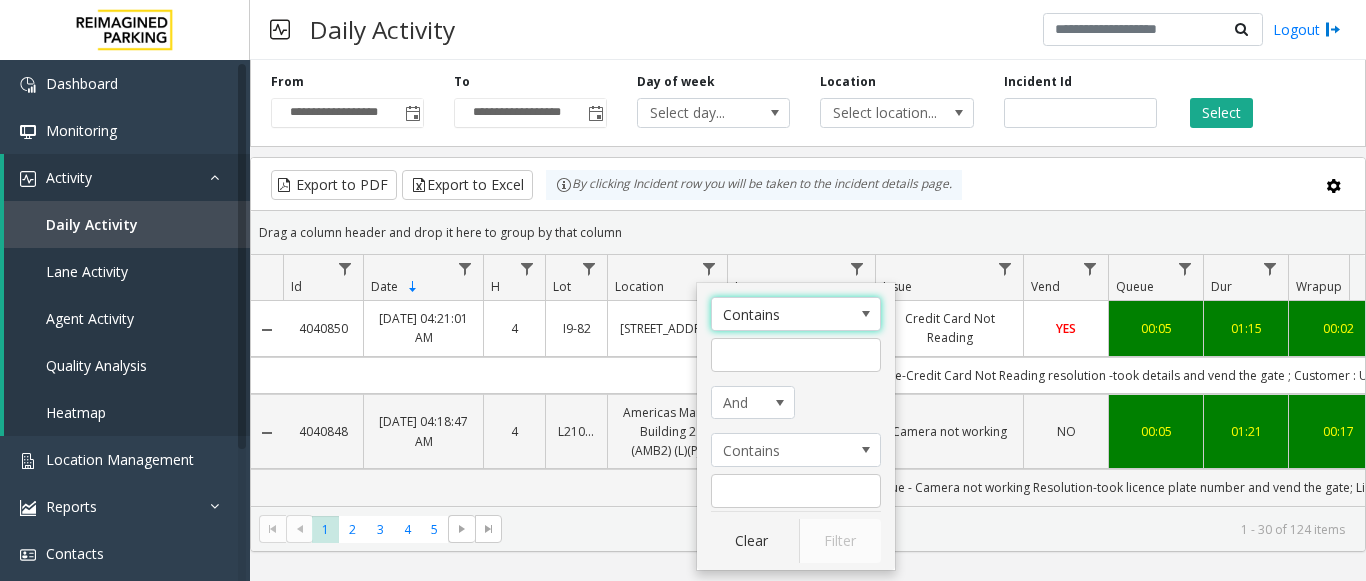click on "Contains And Contains Clear Filter" 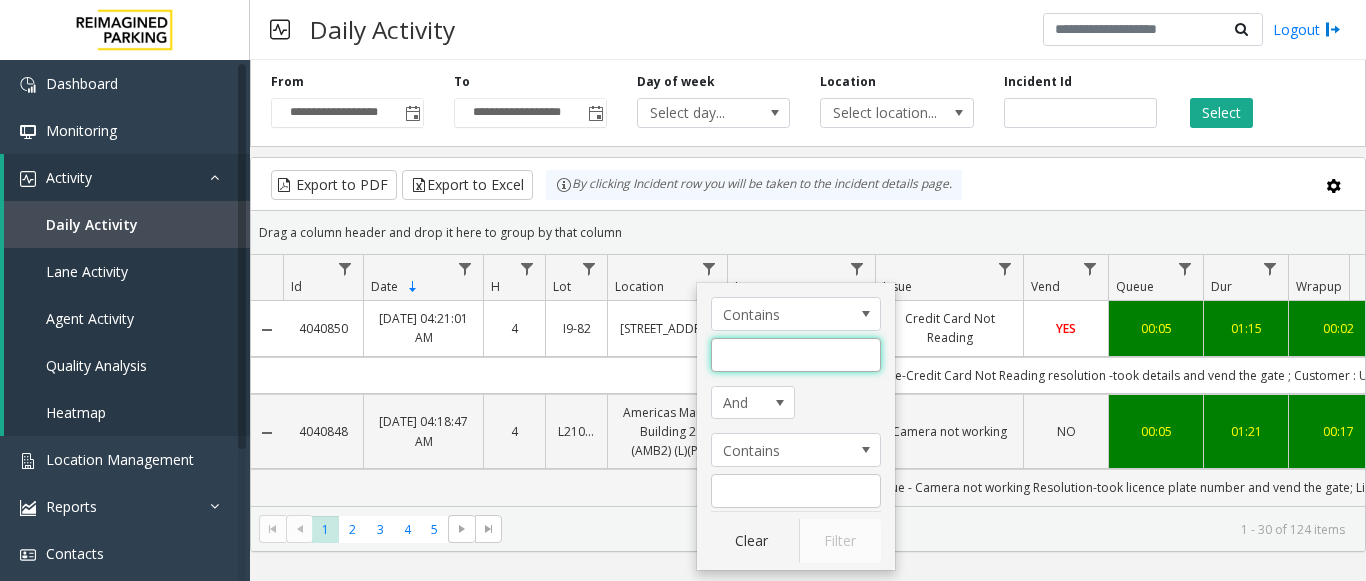 click 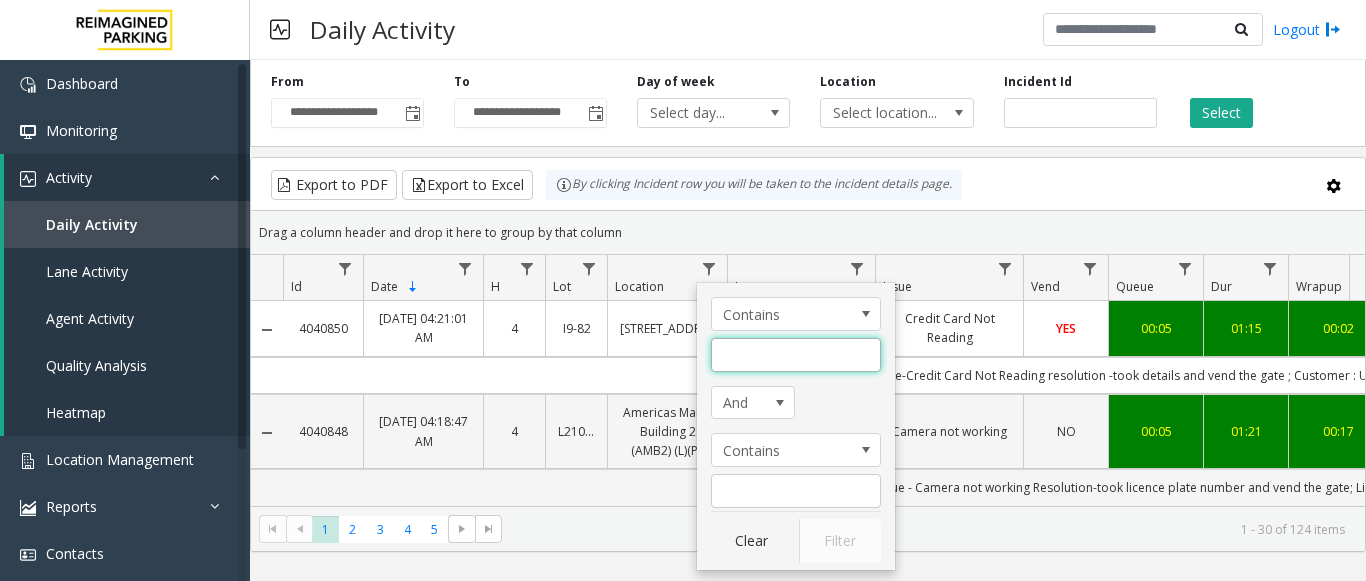 click 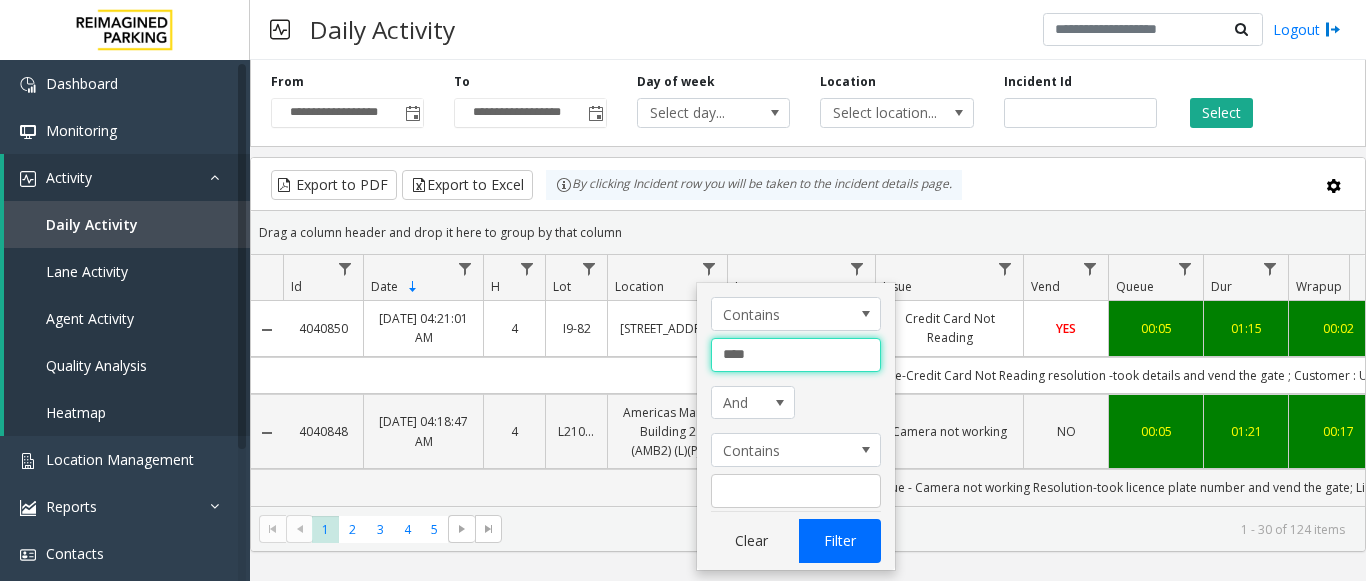 type on "****" 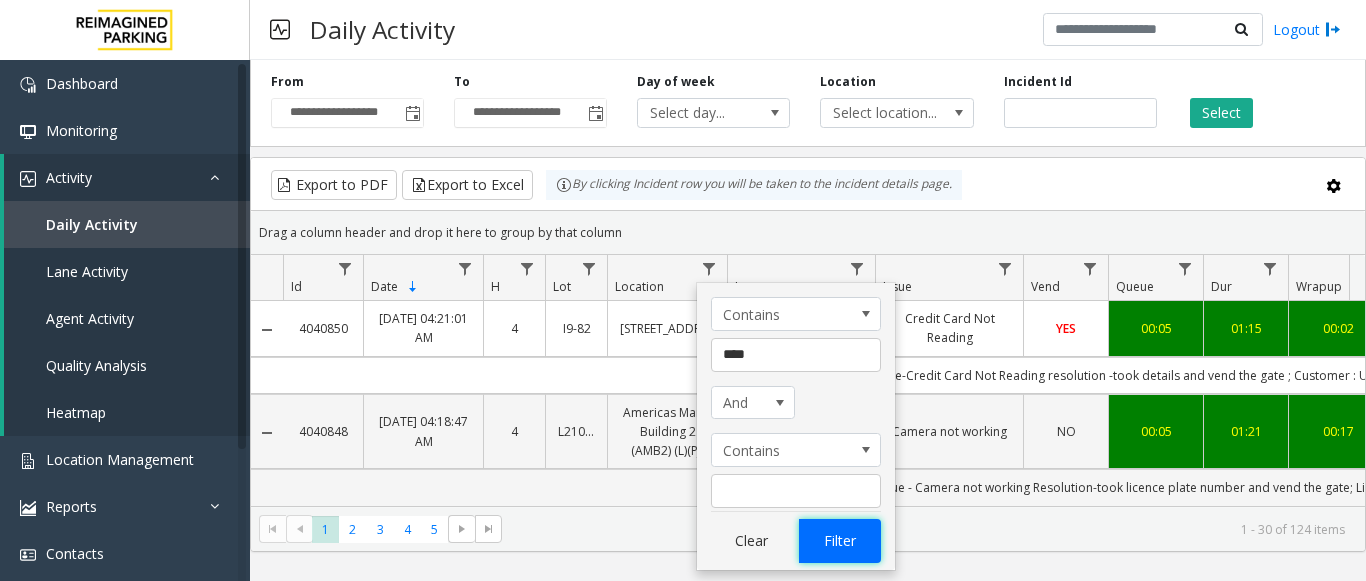click on "Filter" 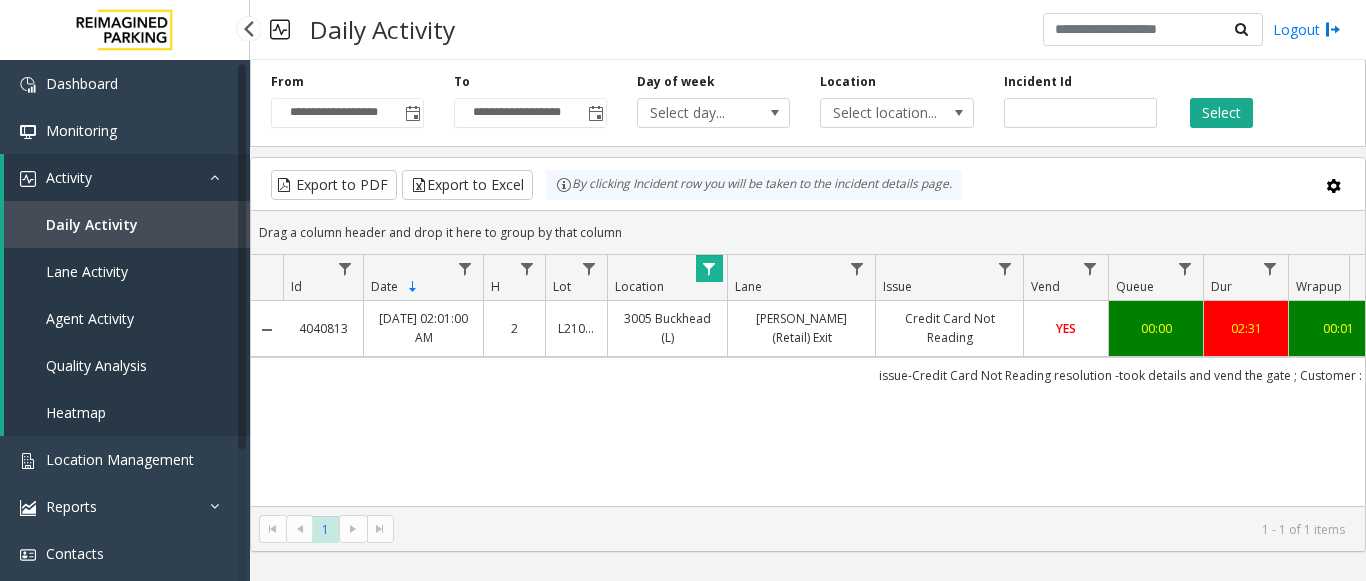click at bounding box center (248, 28) 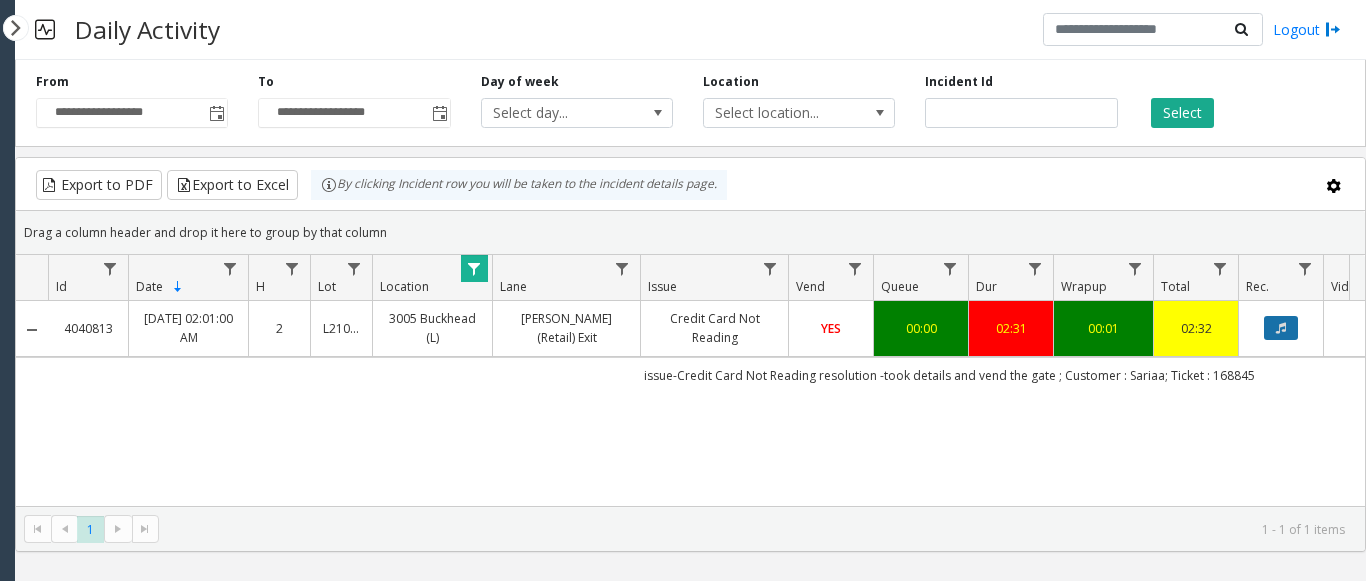 click 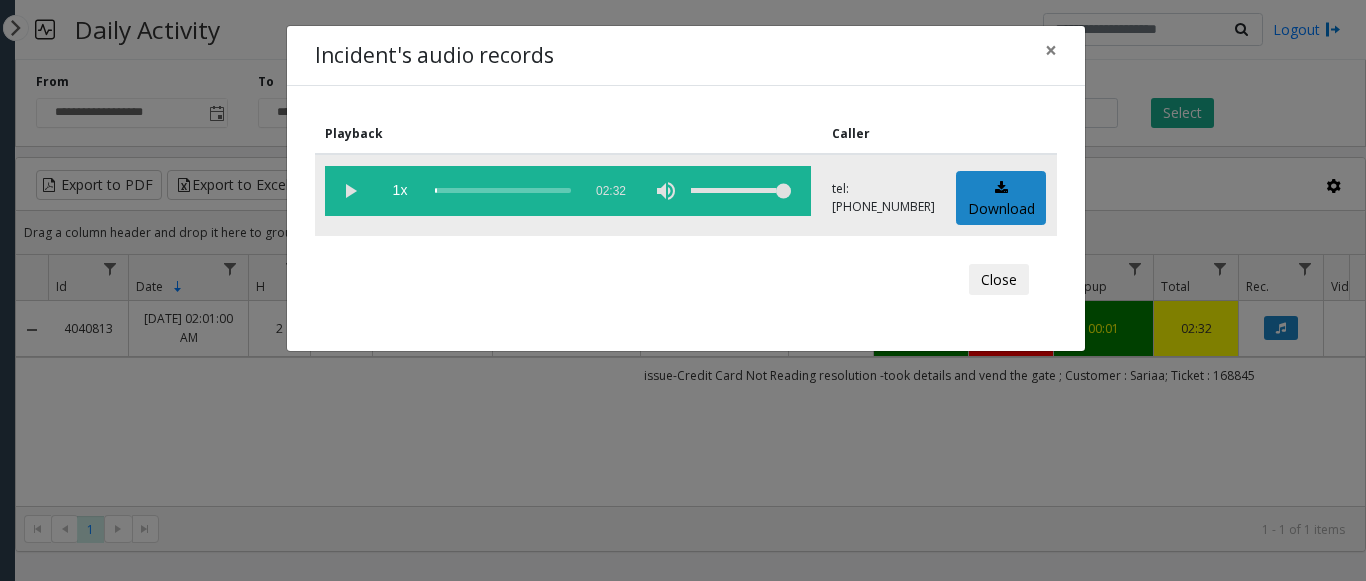 click 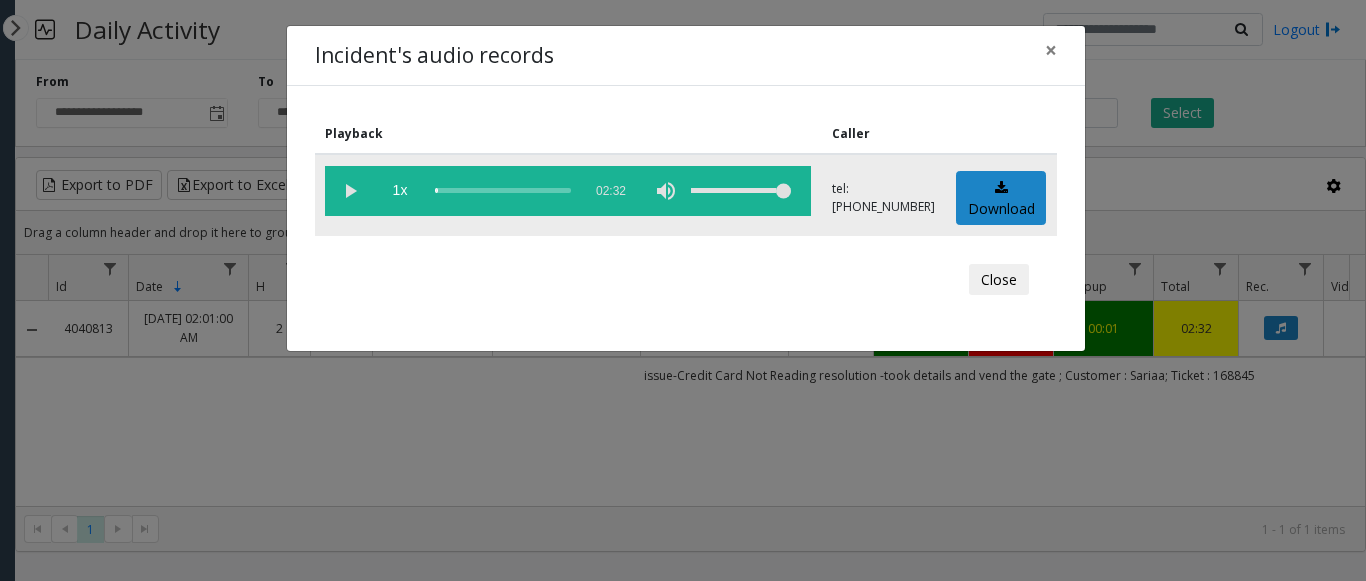 click 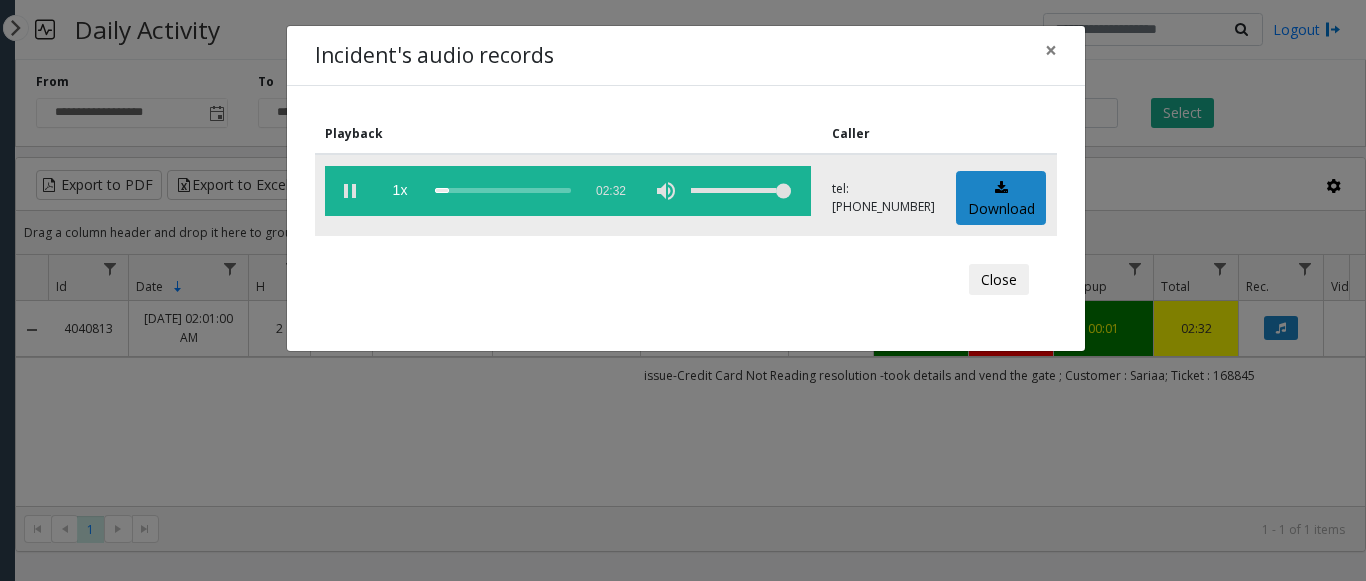 click 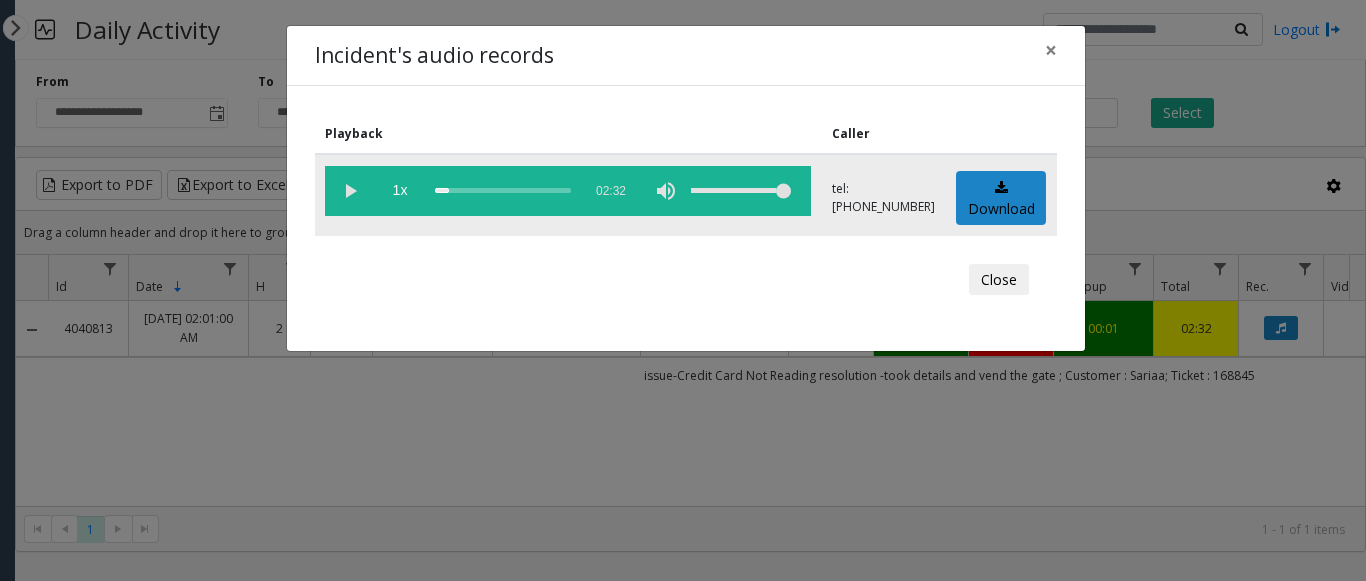 click 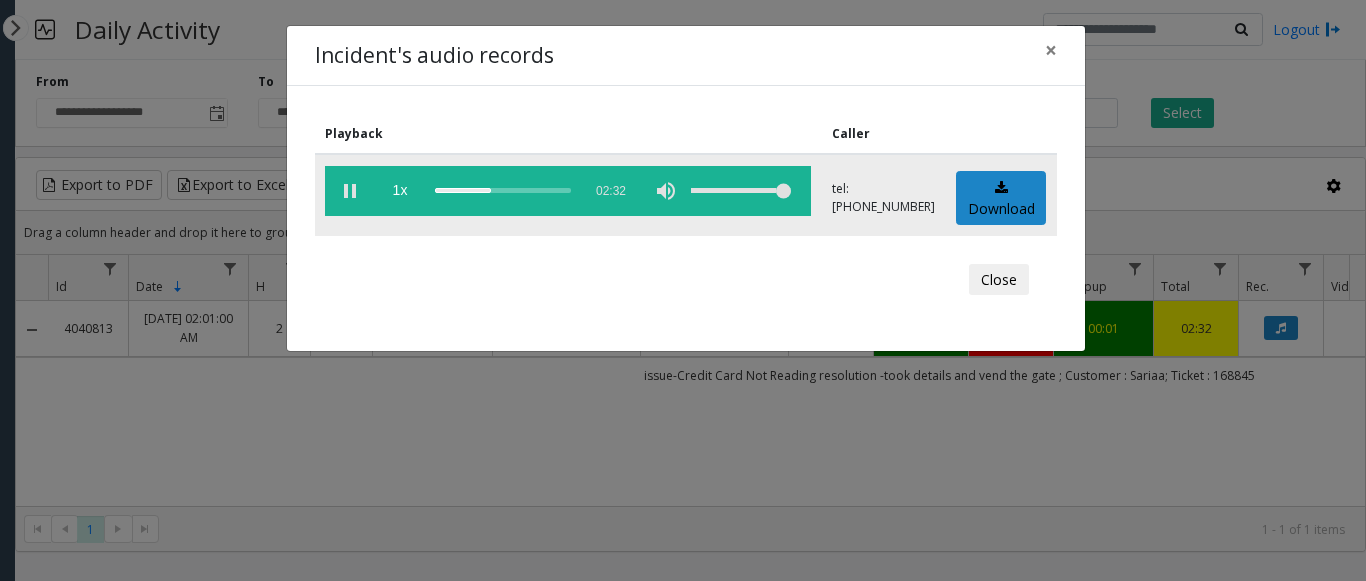 click 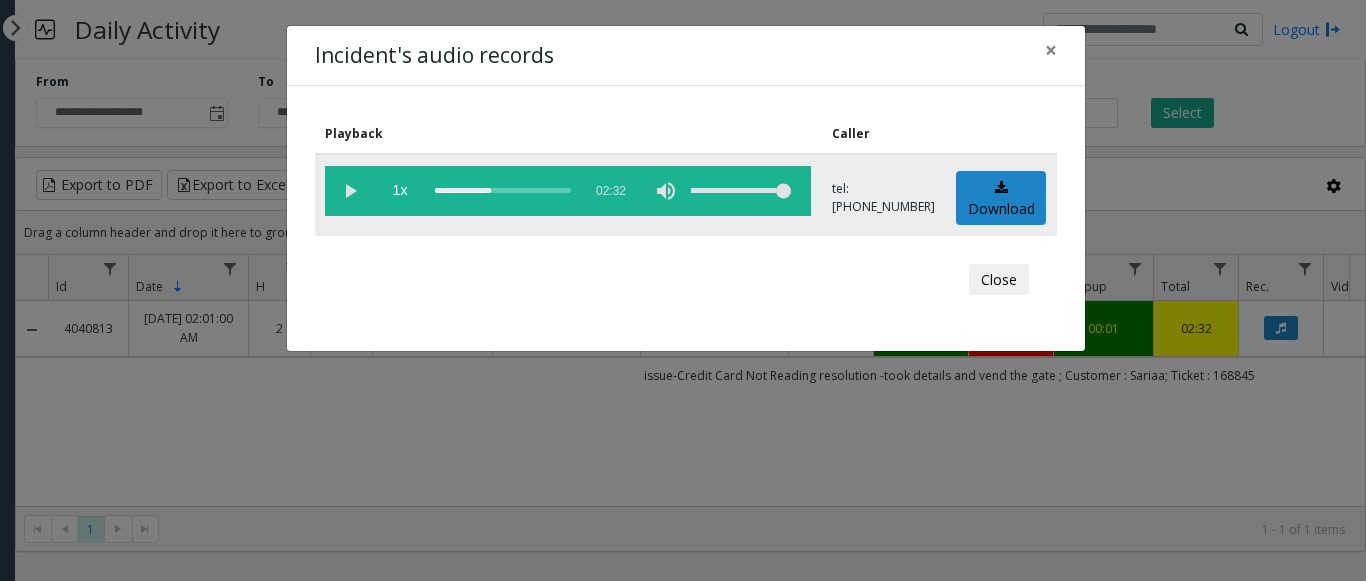 click 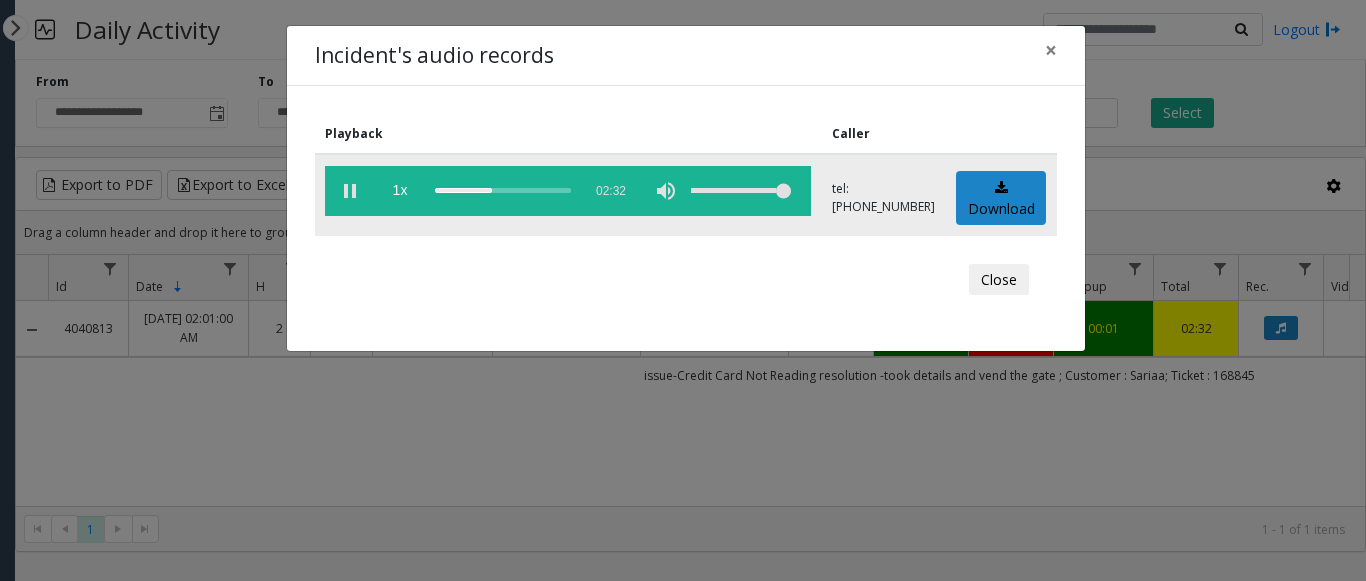 click 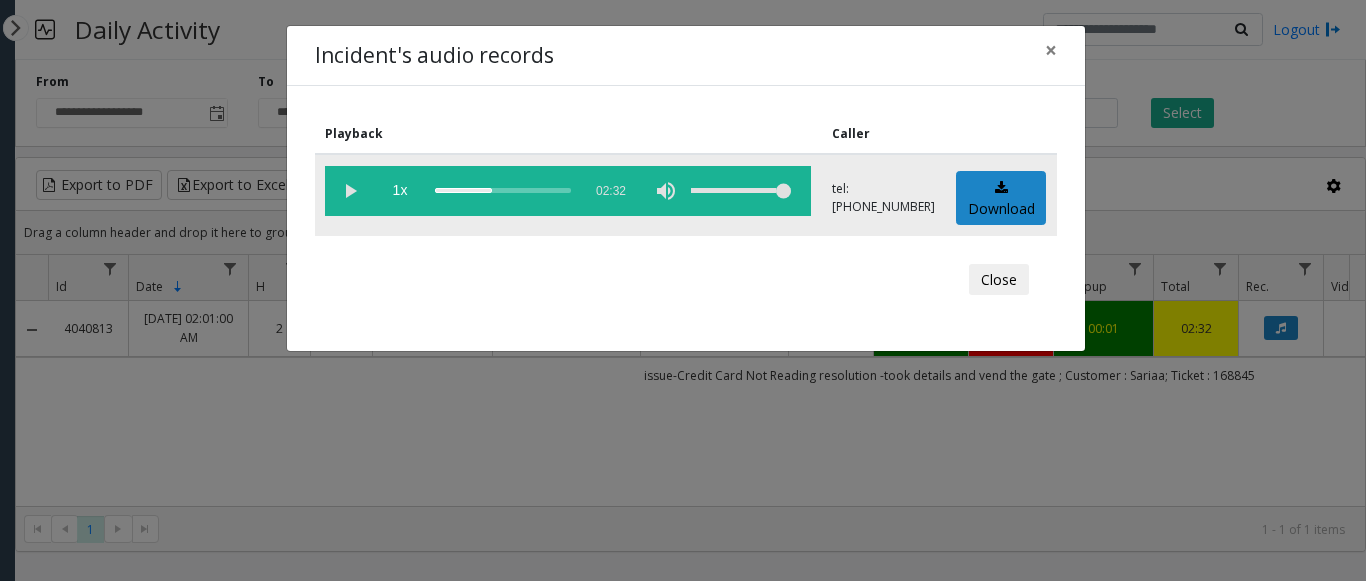 click 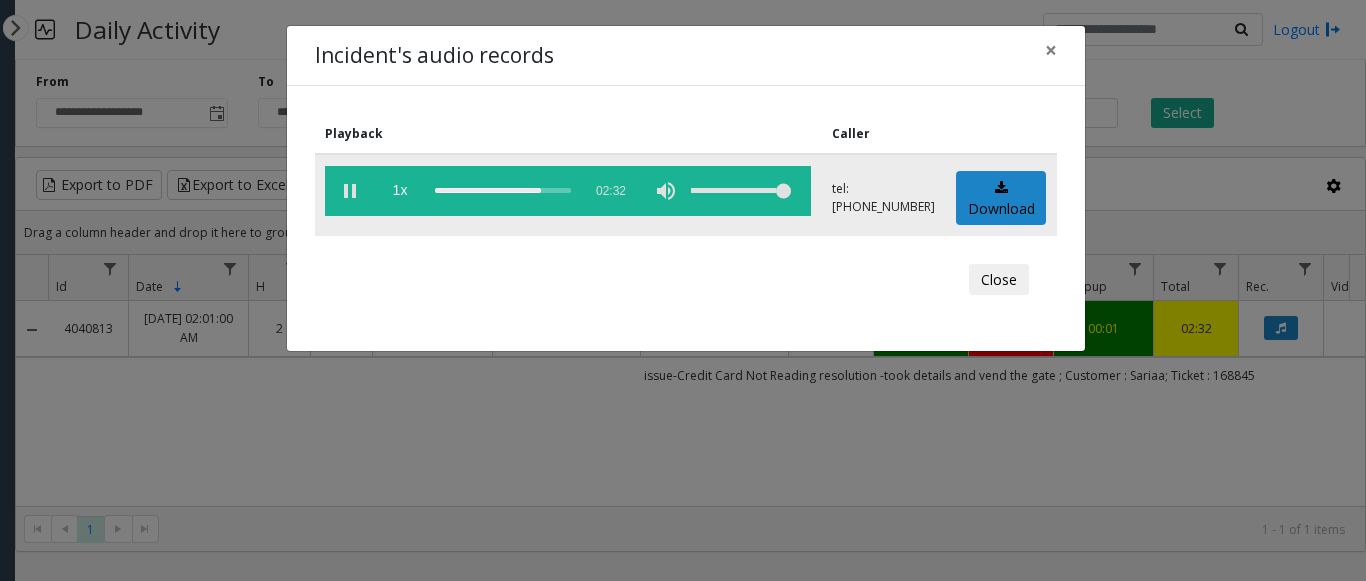 click 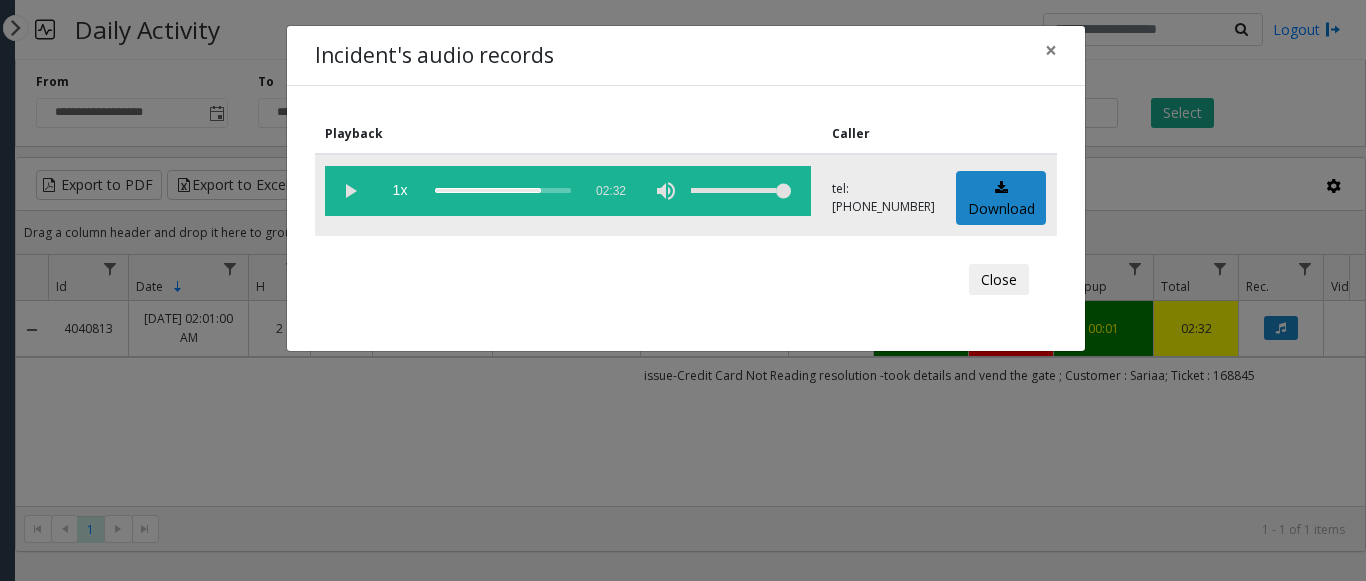 click 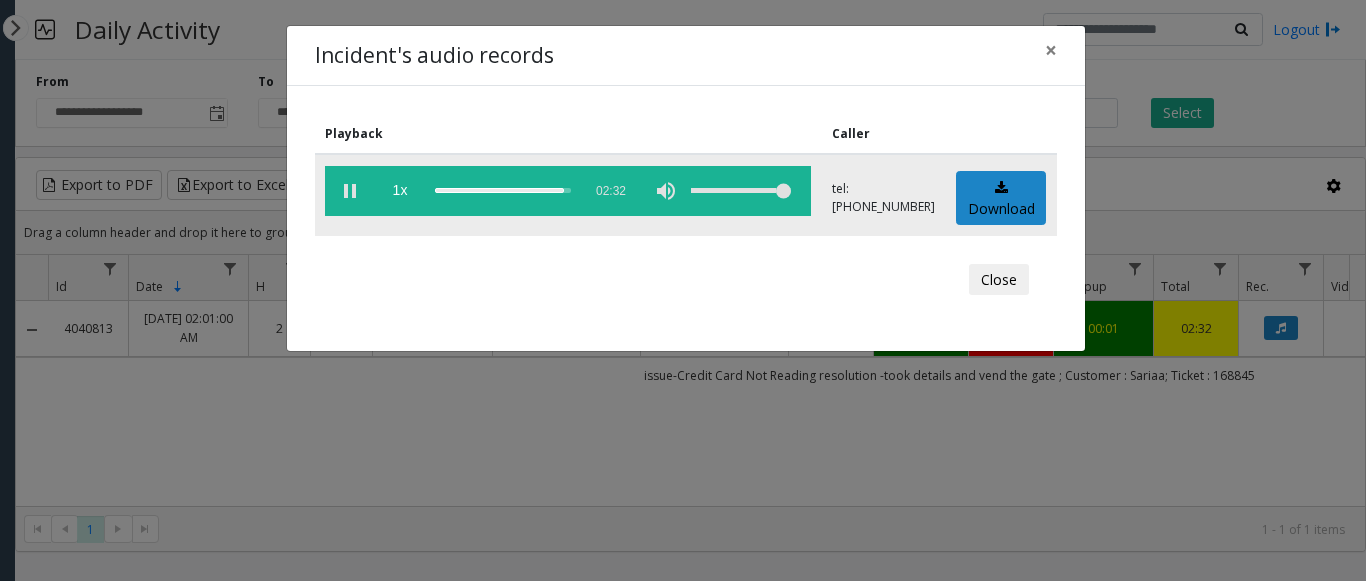click 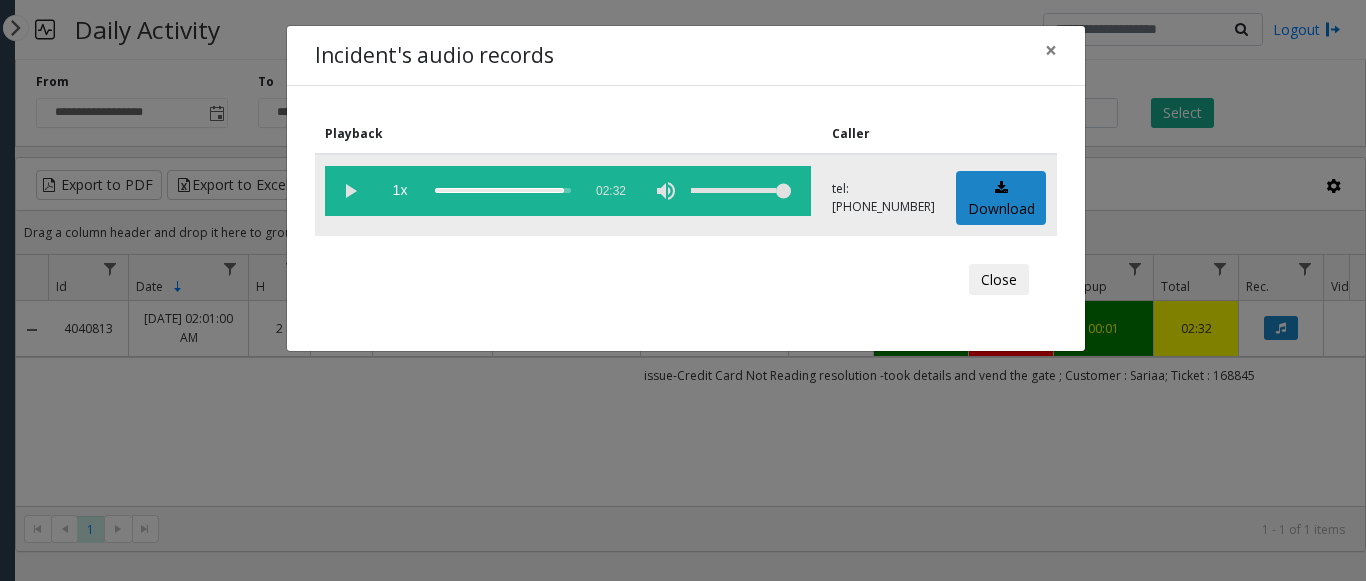 click 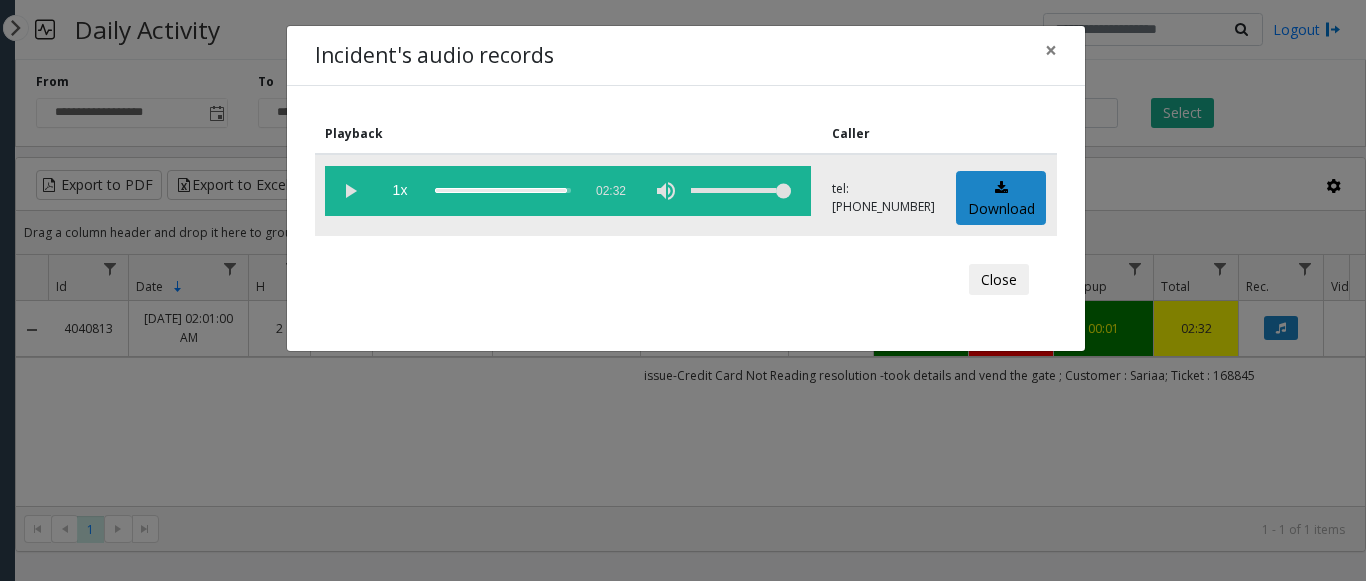 click 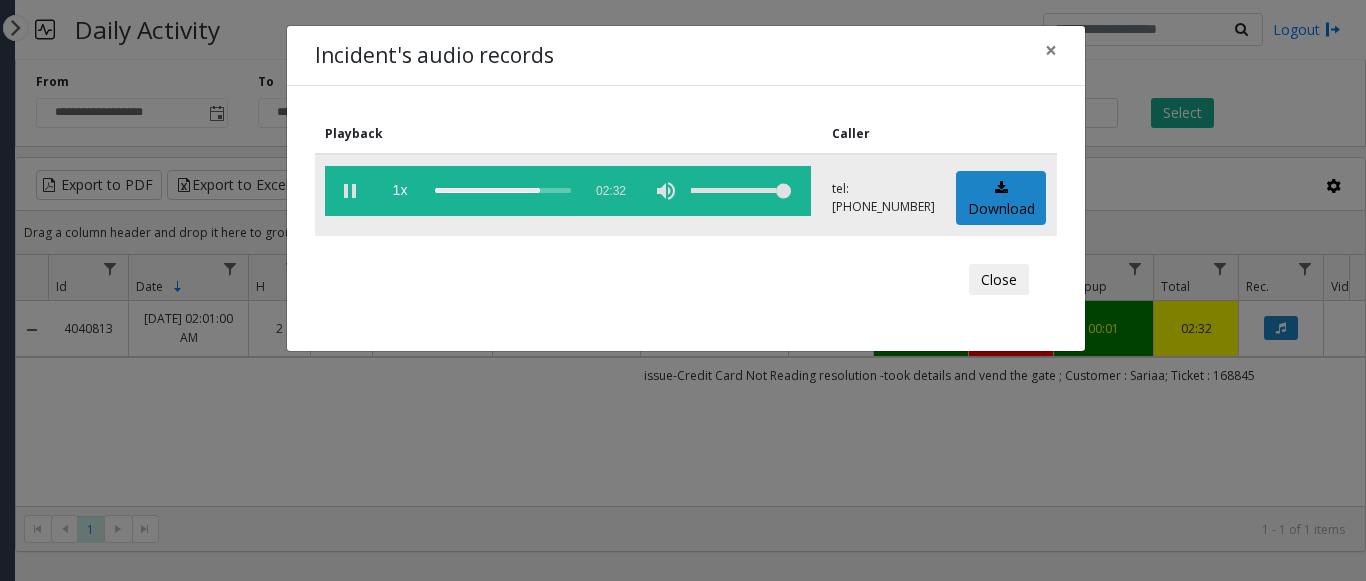 click 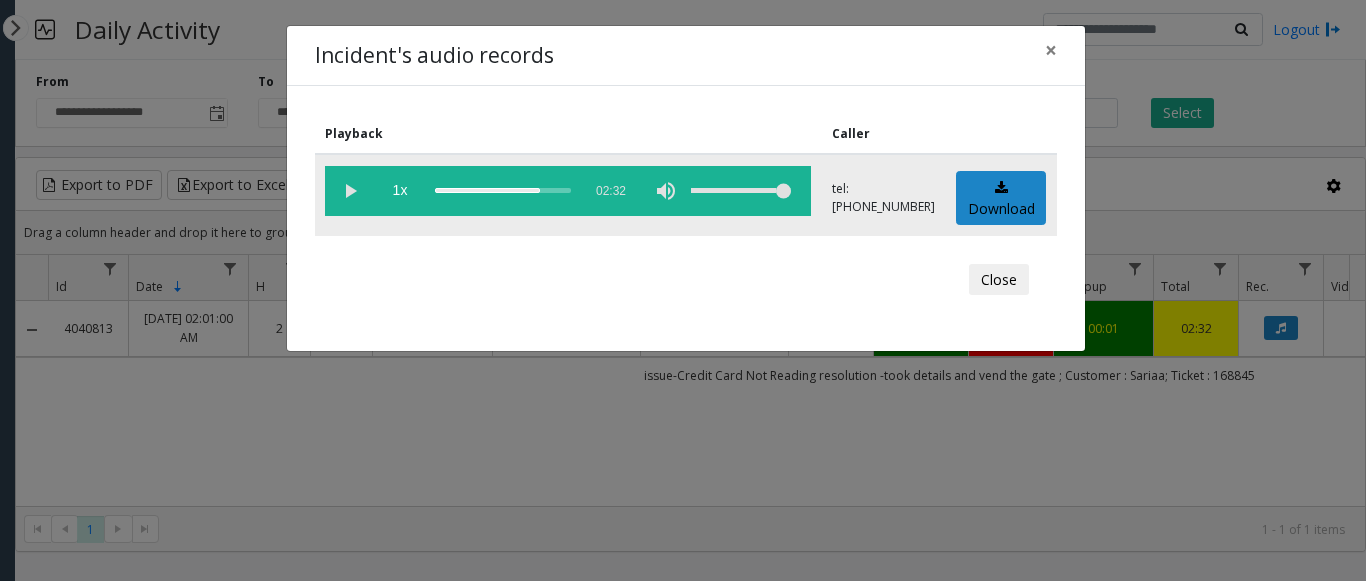 click 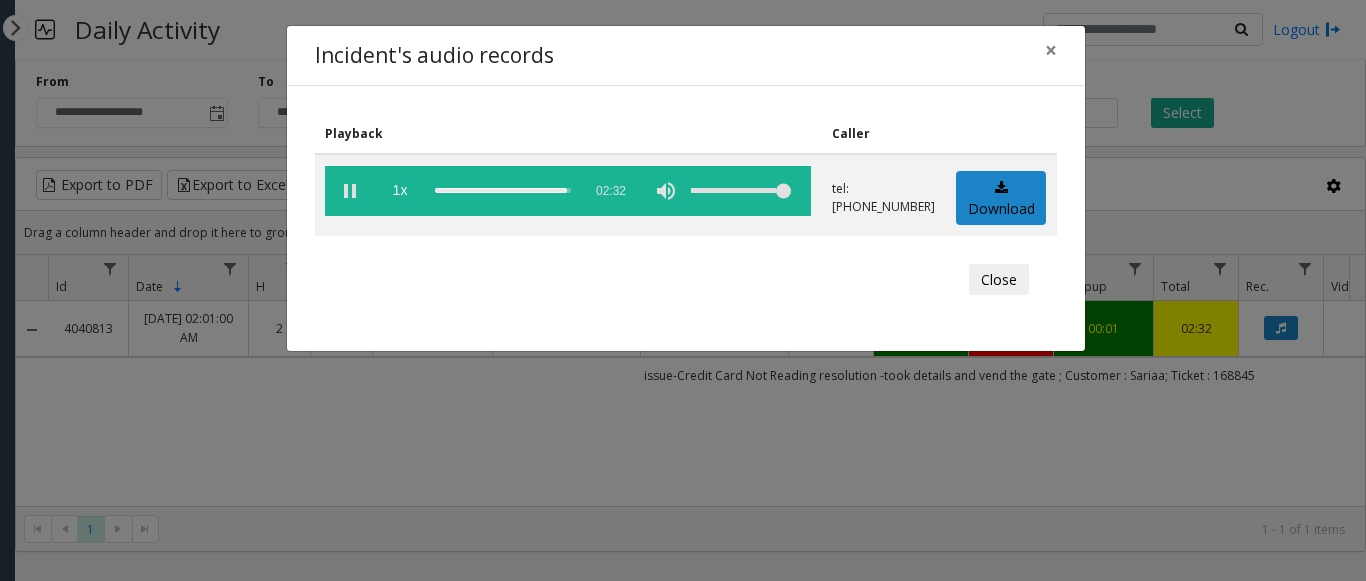 drag, startPoint x: 344, startPoint y: 197, endPoint x: 290, endPoint y: 162, distance: 64.3506 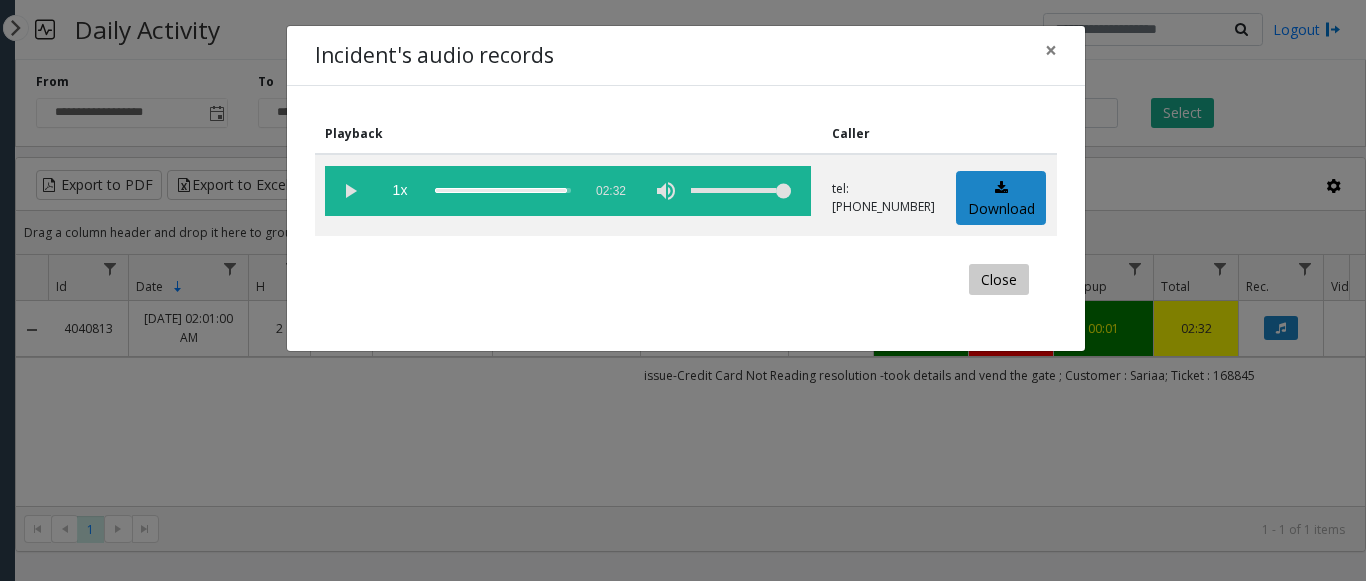 click on "Close" 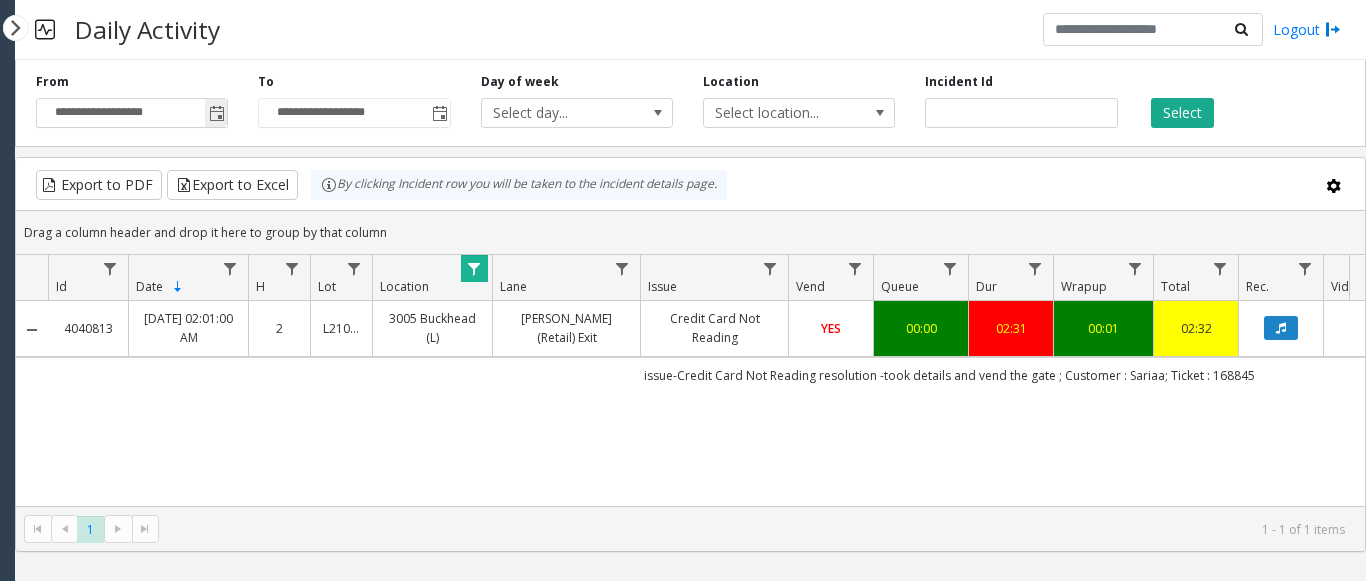 click 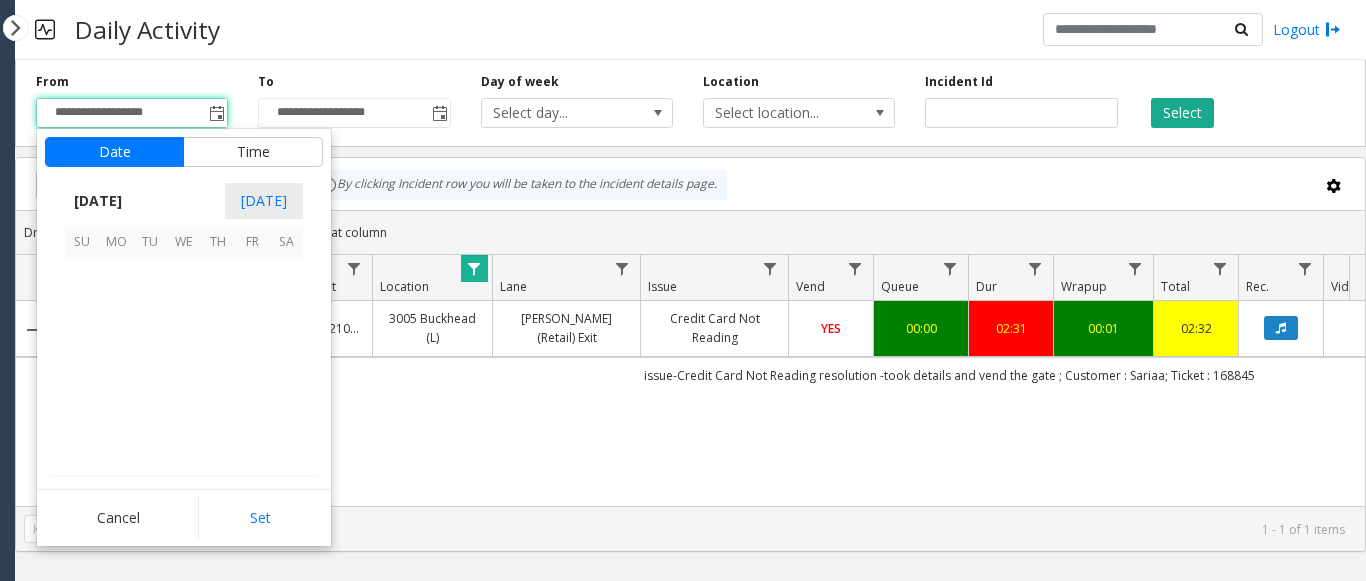 scroll, scrollTop: 358428, scrollLeft: 0, axis: vertical 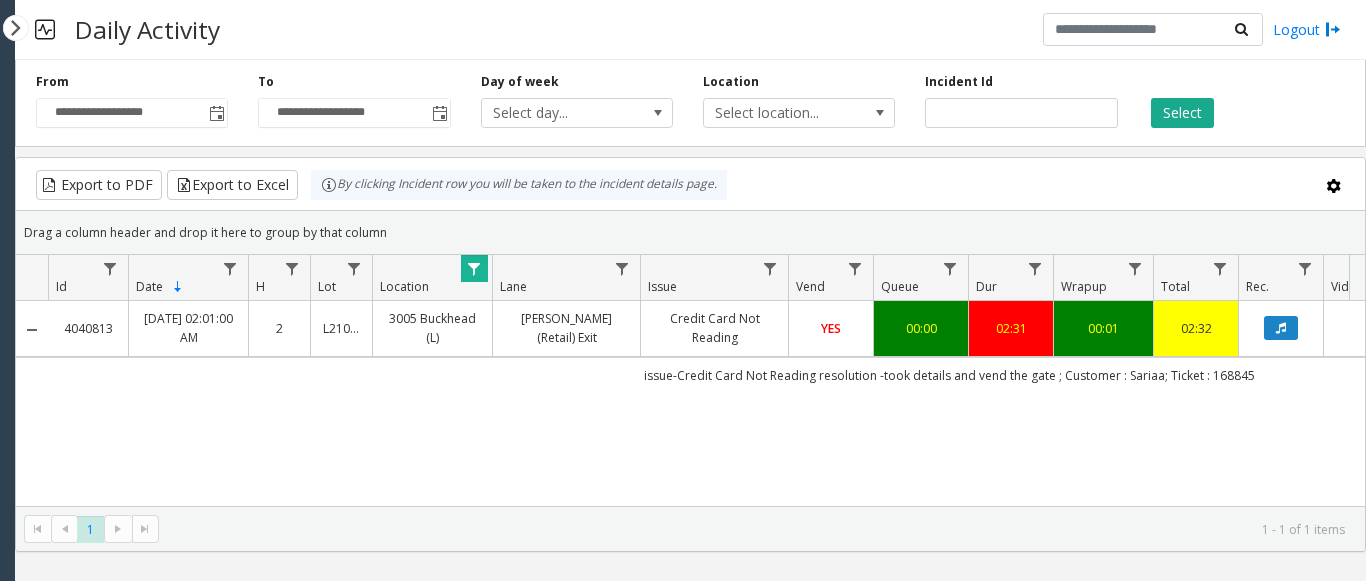 click on "4040813   Jul 27, 2025 02:01:00 AM
2   L21082601   3005 Buckhead (L)   Pharr (Retail) Exit    Credit Card Not Reading   YES   00:00   02:31   00:01   02:32   Mohammad Zaid Khan   Sariaa   genesys   NO   issue-Credit Card Not Reading
resolution -took details and vend the gate
; Customer : Sariaa; Ticket : 168845" 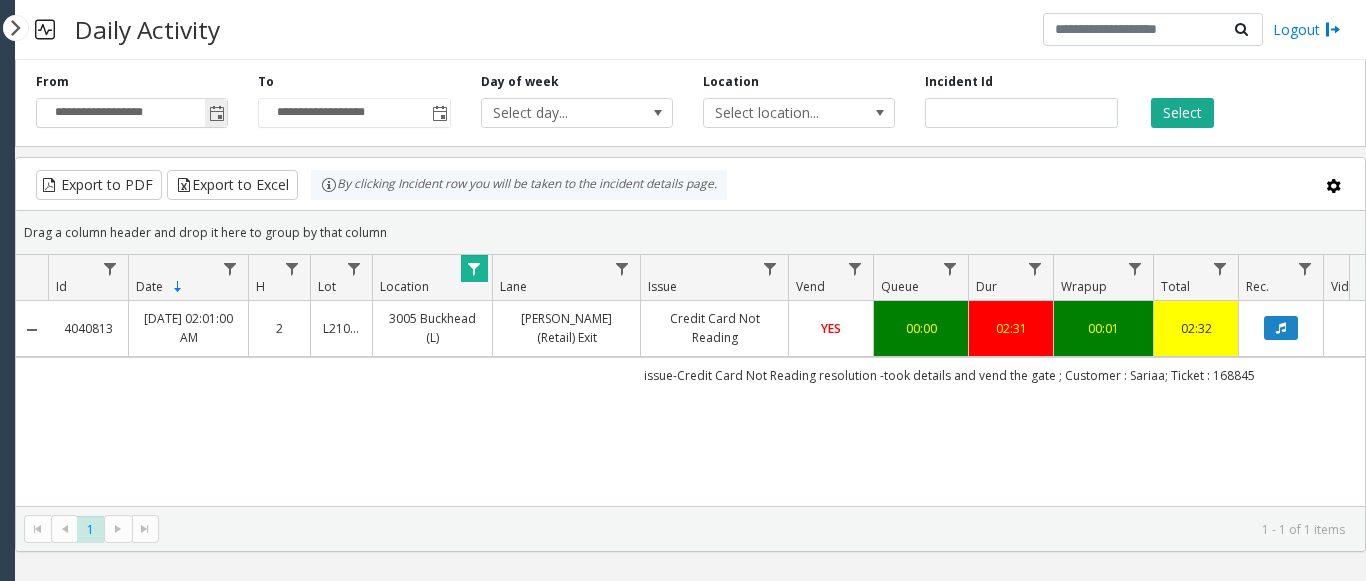 click 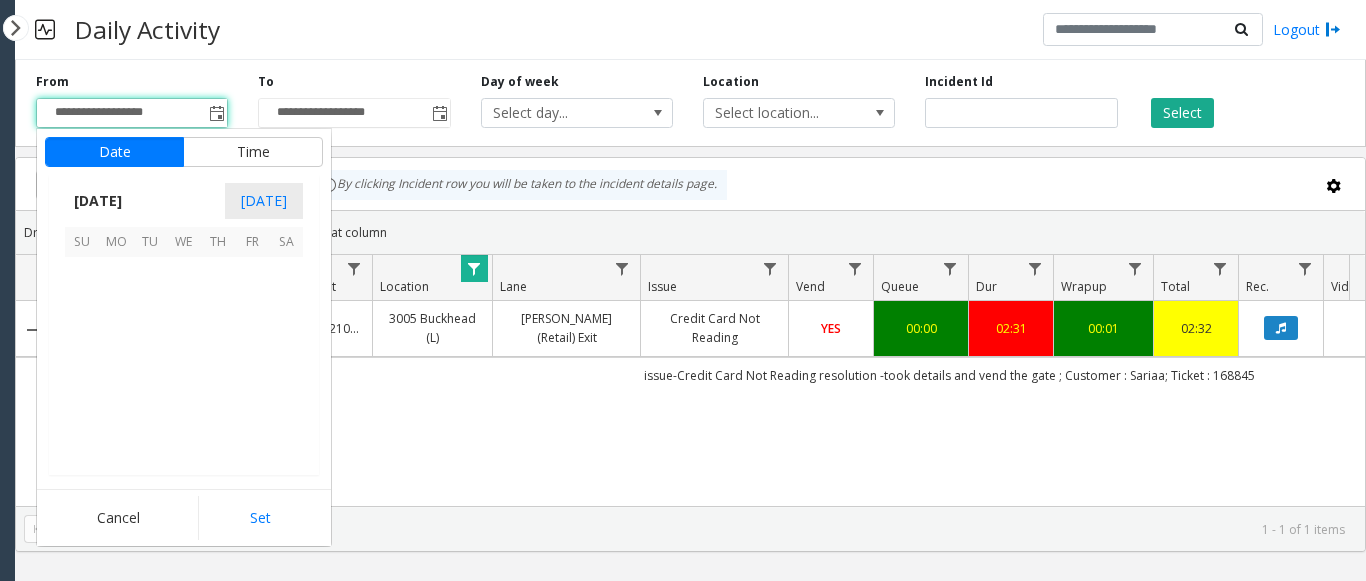 scroll, scrollTop: 358428, scrollLeft: 0, axis: vertical 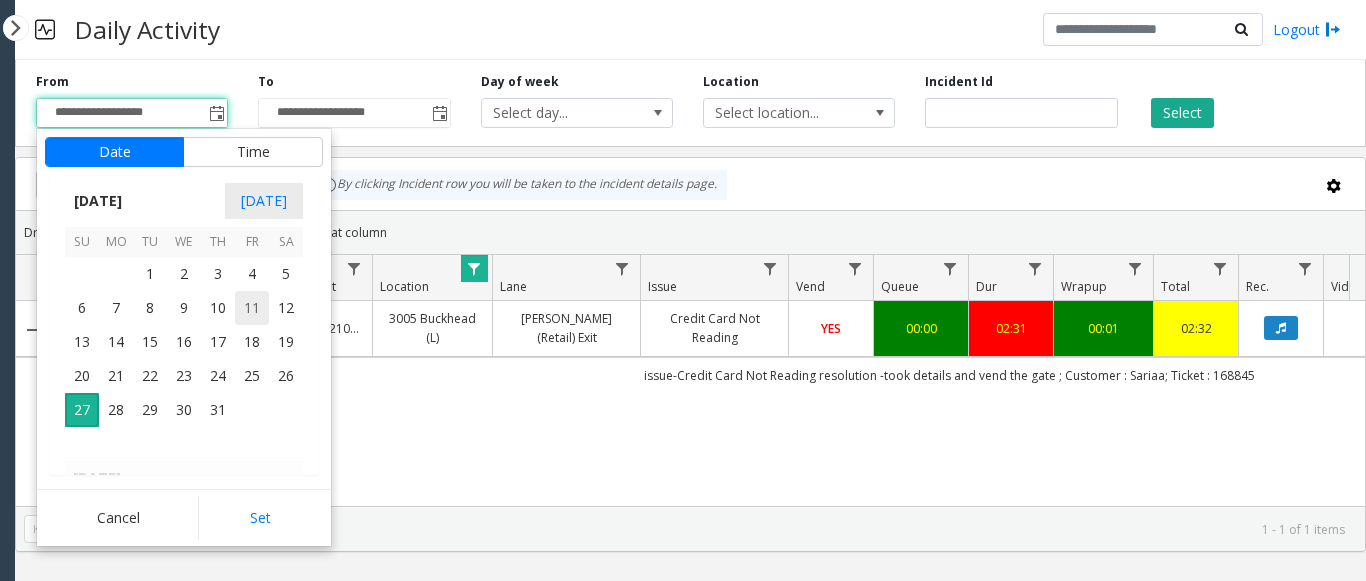 click on "11" at bounding box center (252, 308) 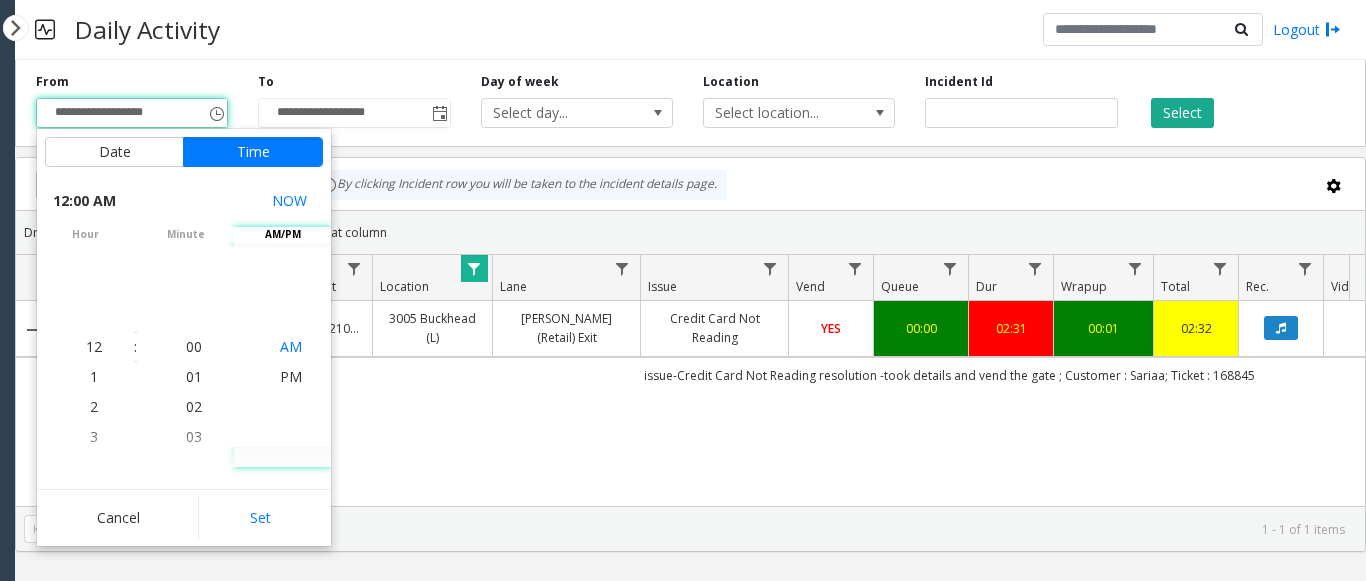click on "AM" 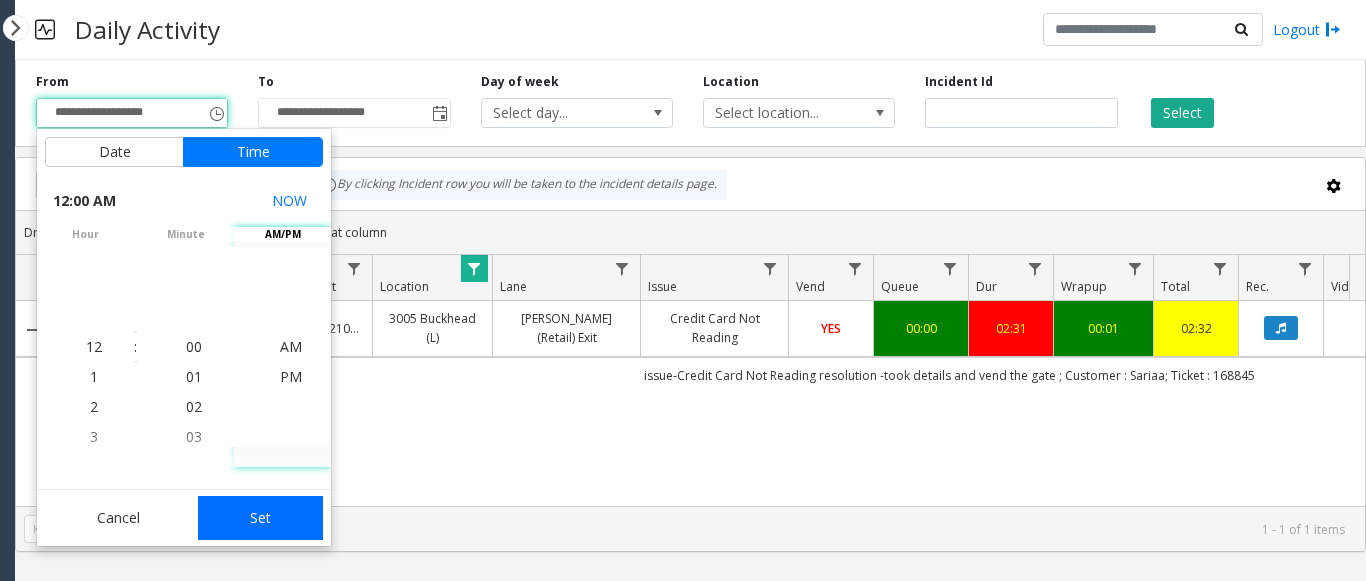 click on "Set" 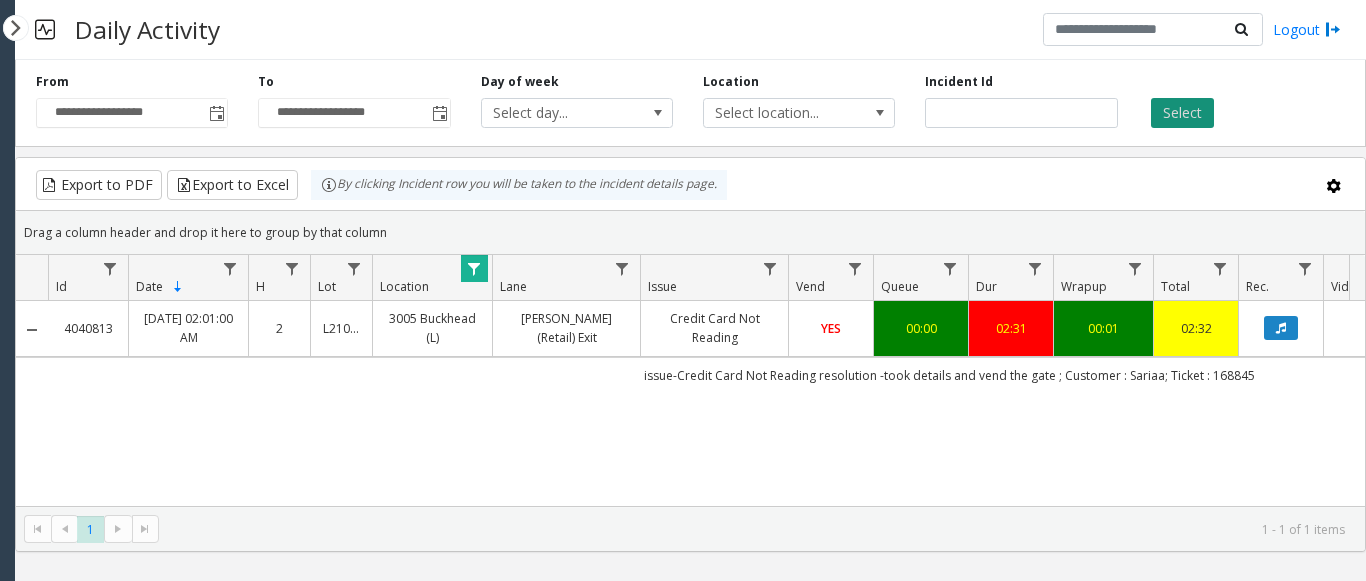 click on "Select" 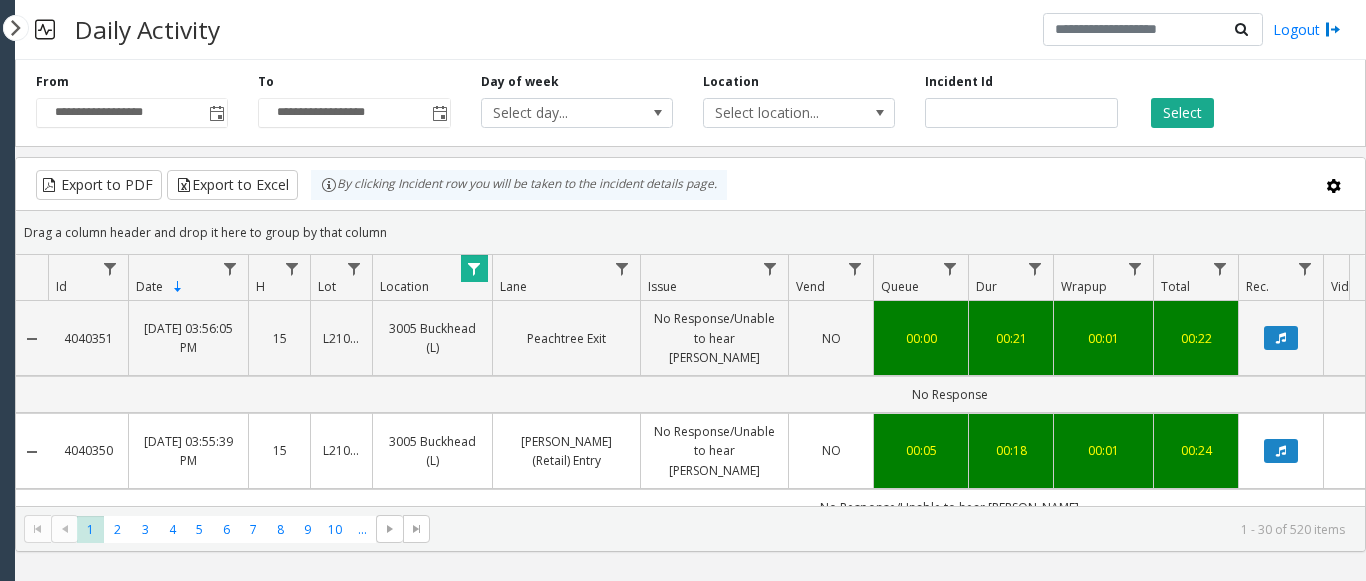 scroll, scrollTop: 1000, scrollLeft: 0, axis: vertical 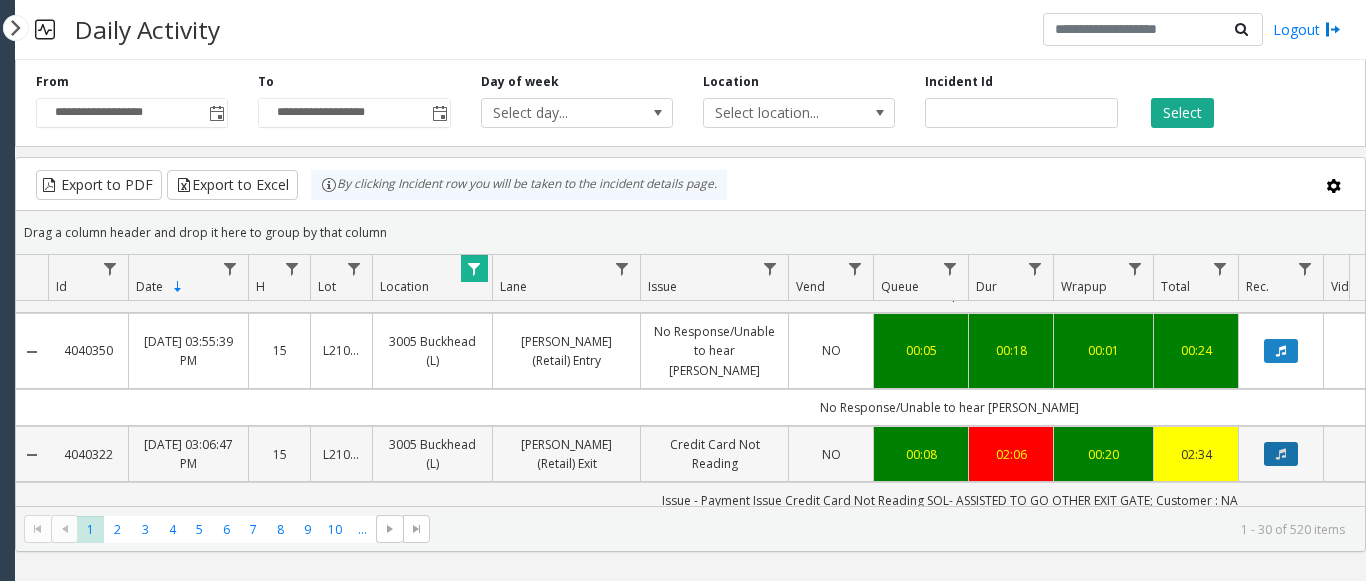 click 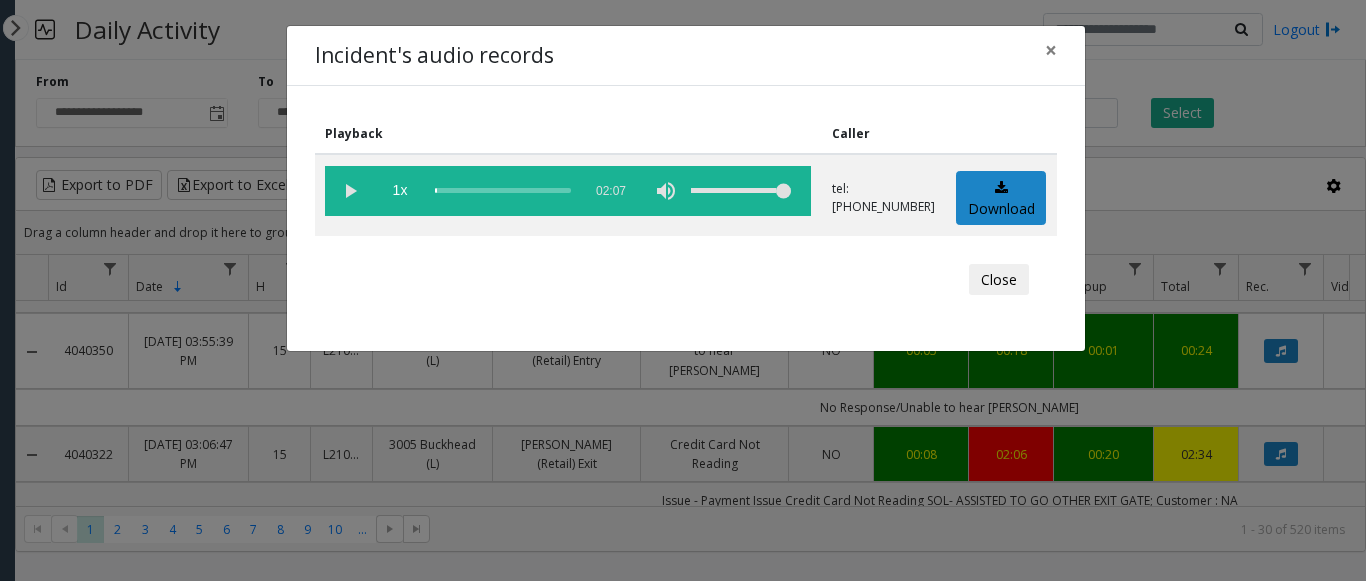 click on "Incident's audio records × Playback Caller  1x  02:07 tel:+10108269004  Download  Close" 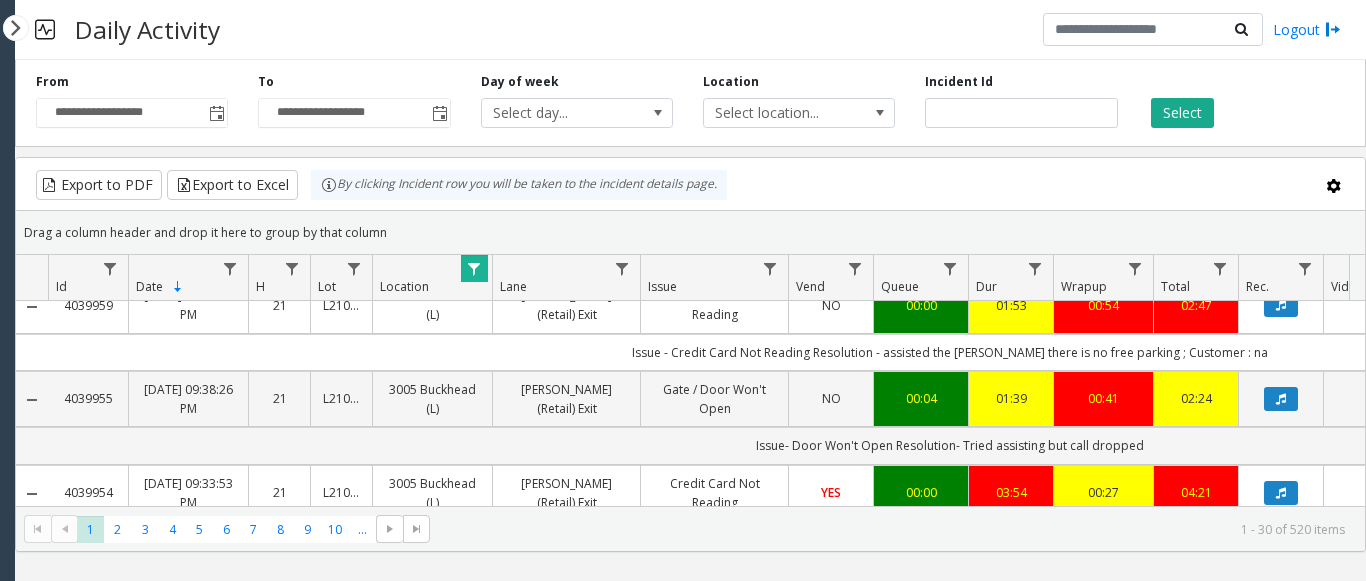 scroll, scrollTop: 2400, scrollLeft: 0, axis: vertical 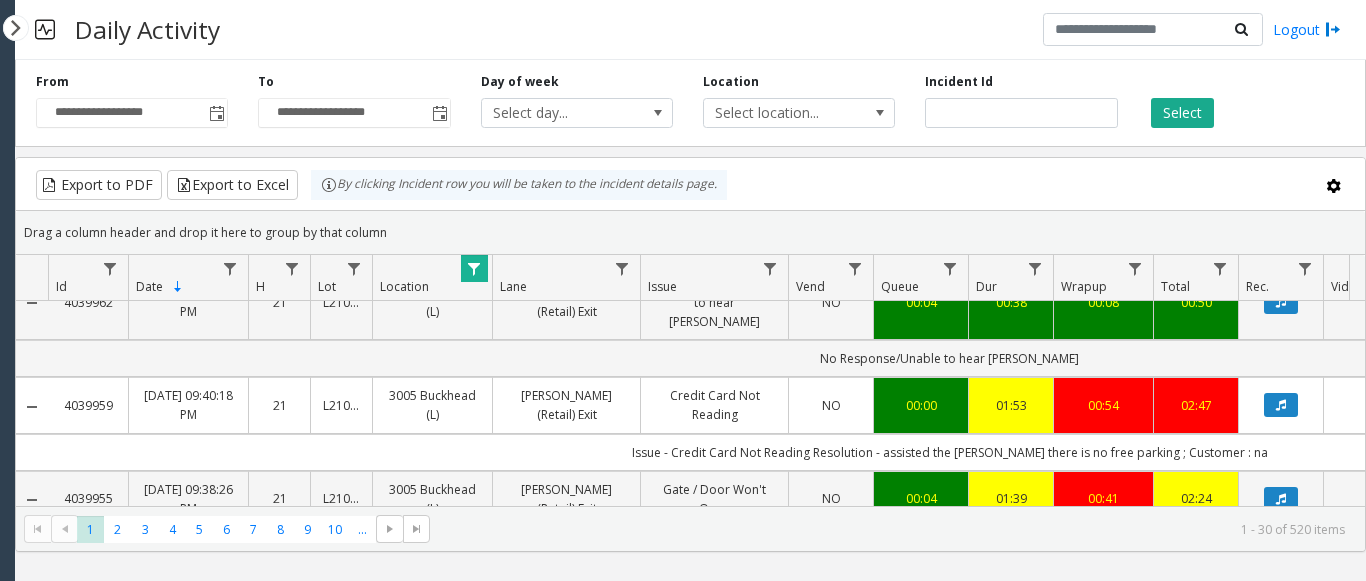 click on "issue-Credit Card Not Reading
resolution -ticket unreadable , push the rates , unable to read C.C so took details and vend the gate
; Customer : Waity; Ticket : 307330" 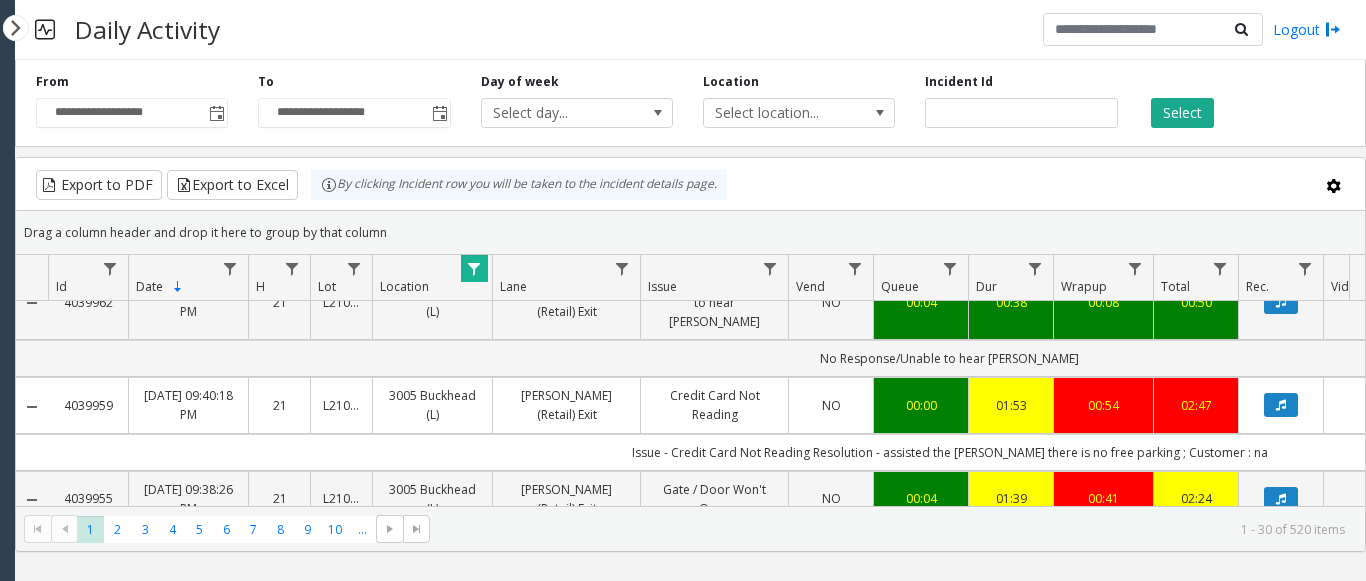 click 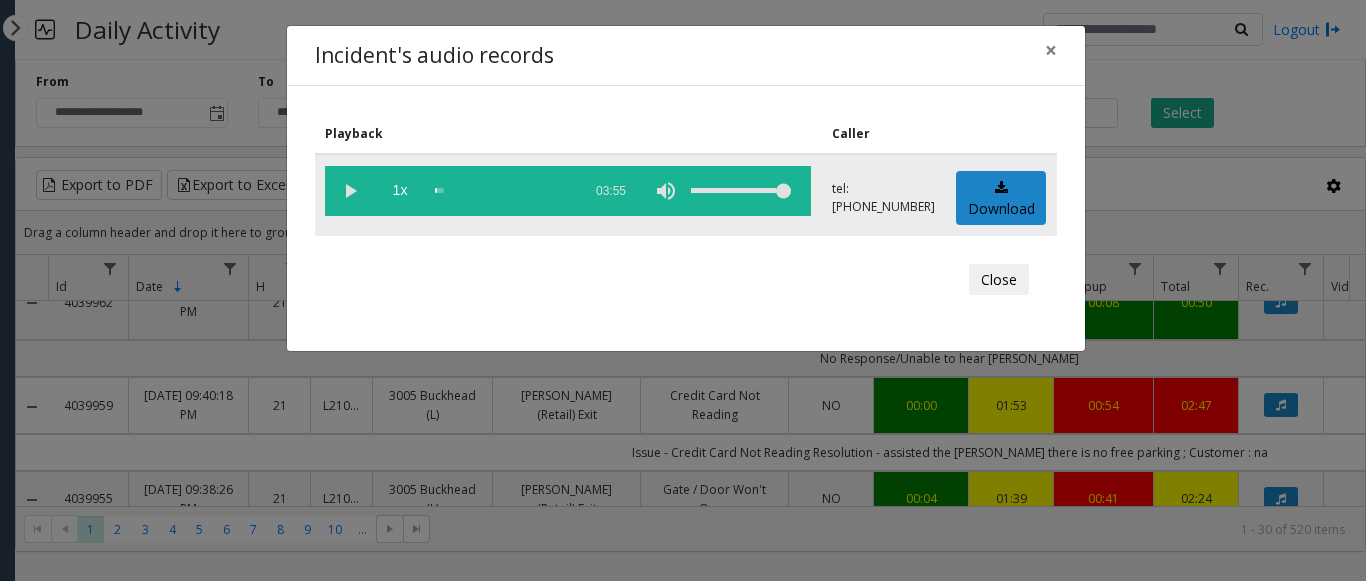 click 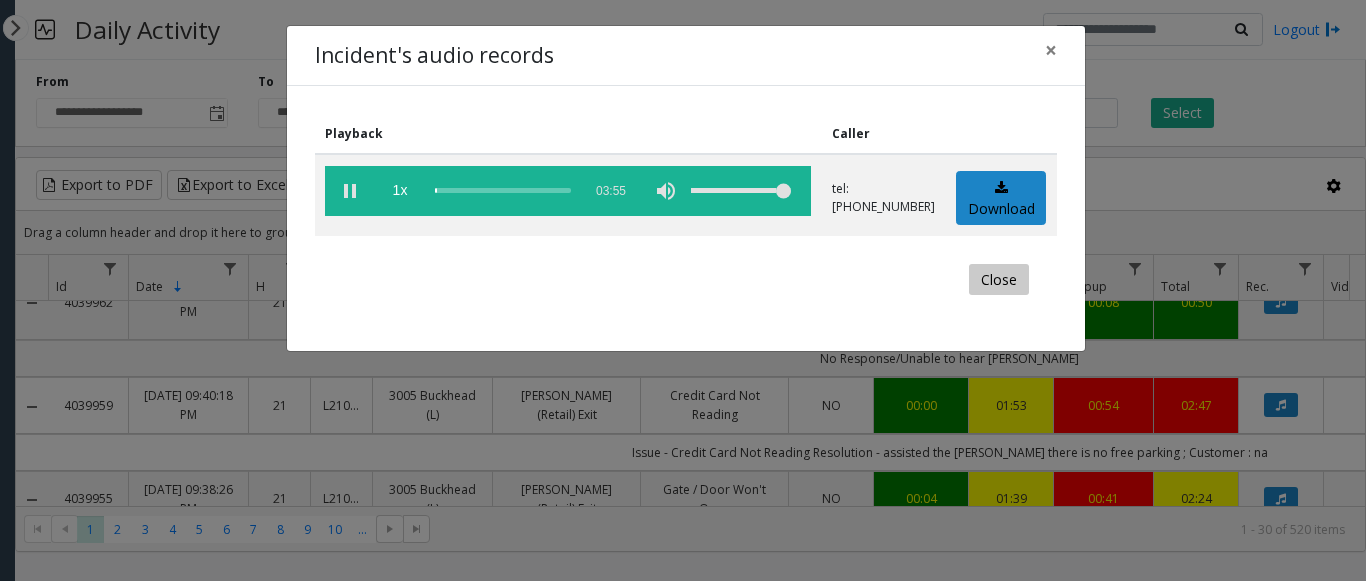 click on "Close" 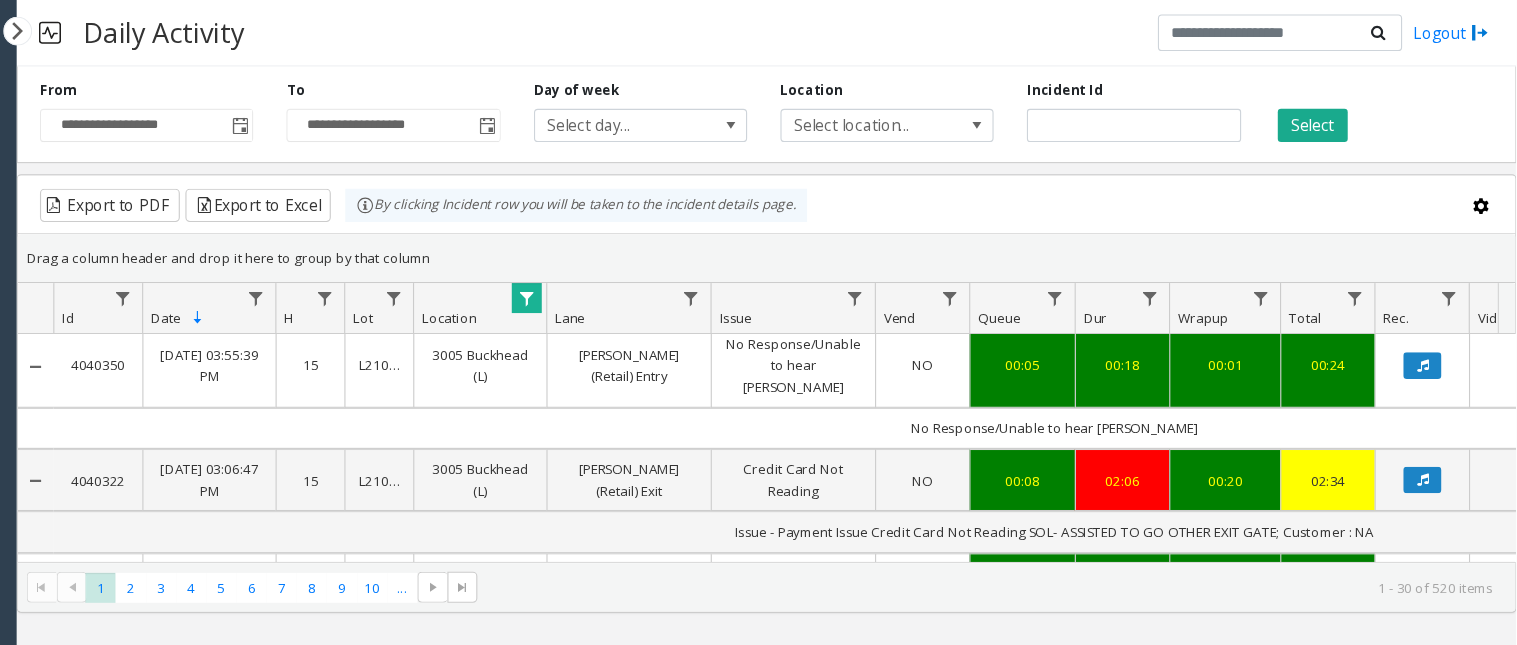 scroll, scrollTop: 1000, scrollLeft: 0, axis: vertical 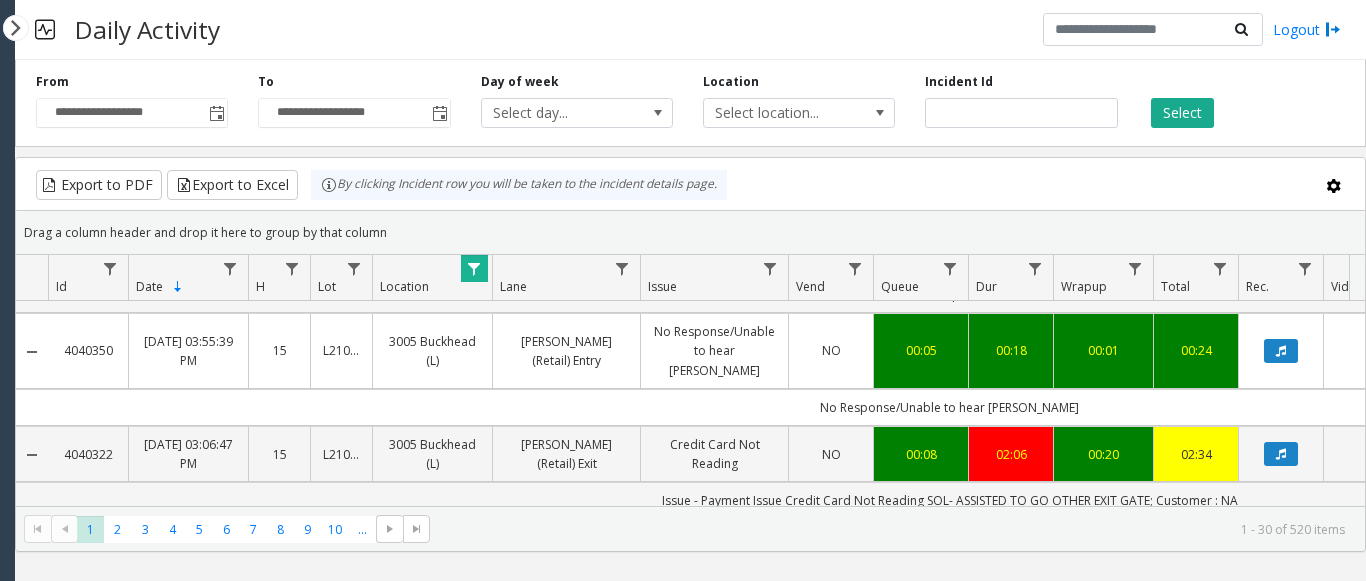 drag, startPoint x: 581, startPoint y: 503, endPoint x: 516, endPoint y: 504, distance: 65.00769 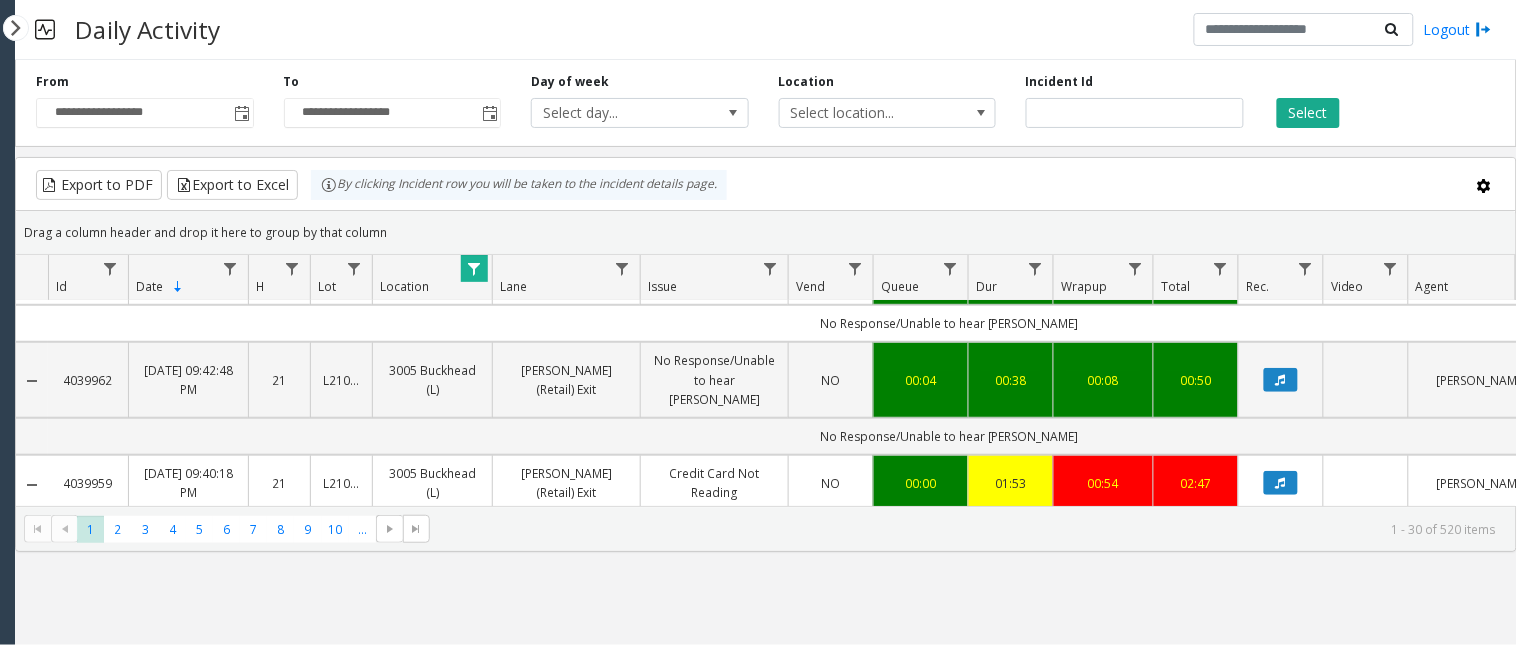 scroll, scrollTop: 2361, scrollLeft: 0, axis: vertical 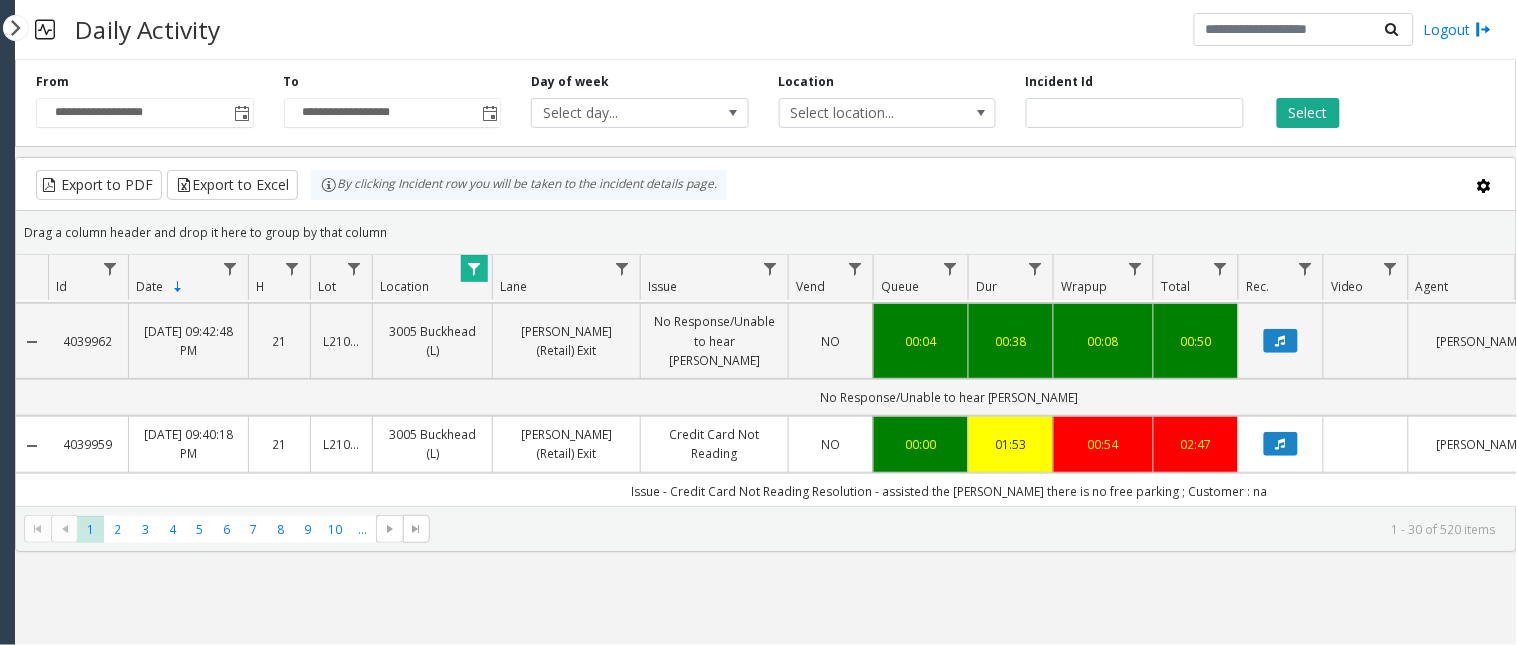 click 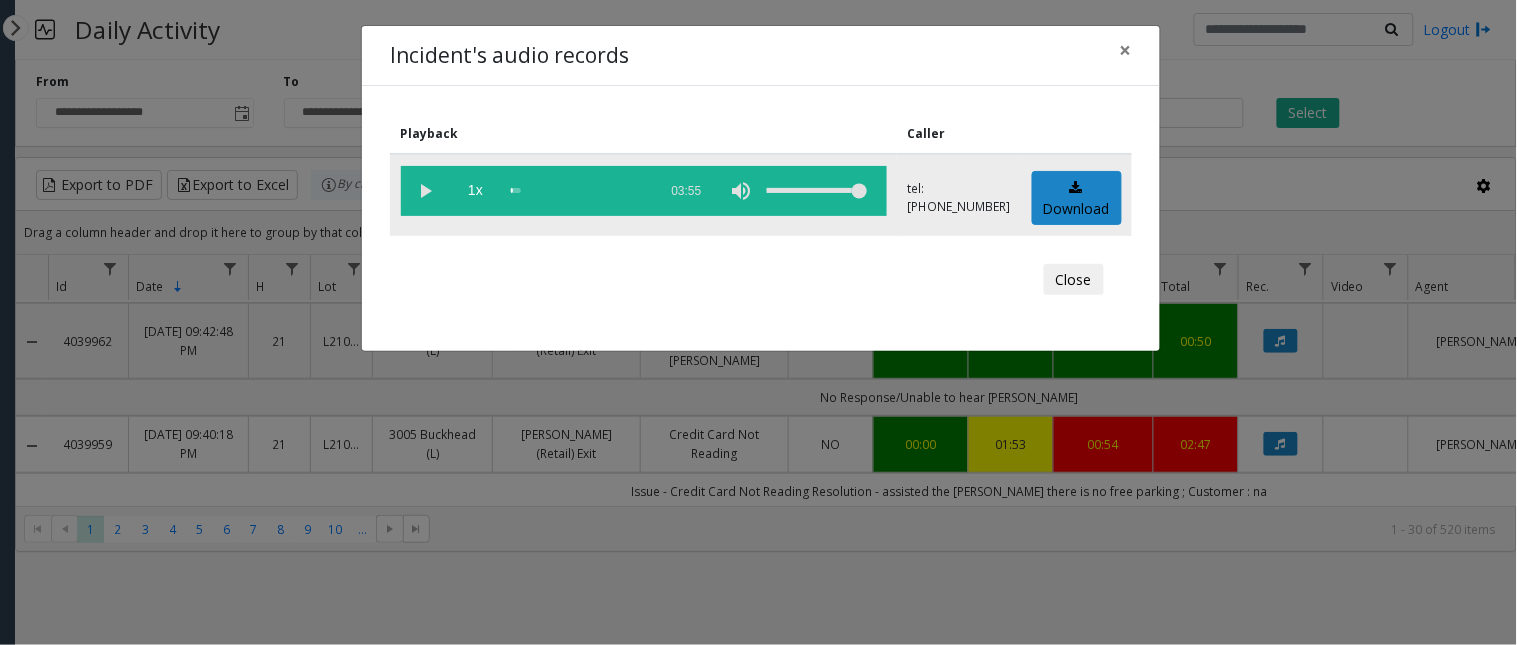 click 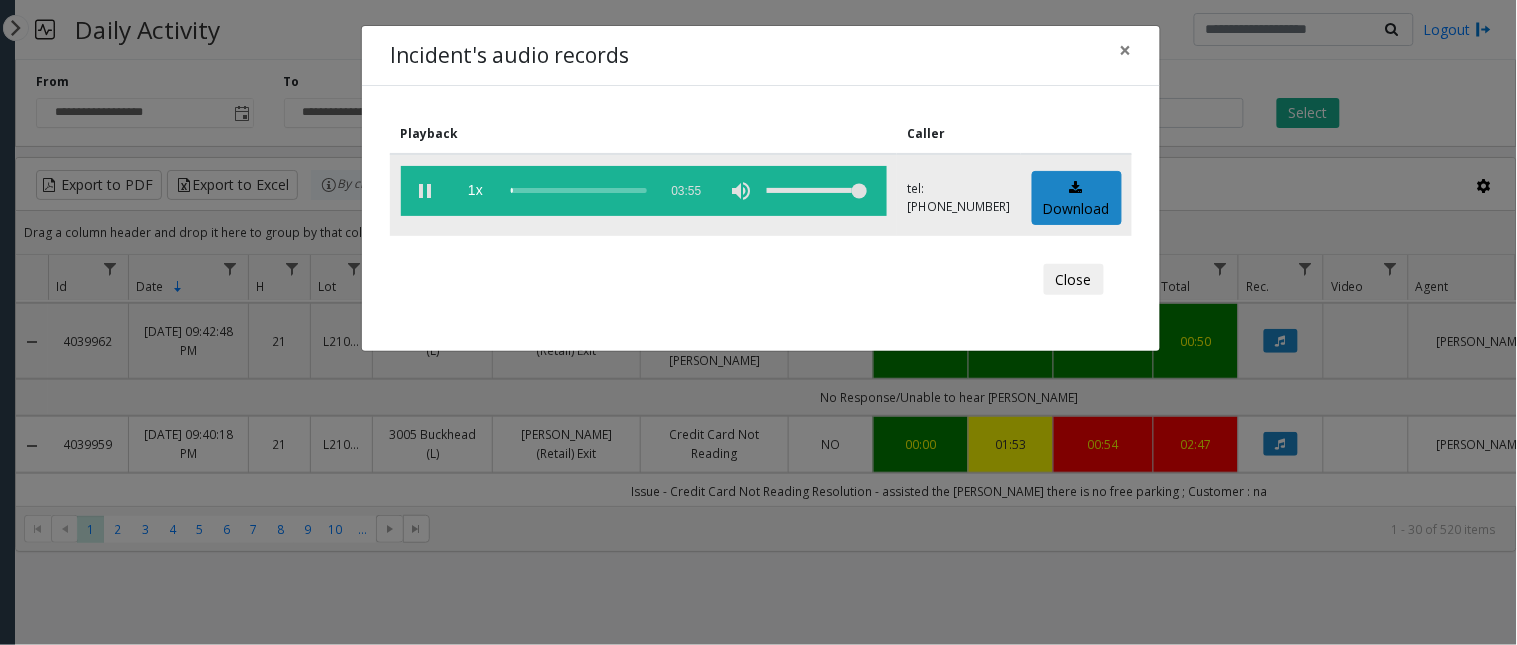click 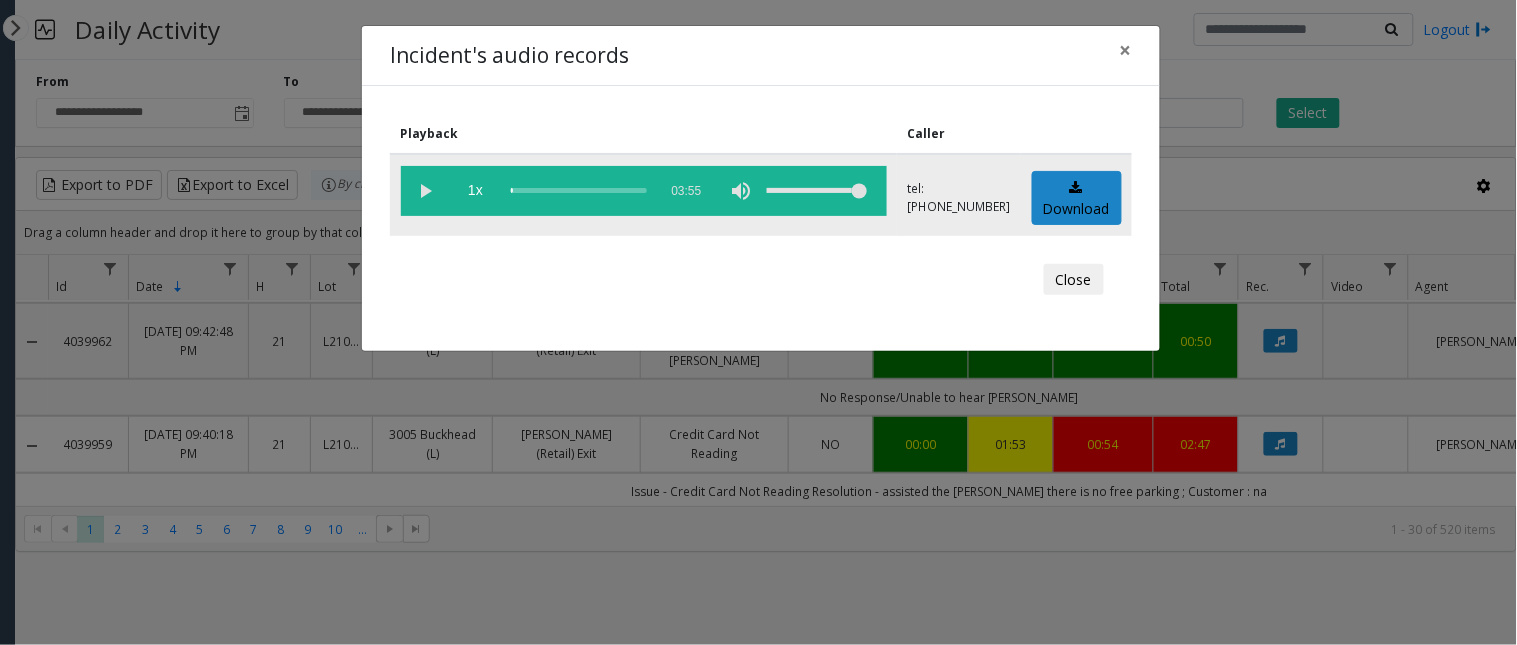 drag, startPoint x: 430, startPoint y: 191, endPoint x: 412, endPoint y: 177, distance: 22.803509 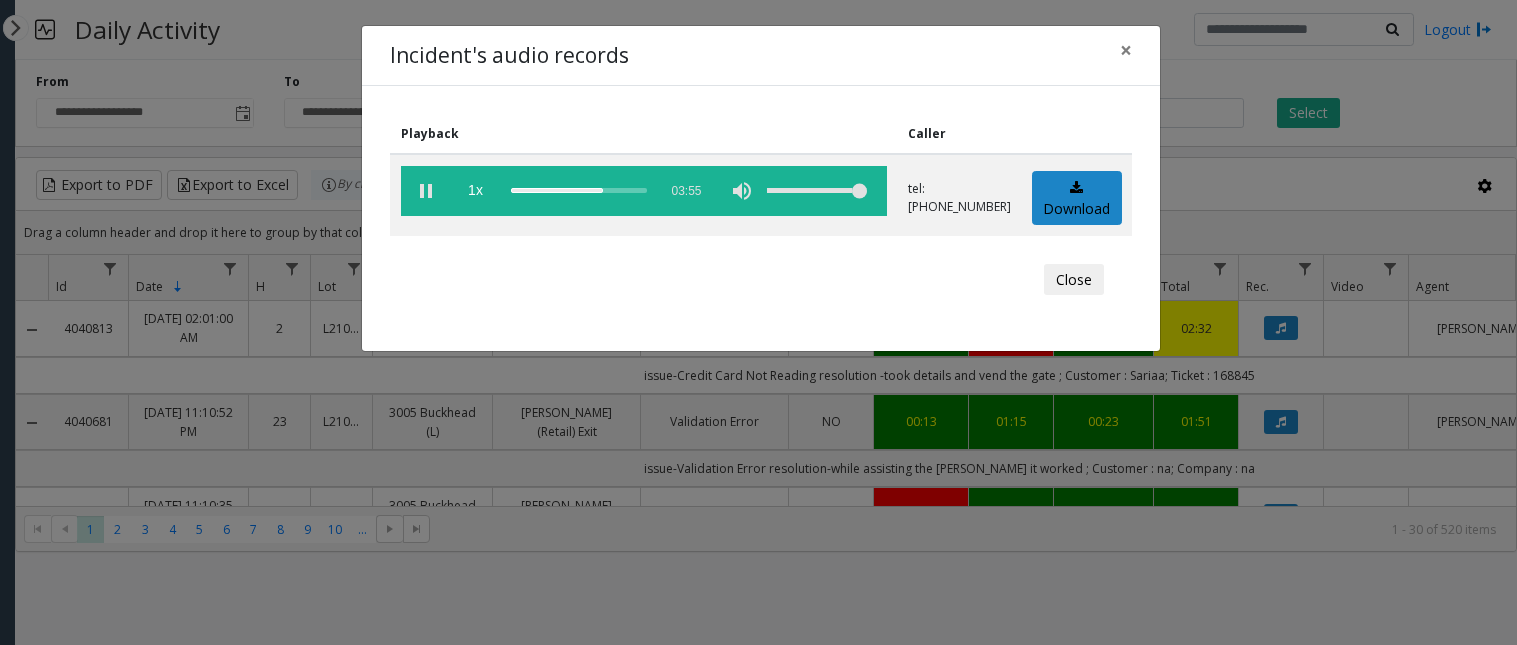scroll, scrollTop: 0, scrollLeft: 0, axis: both 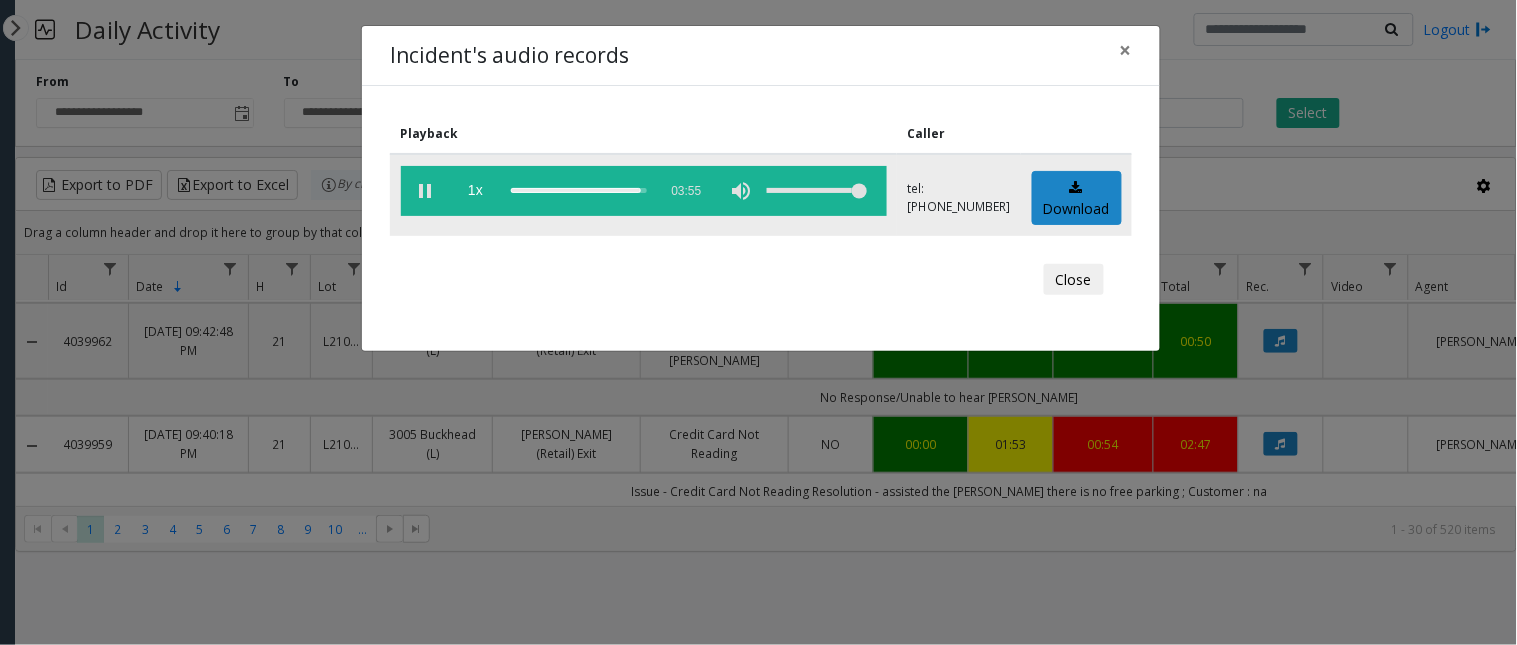 click 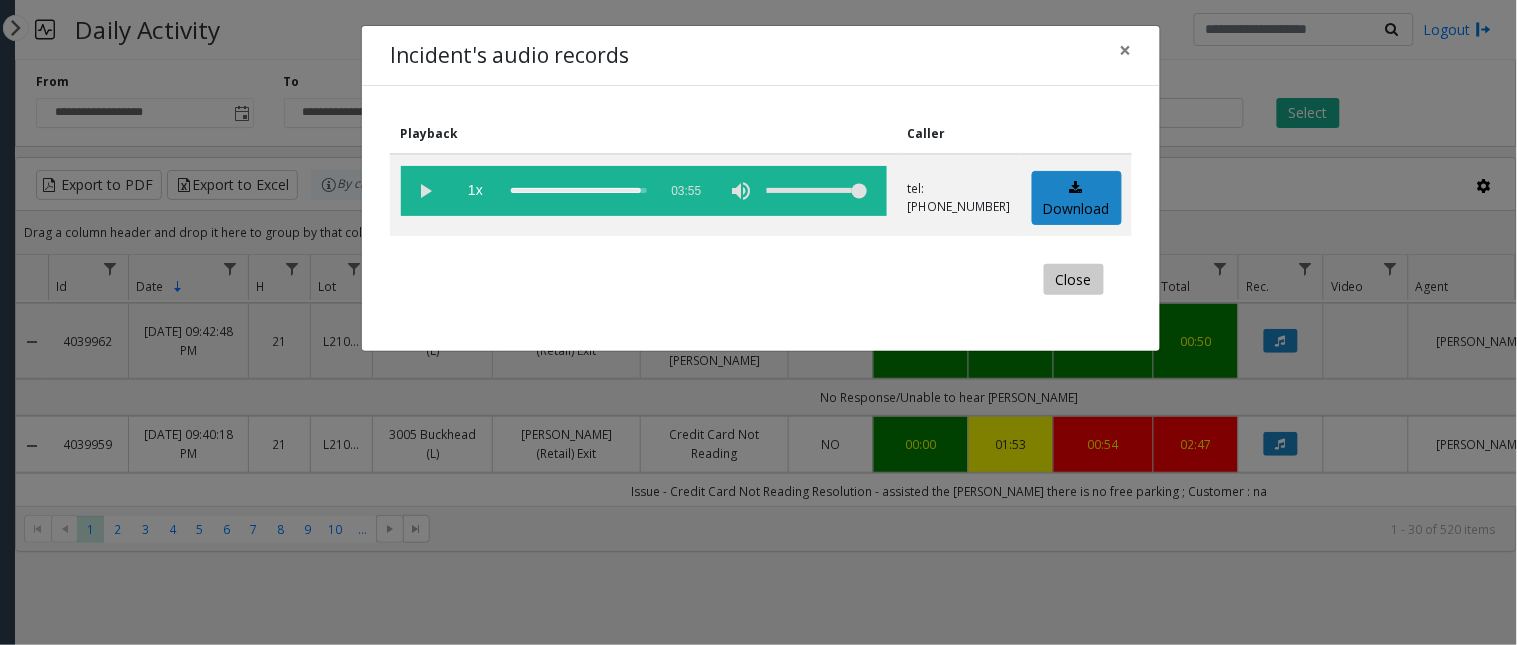 click on "Close" 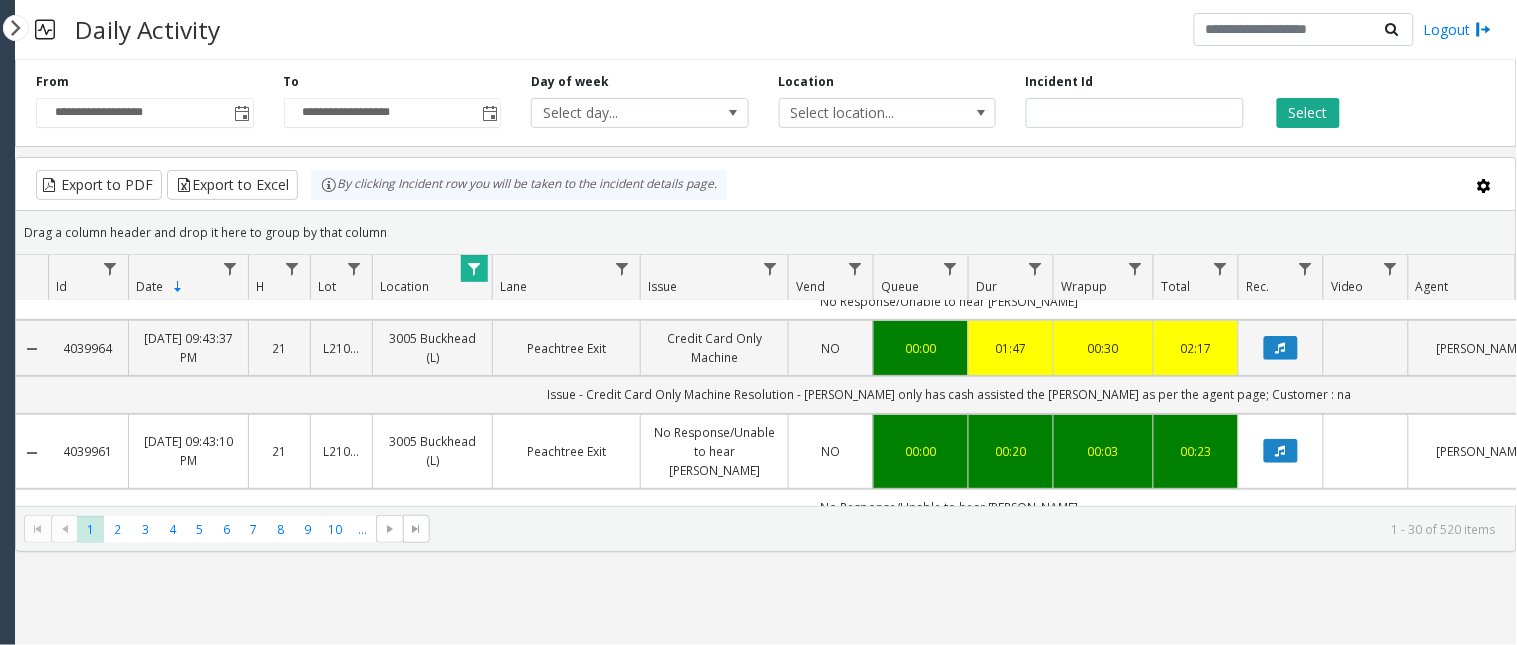 scroll, scrollTop: 1916, scrollLeft: 0, axis: vertical 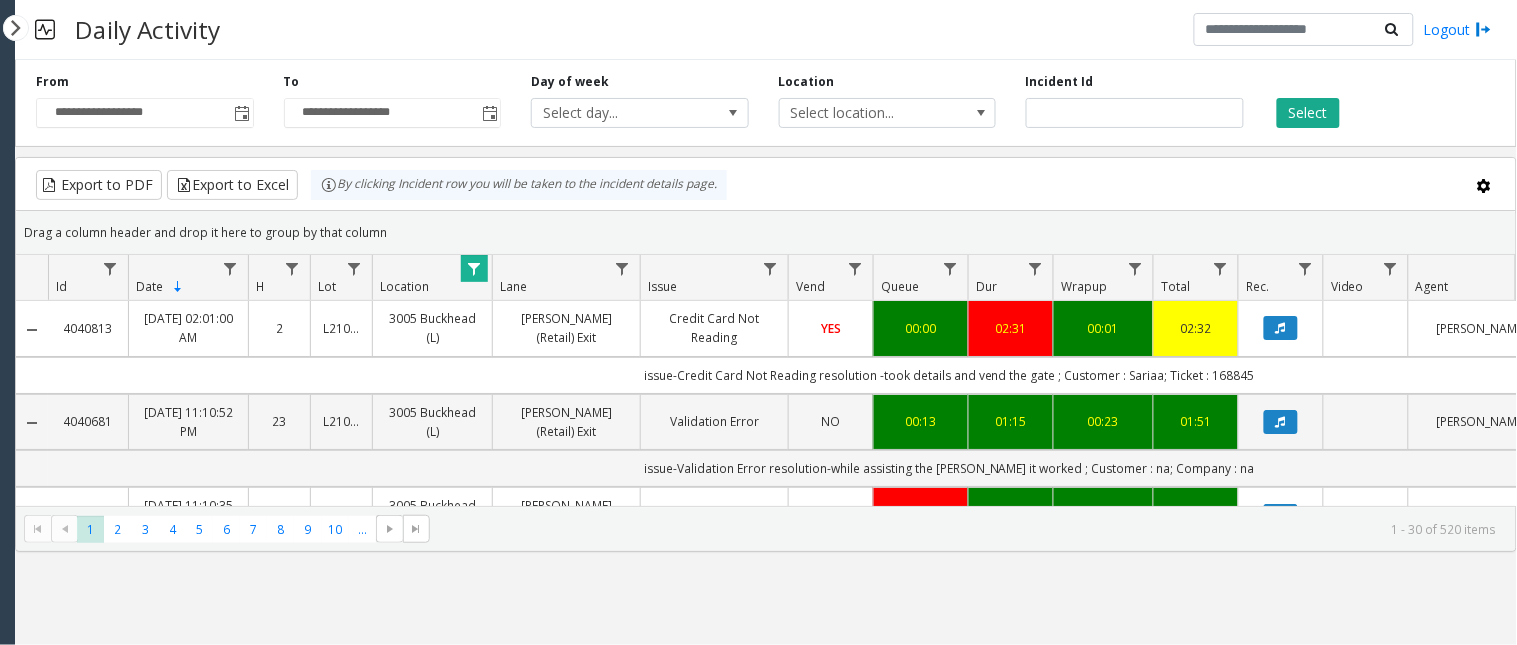 click 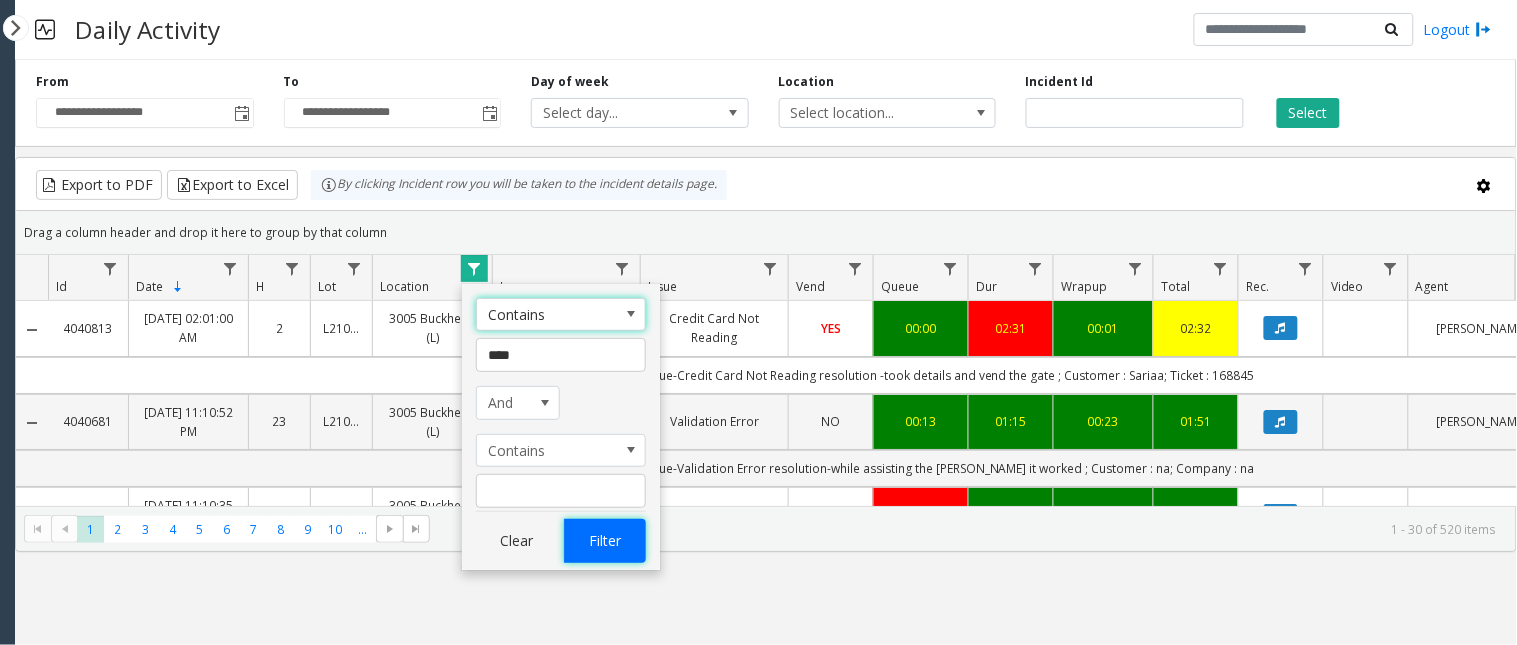 click on "Filter" 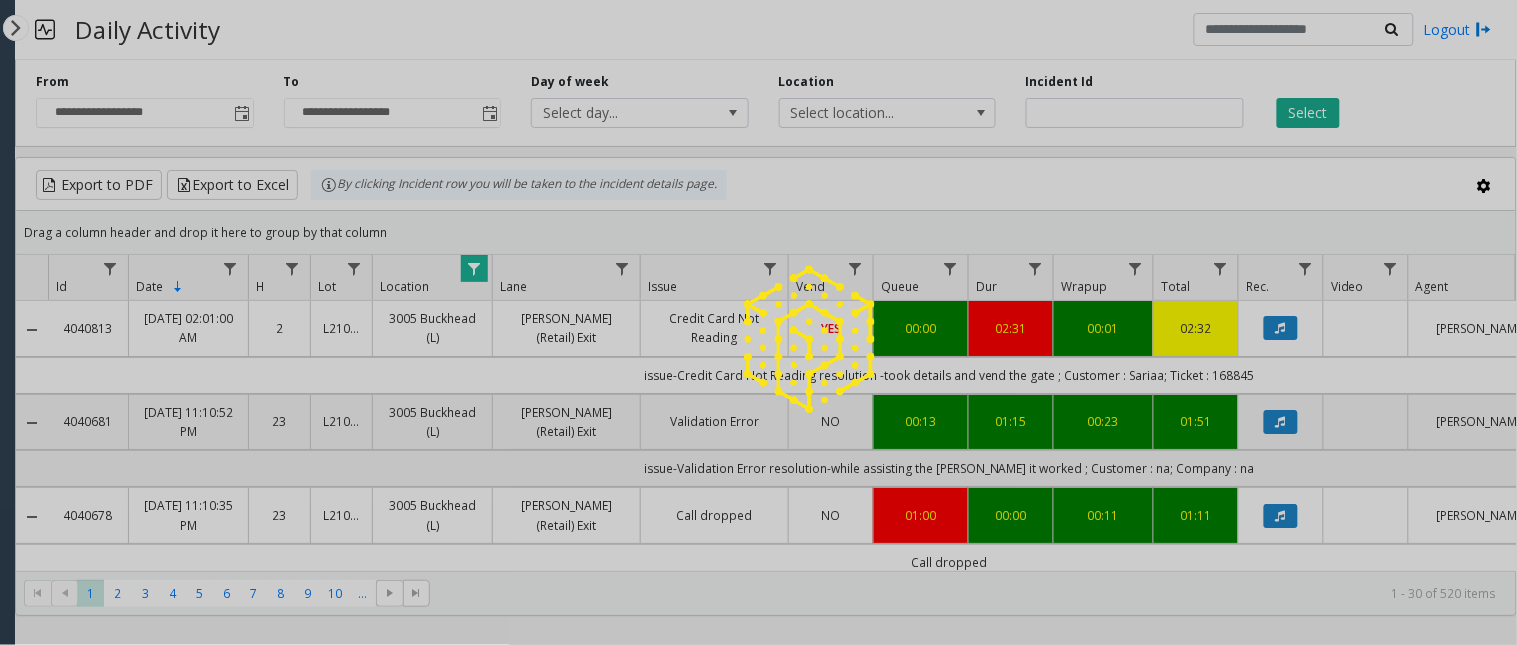 click 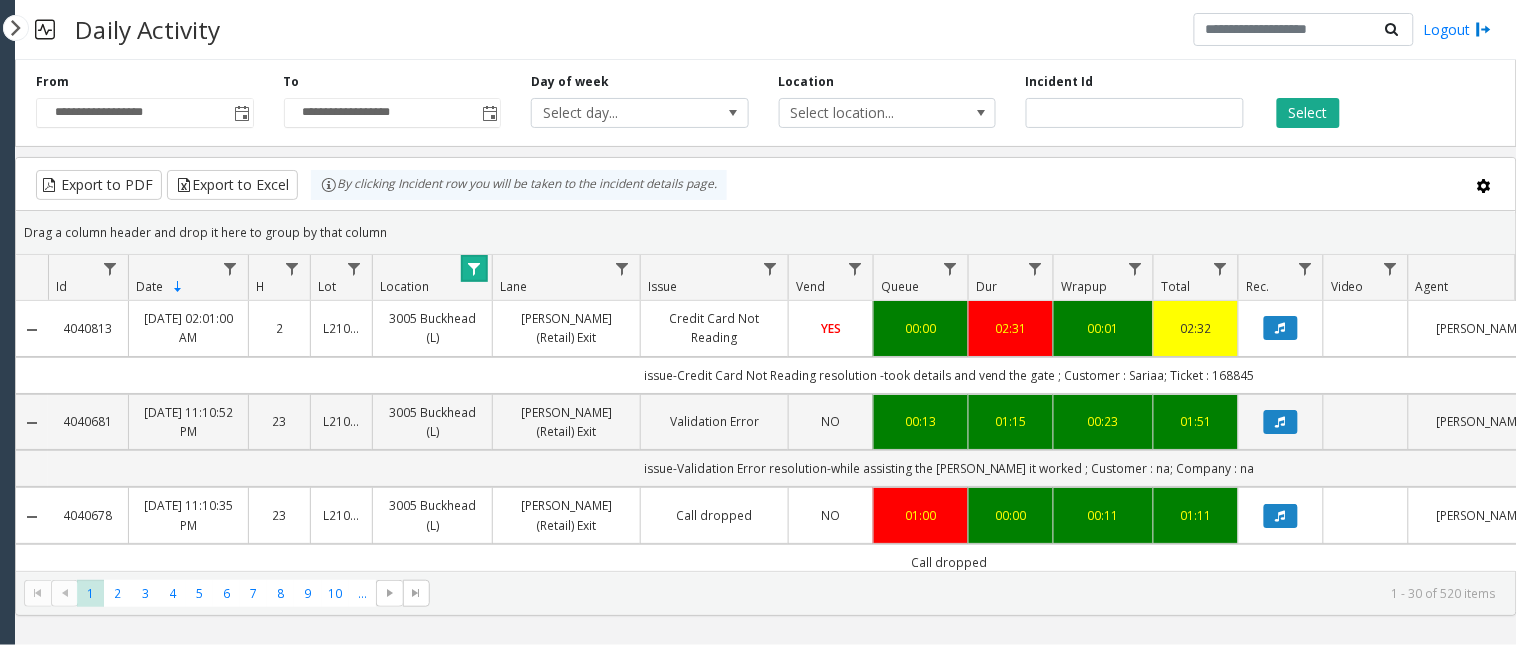click 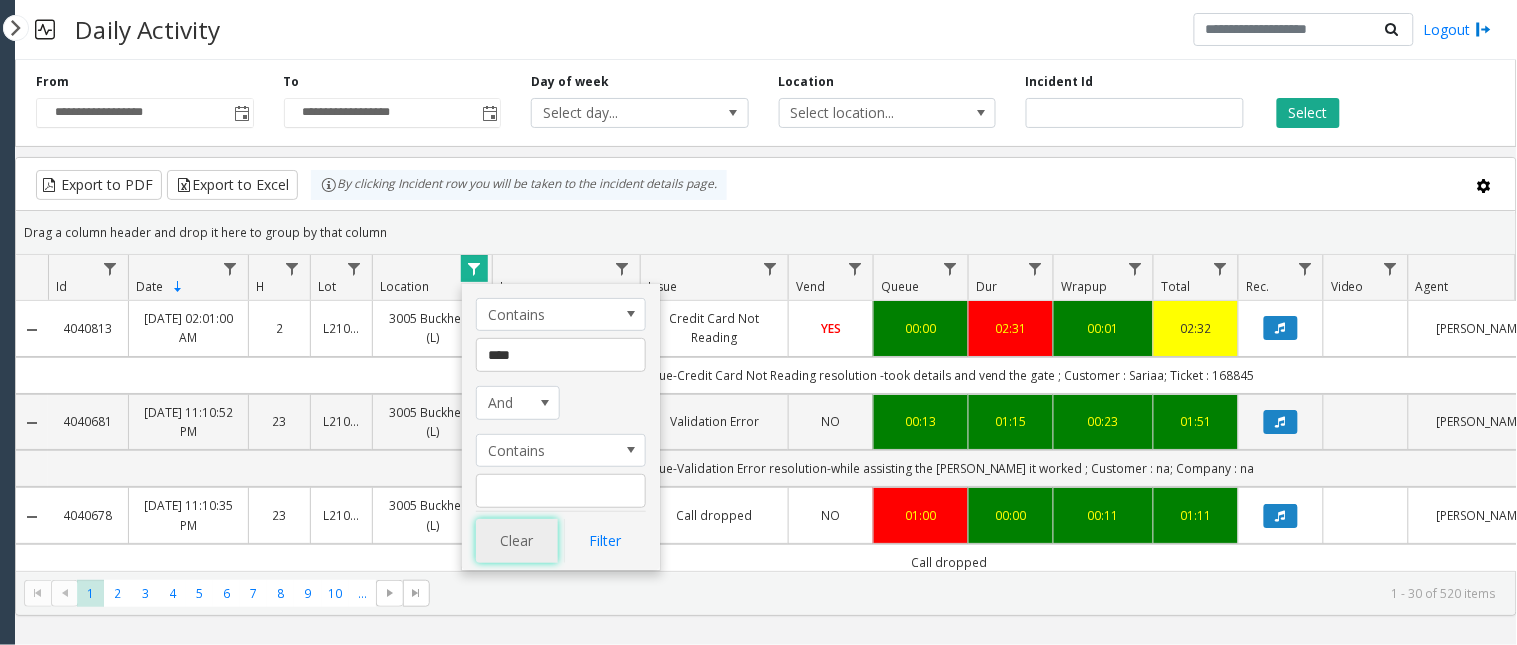 click on "Clear" 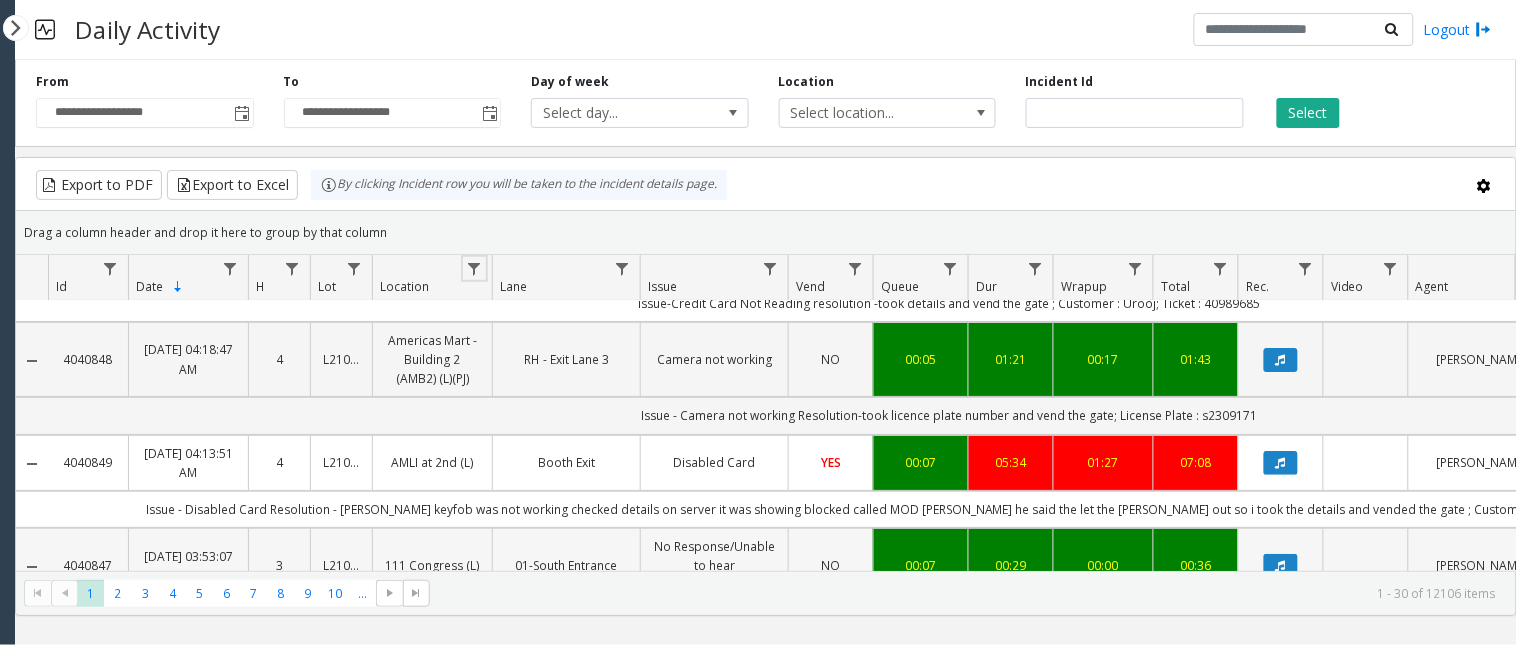 scroll, scrollTop: 111, scrollLeft: 0, axis: vertical 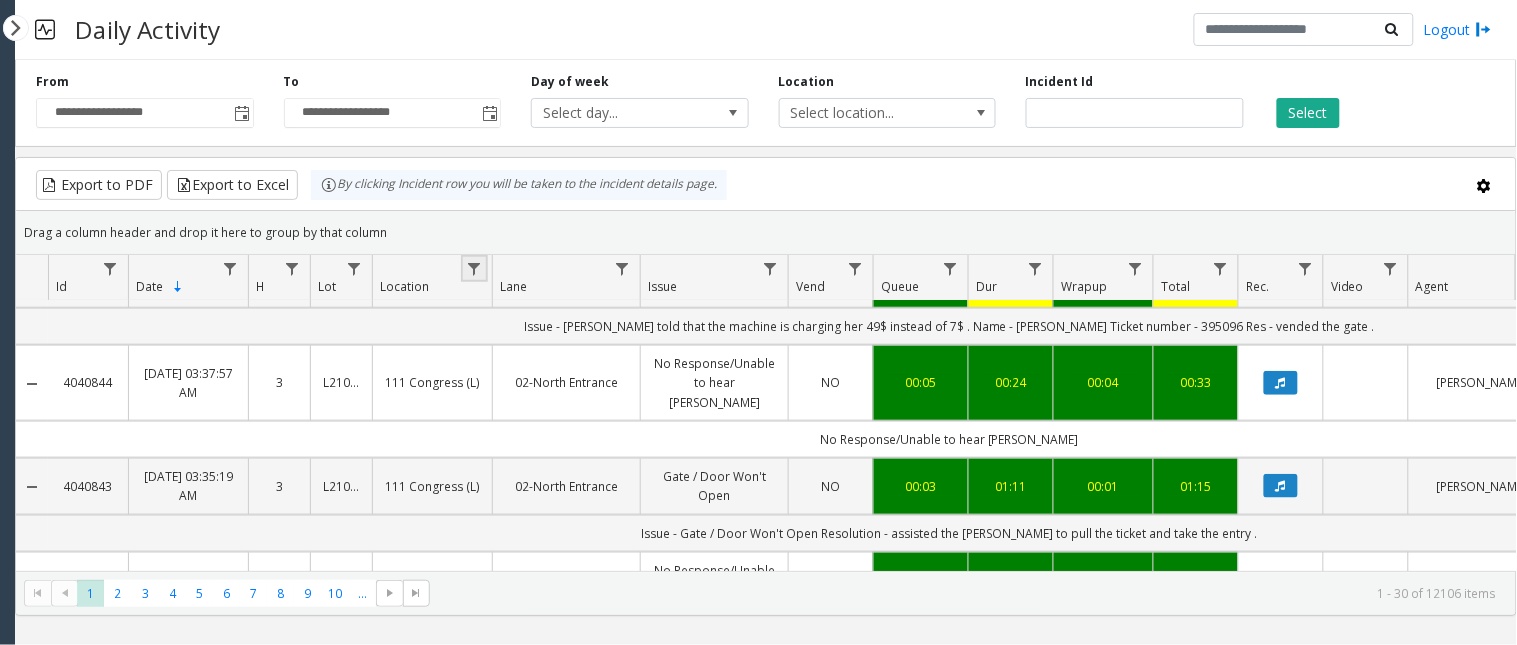 click 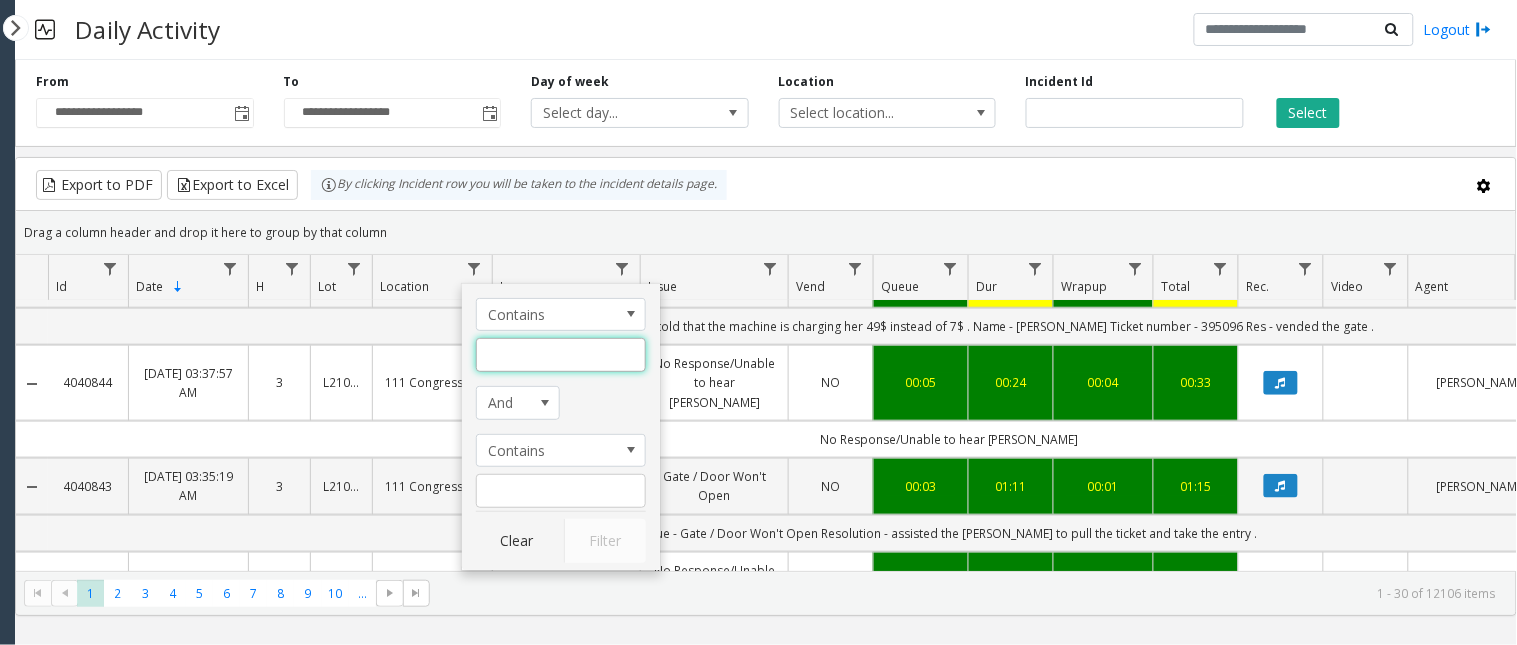 click 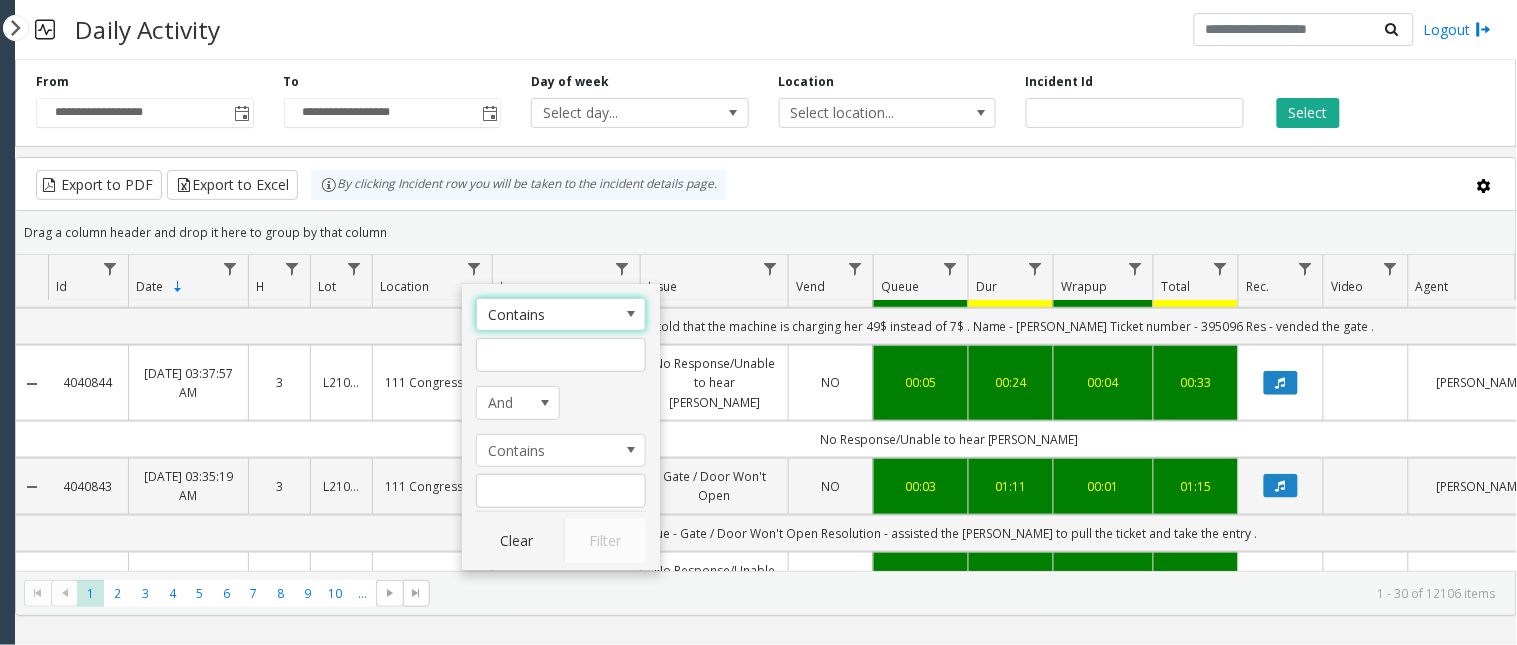 click at bounding box center [631, 314] 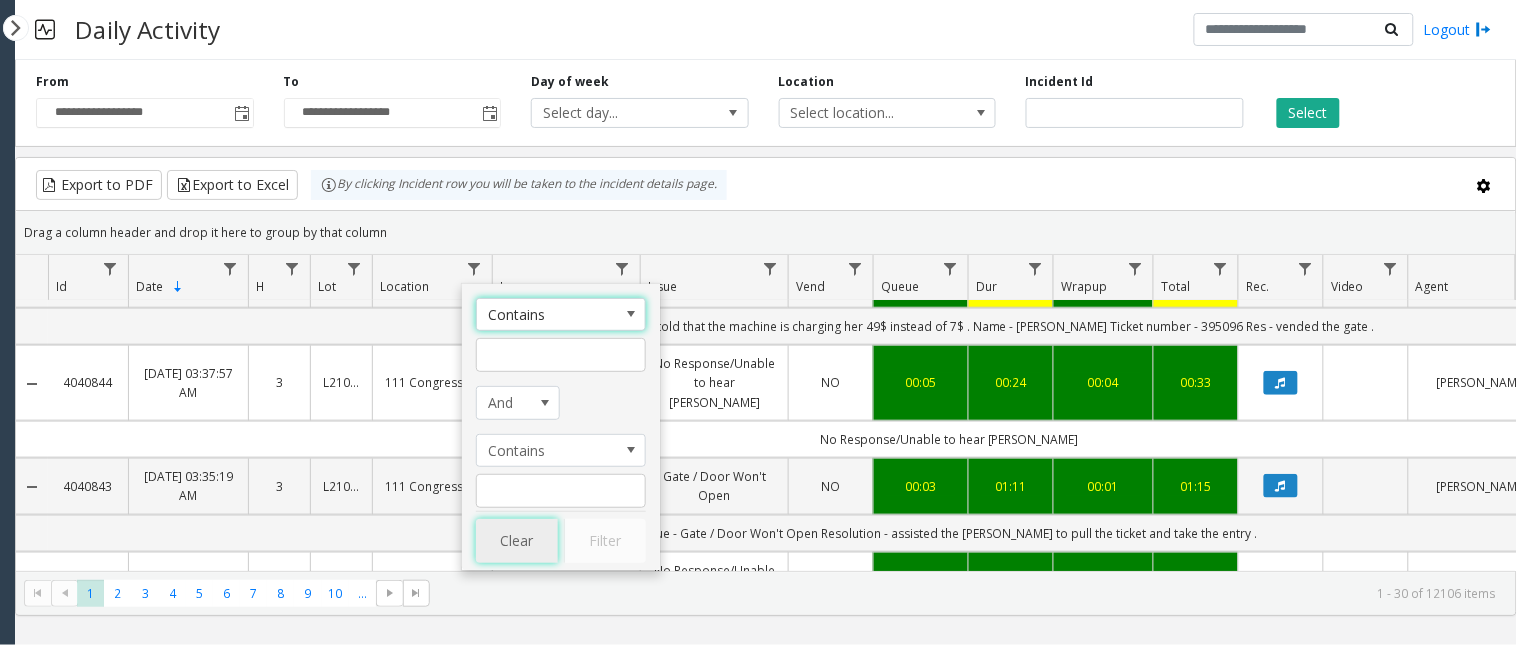 click on "Clear" 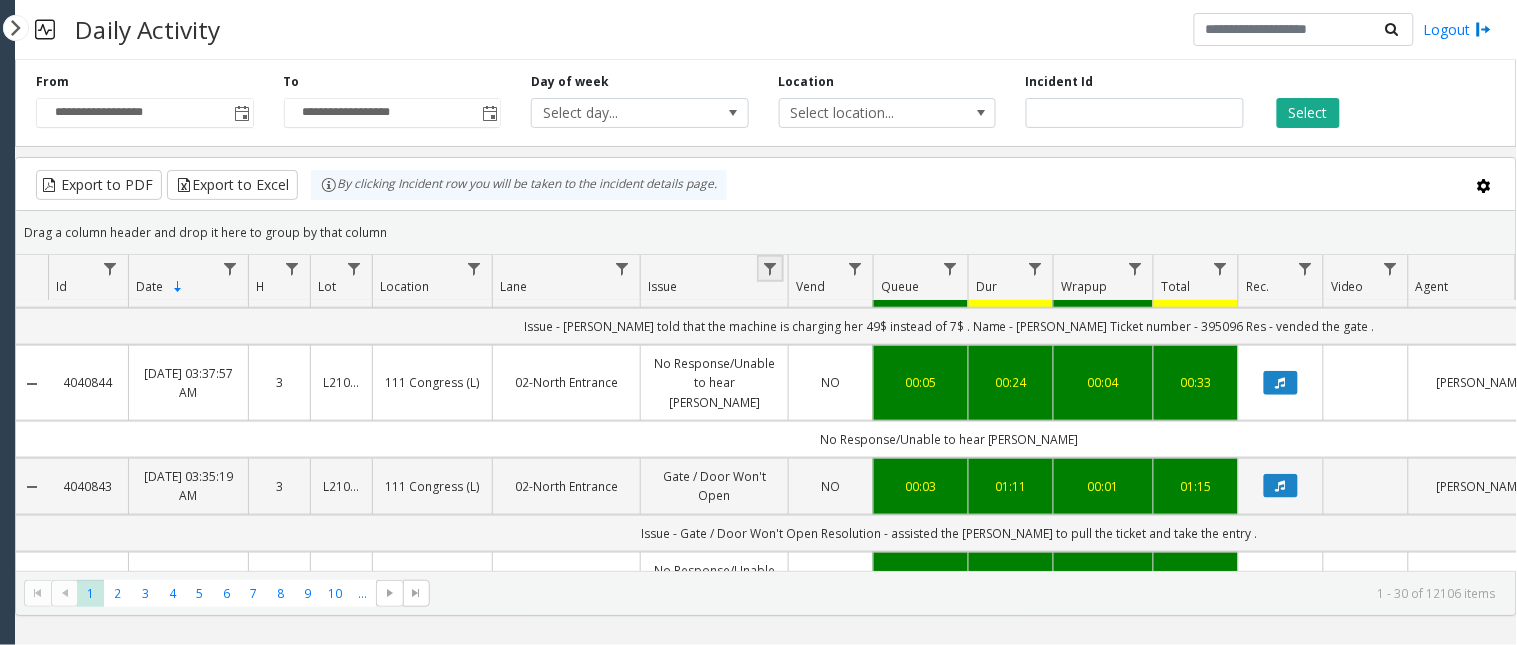 click 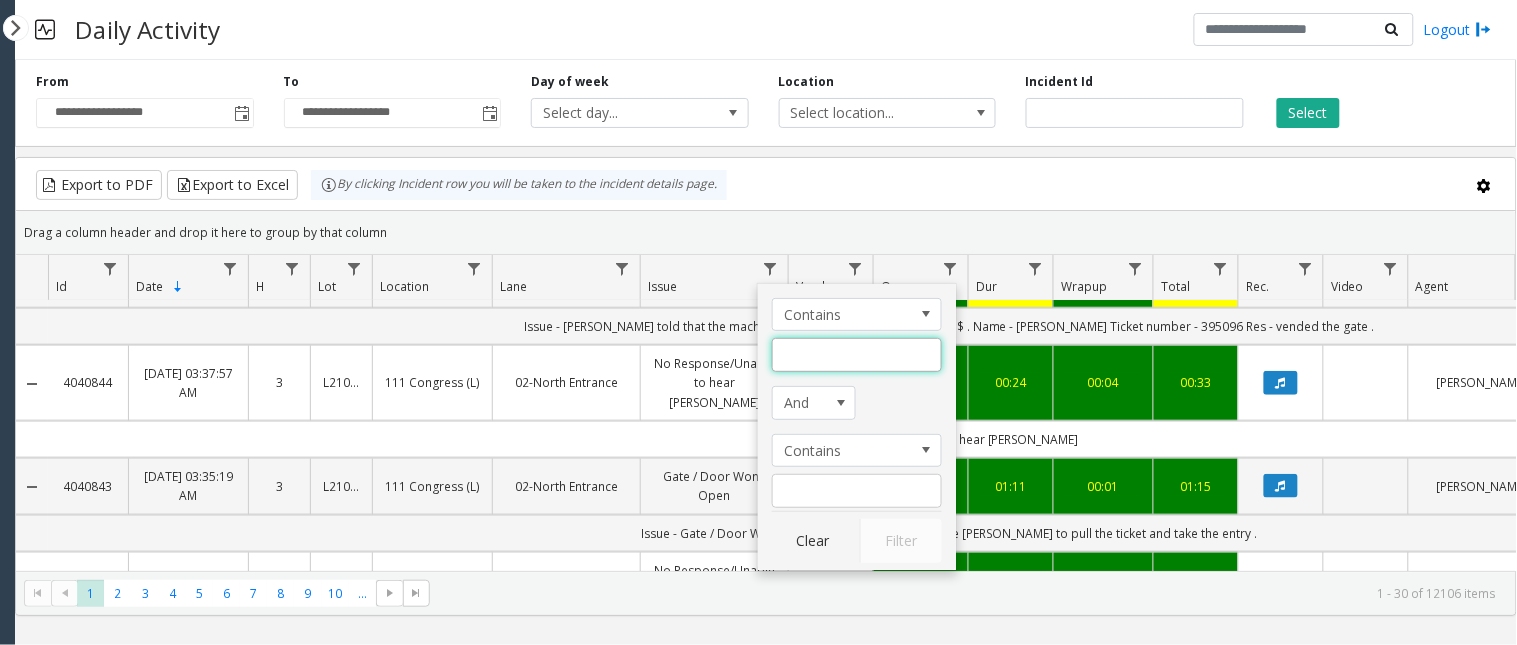 click 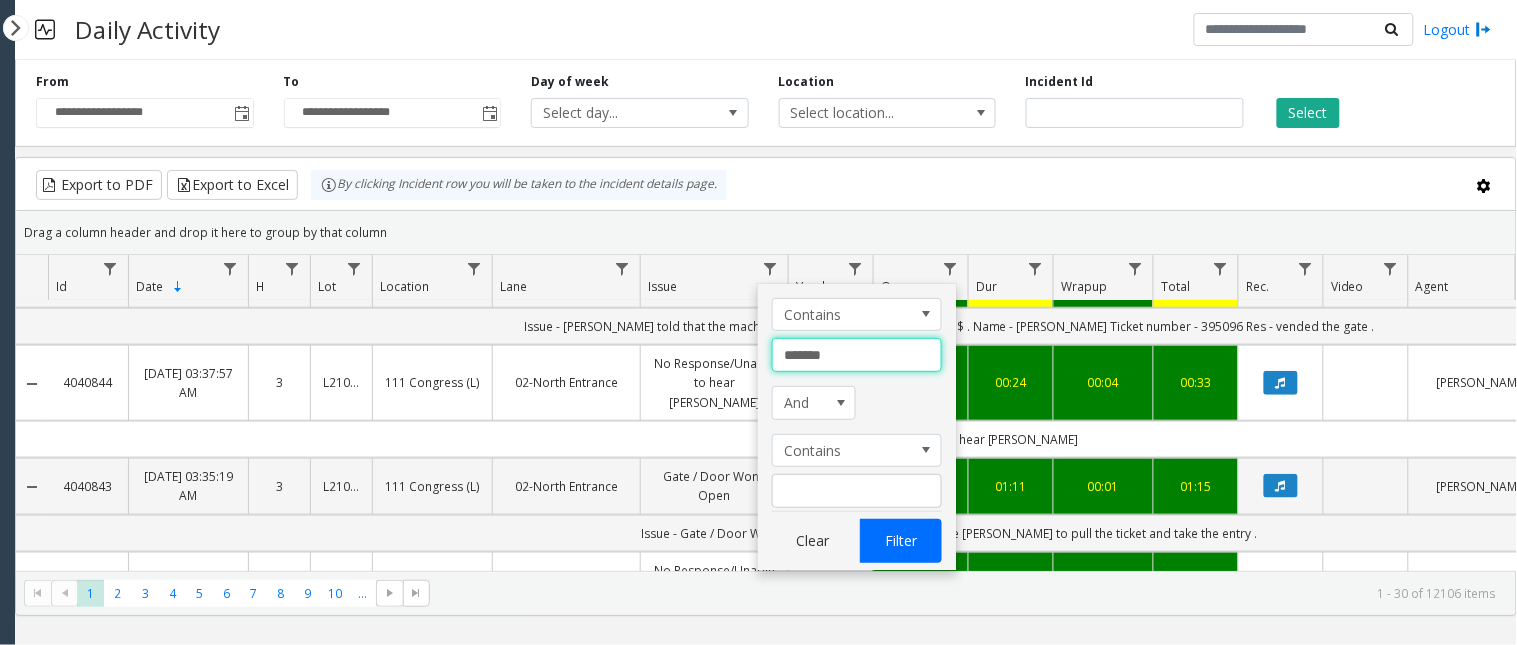 type on "*******" 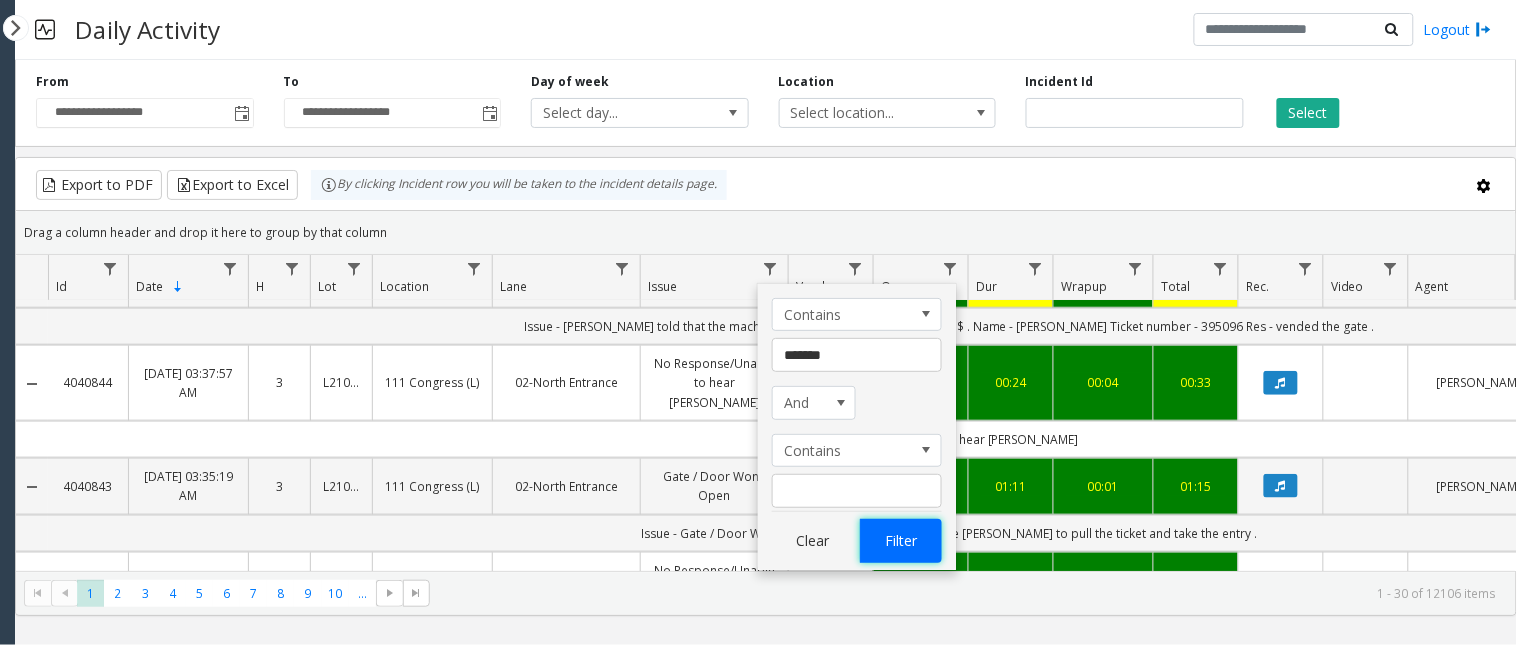 click on "Filter" 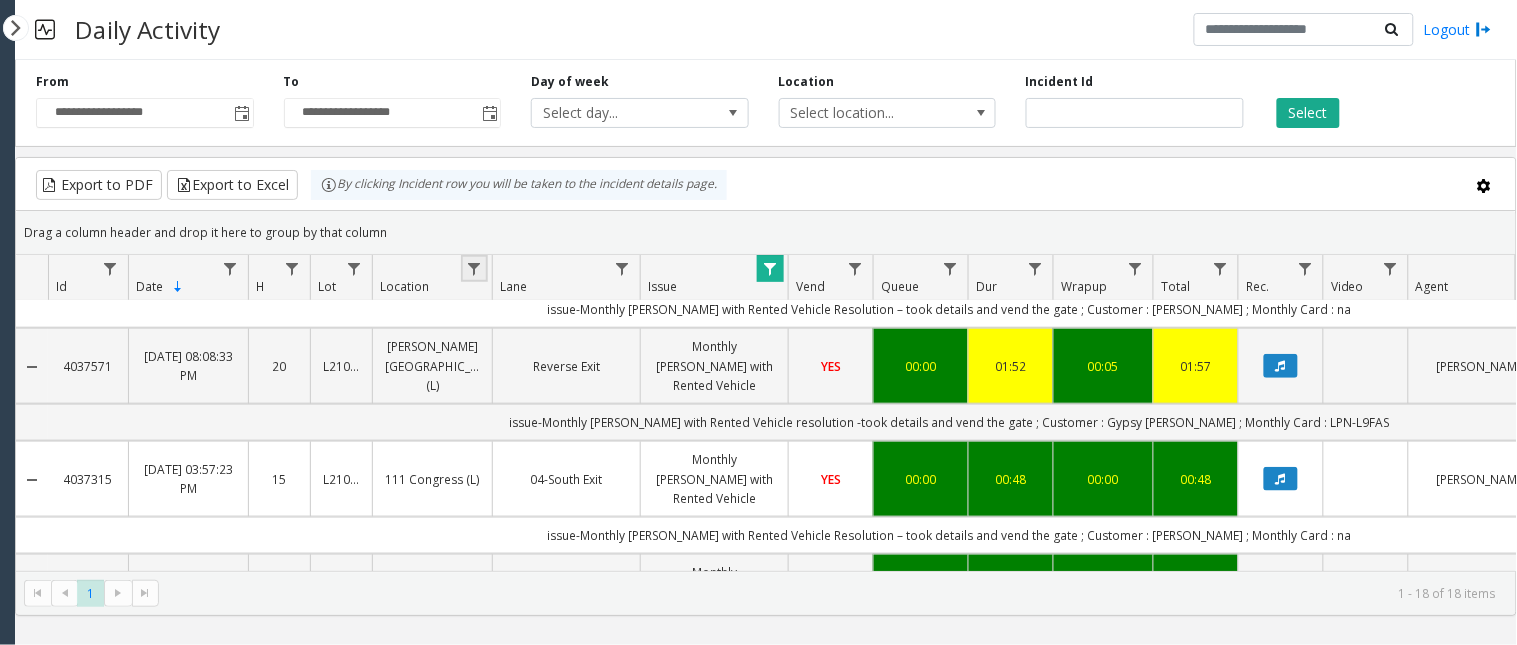 click 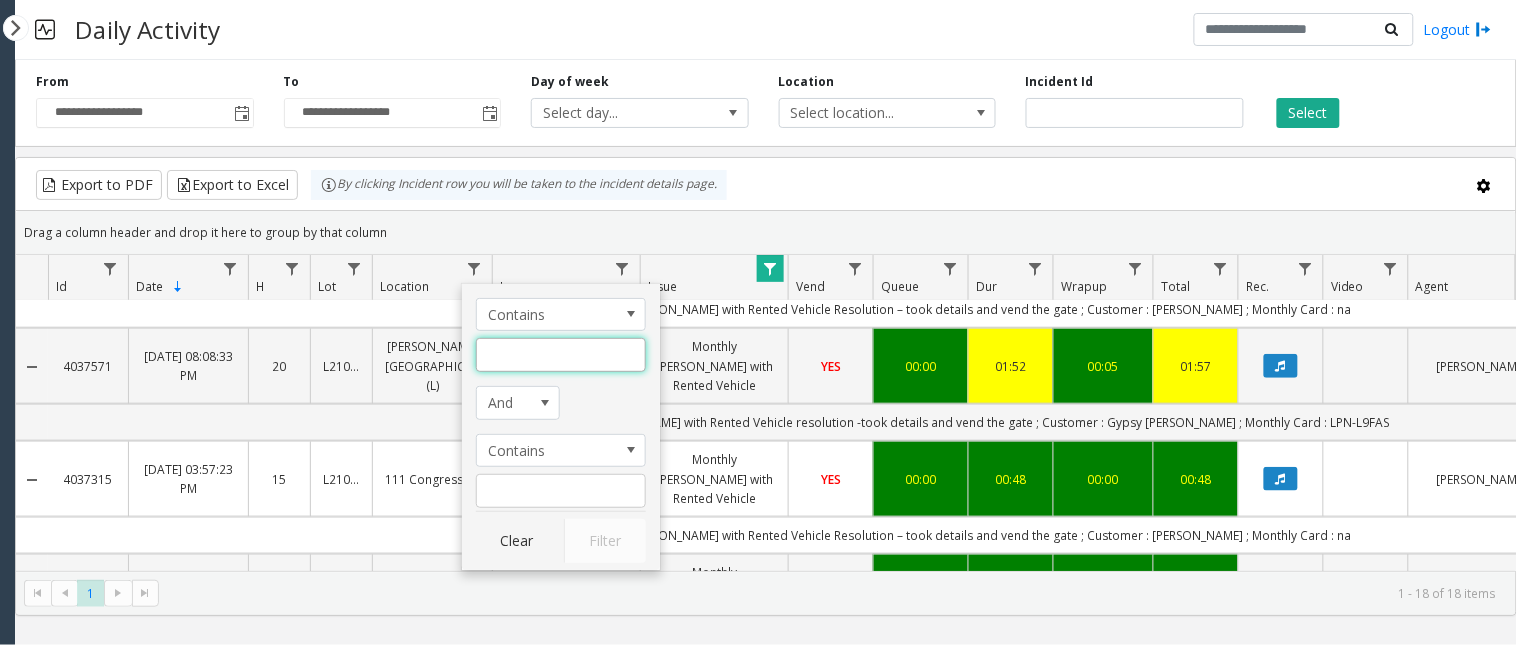 click 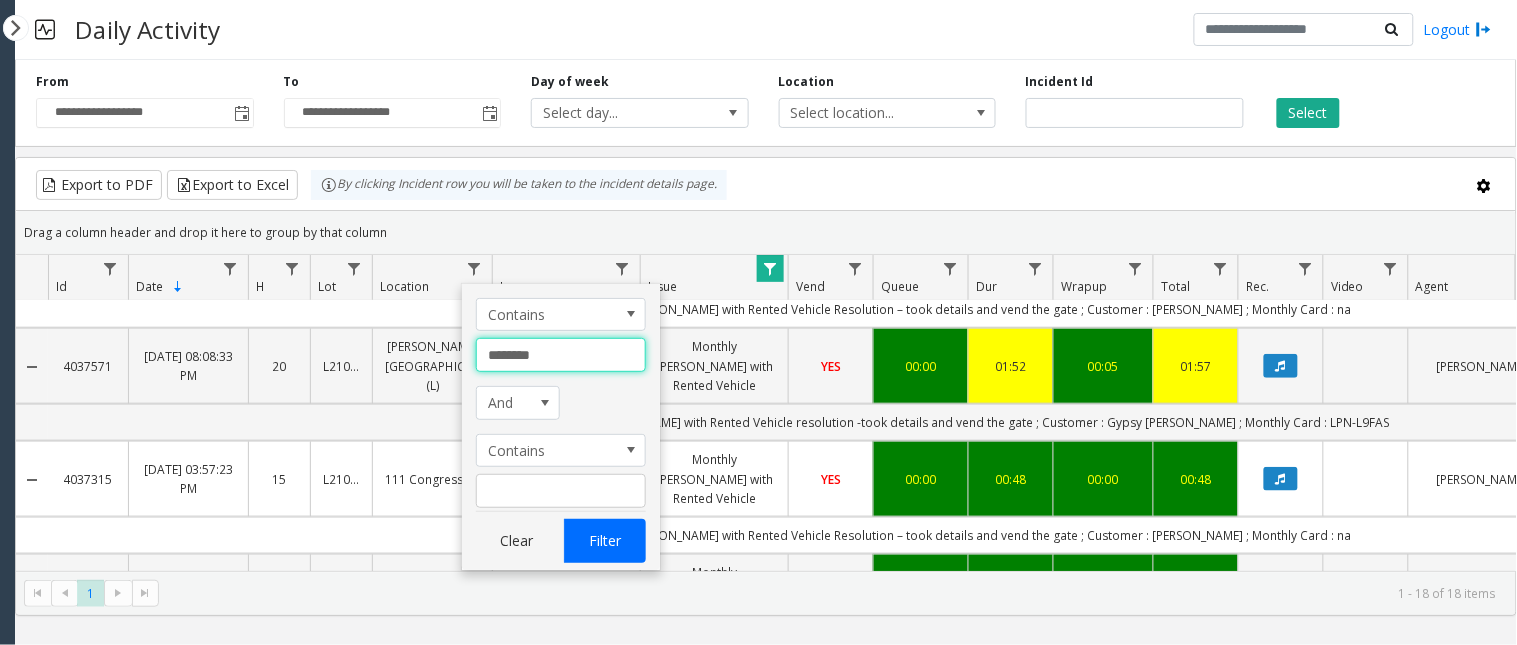 type on "********" 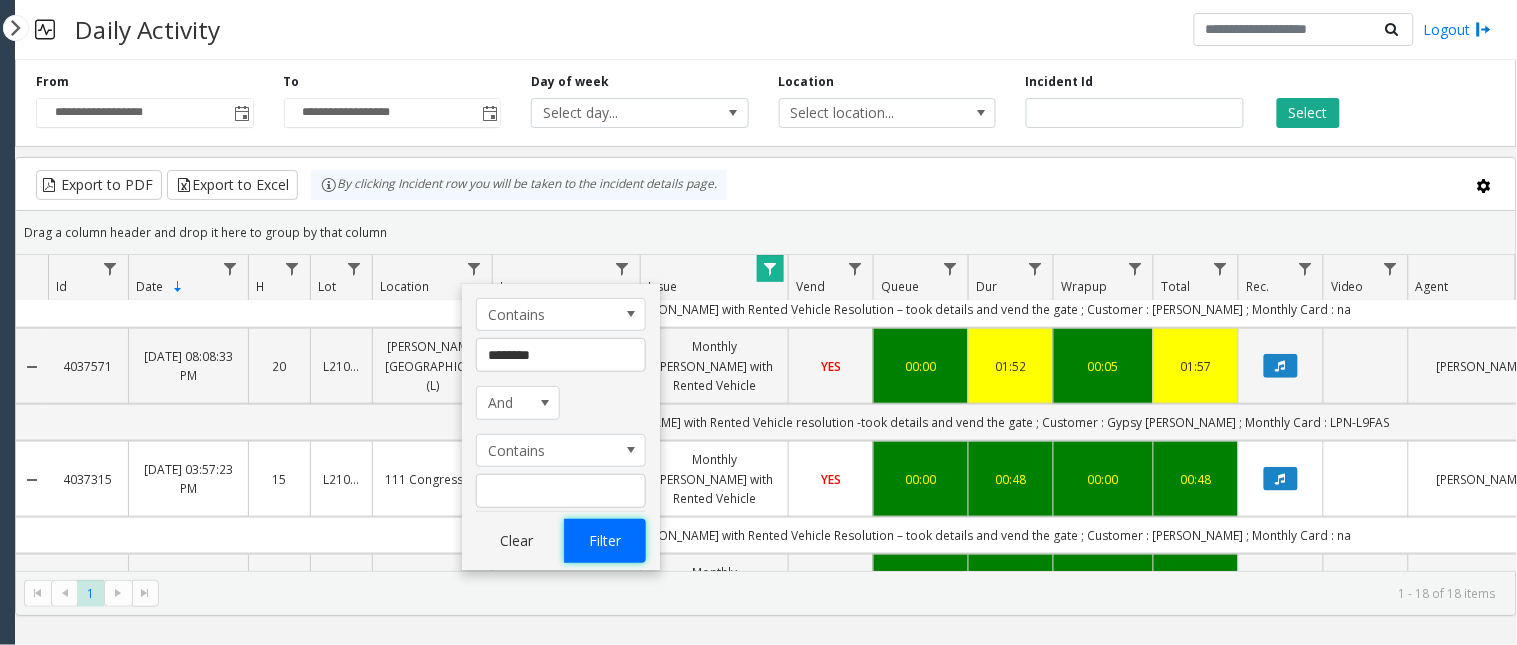 click on "Filter" 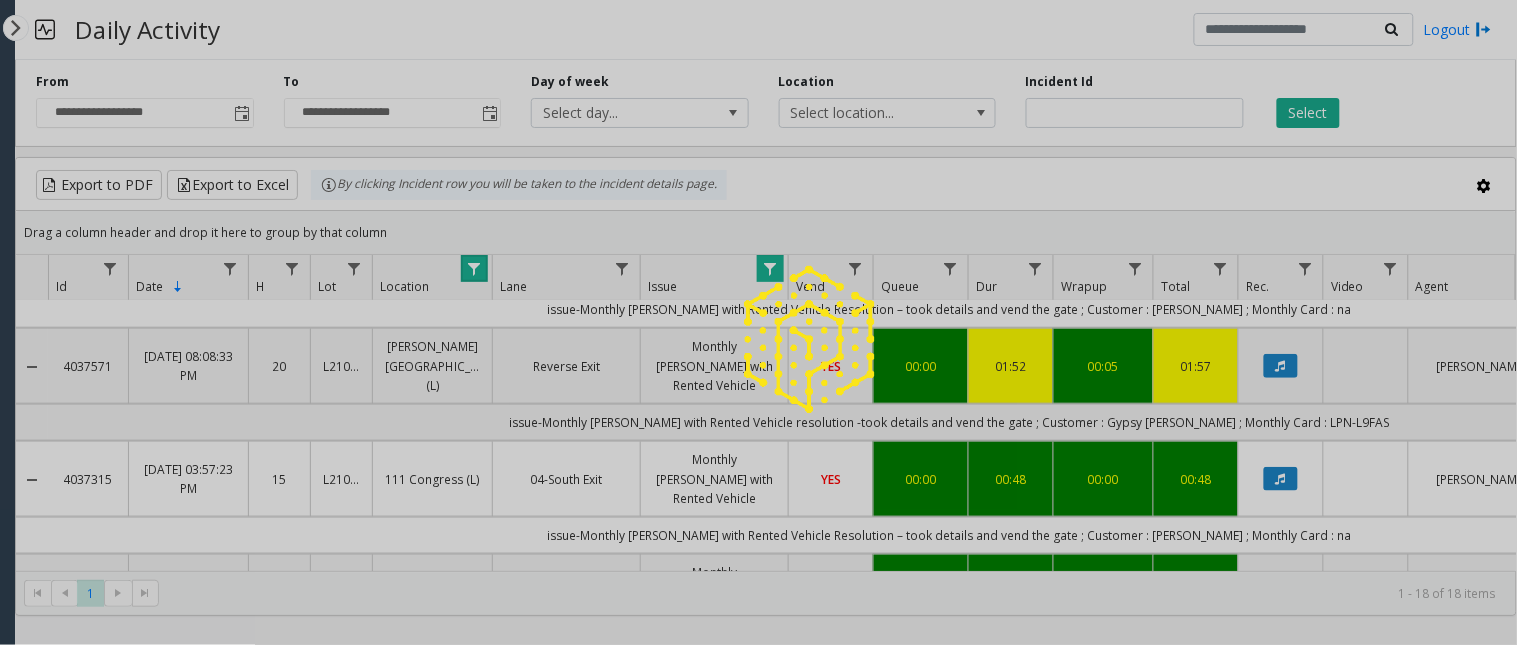 scroll, scrollTop: 0, scrollLeft: 0, axis: both 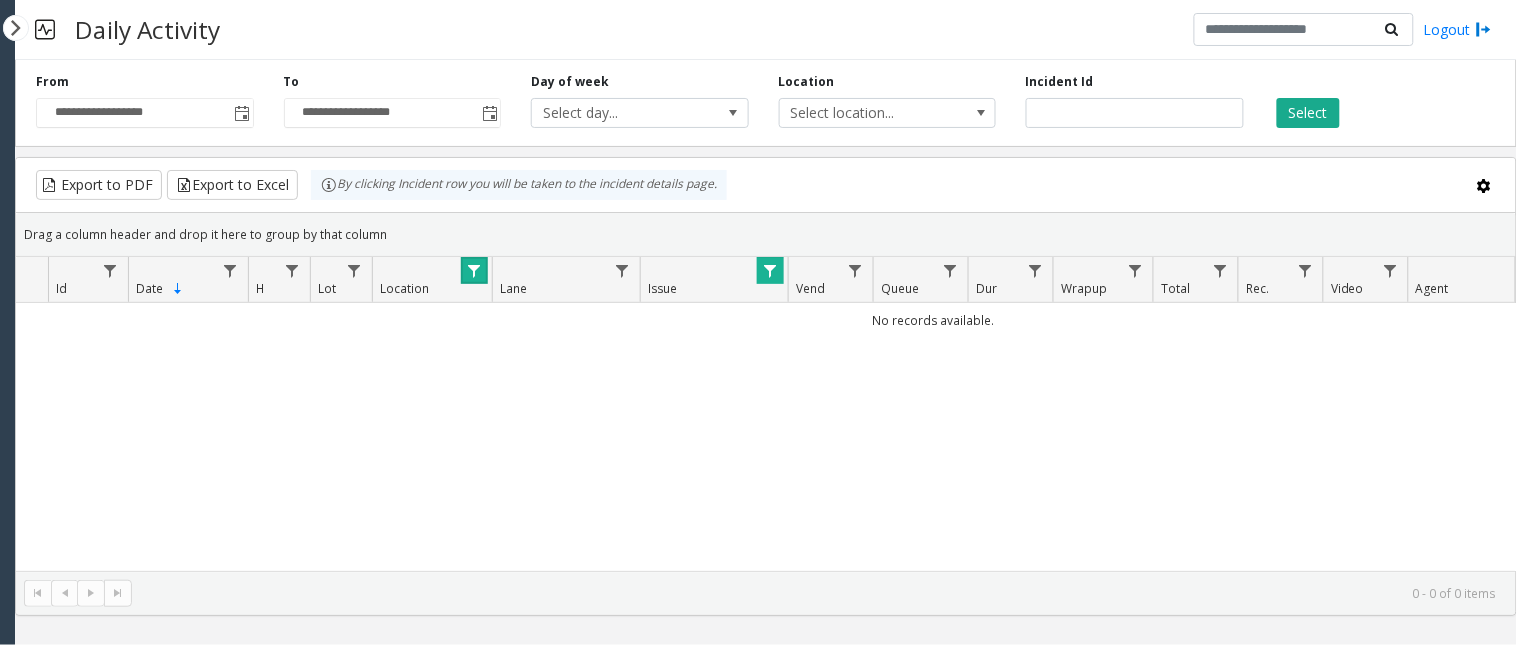 click on "Issue" 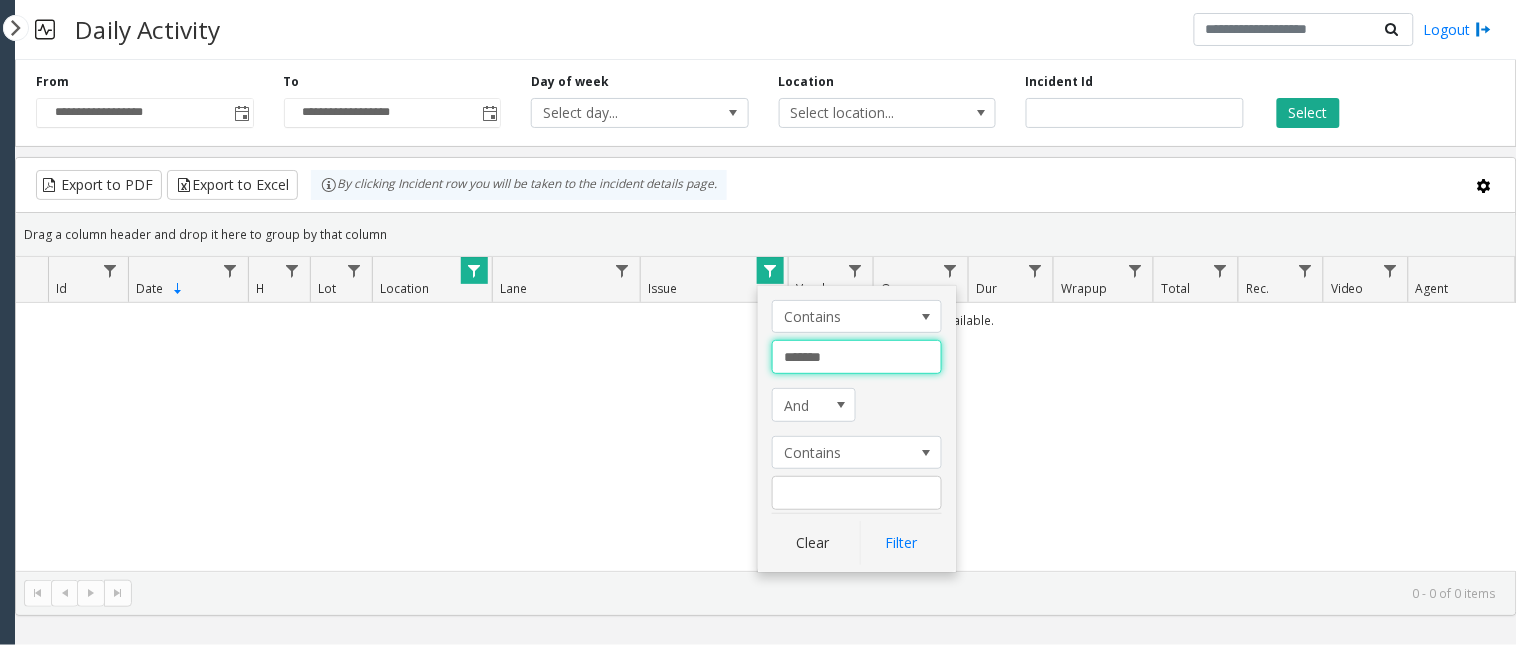 drag, startPoint x: 837, startPoint y: 361, endPoint x: 674, endPoint y: 350, distance: 163.37074 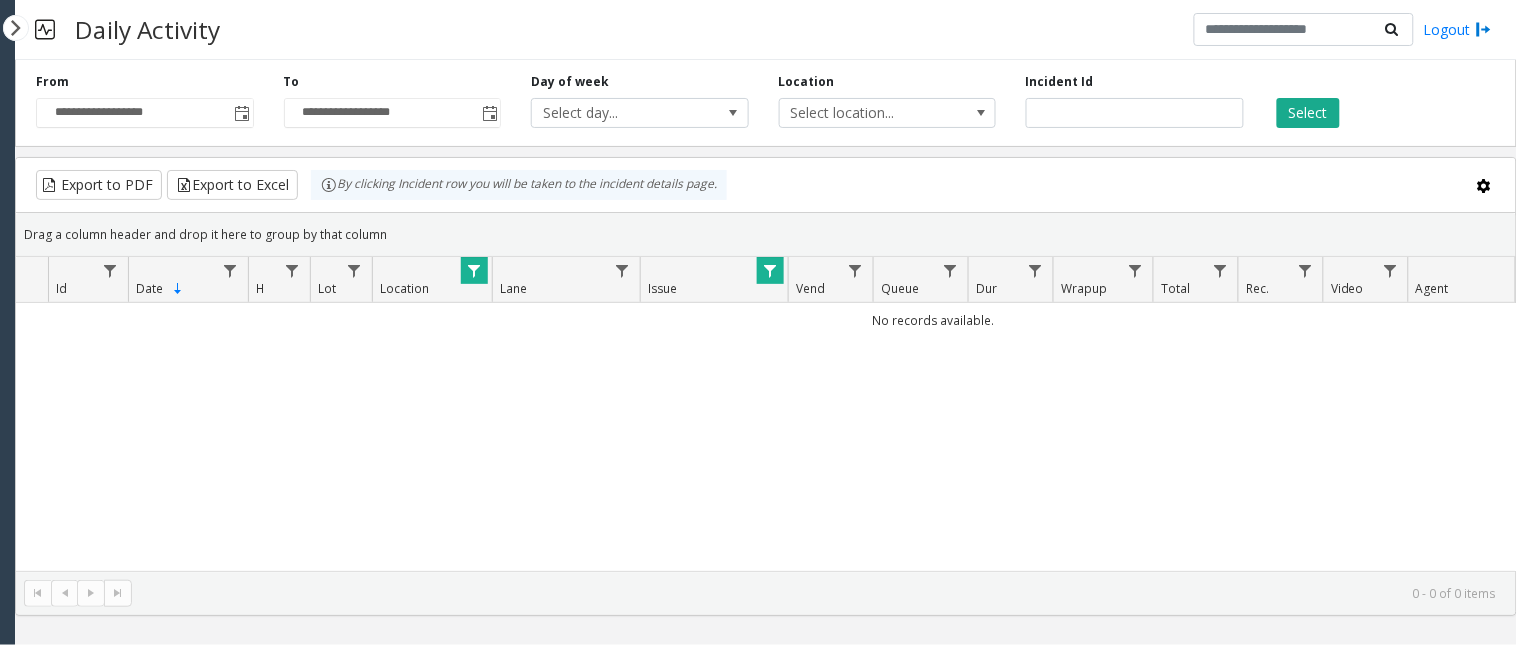 click 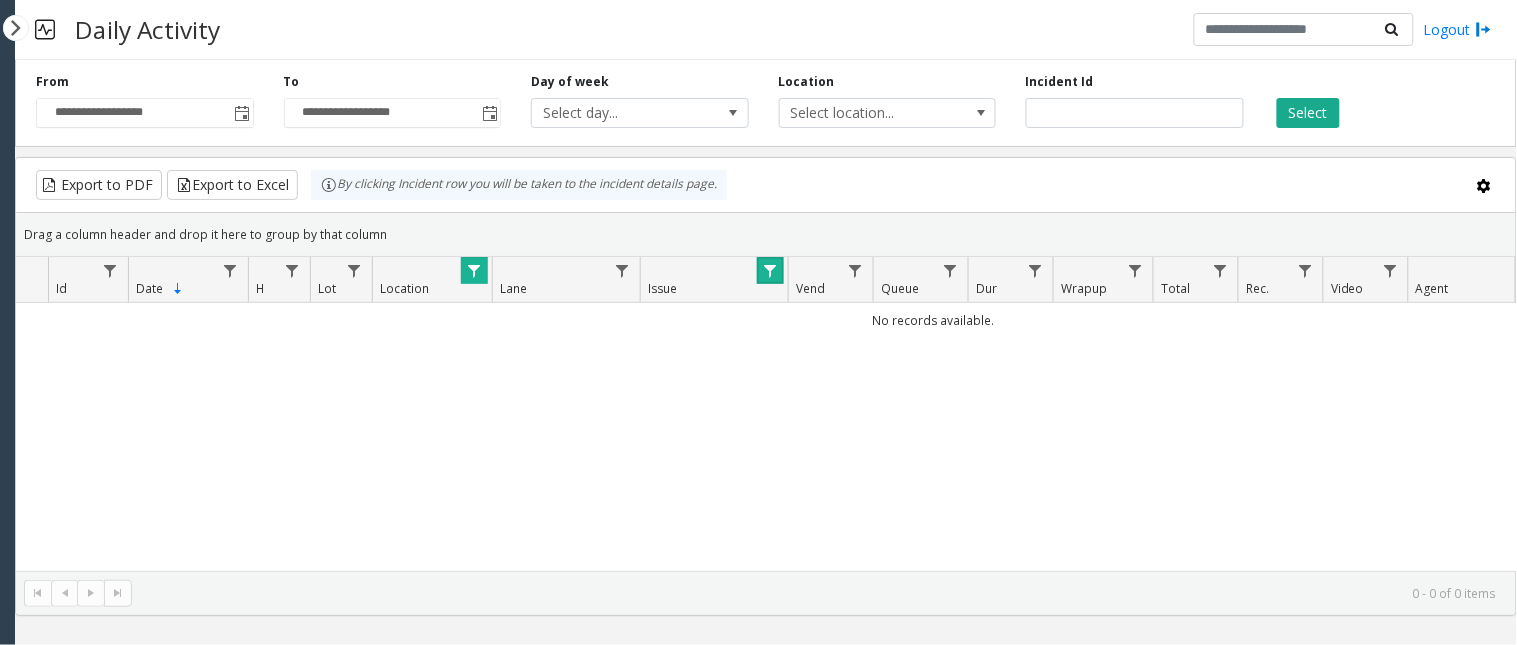 click 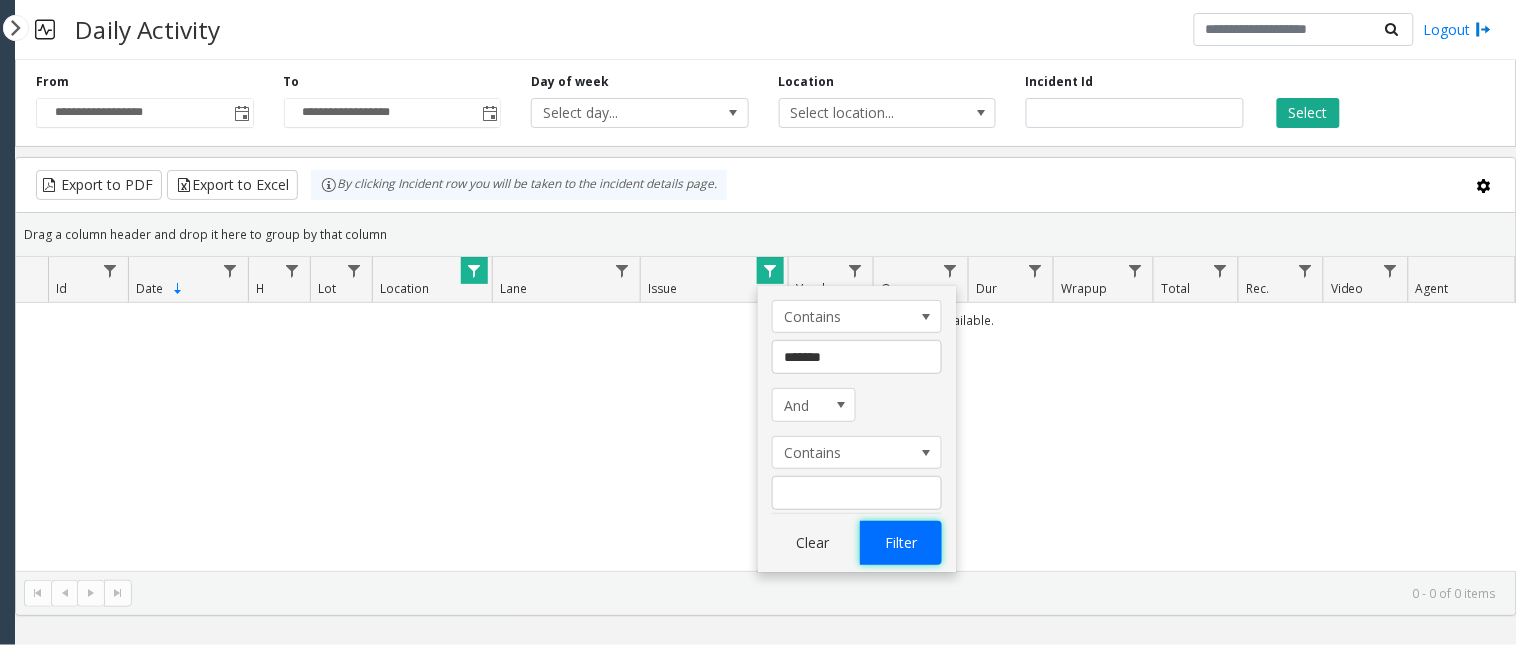 click on "Filter" 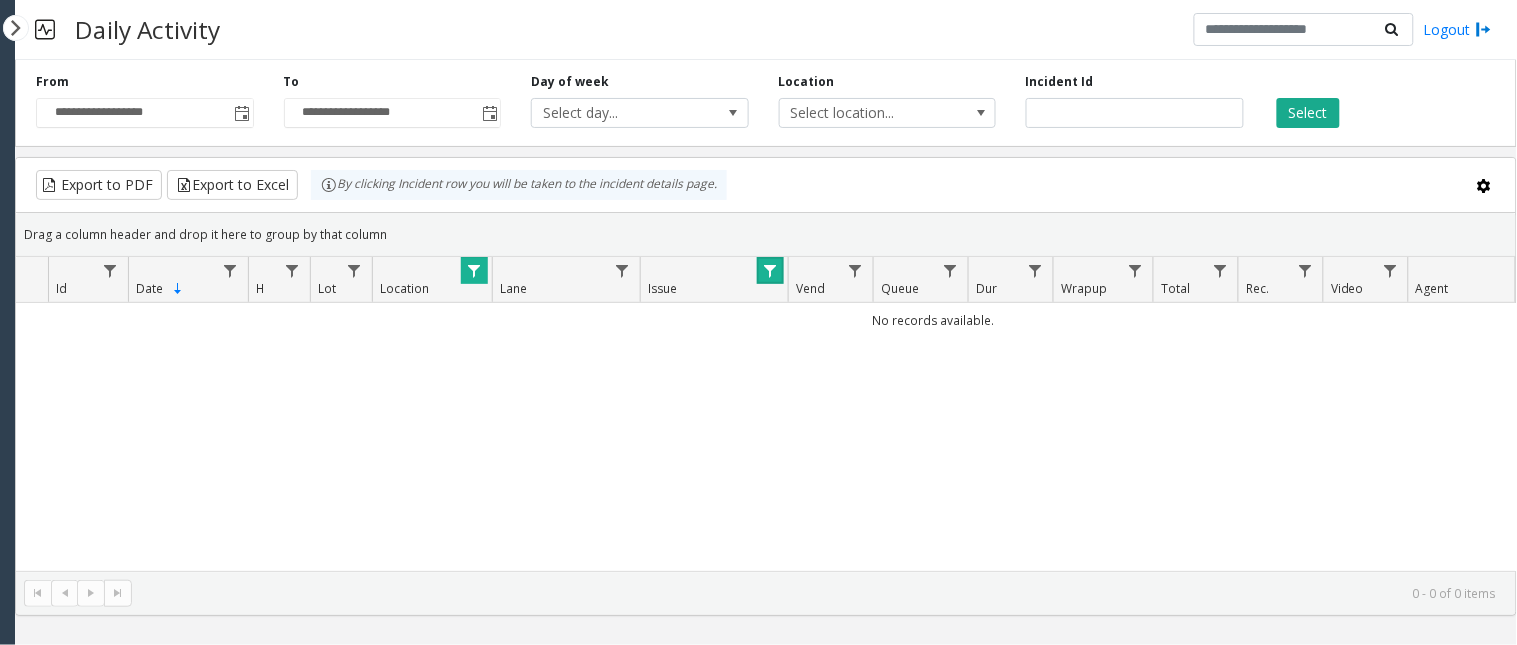 click 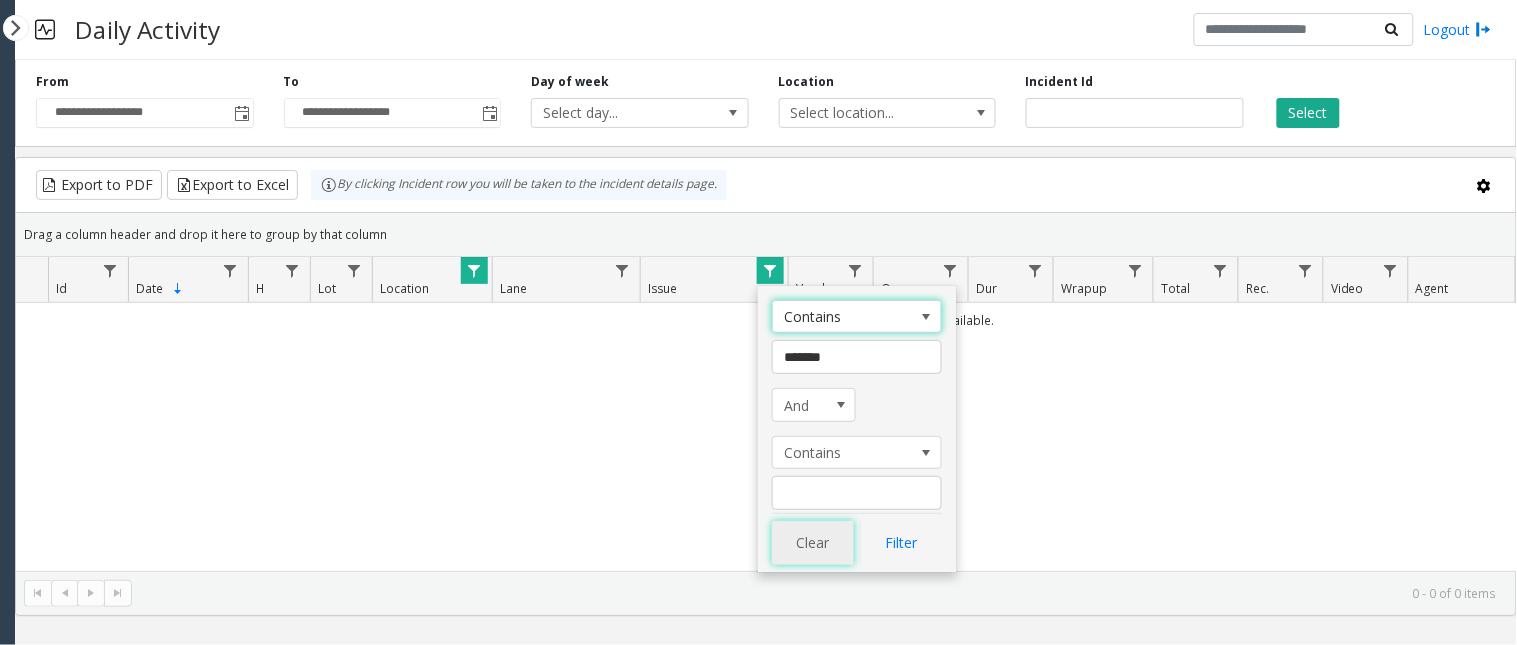 click on "Clear" 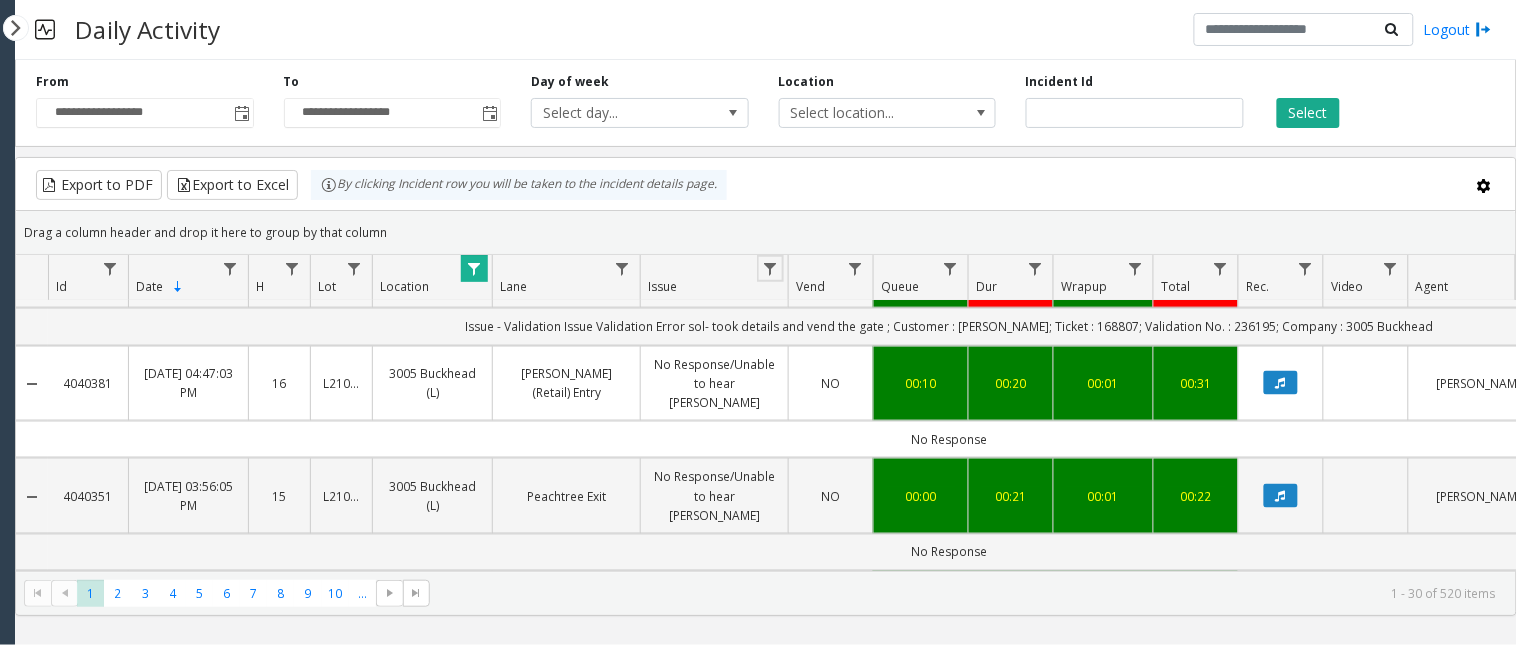 scroll, scrollTop: 777, scrollLeft: 0, axis: vertical 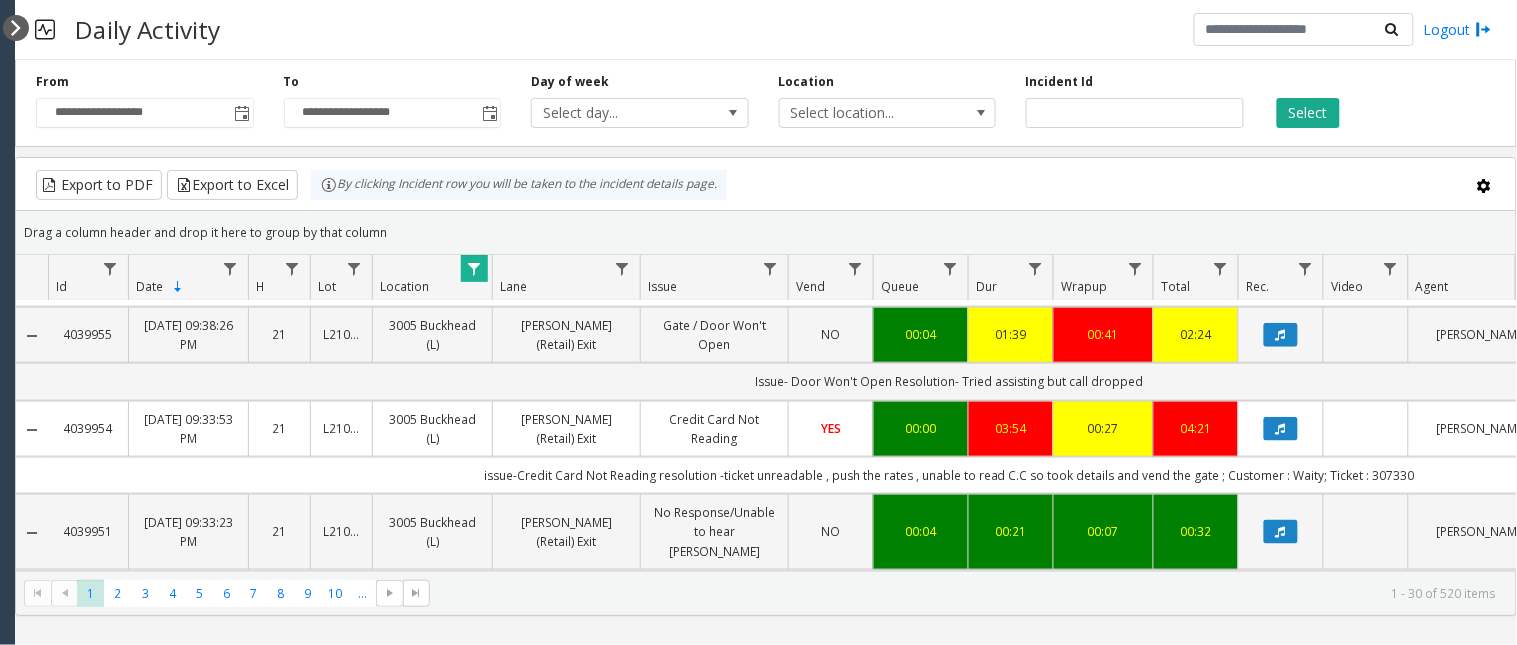 click at bounding box center [16, 28] 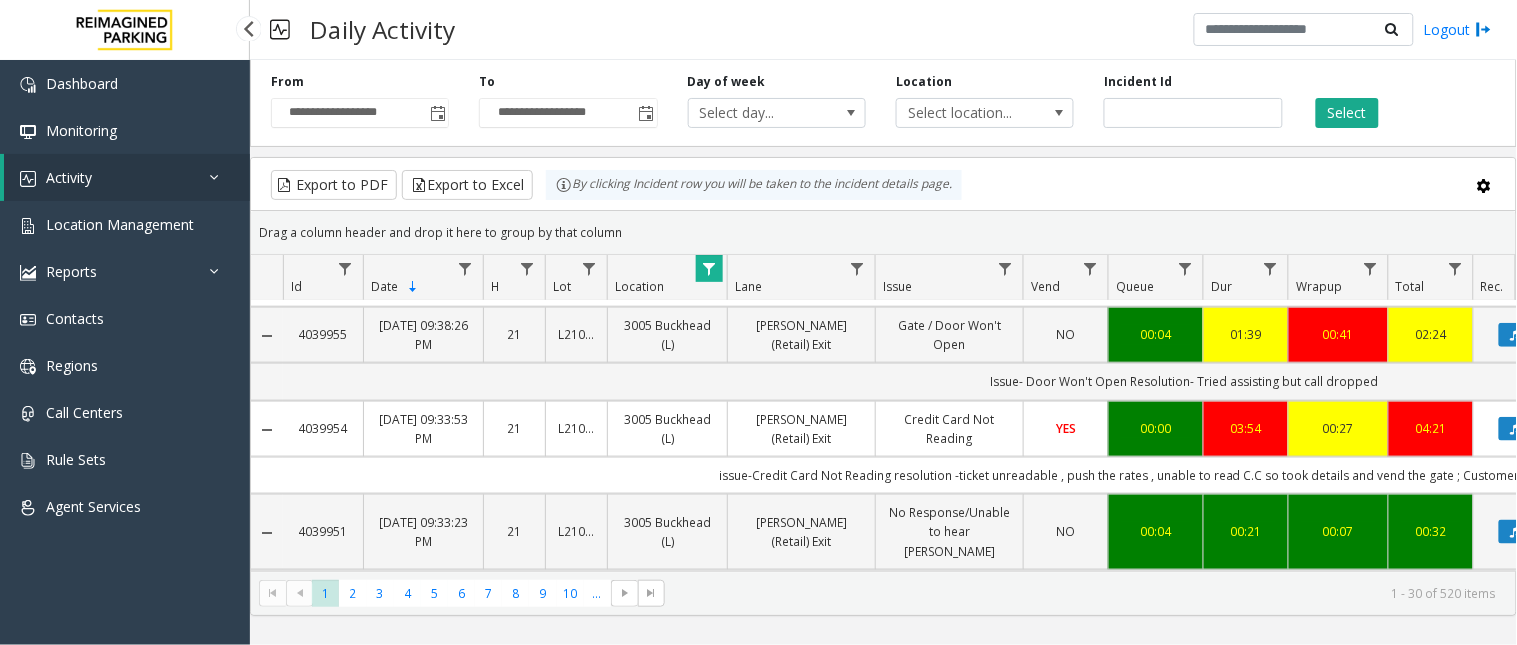 click on "Activity" at bounding box center [127, 177] 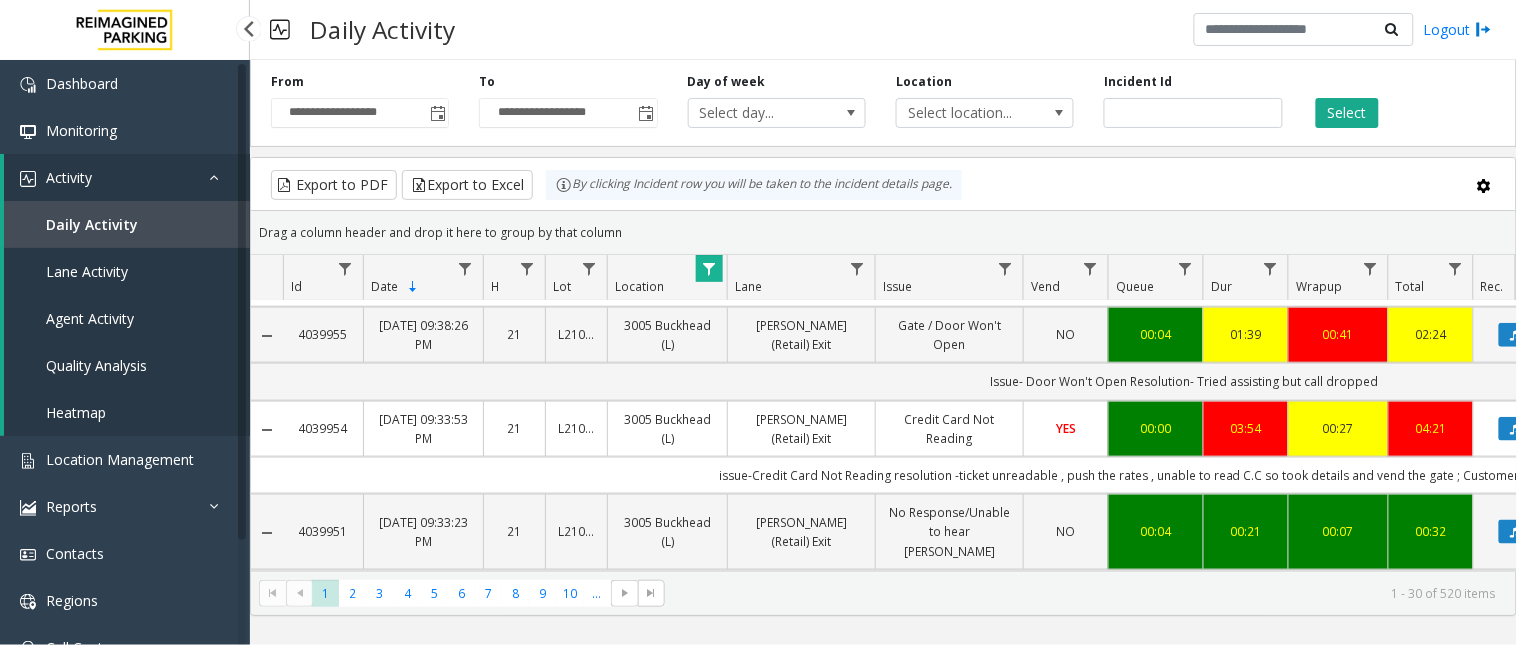 click on "Agent Activity" at bounding box center [90, 318] 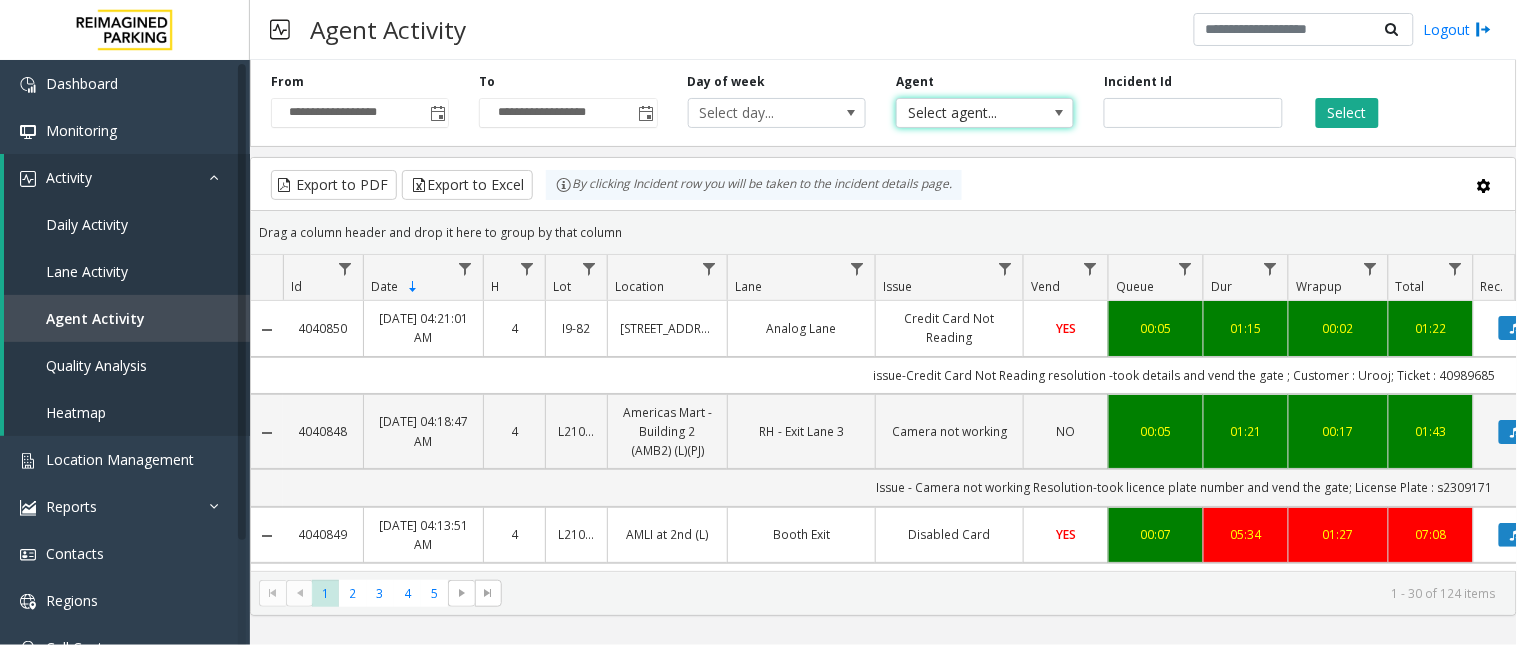 click on "Select agent..." at bounding box center (967, 113) 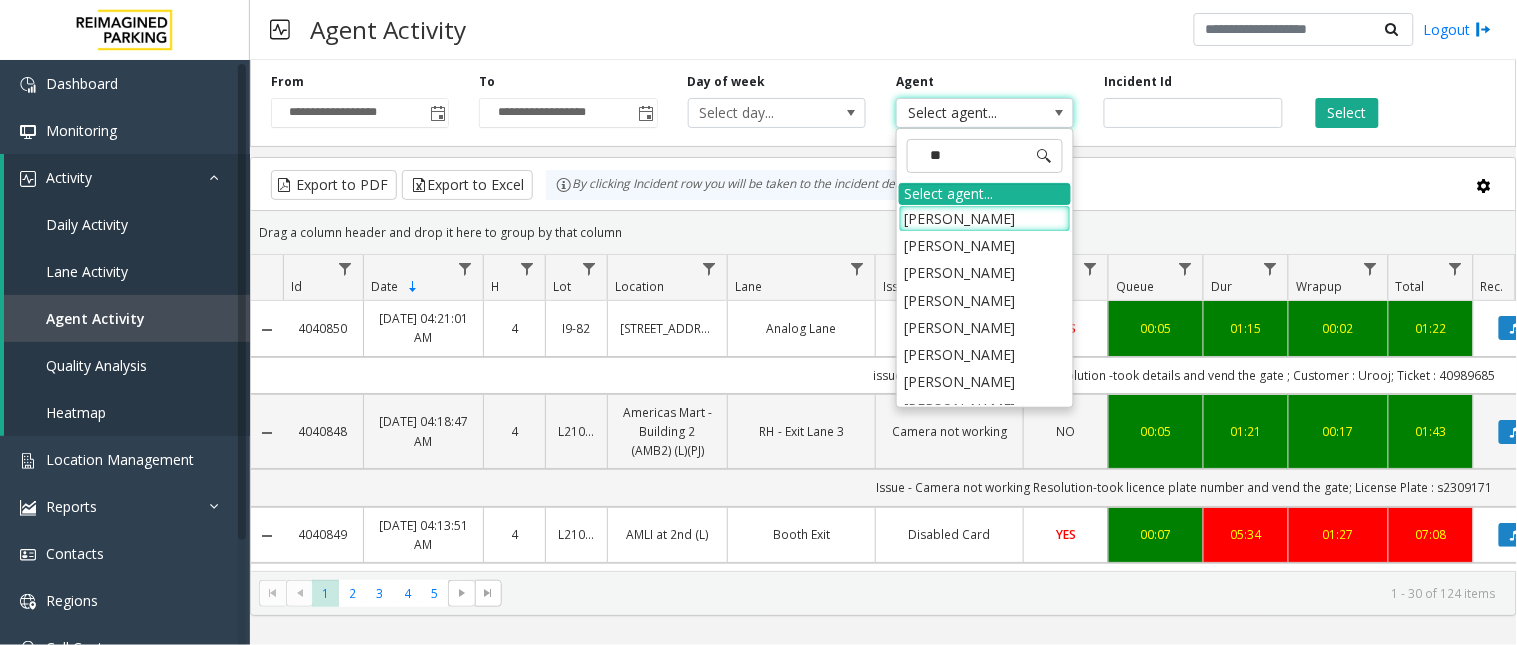 type on "*" 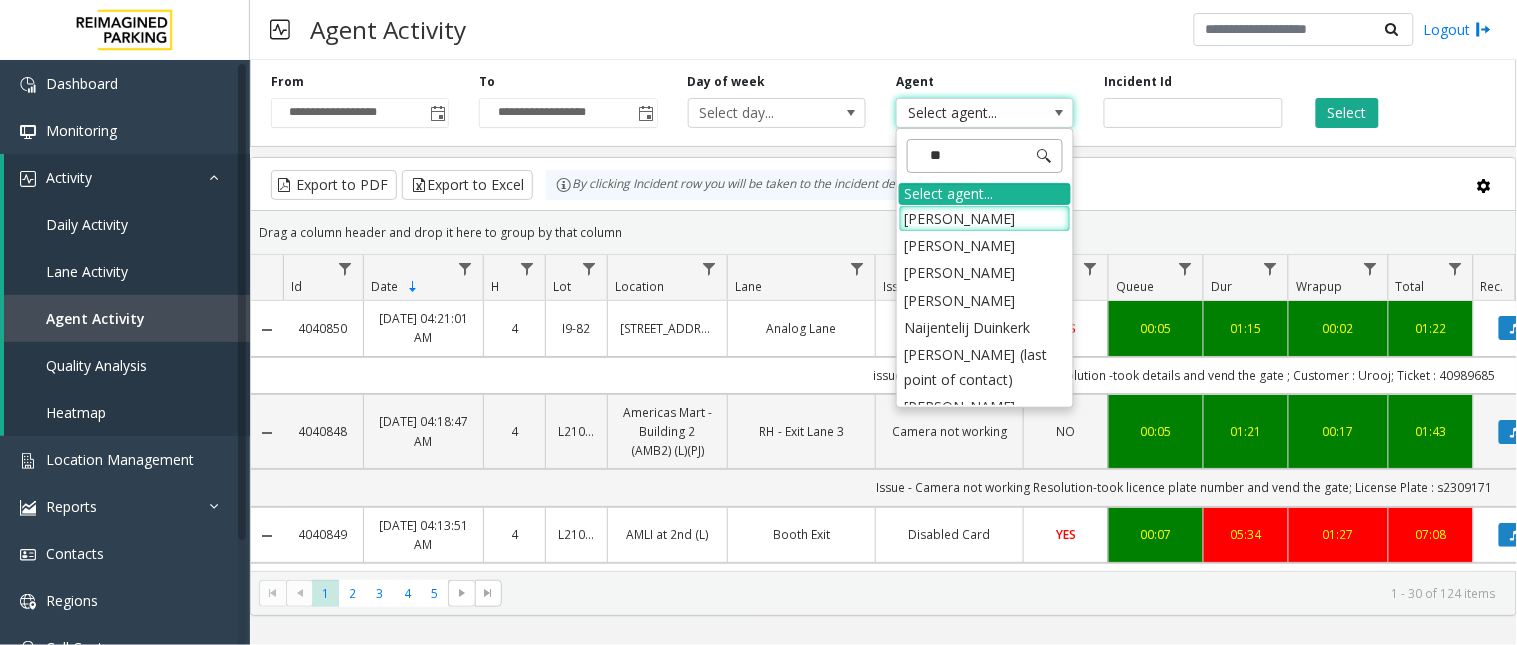type on "***" 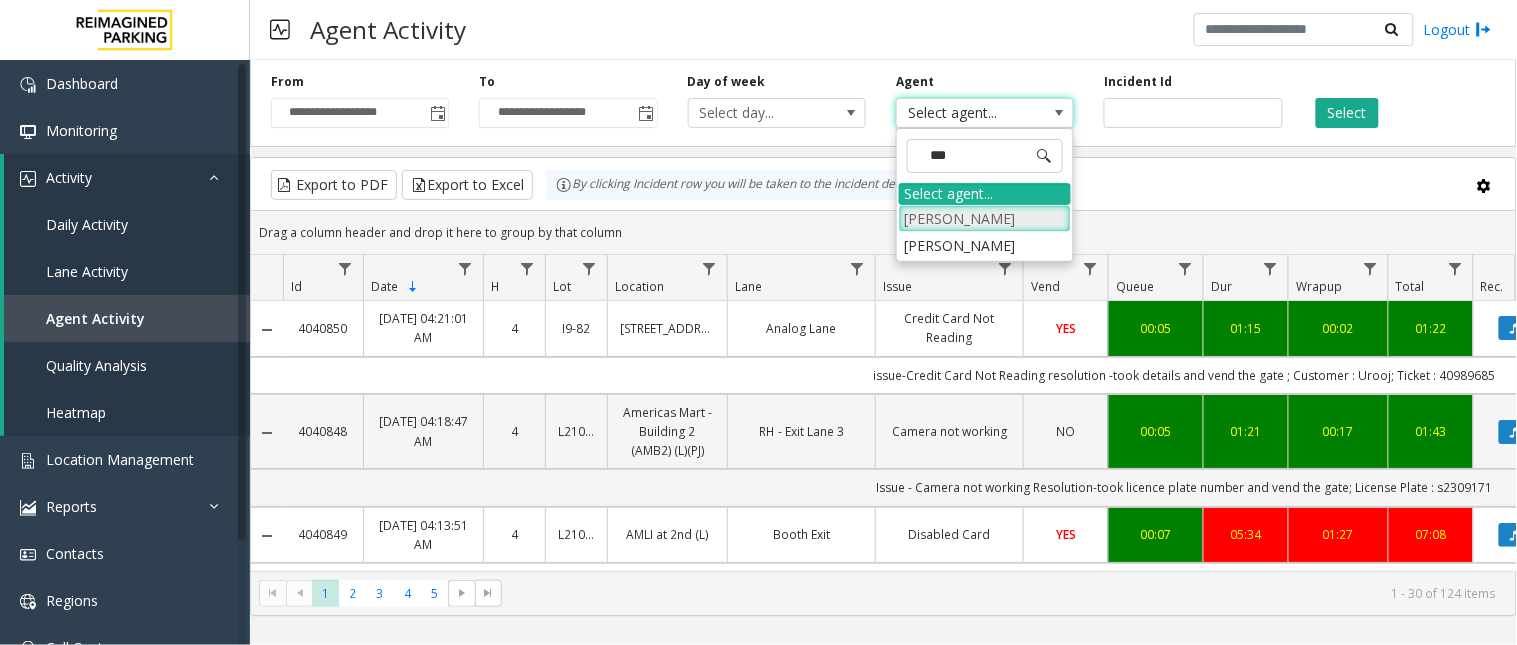 click on "[PERSON_NAME]" at bounding box center (985, 218) 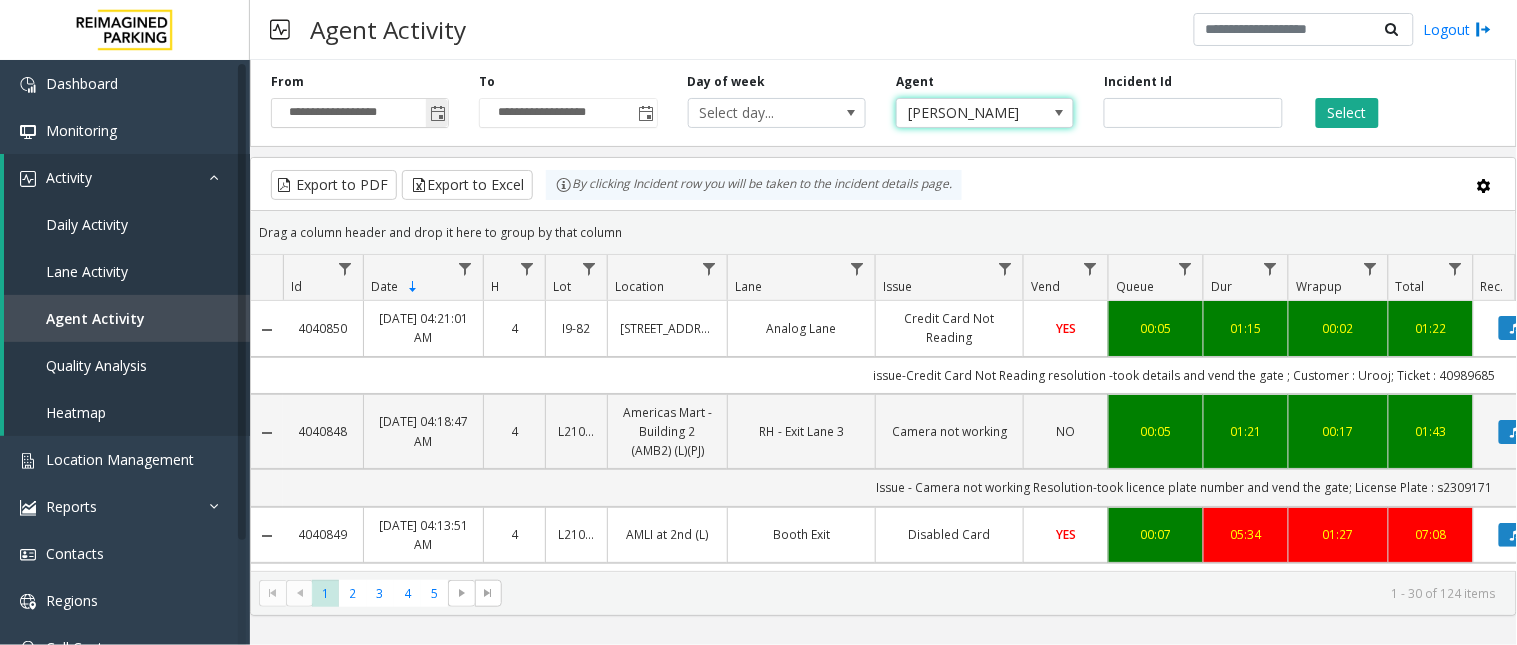 click 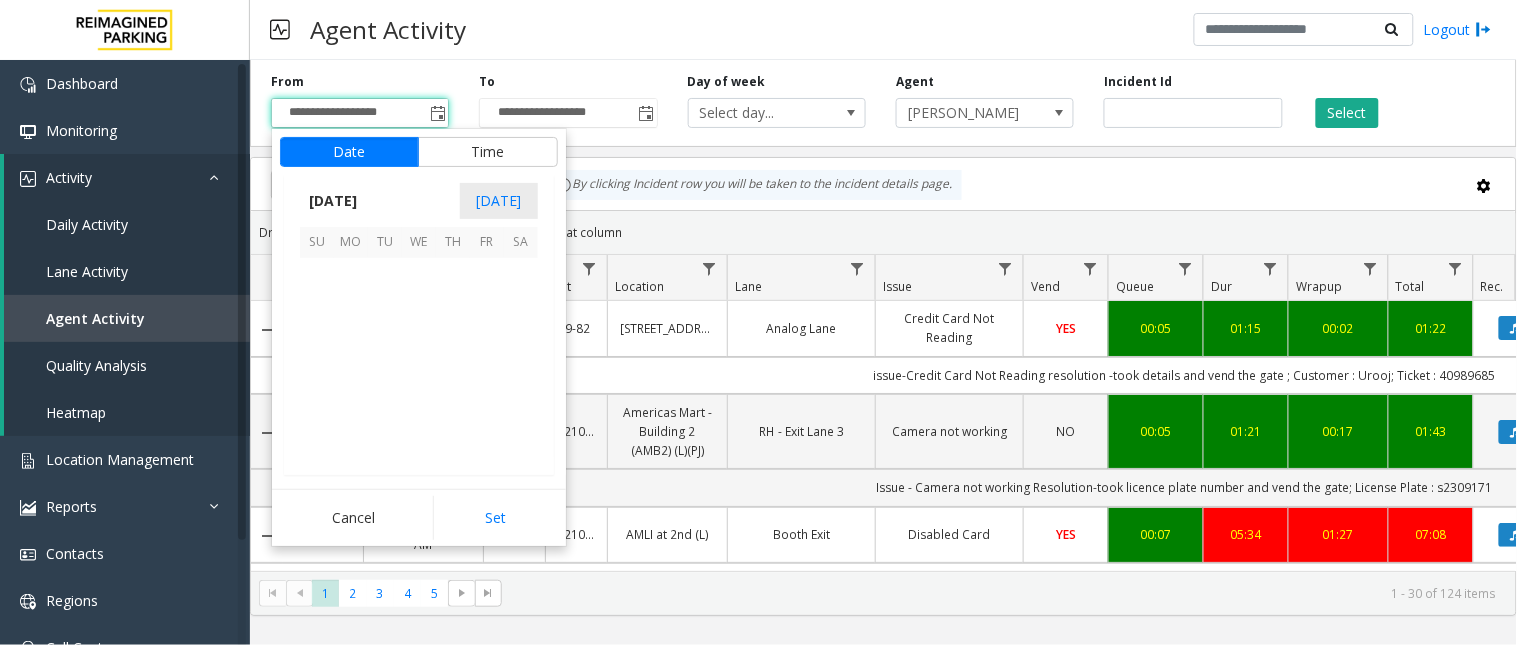 scroll, scrollTop: 358354, scrollLeft: 0, axis: vertical 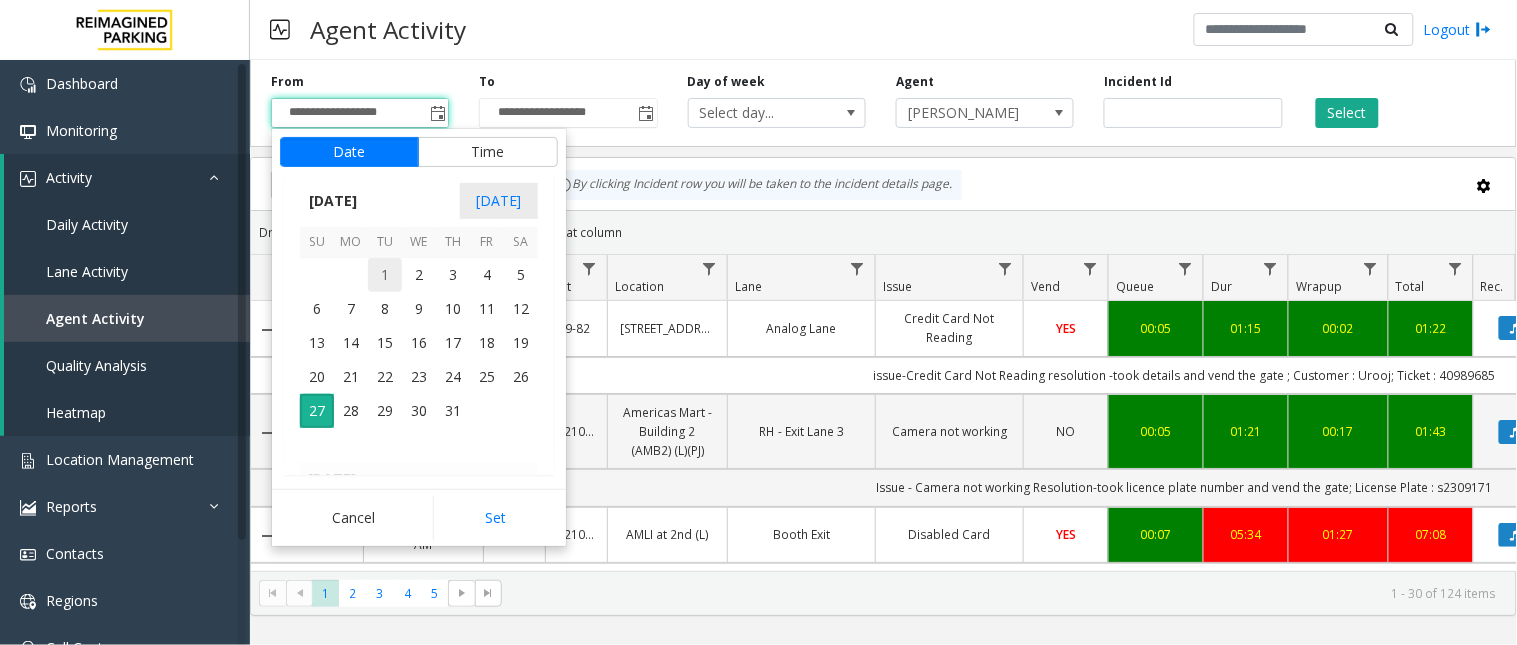 click on "1" at bounding box center (385, 275) 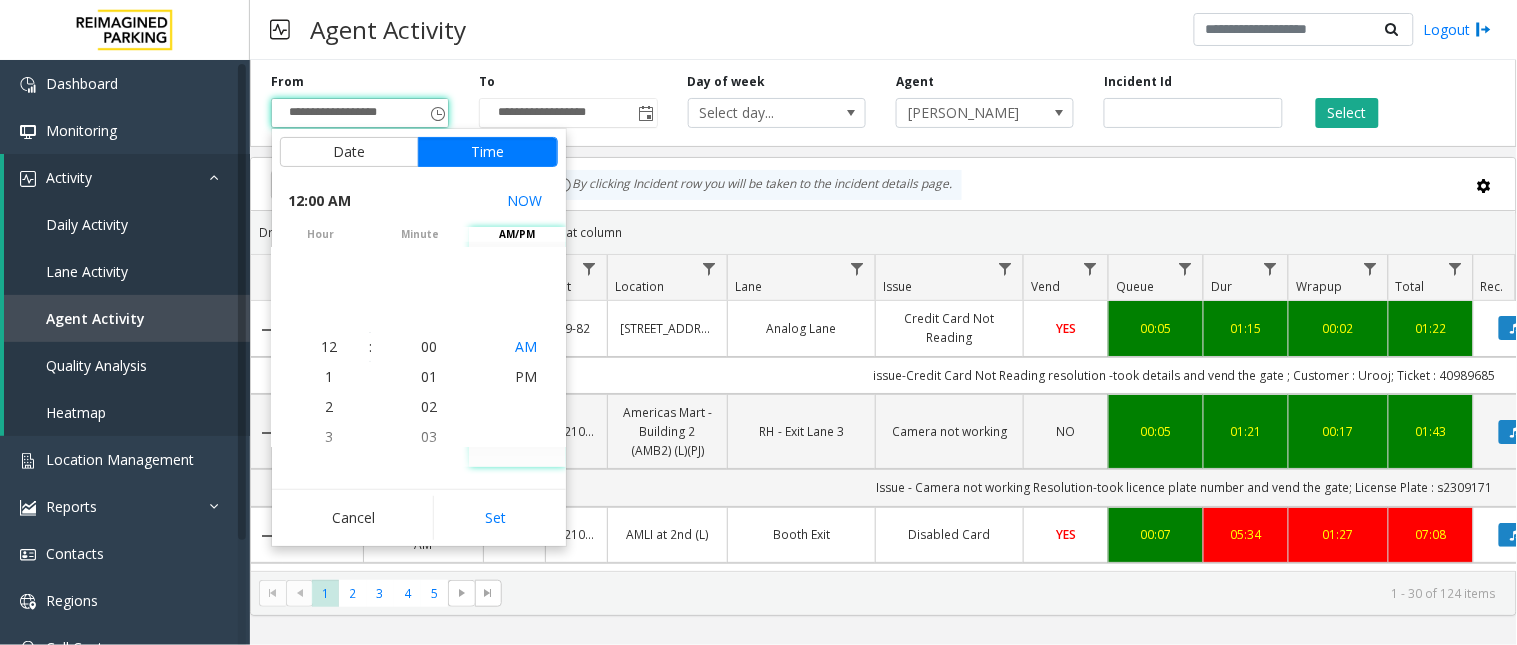 click on "AM" 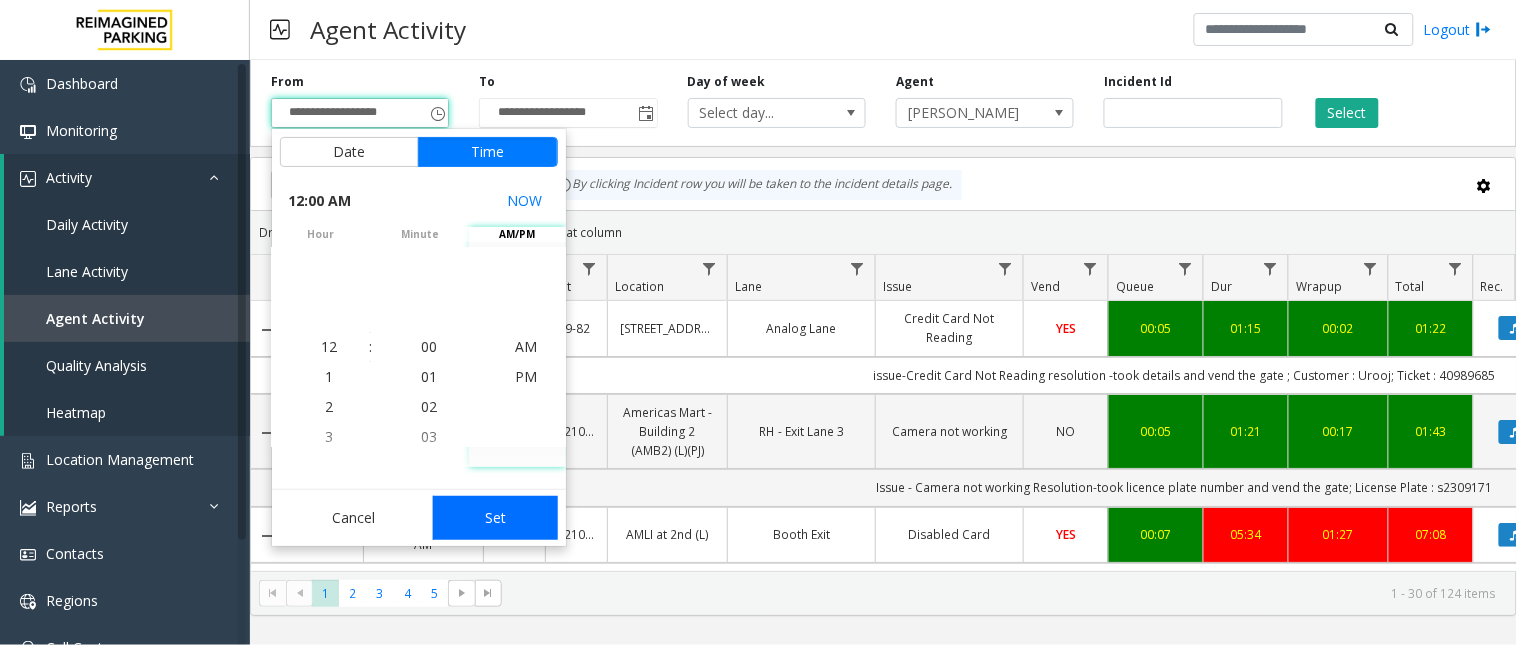 click on "Set" 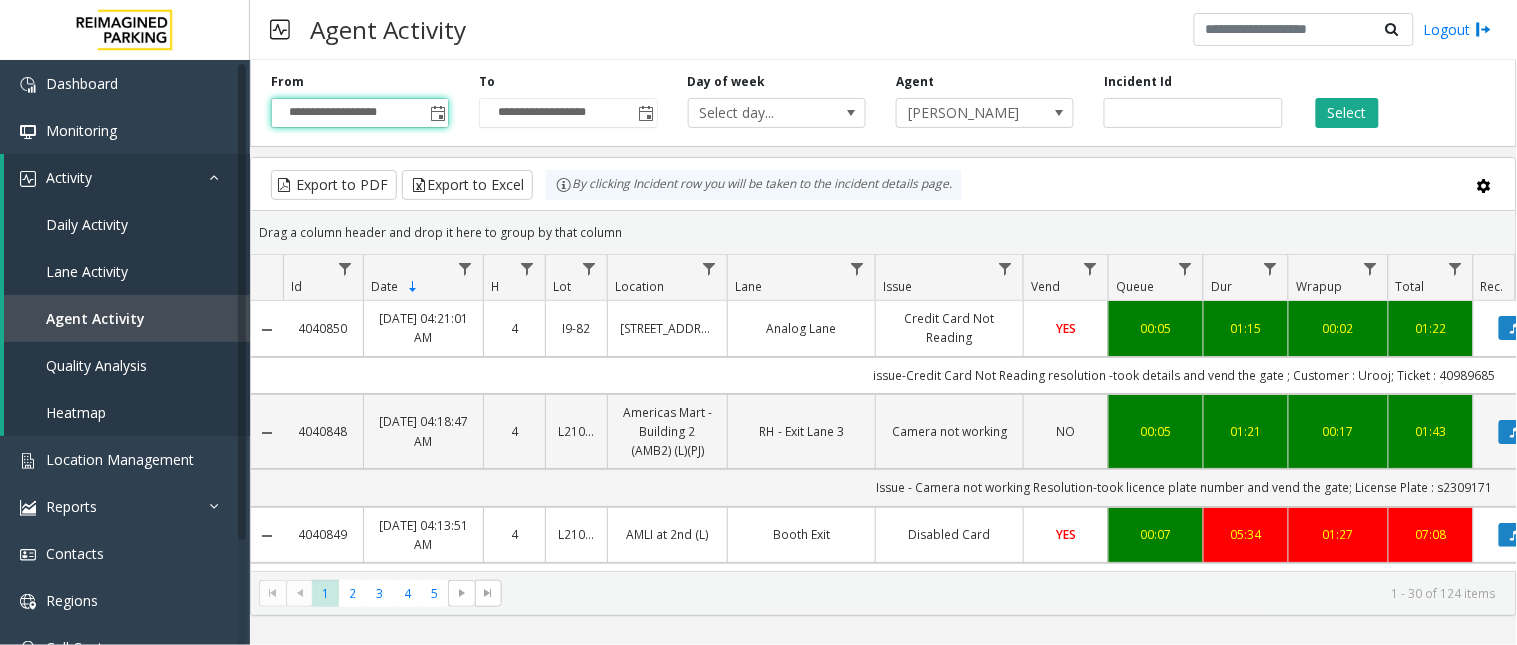 type on "**********" 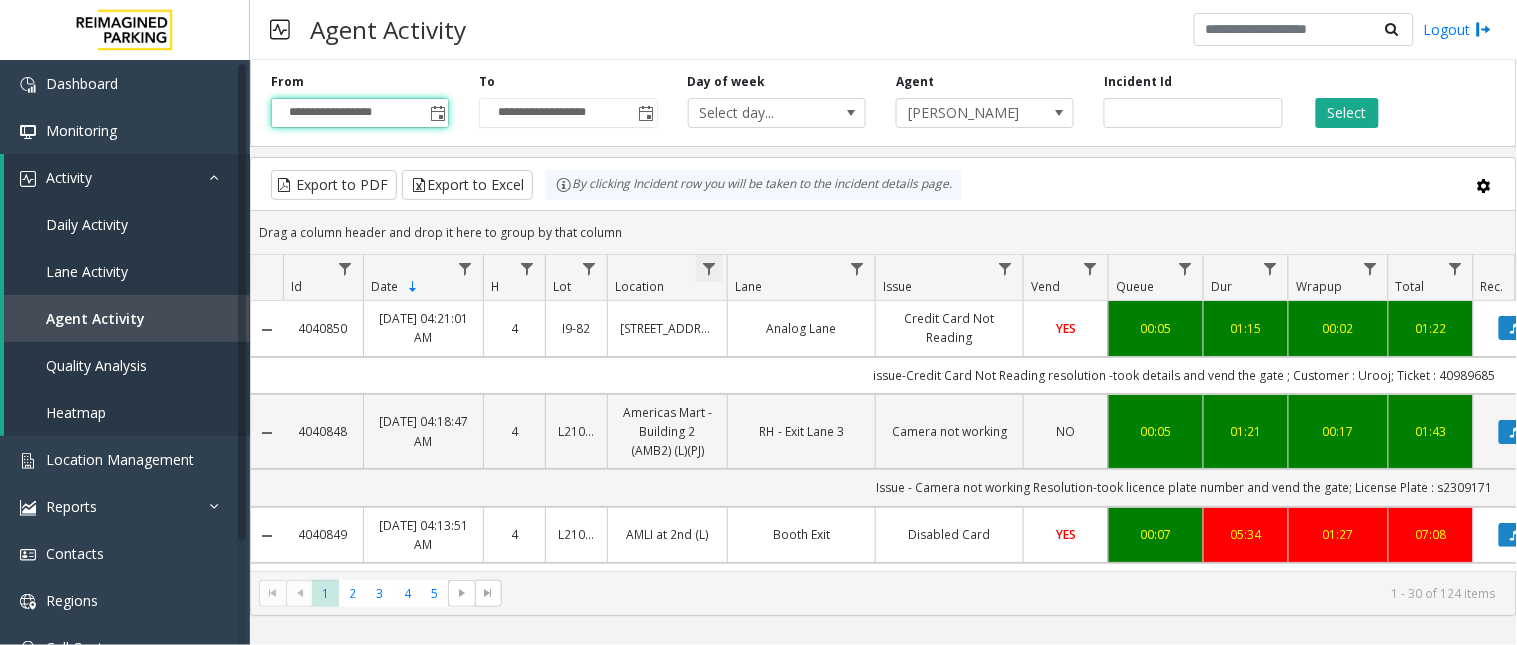 click 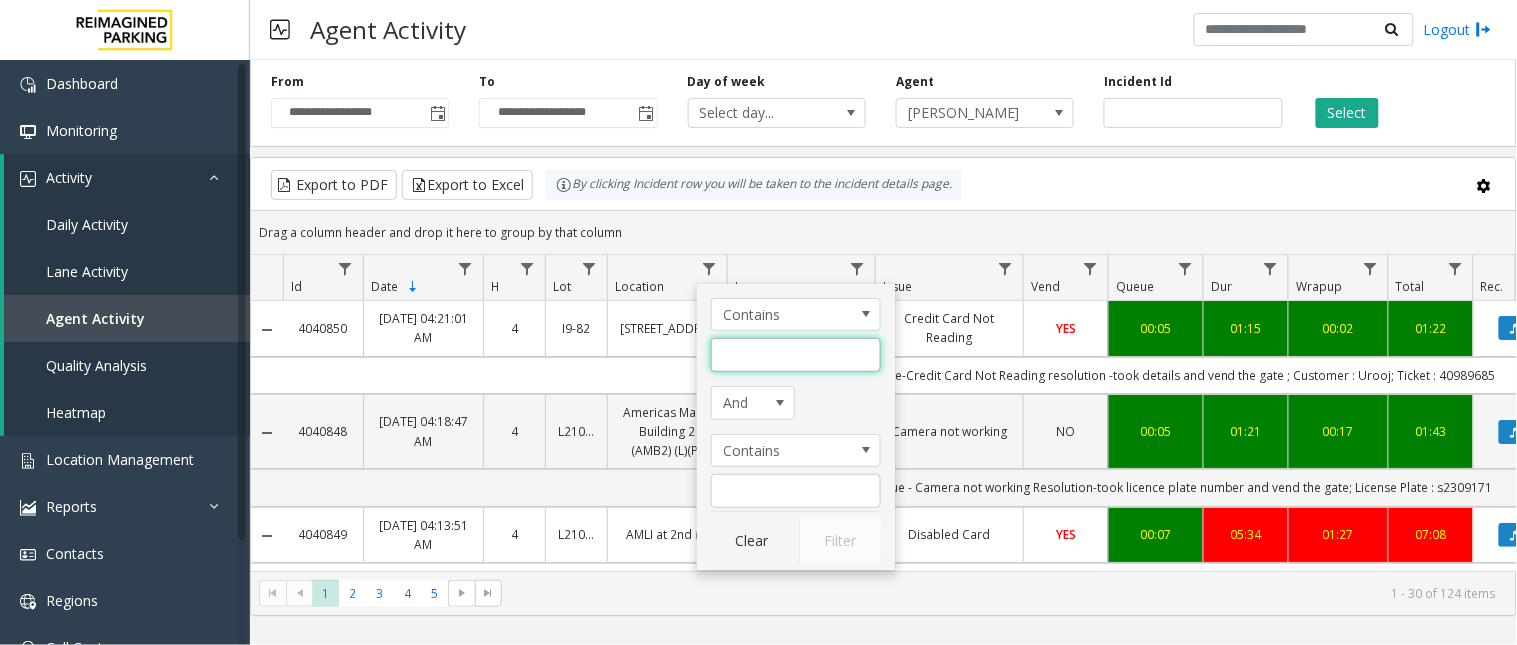 click 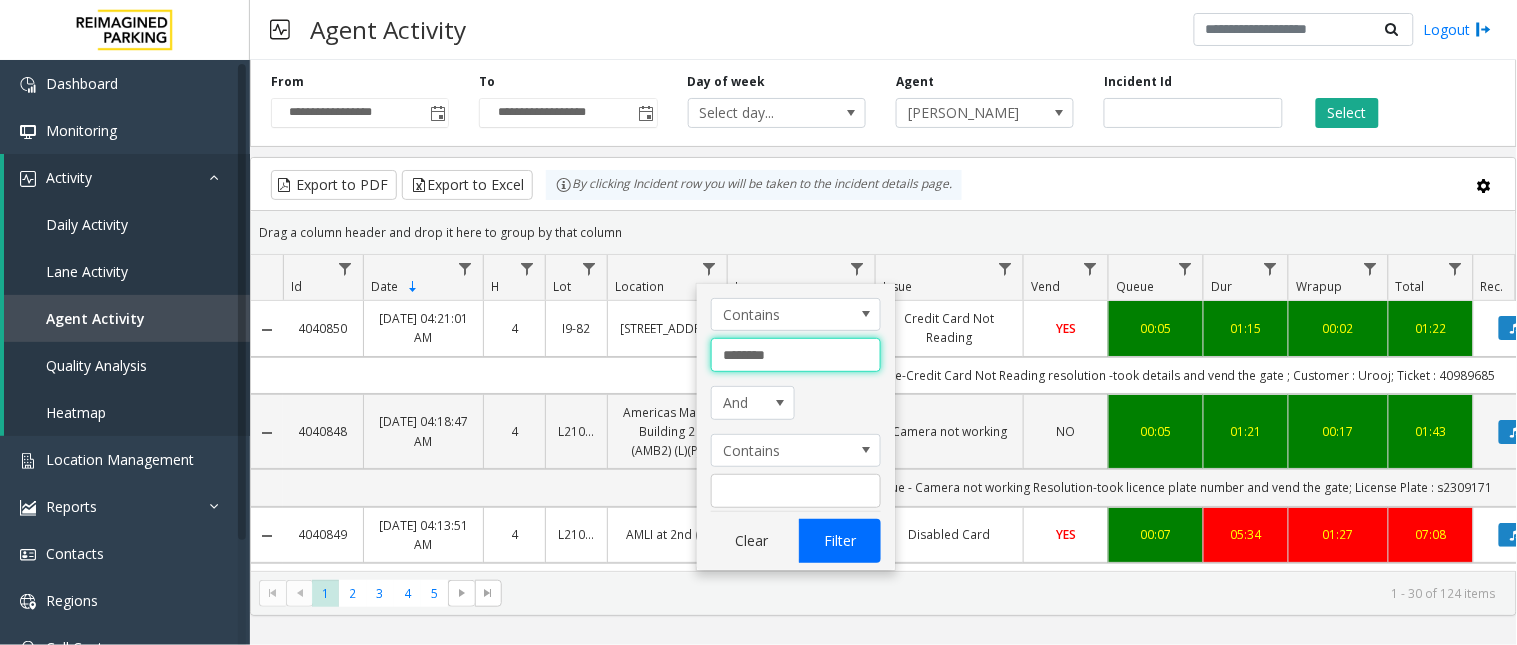 type on "********" 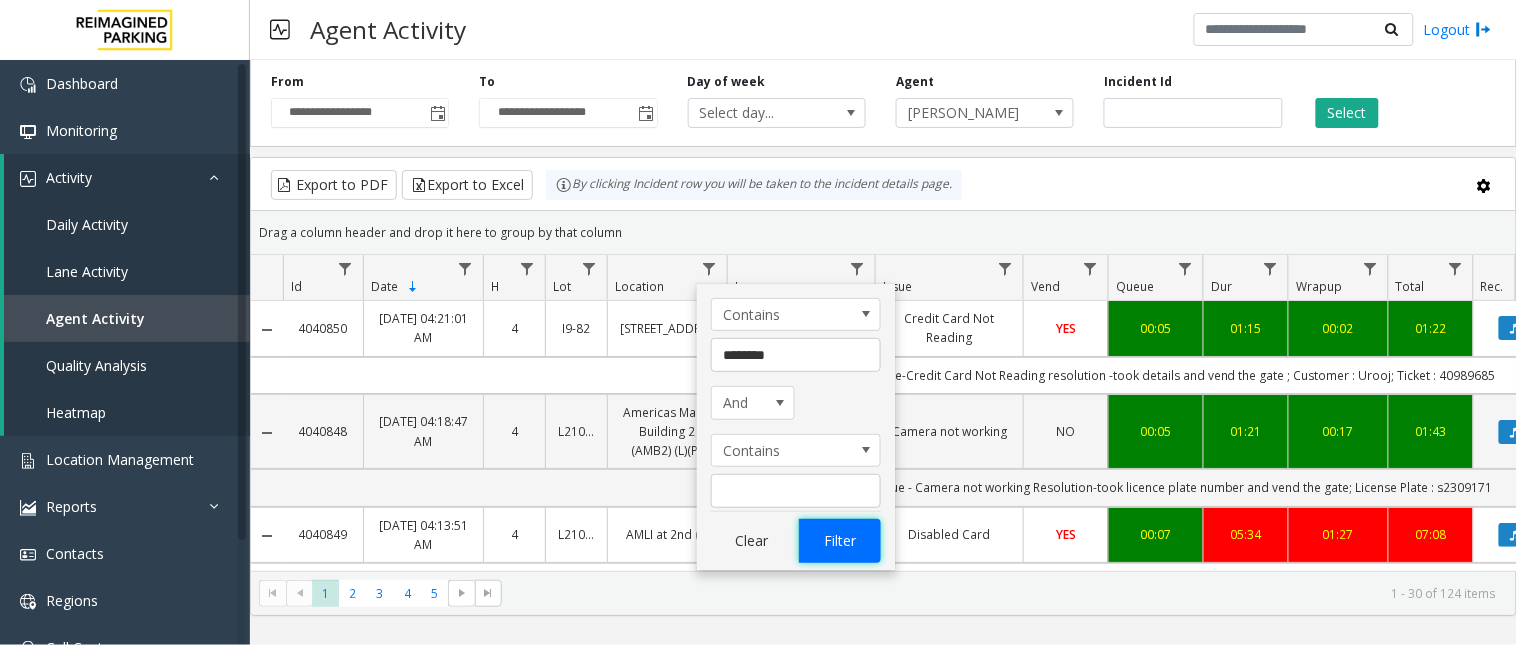 click on "Filter" 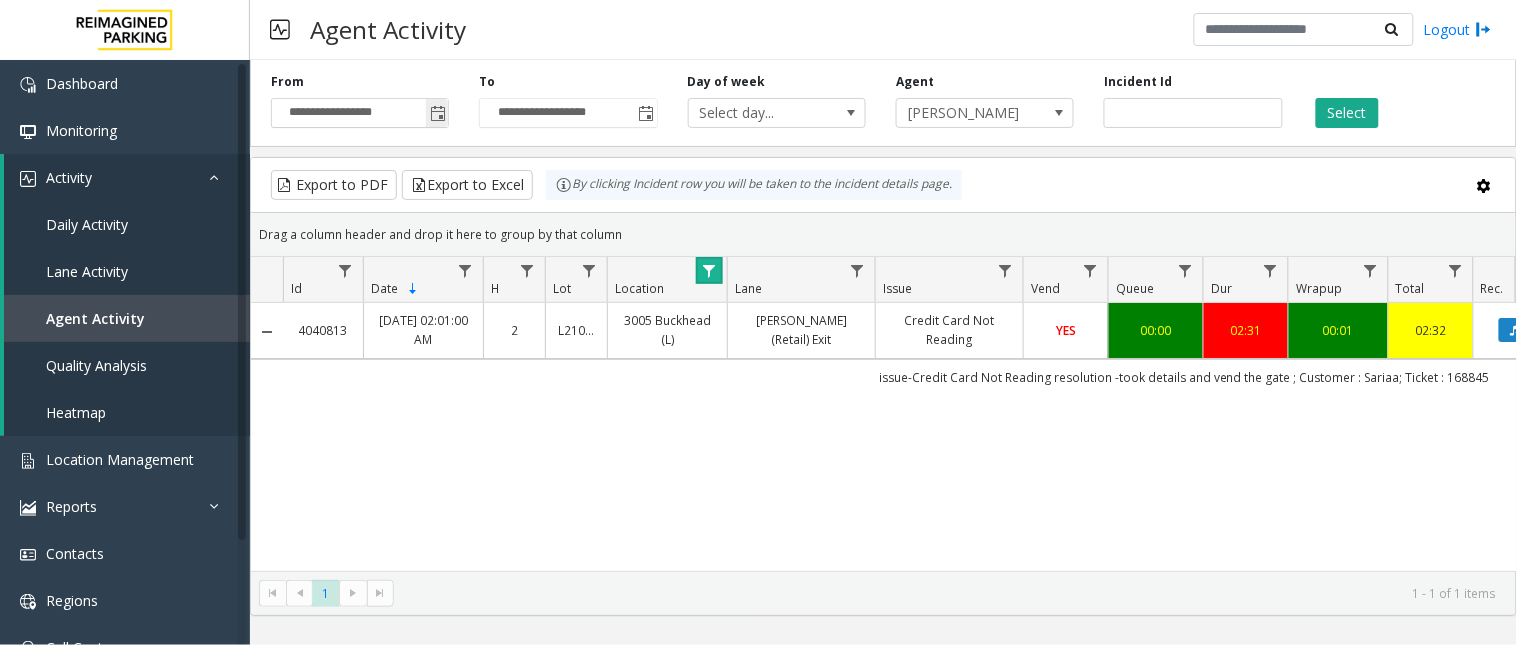 click 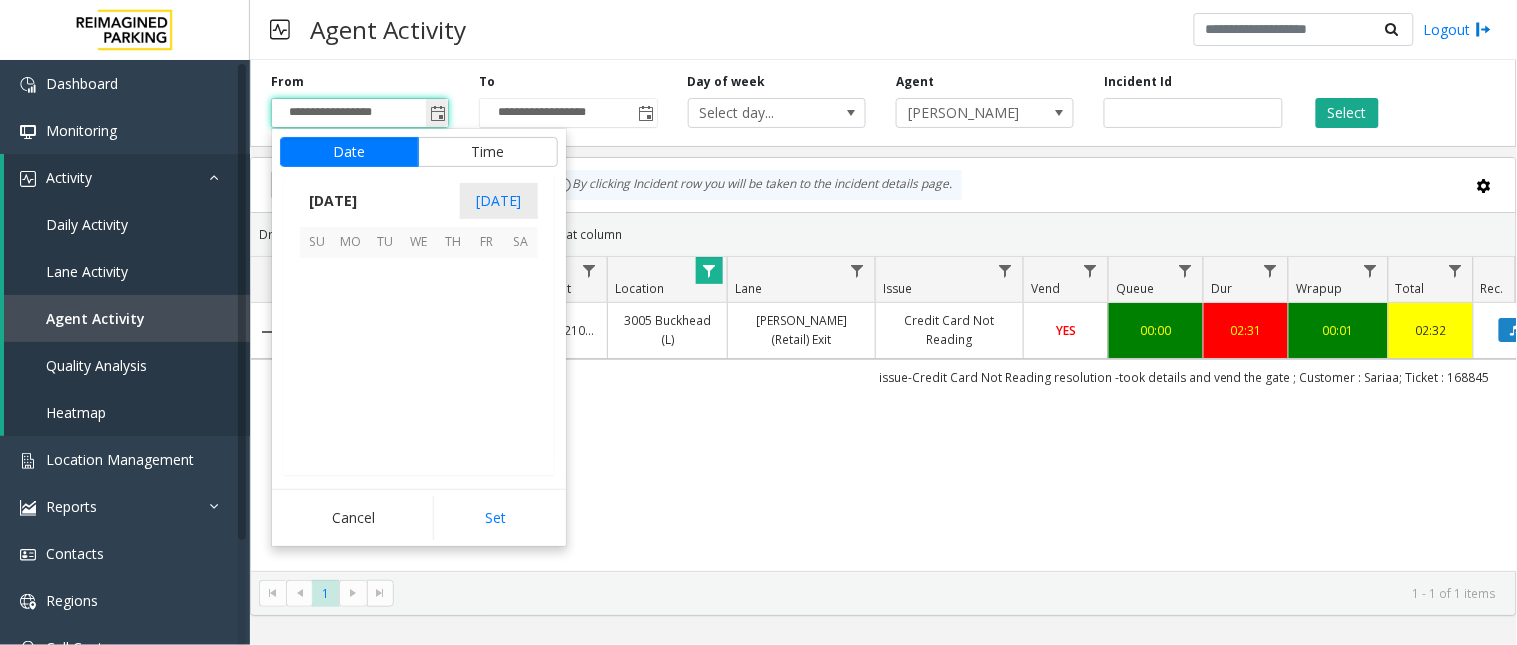 scroll, scrollTop: 358354, scrollLeft: 0, axis: vertical 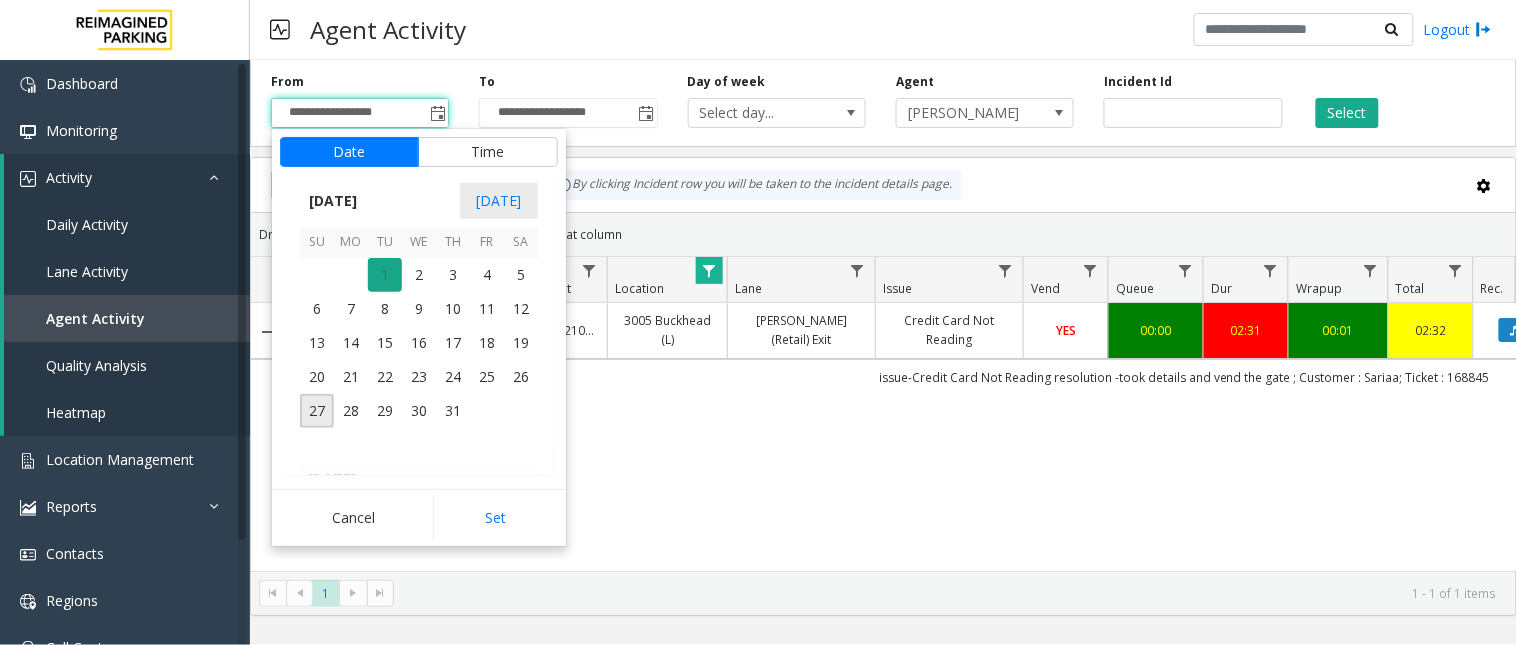 click on "1" at bounding box center [385, 275] 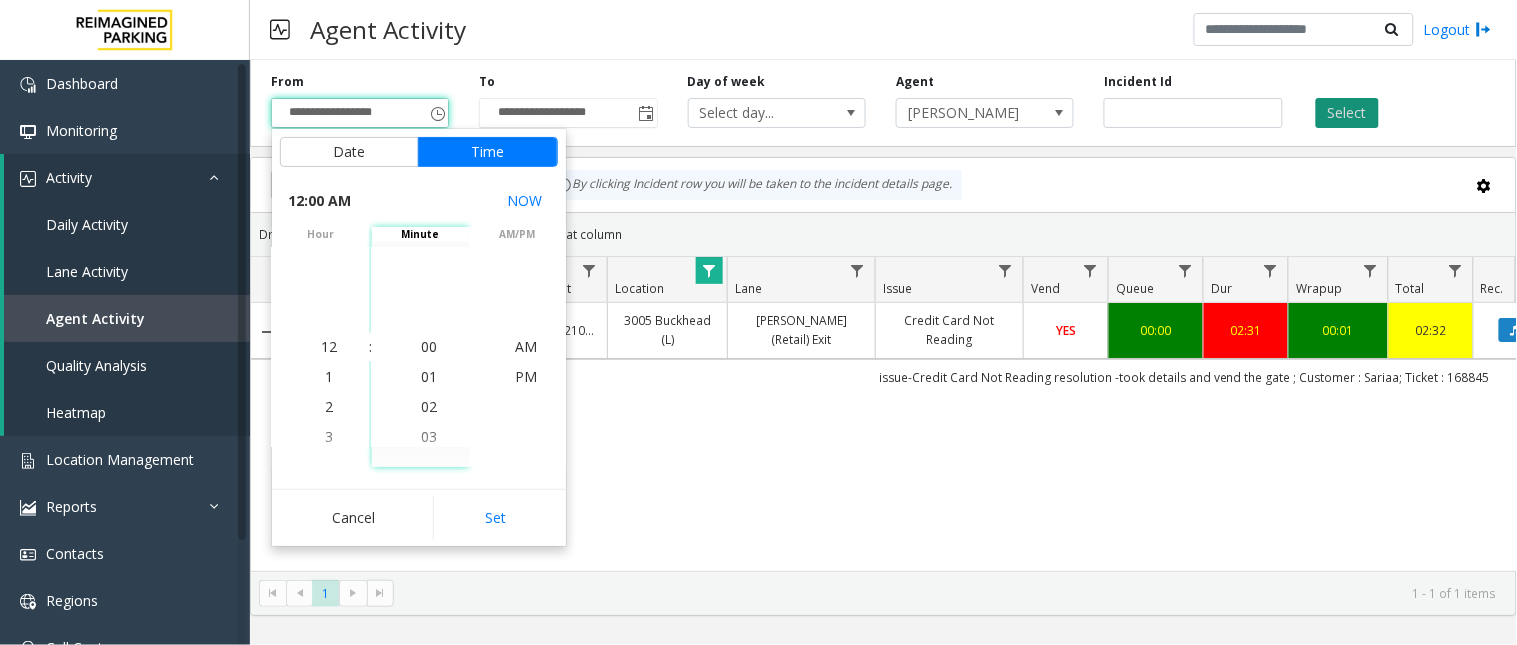 click on "Select" 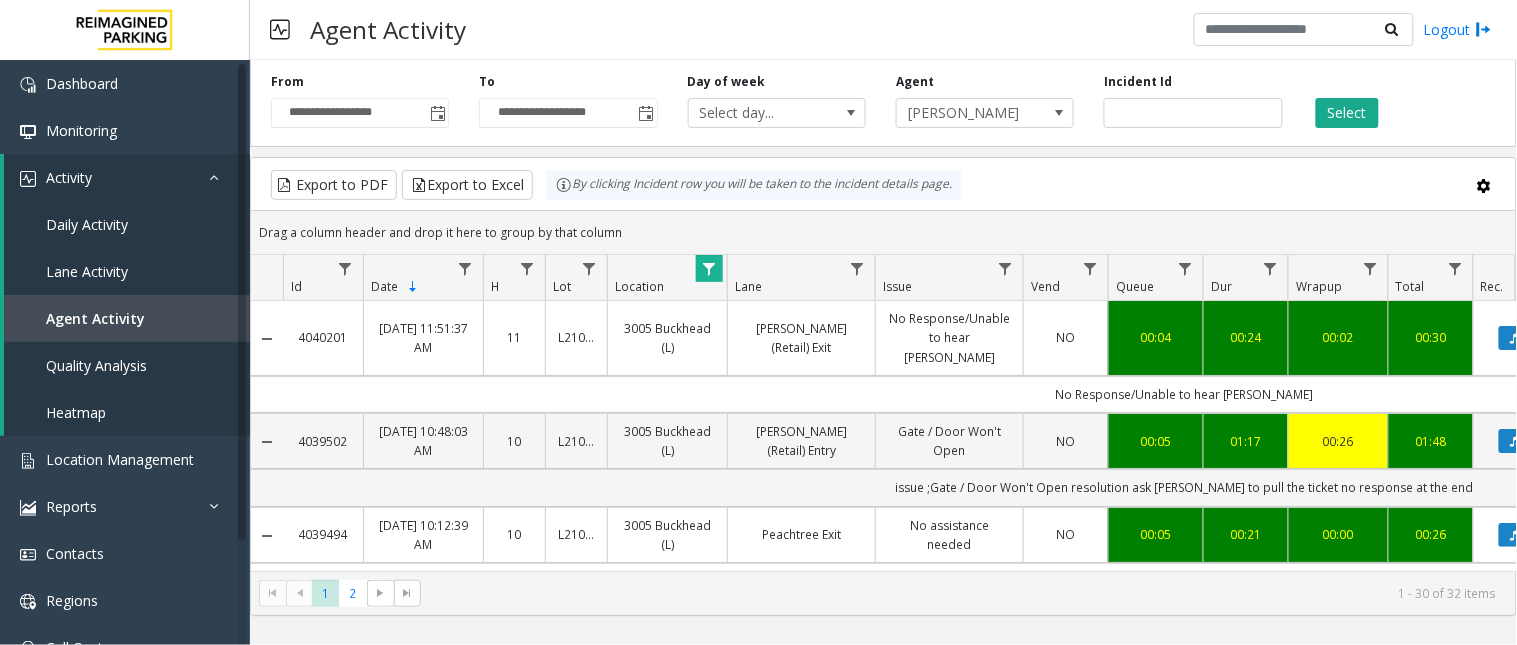 scroll, scrollTop: 111, scrollLeft: 0, axis: vertical 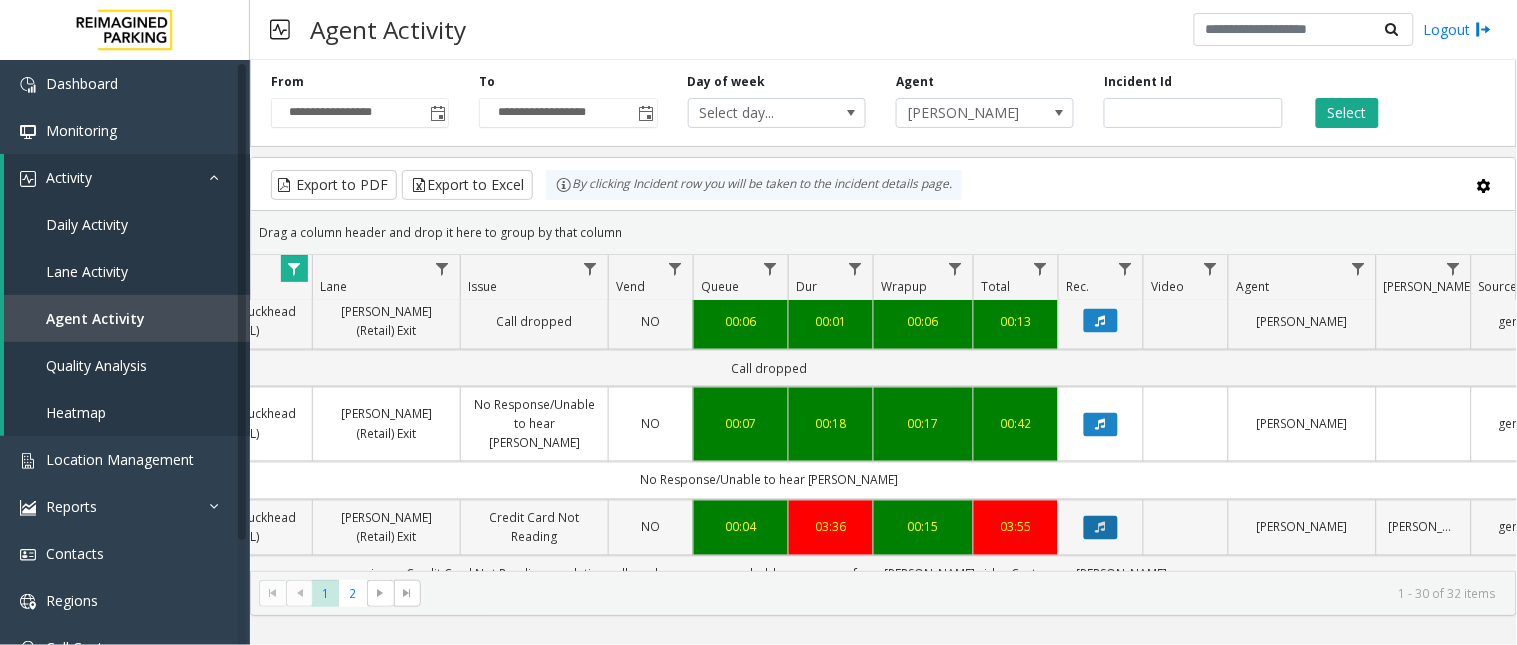 click 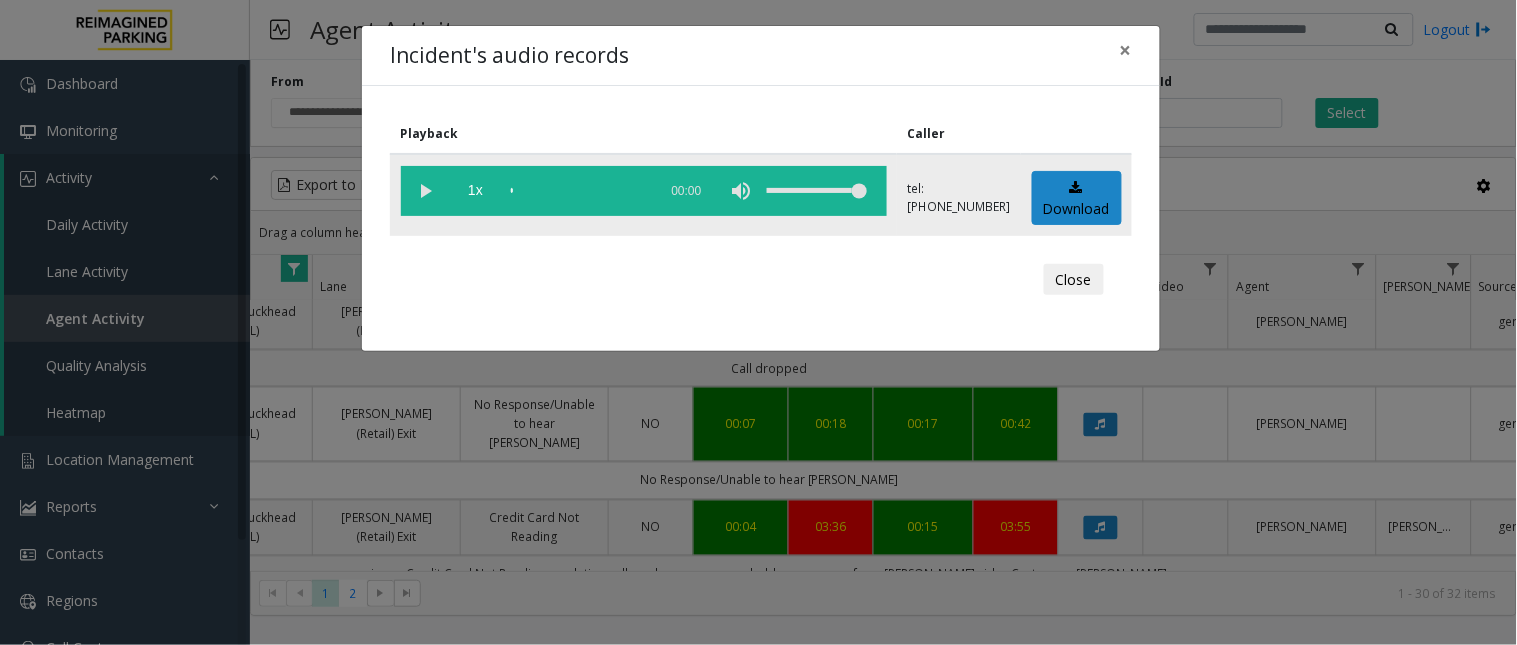 click 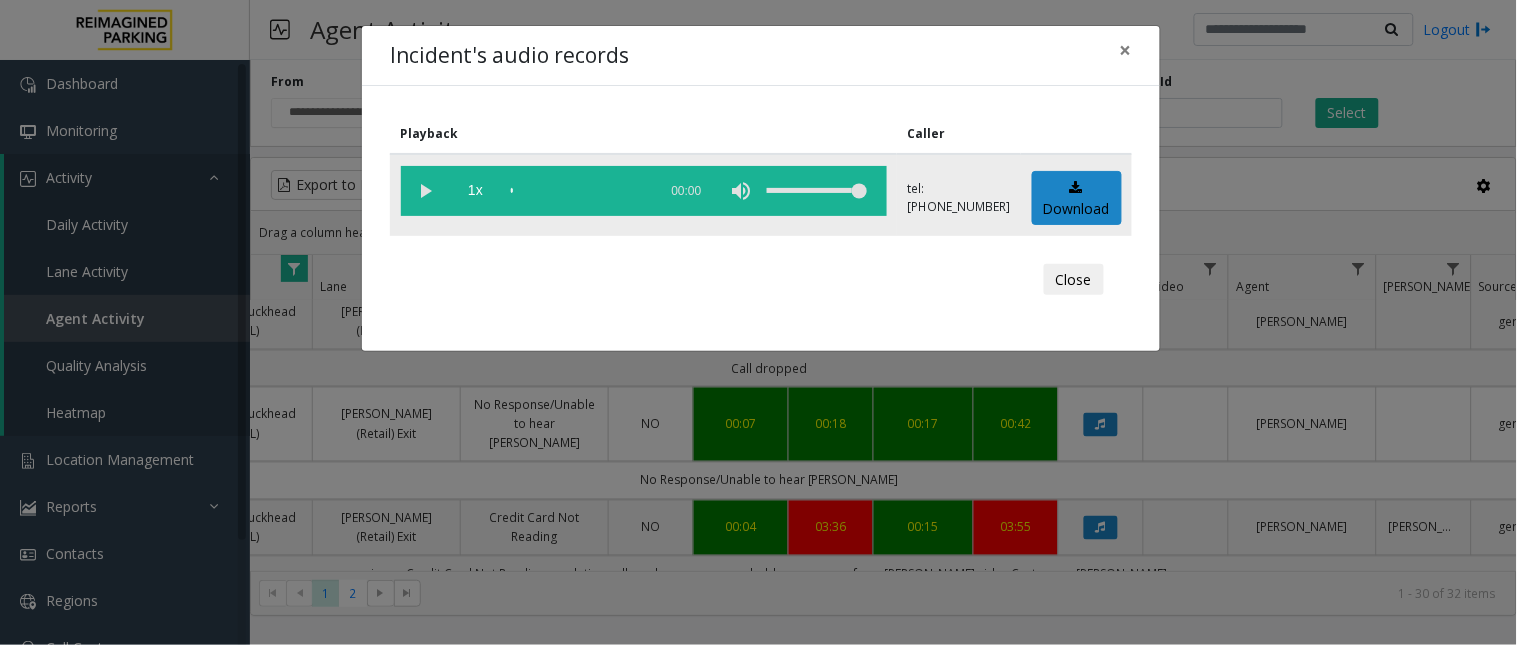 click 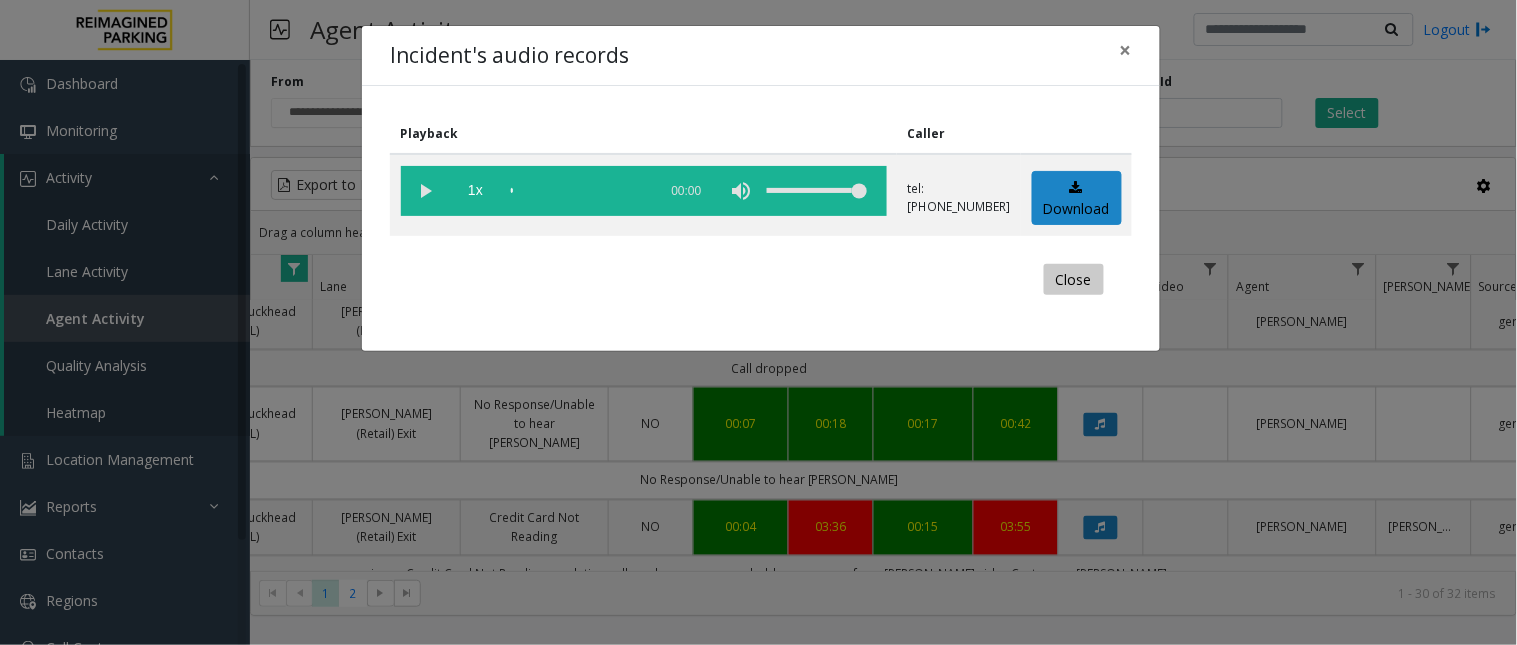 click on "Close" 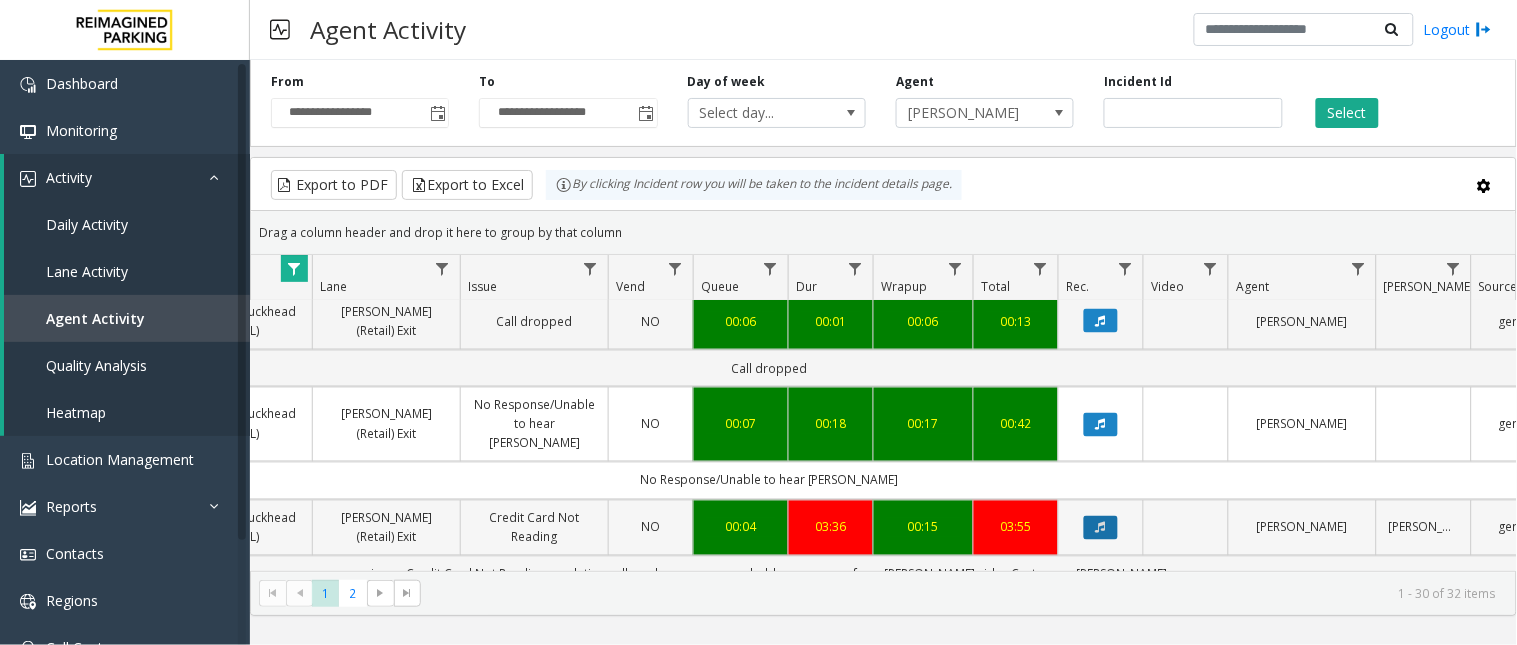 click 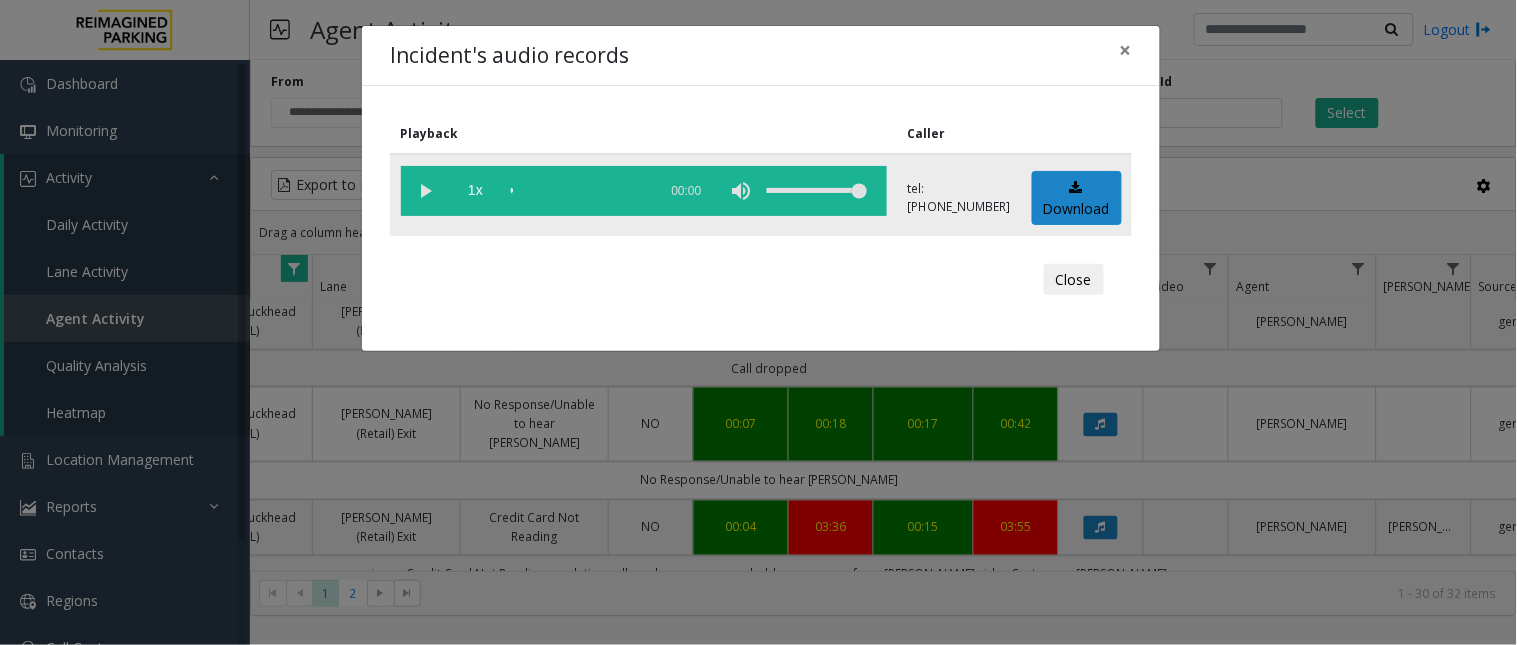 click 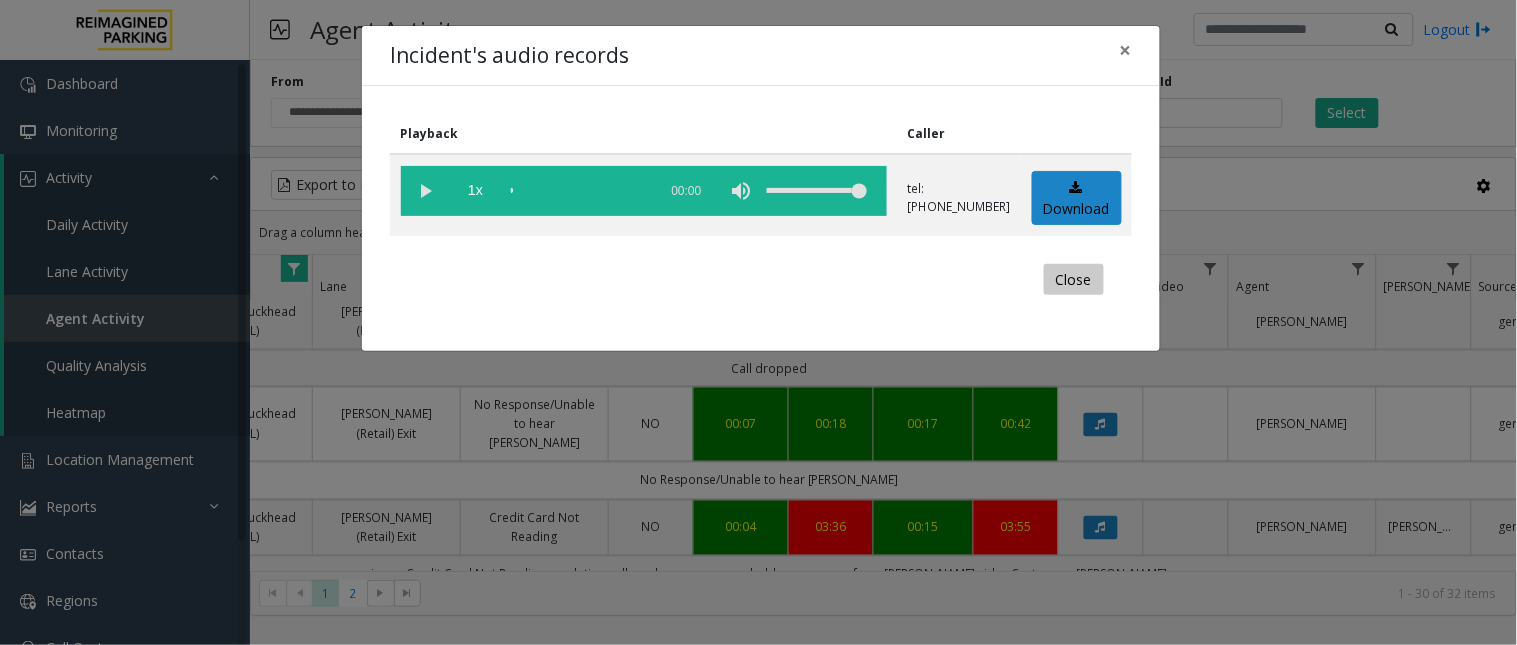 click on "Close" 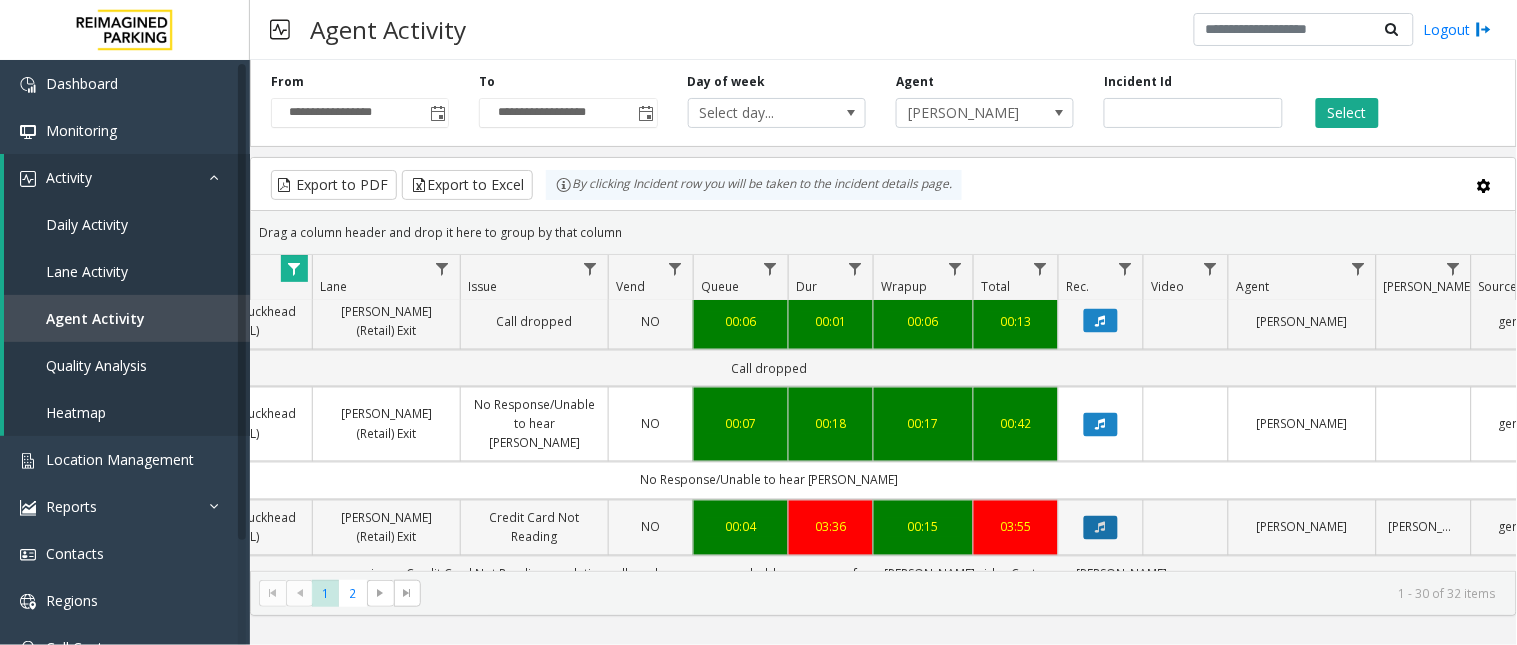 click 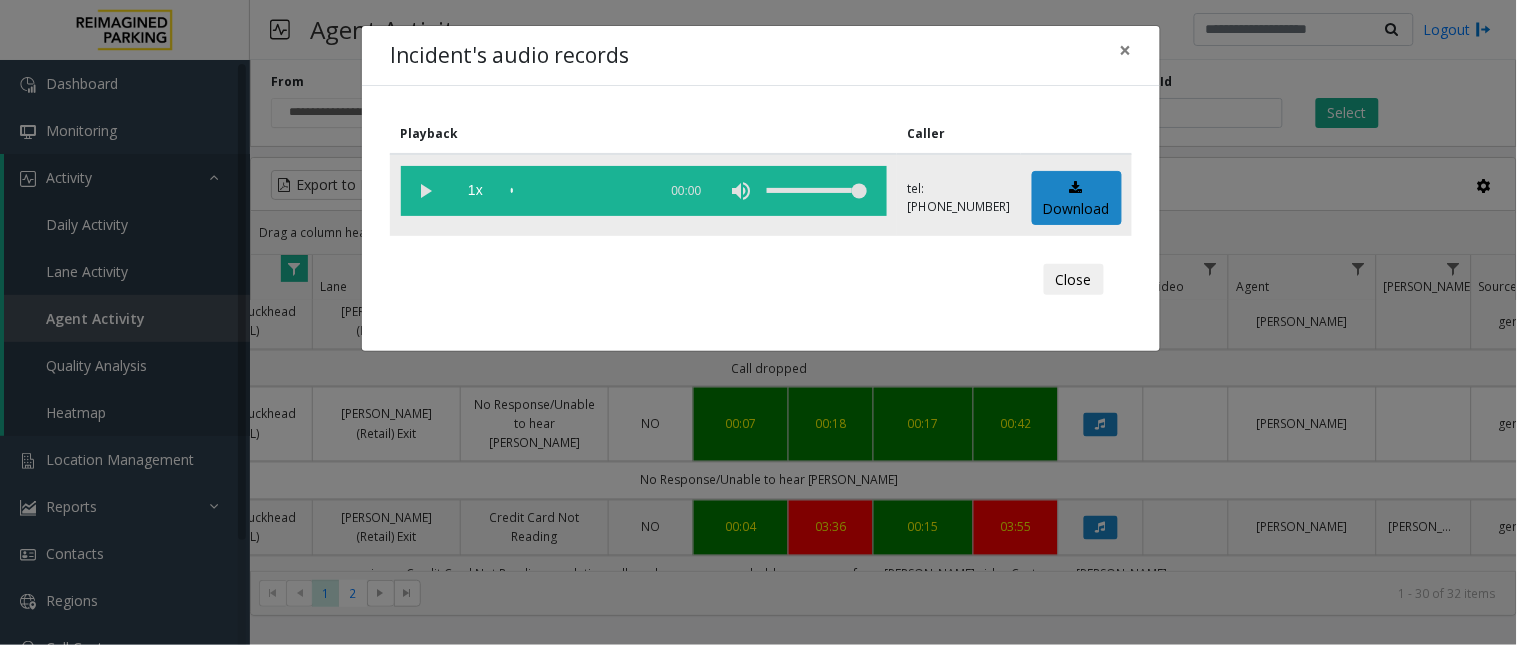 click 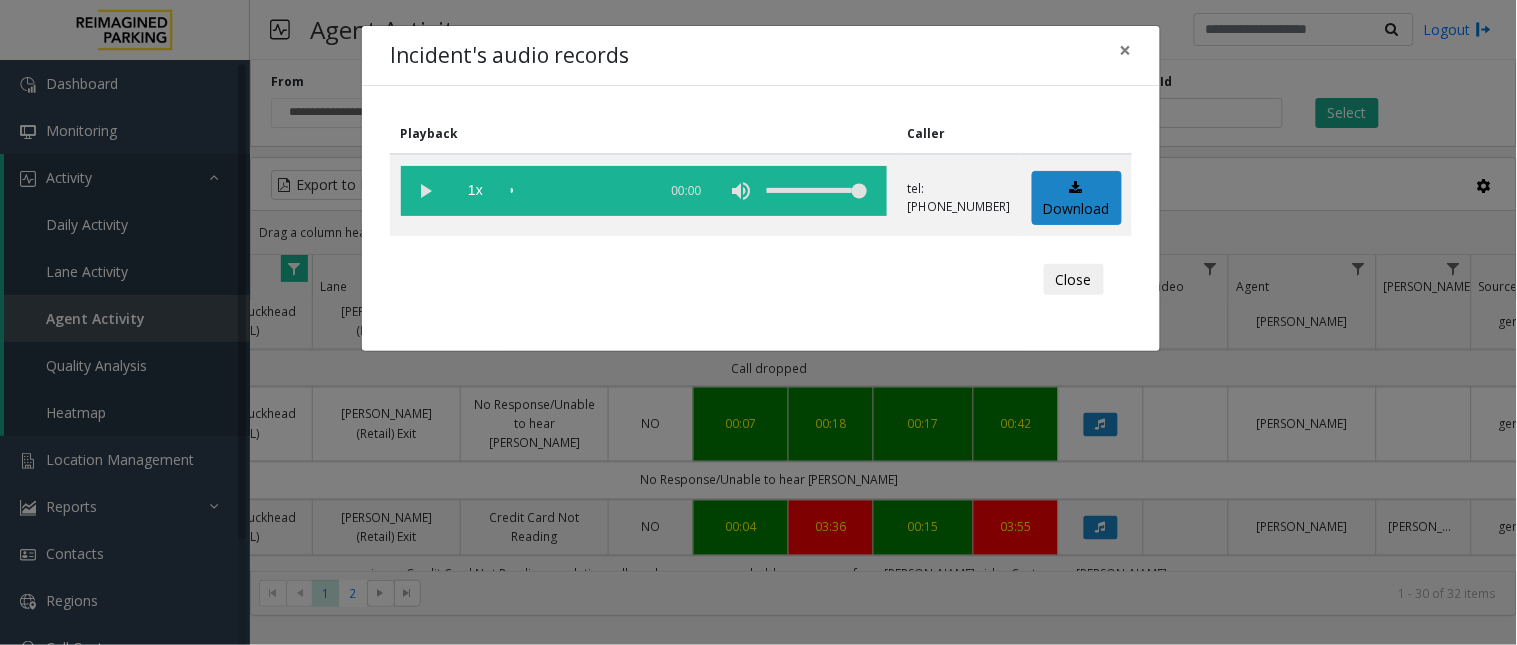 click on "Close" 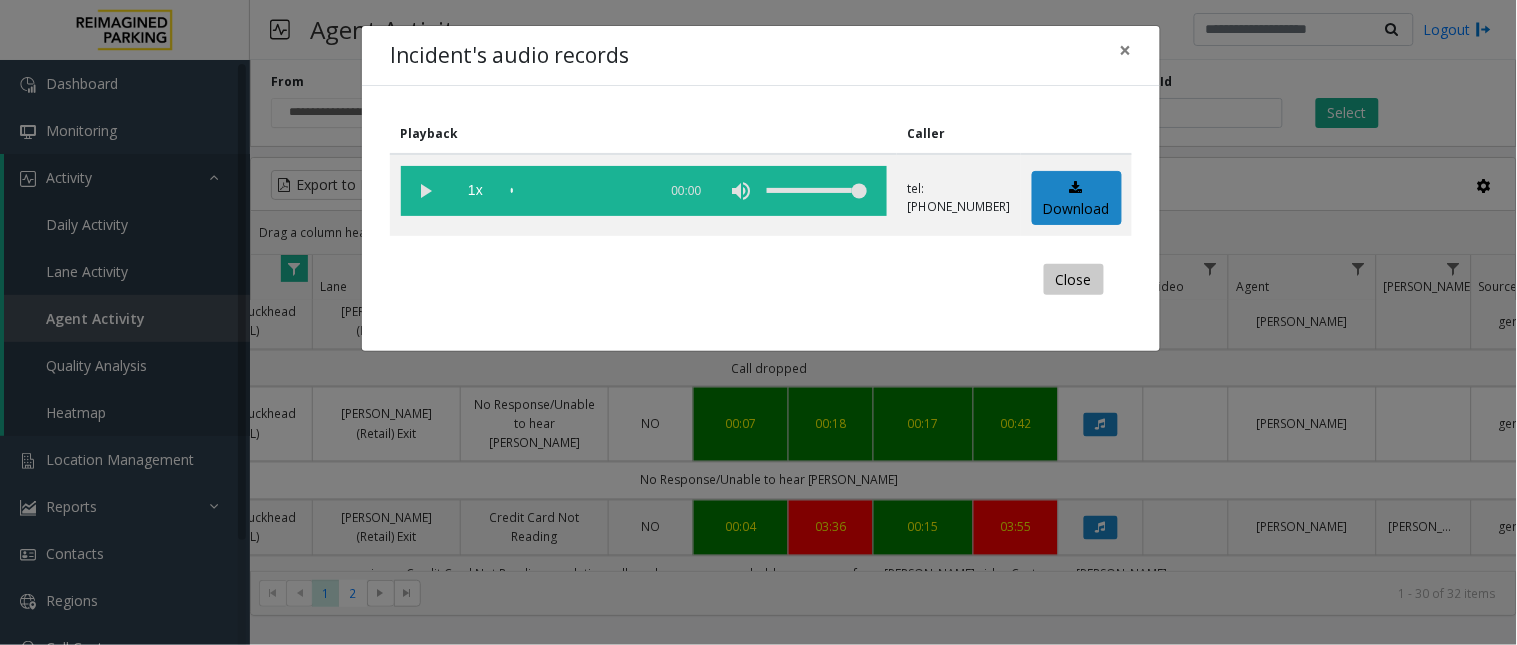 click on "Close" 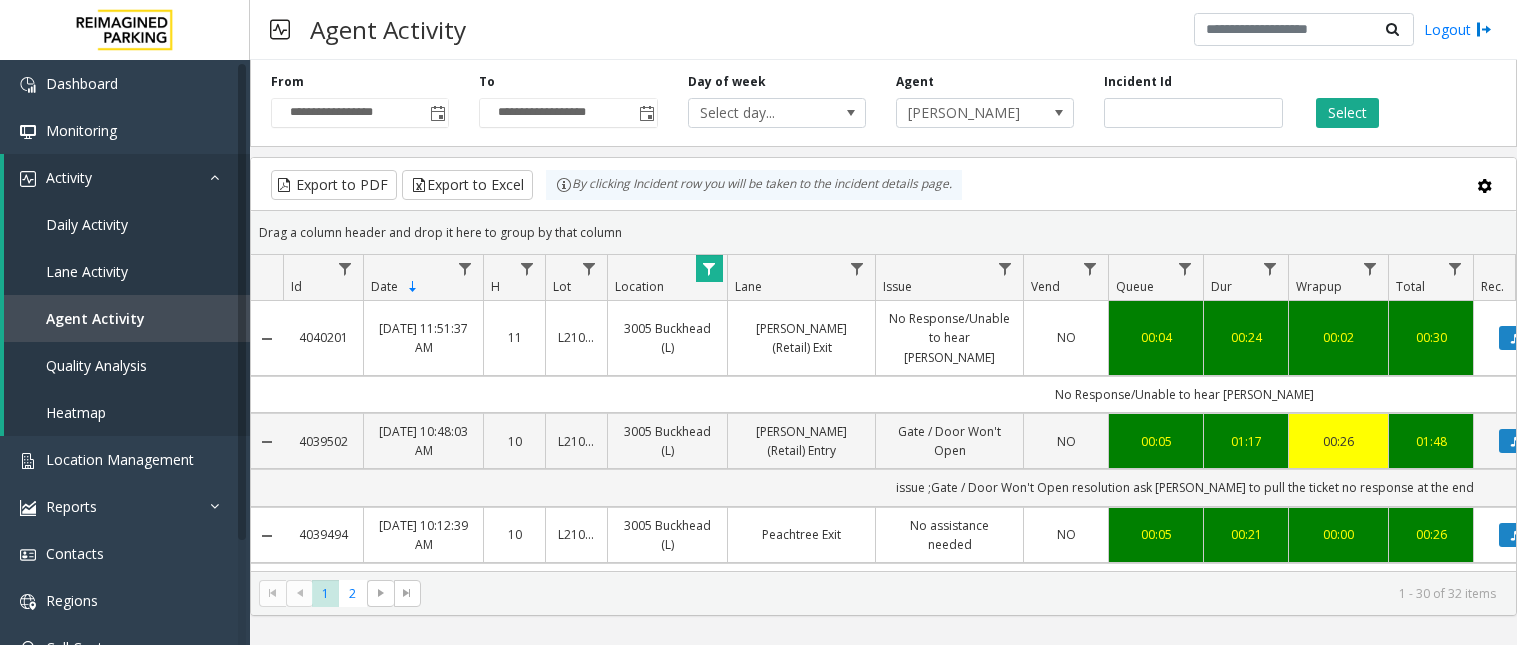 scroll, scrollTop: 0, scrollLeft: 0, axis: both 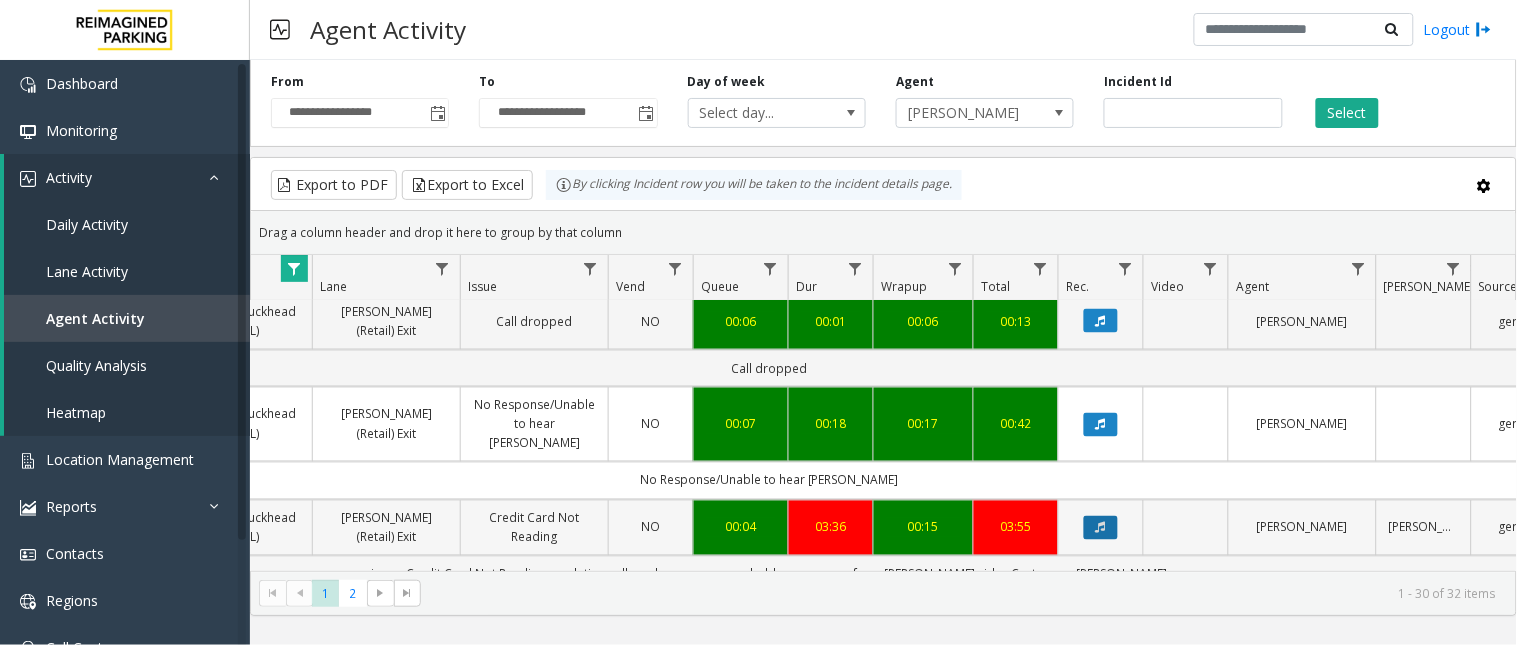 click 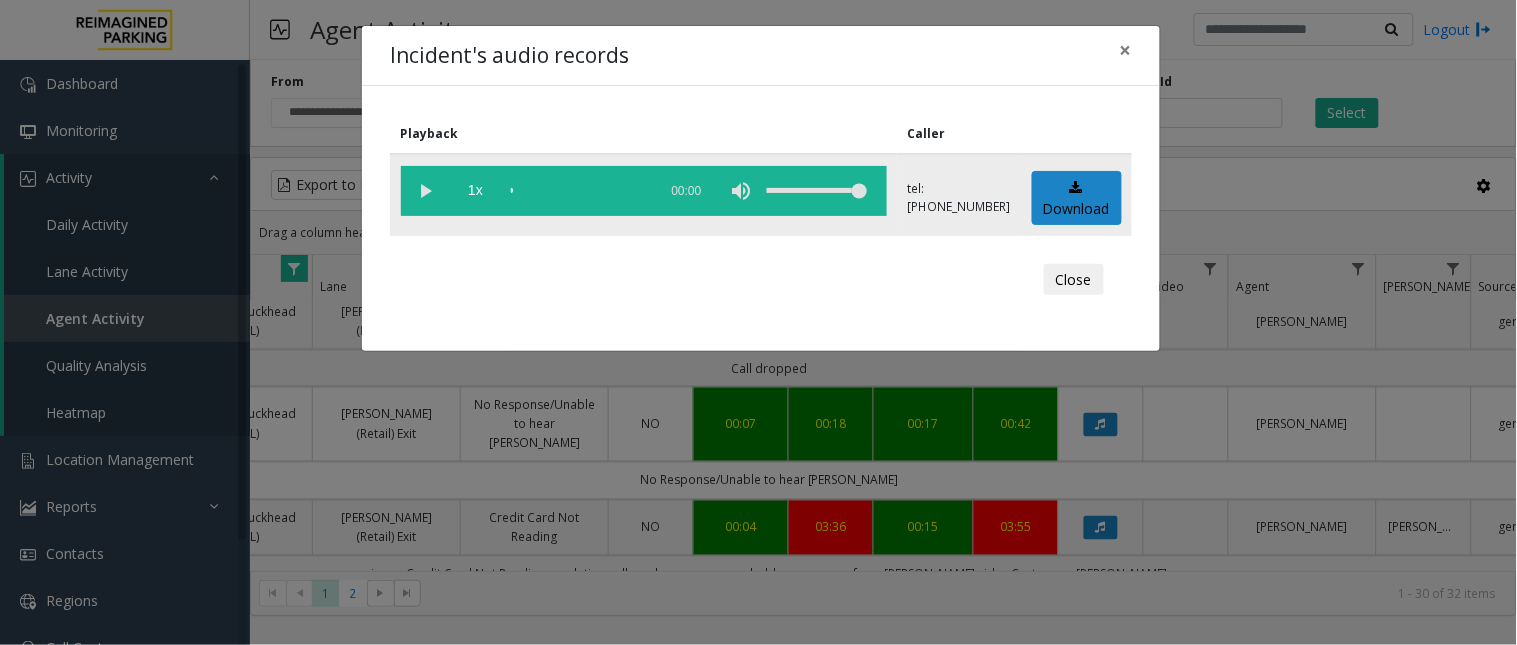 click 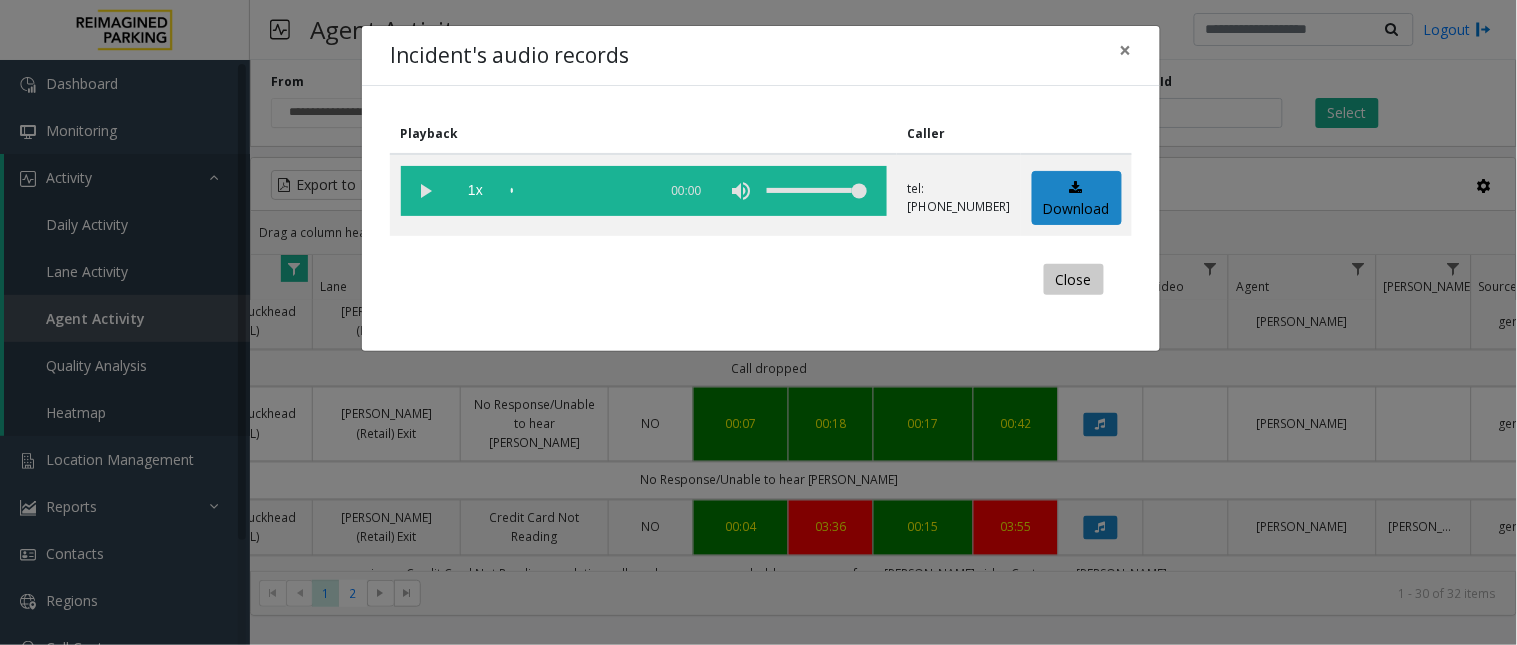click on "Close" 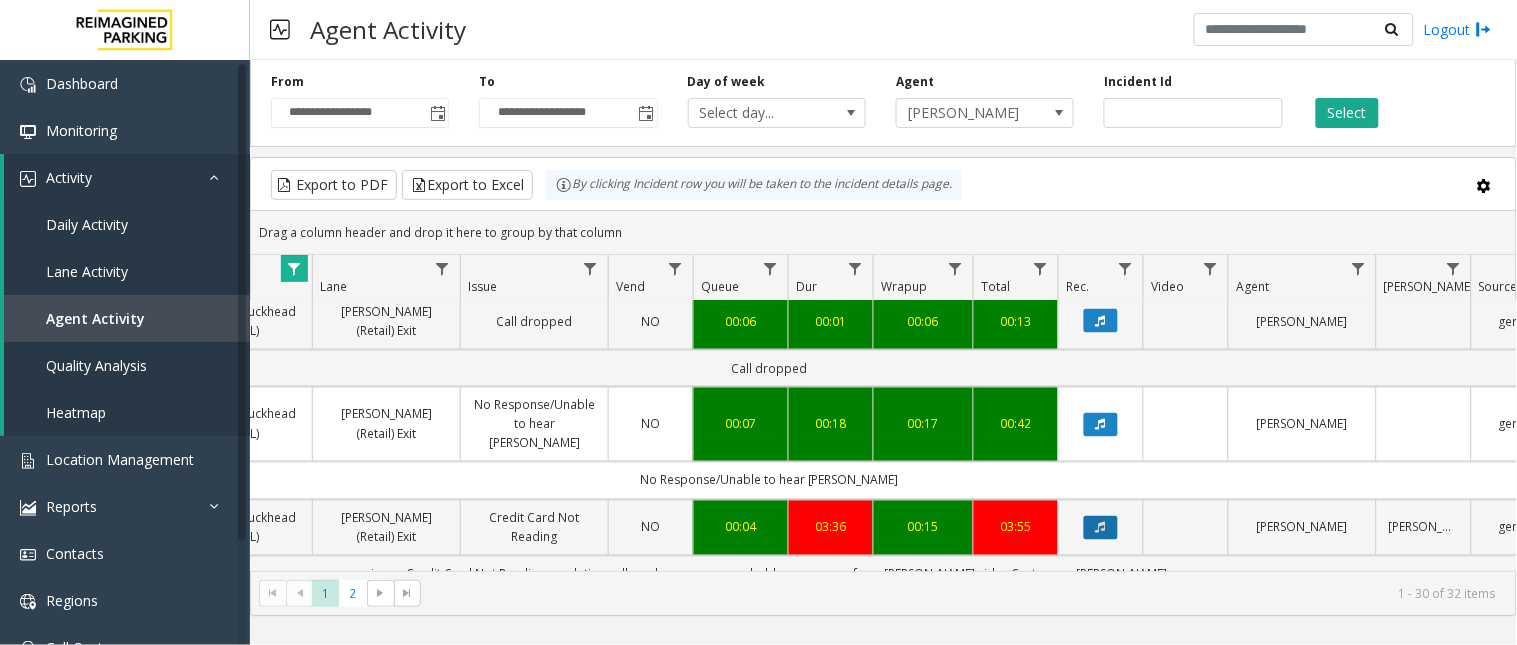 click 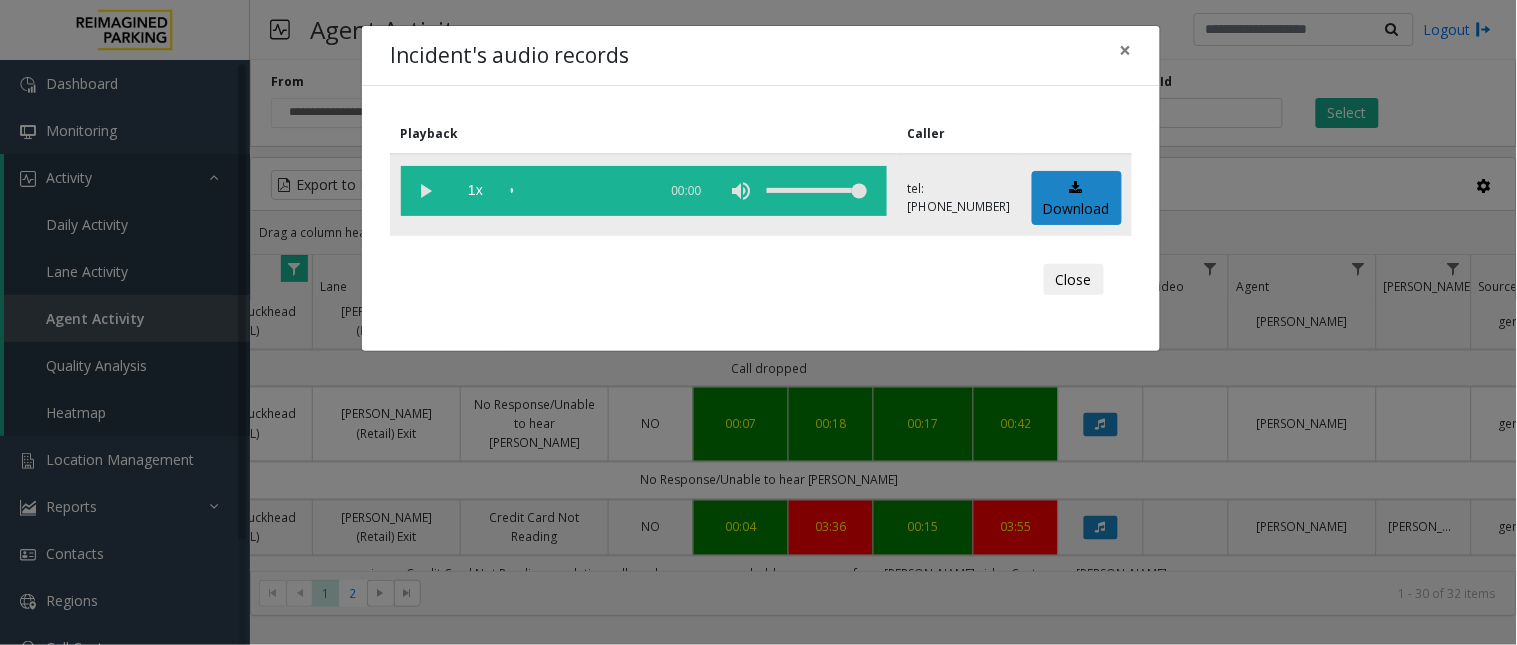 click 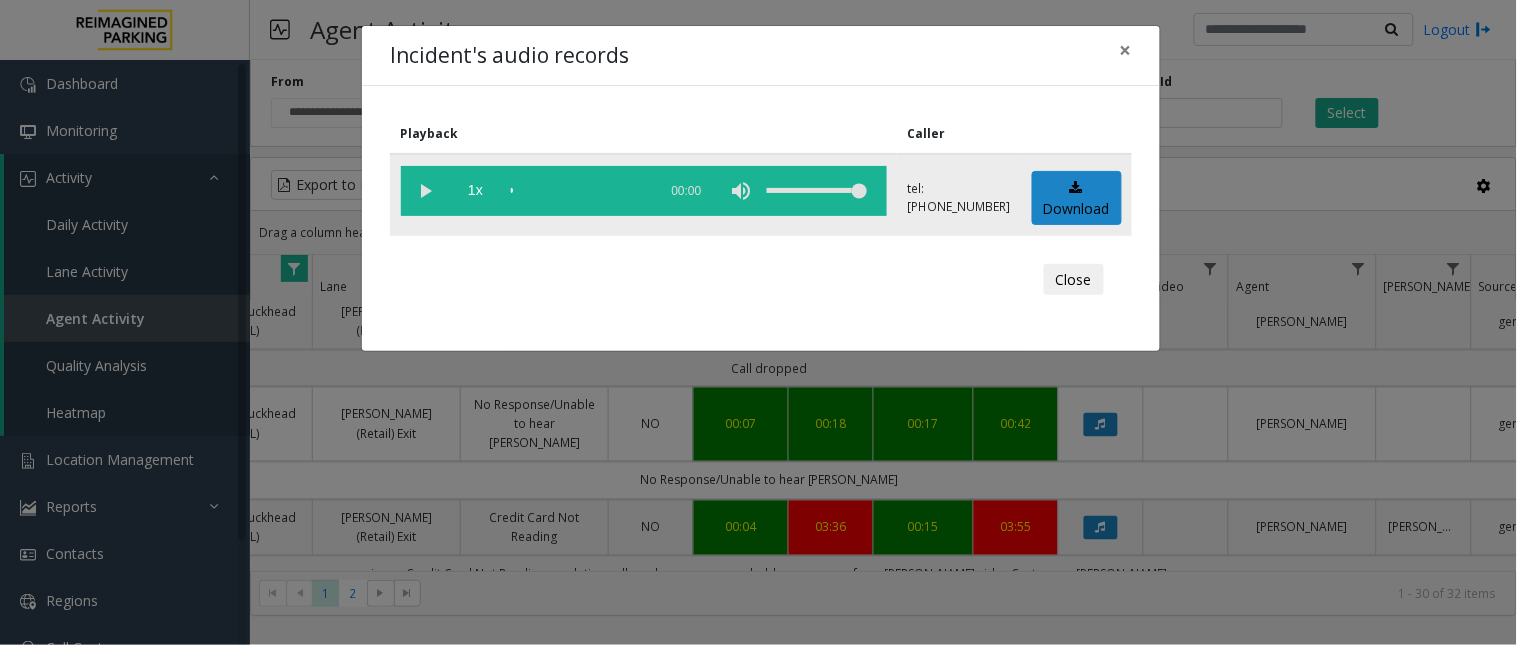 click 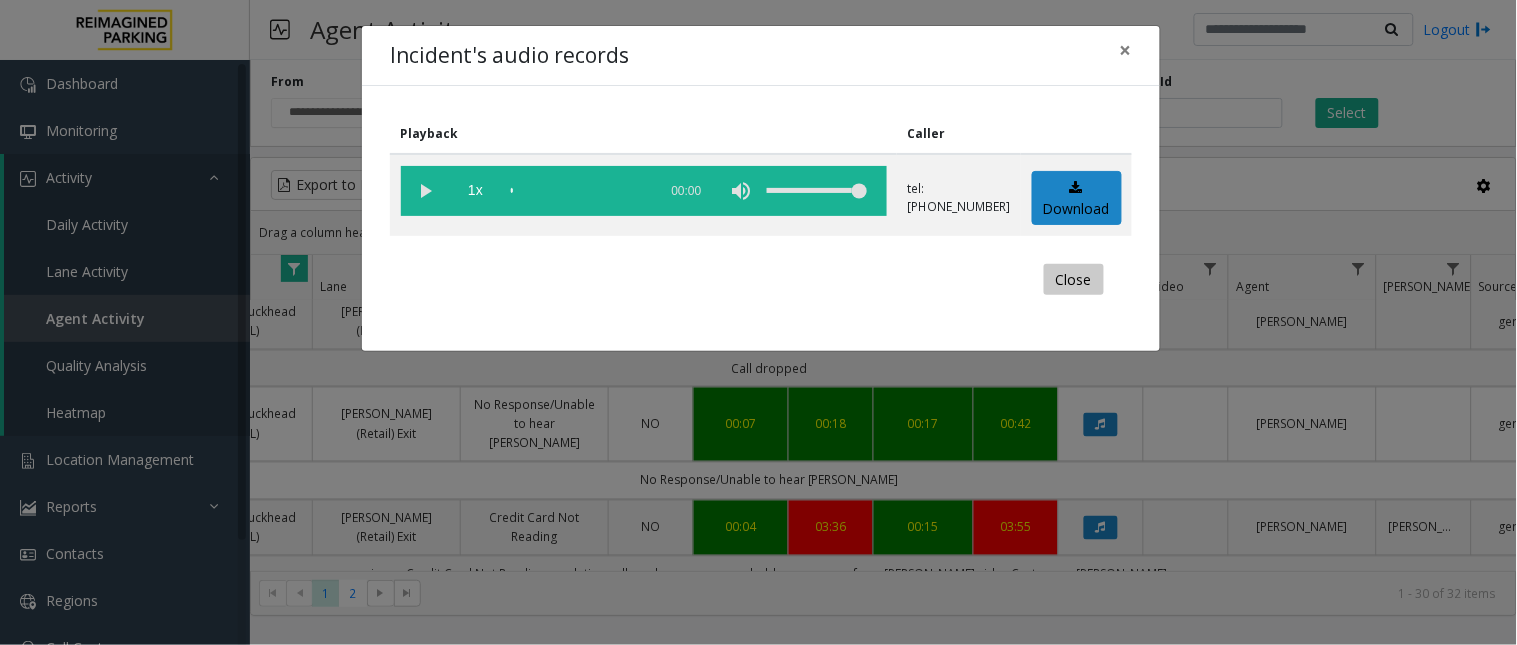 click on "Close" 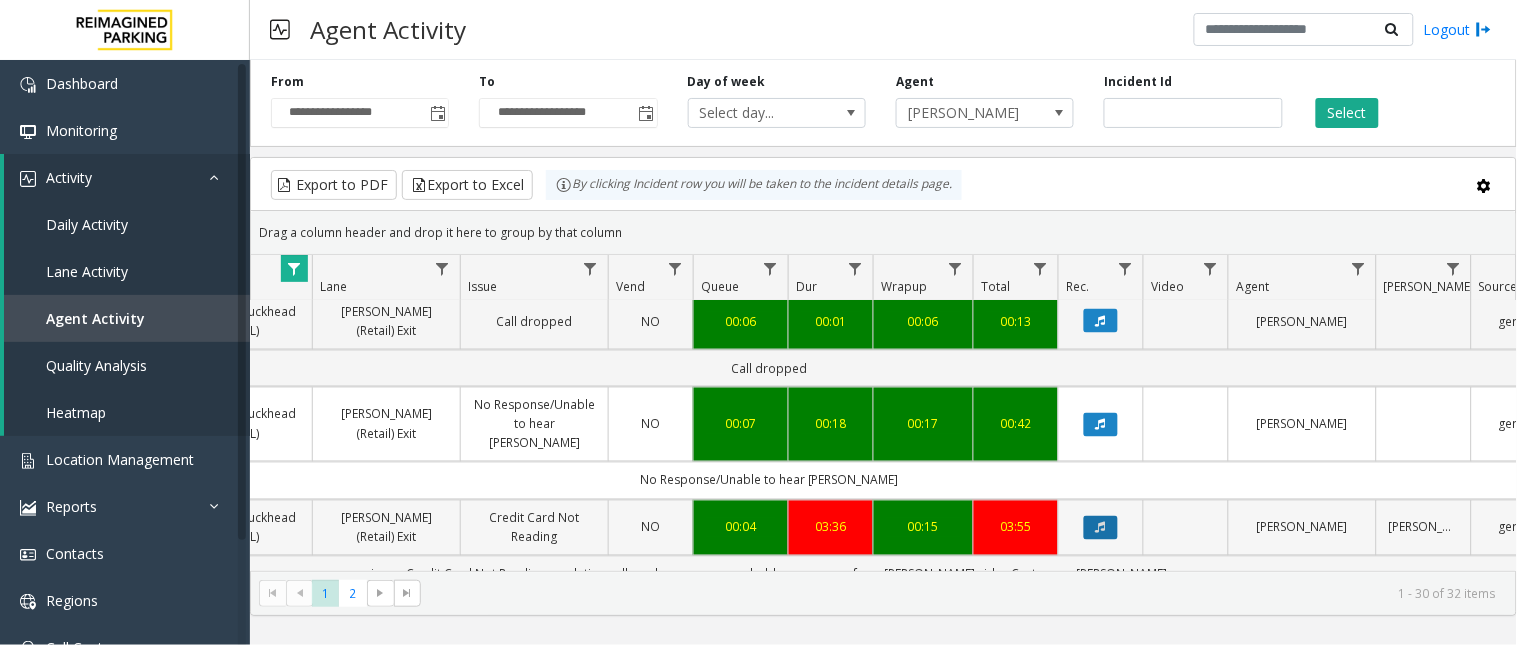 click 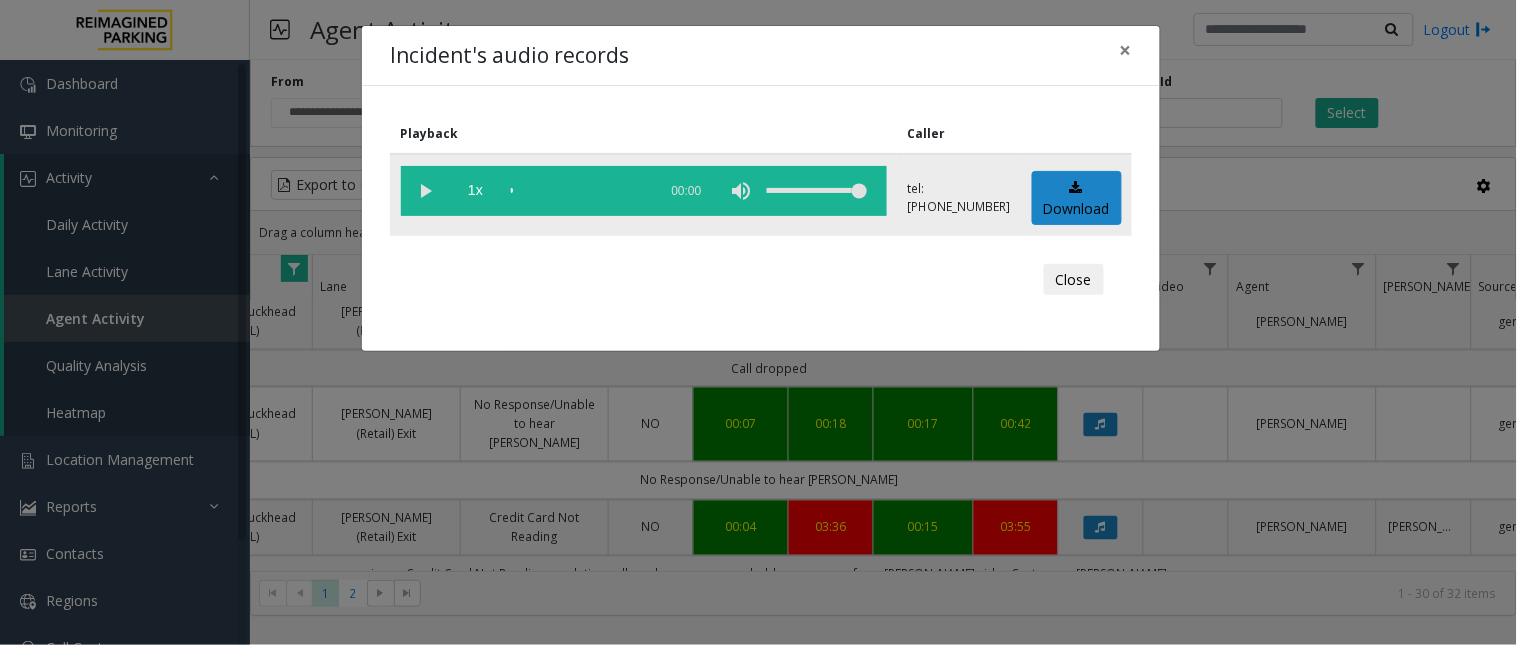 click 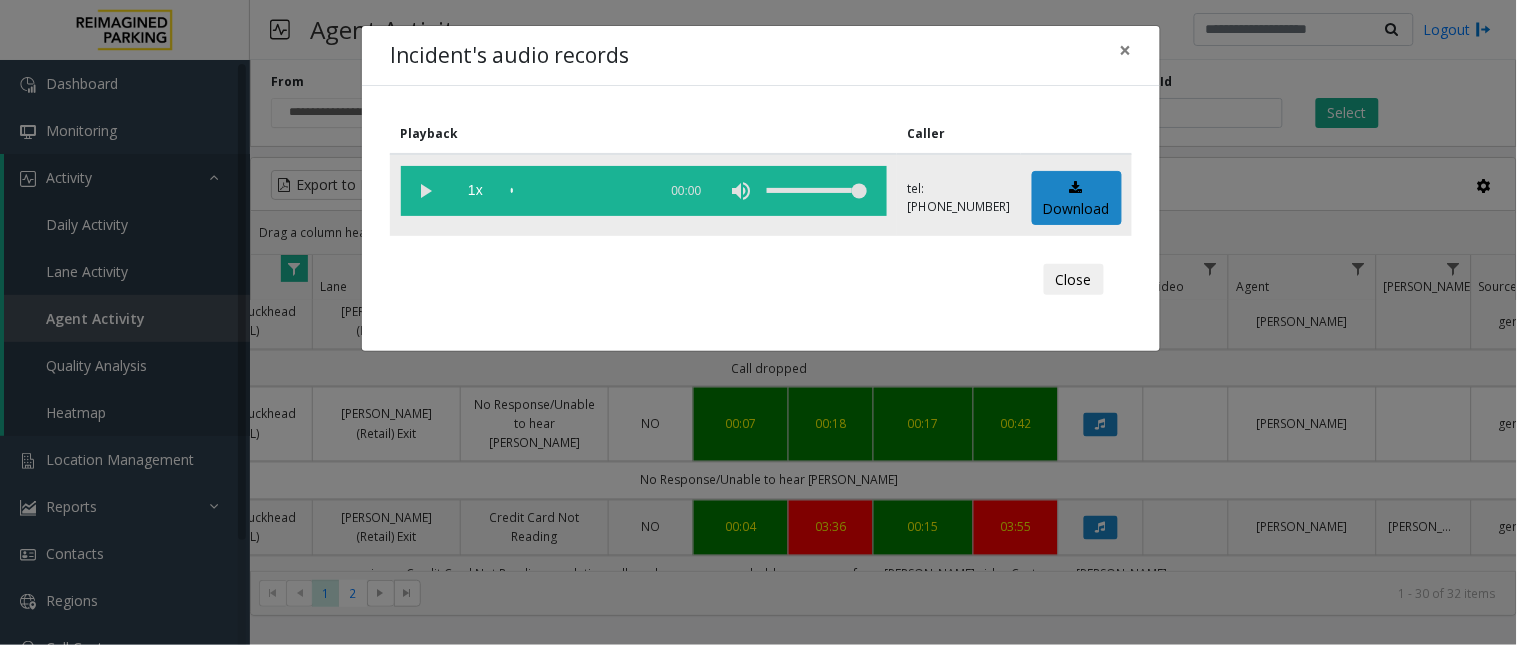 drag, startPoint x: 413, startPoint y: 173, endPoint x: 422, endPoint y: 184, distance: 14.21267 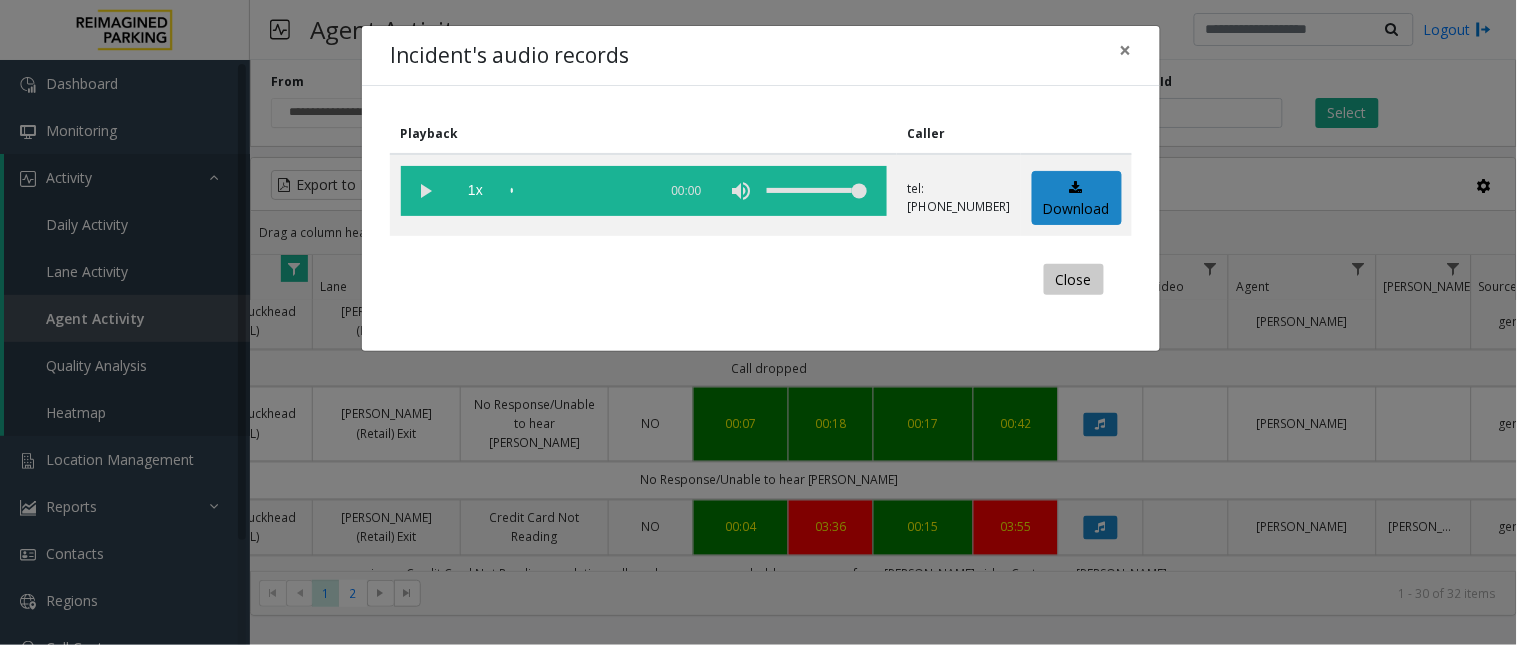 click on "Close" 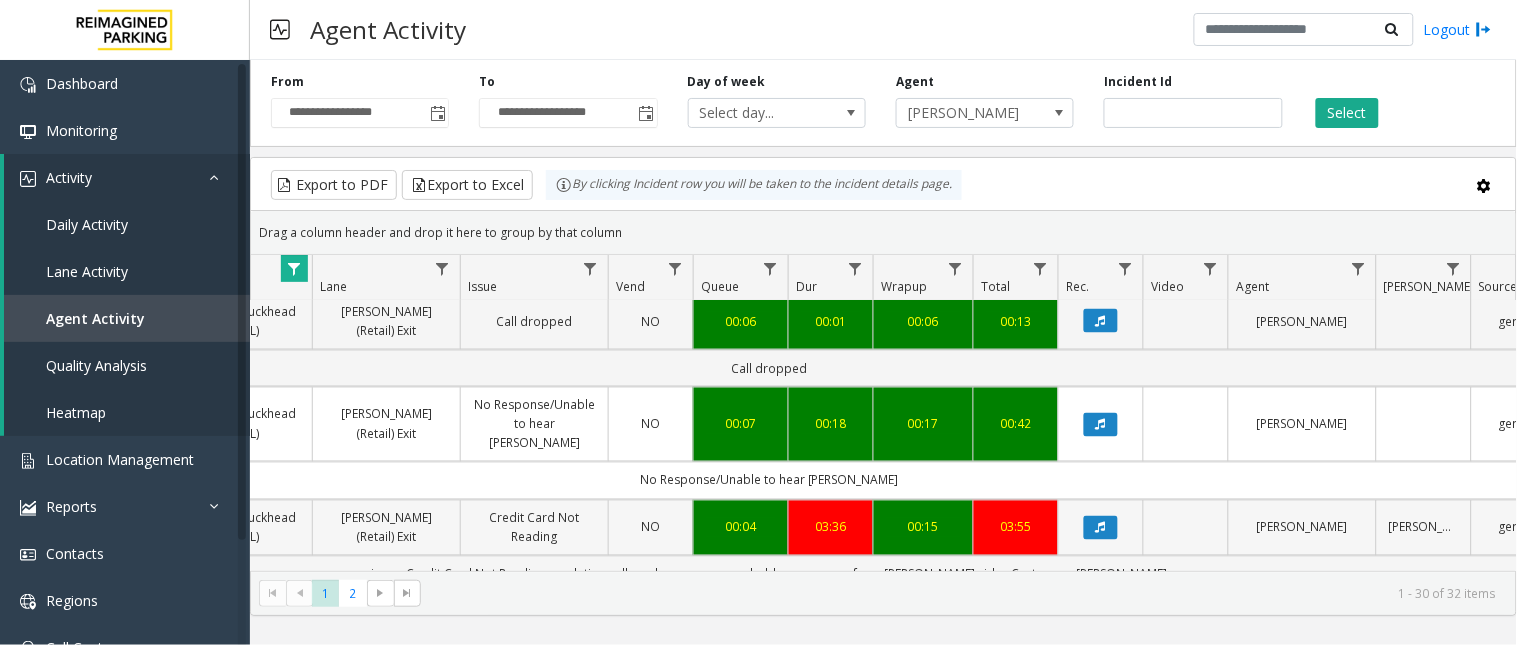 drag, startPoint x: 1106, startPoint y: 470, endPoint x: 595, endPoint y: 476, distance: 511.03522 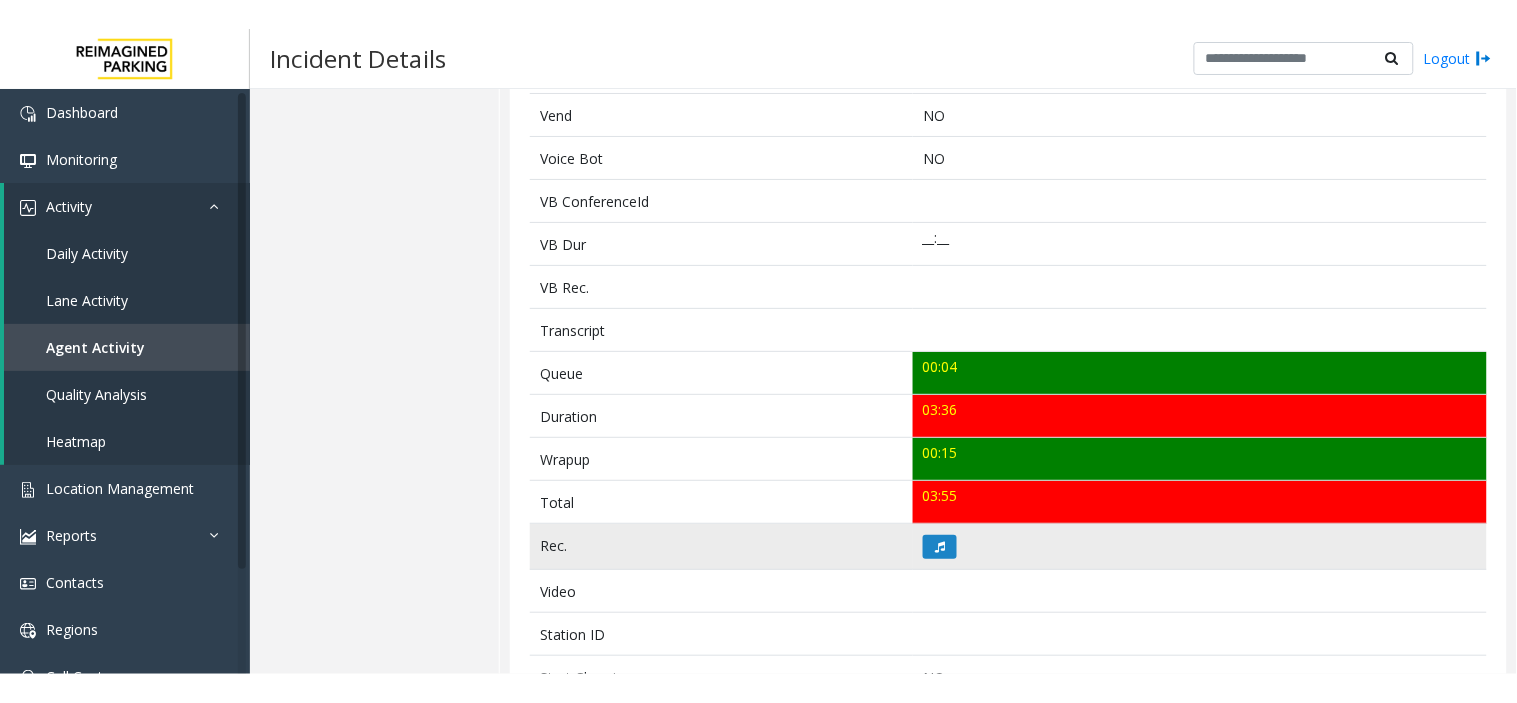 scroll, scrollTop: 666, scrollLeft: 0, axis: vertical 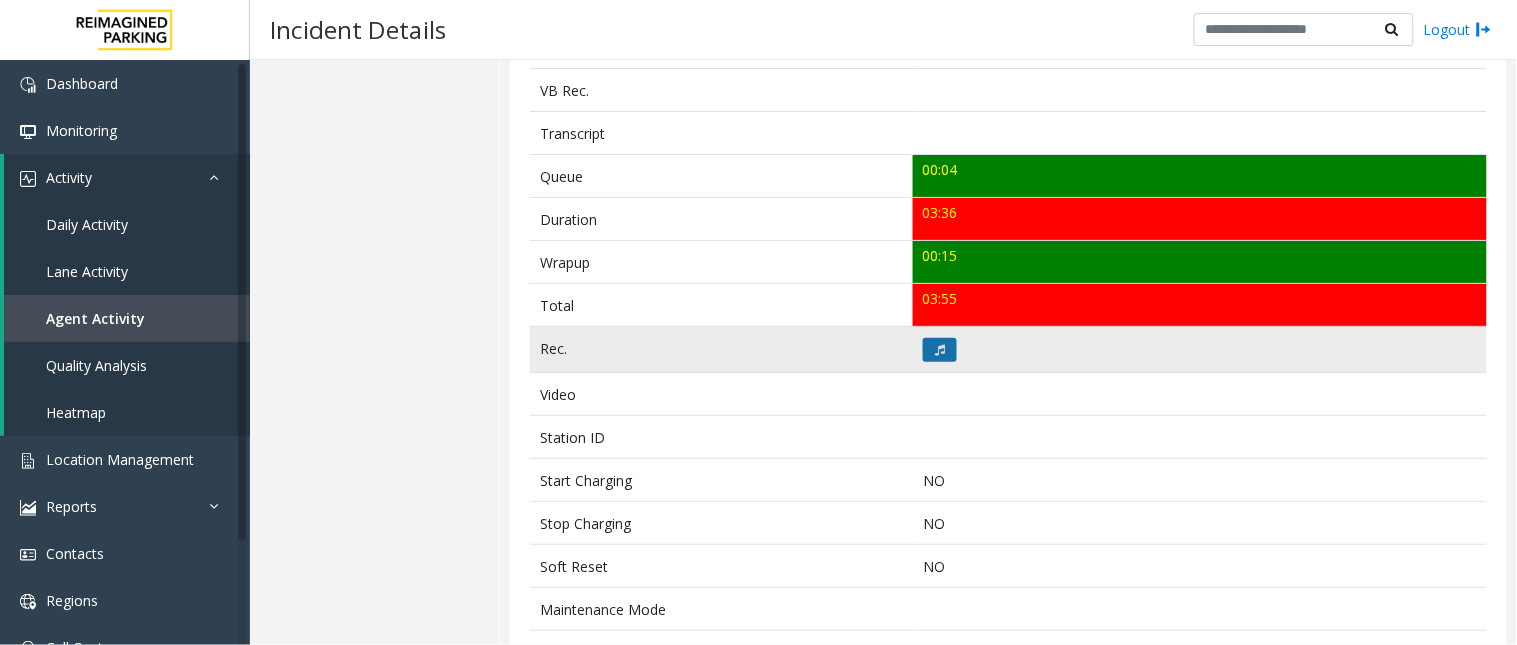 click 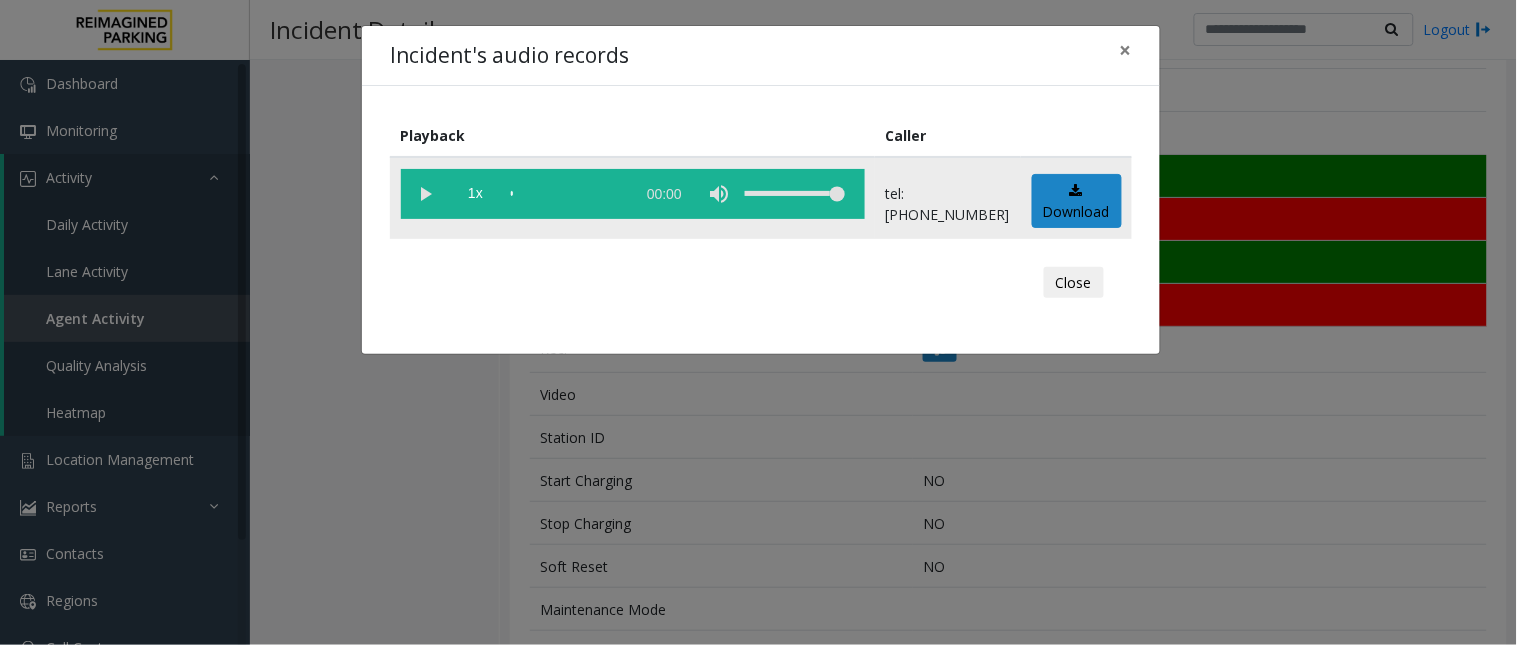 click 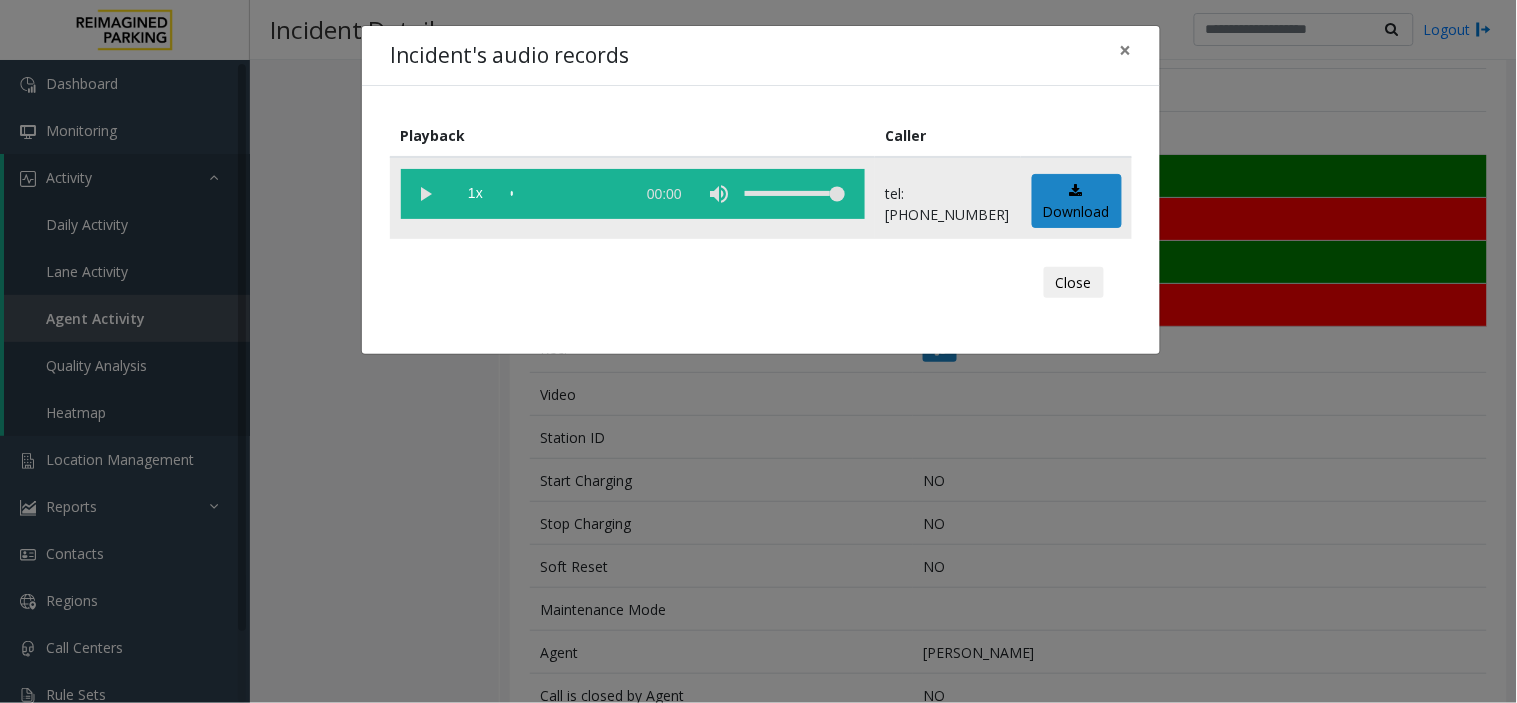 click 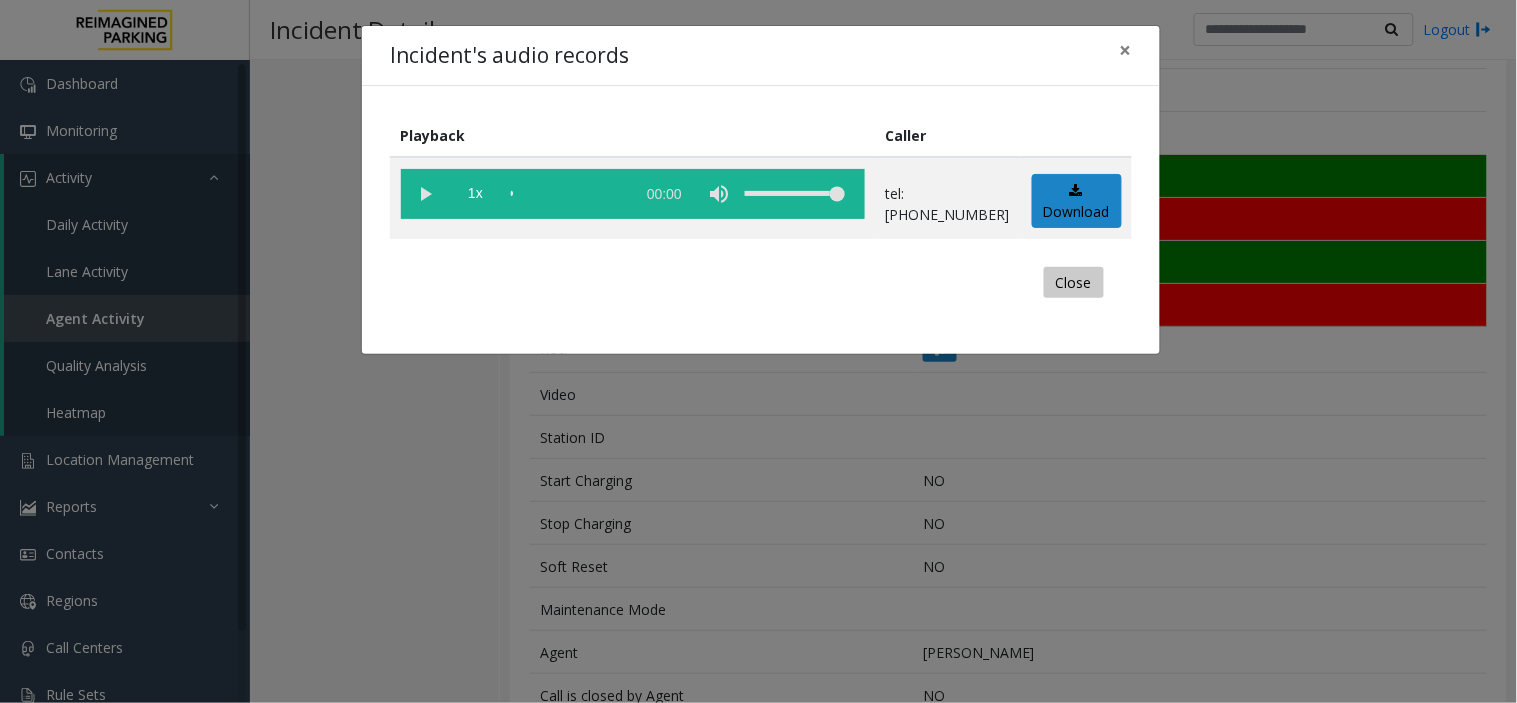 click on "Close" 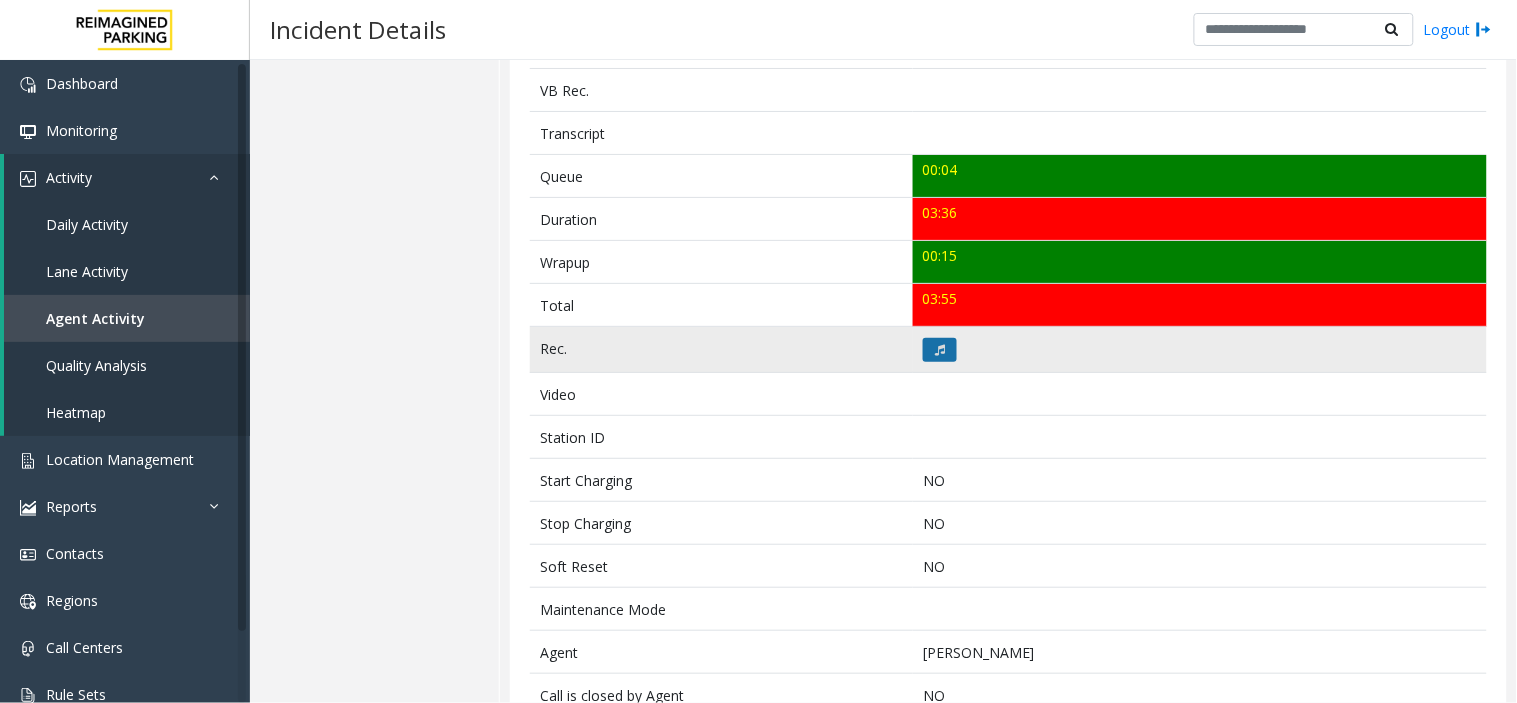 click 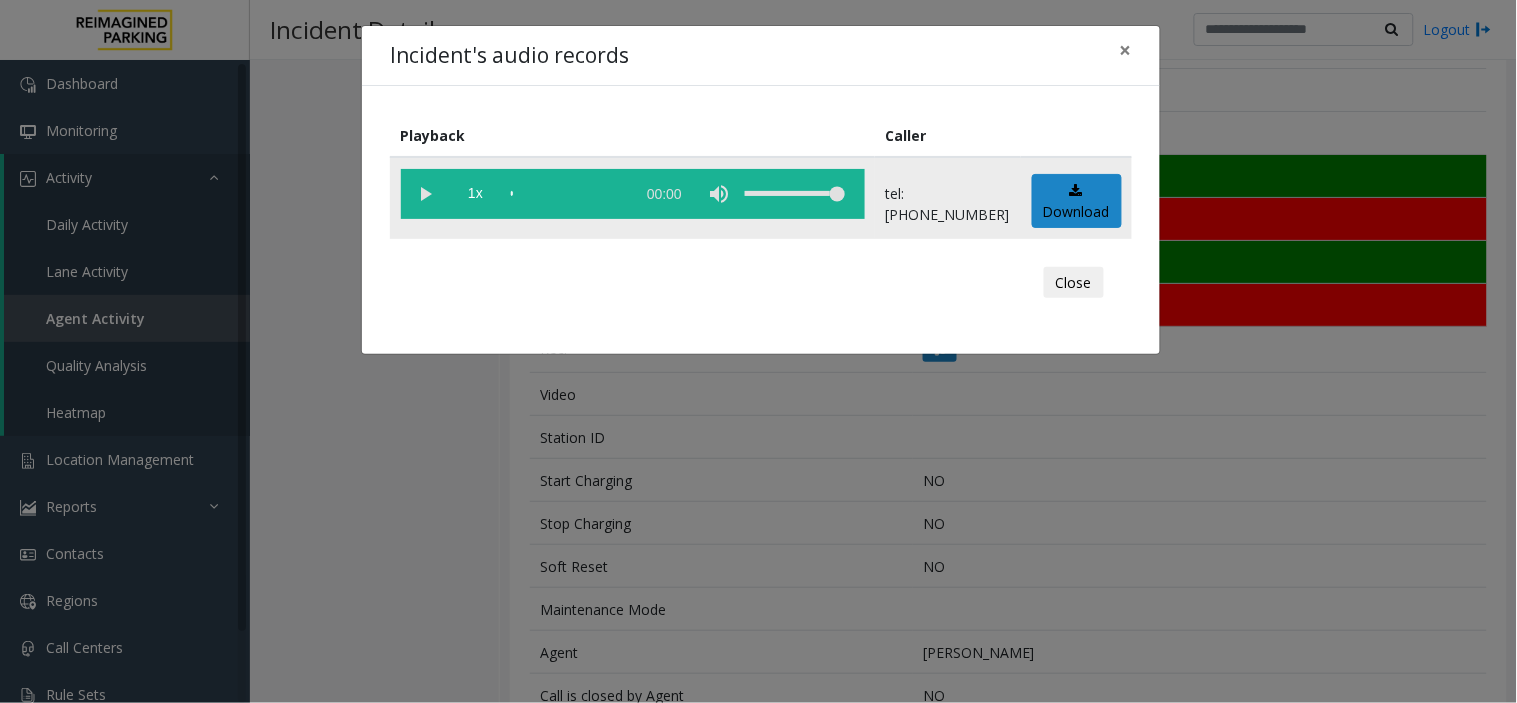click 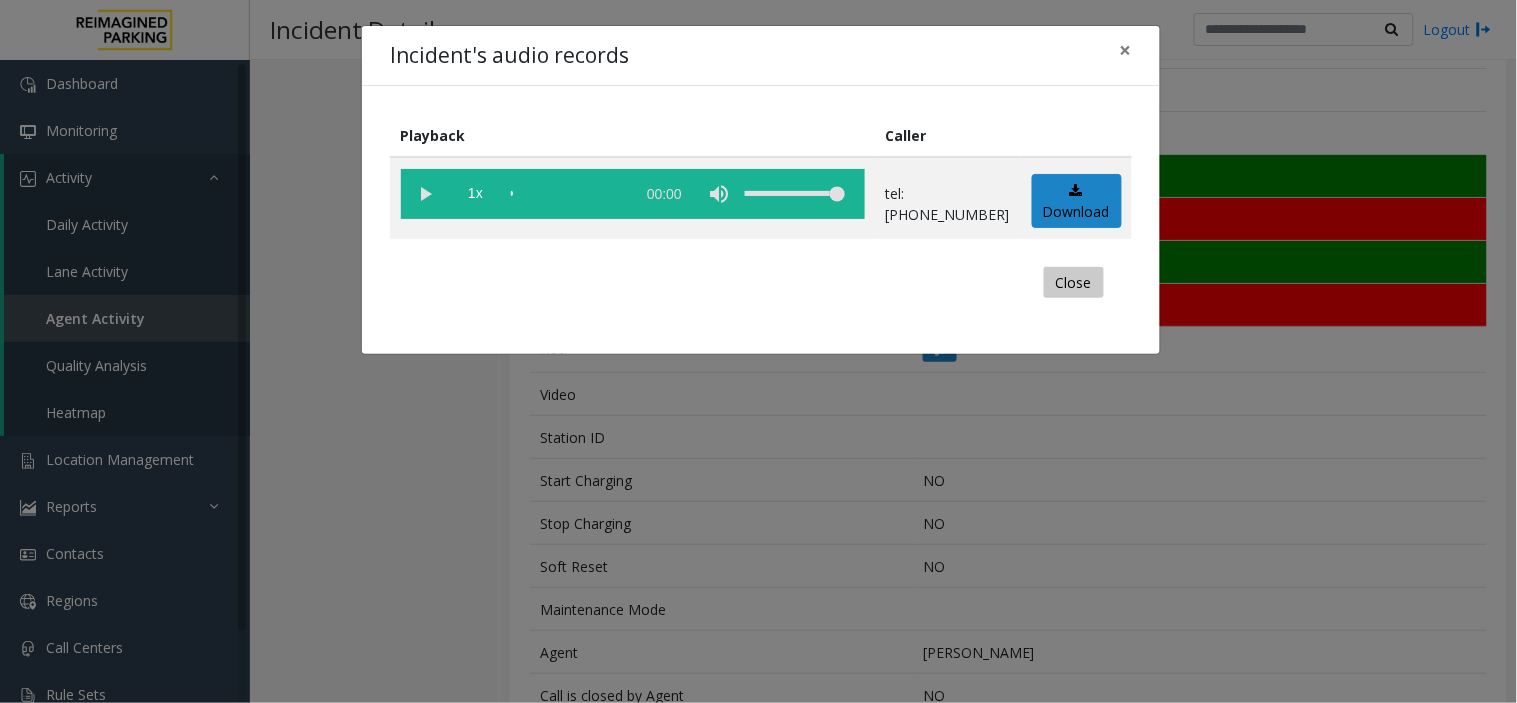 click on "Close" 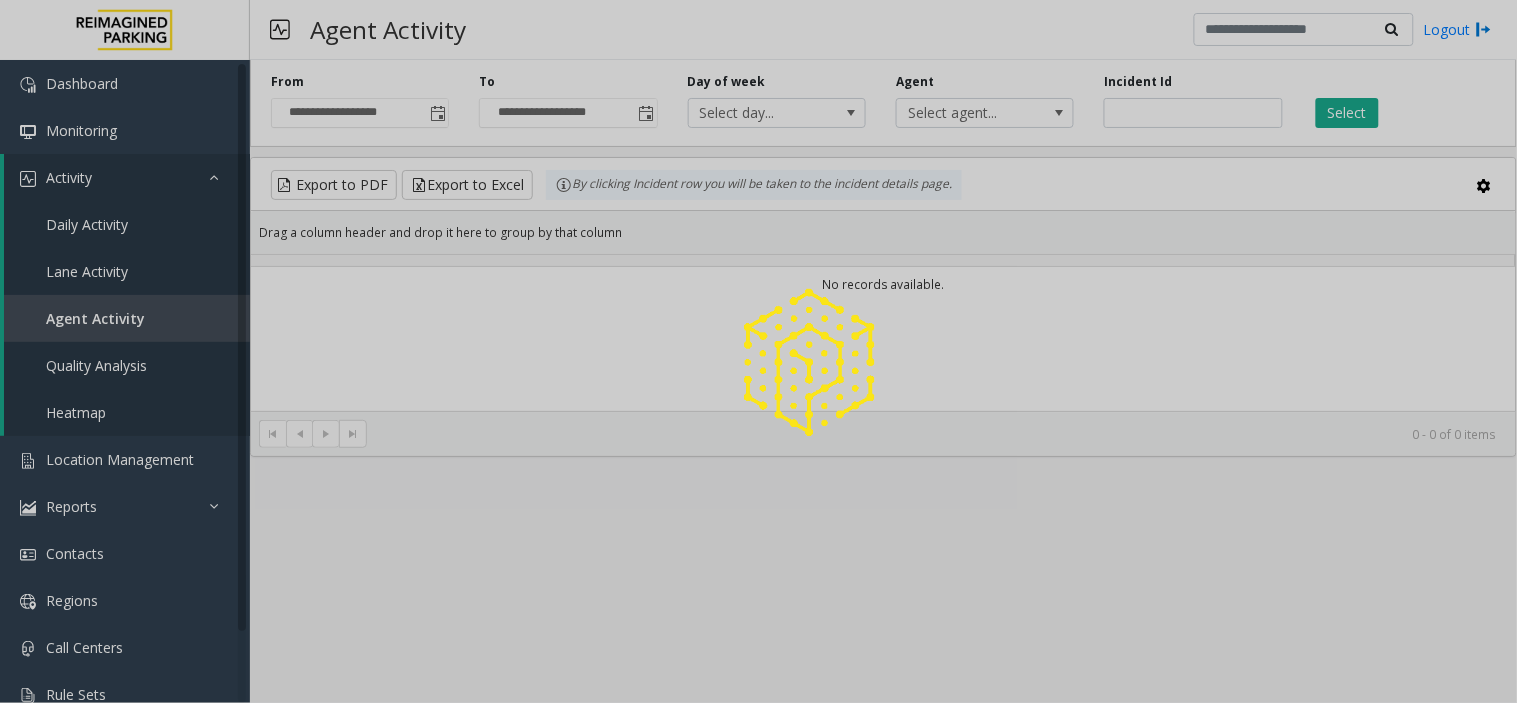 scroll, scrollTop: 0, scrollLeft: 0, axis: both 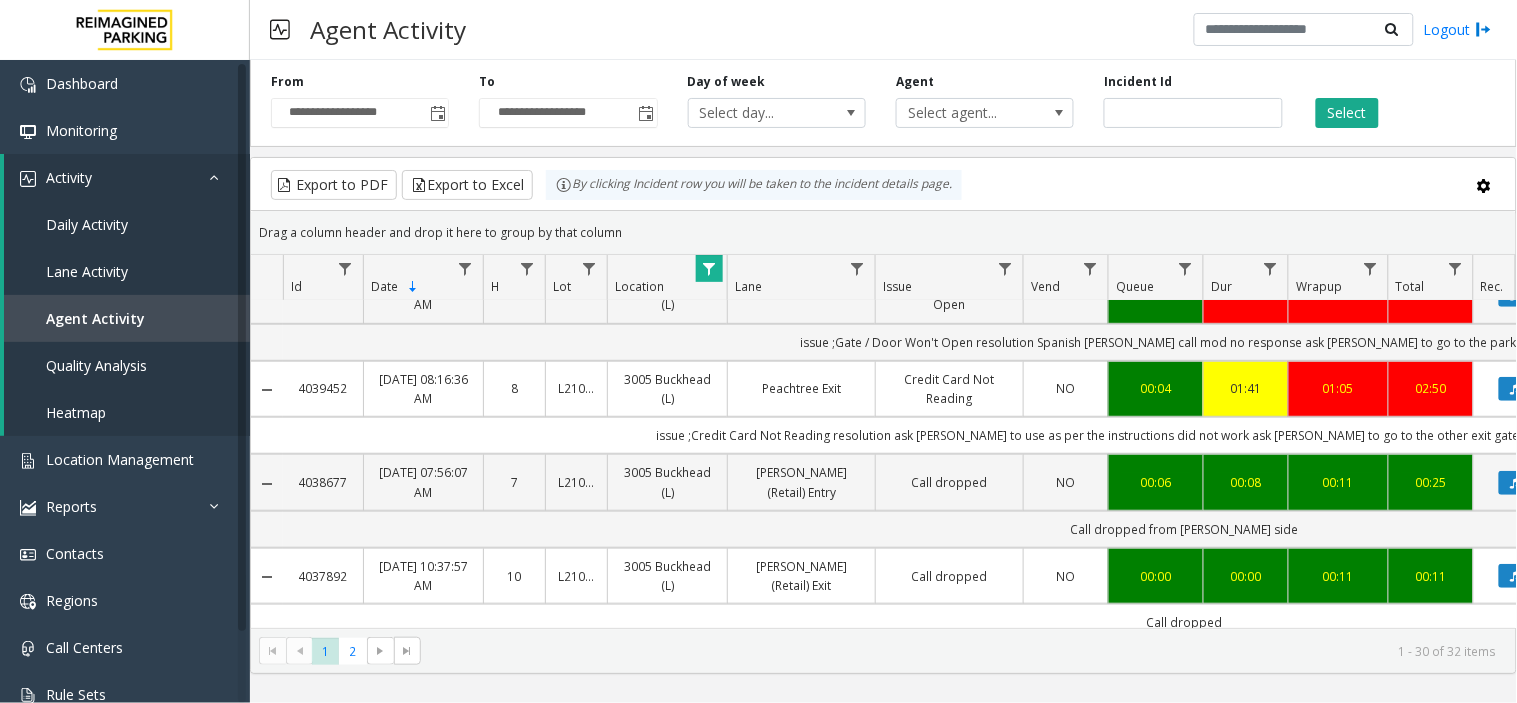 drag, startPoint x: 965, startPoint y: 634, endPoint x: 1065, endPoint y: 643, distance: 100.40418 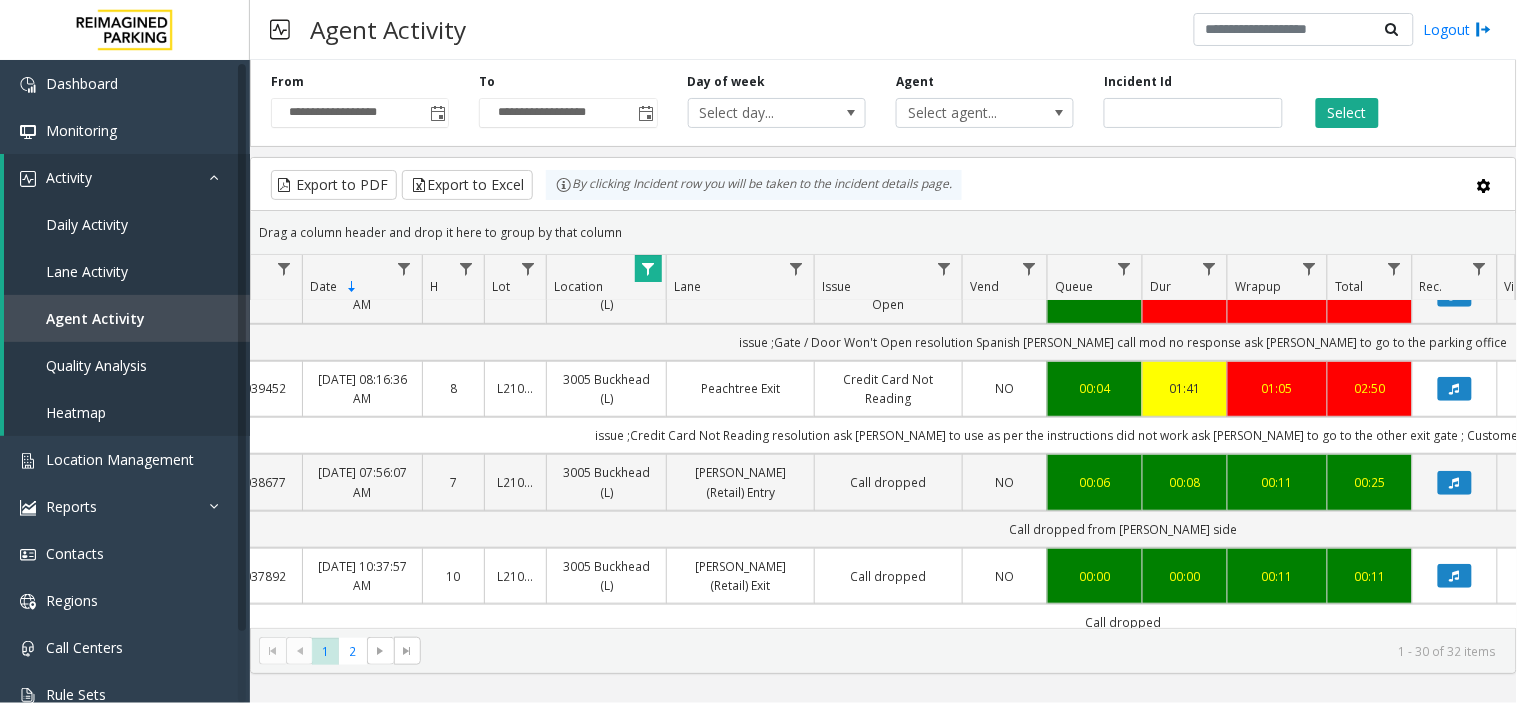 scroll, scrollTop: 333, scrollLeft: 270, axis: both 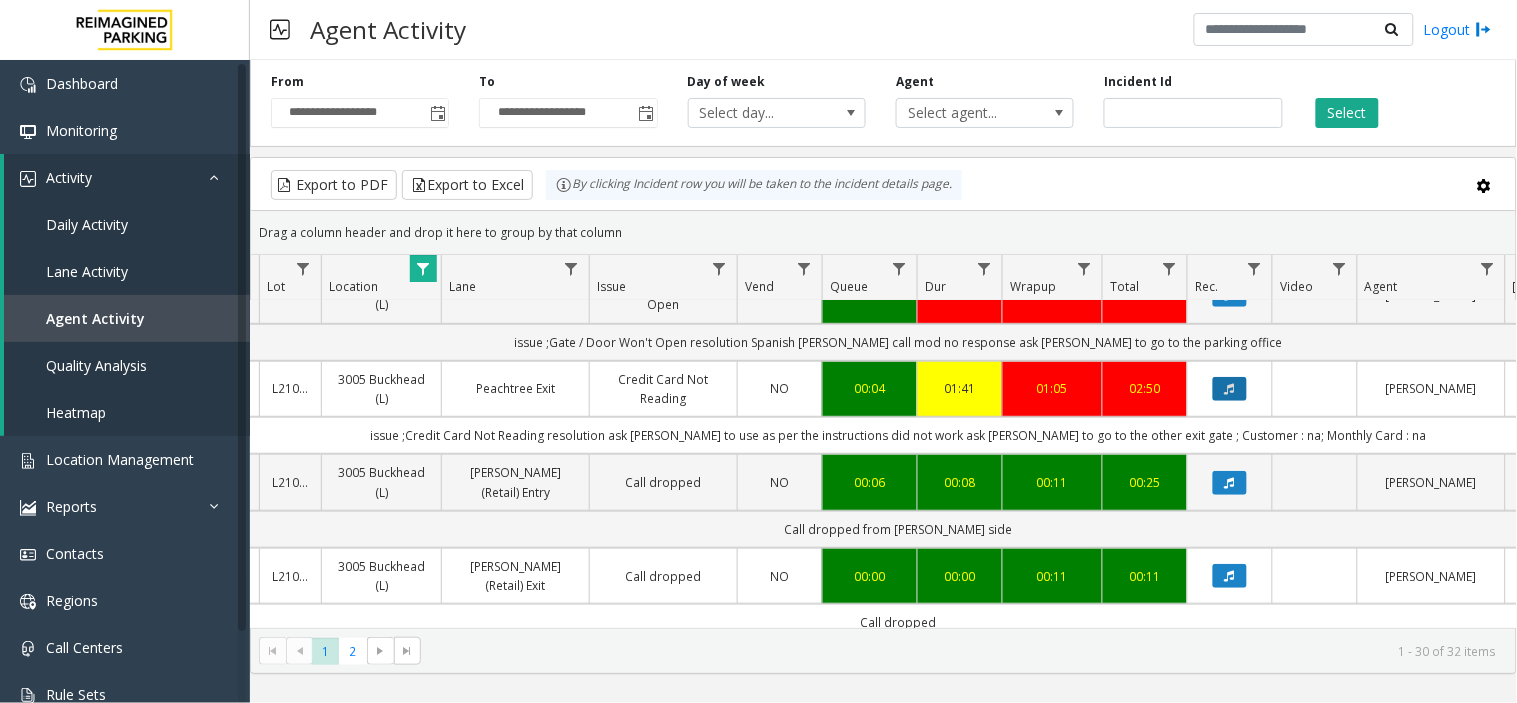 click 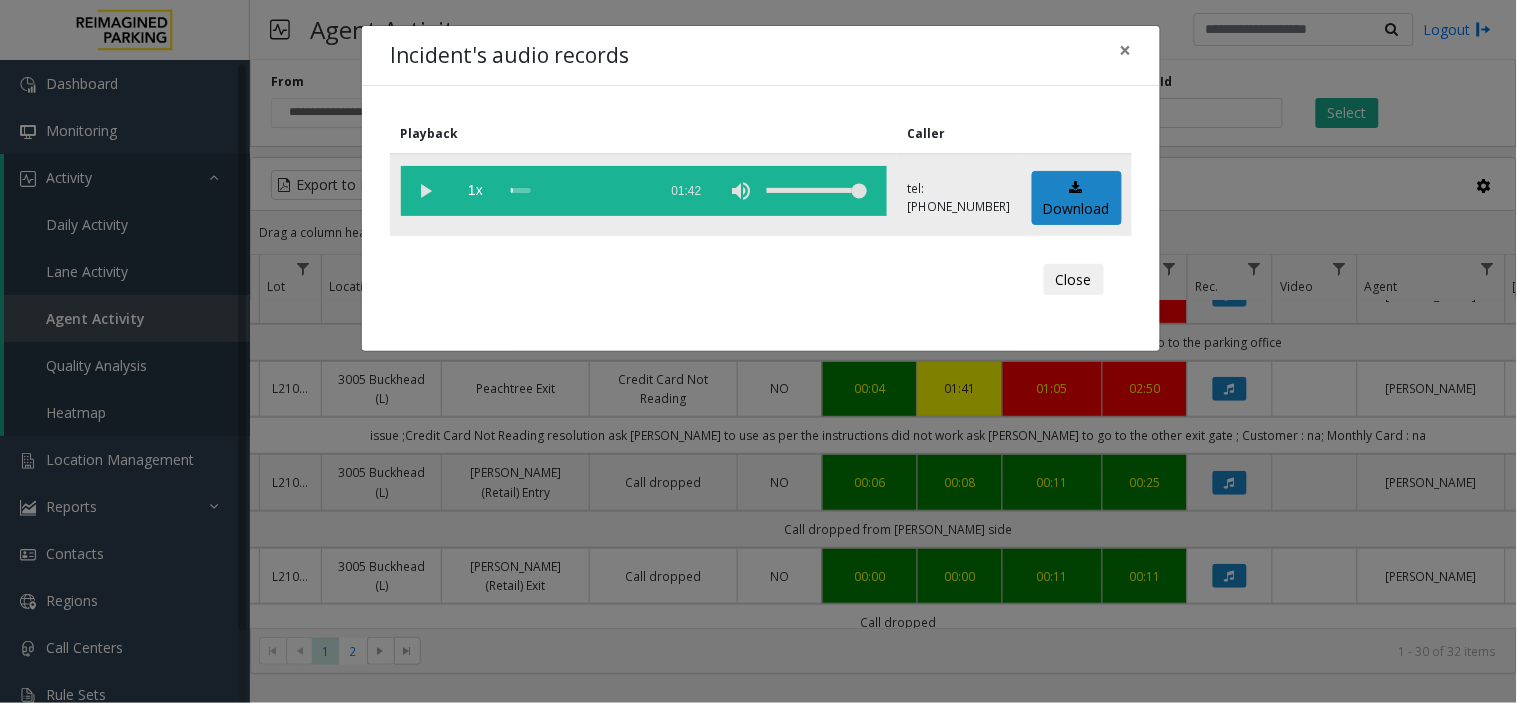 click 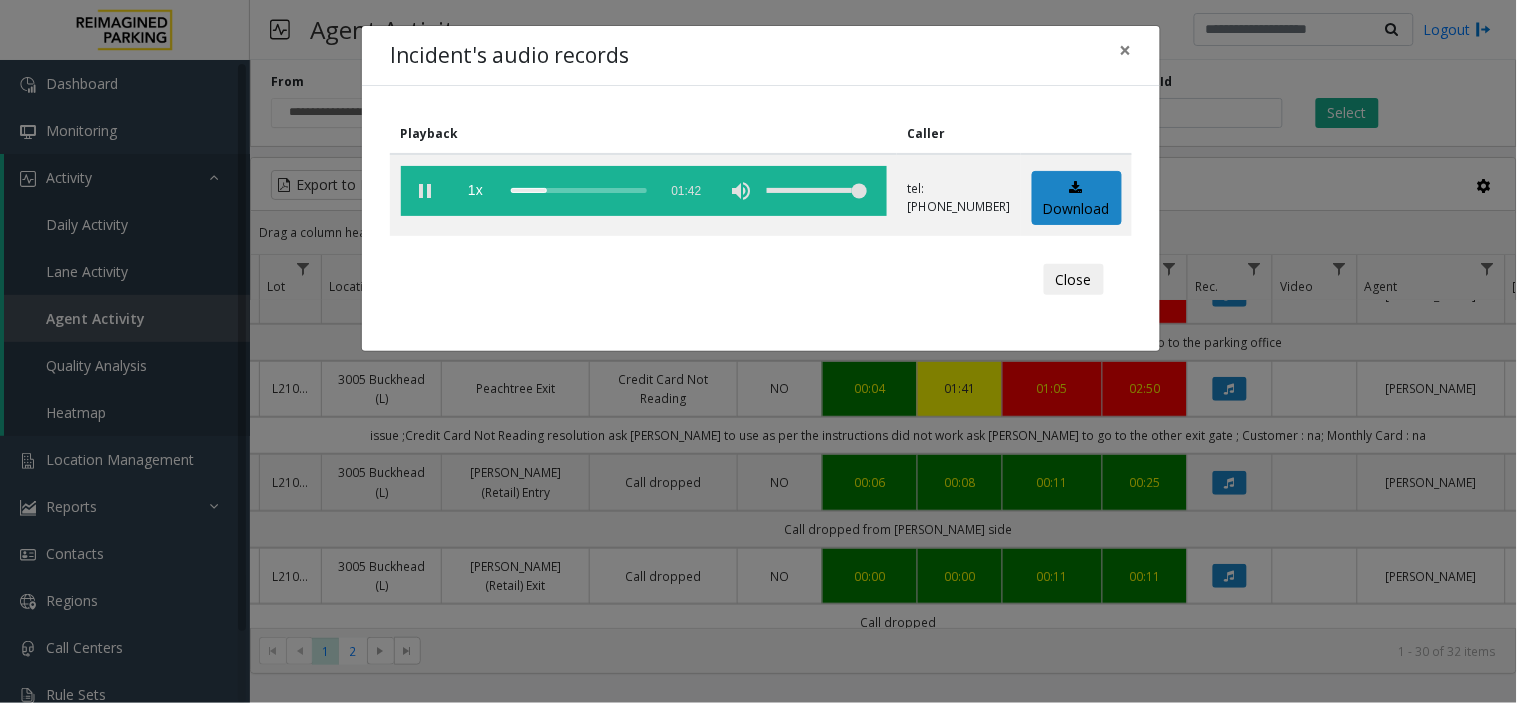 click on "Playback Caller  1x  01:42 tel:+10108269002  Download  Close" 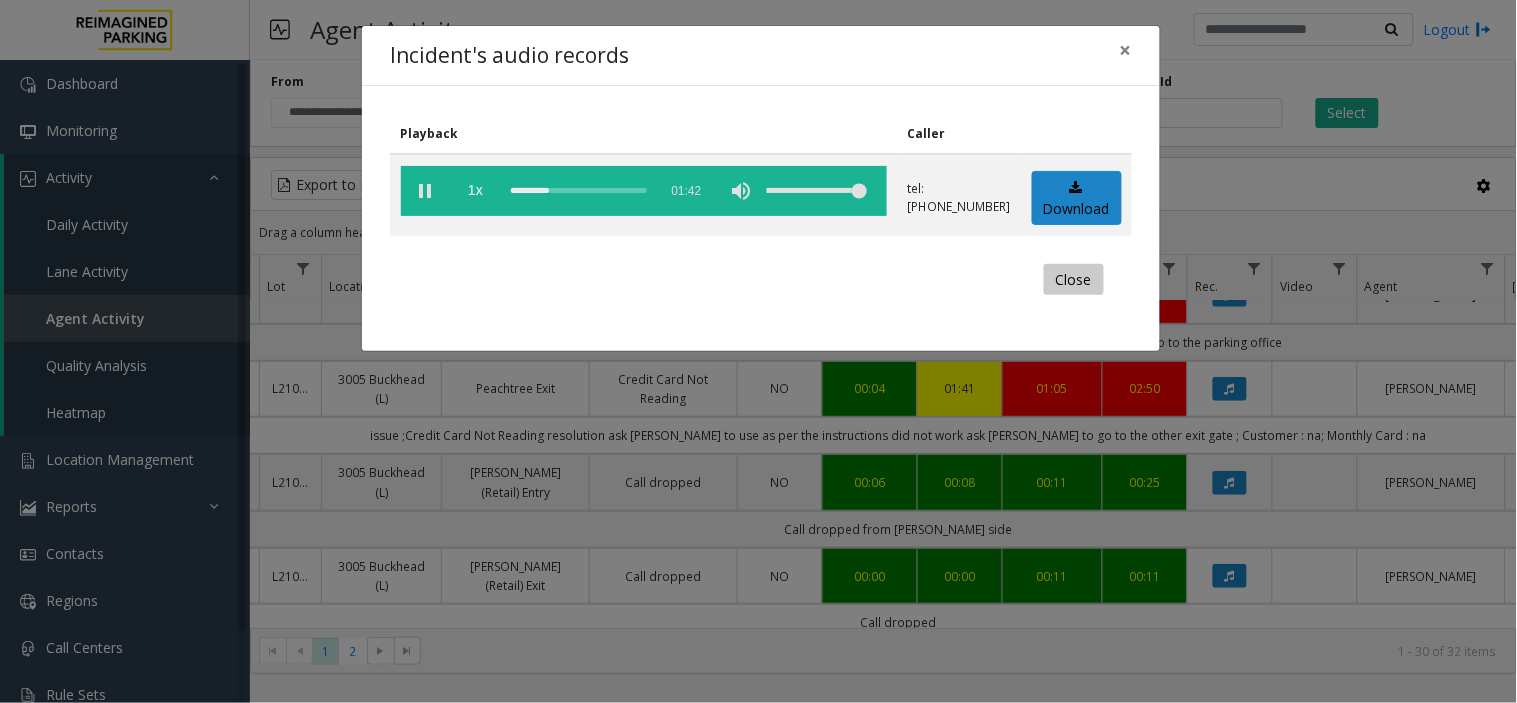 click on "Close" 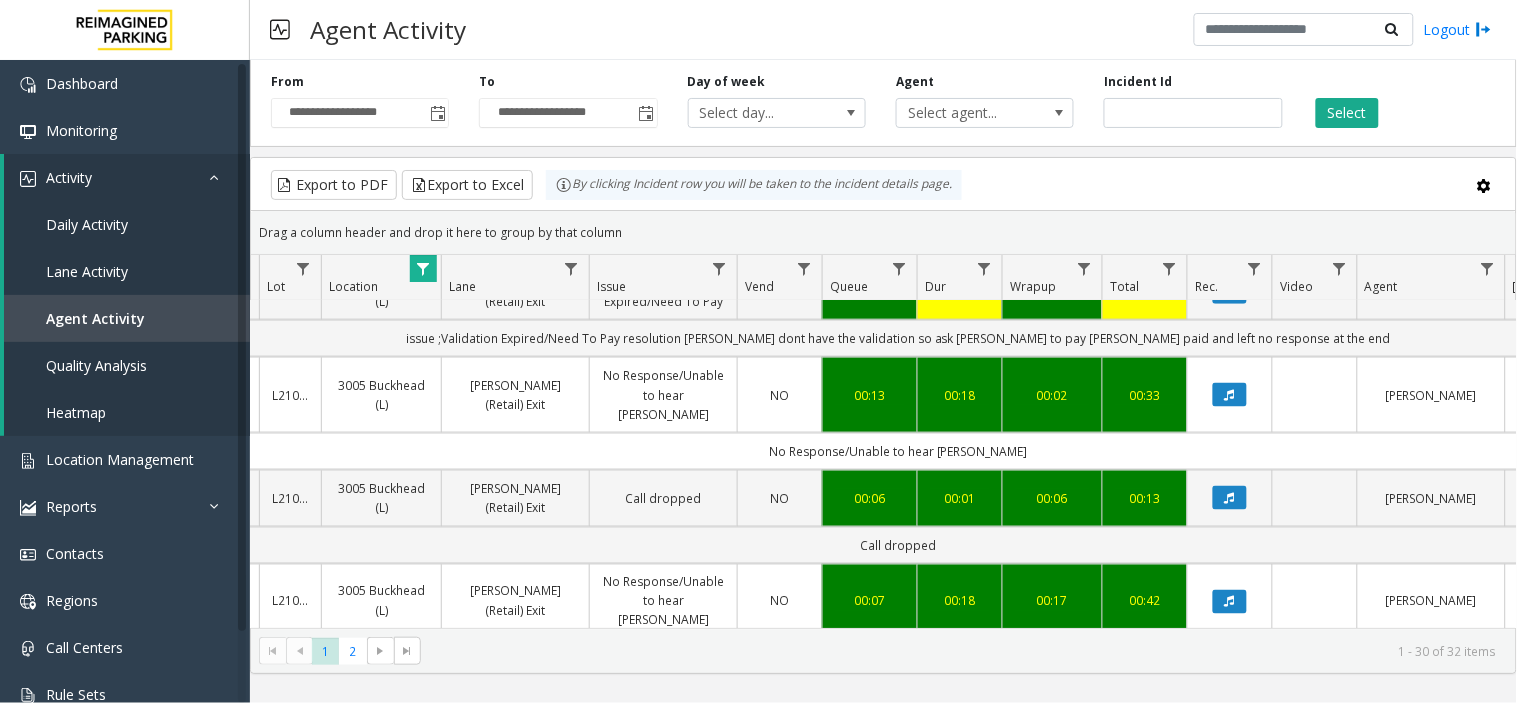 scroll, scrollTop: 888, scrollLeft: 286, axis: both 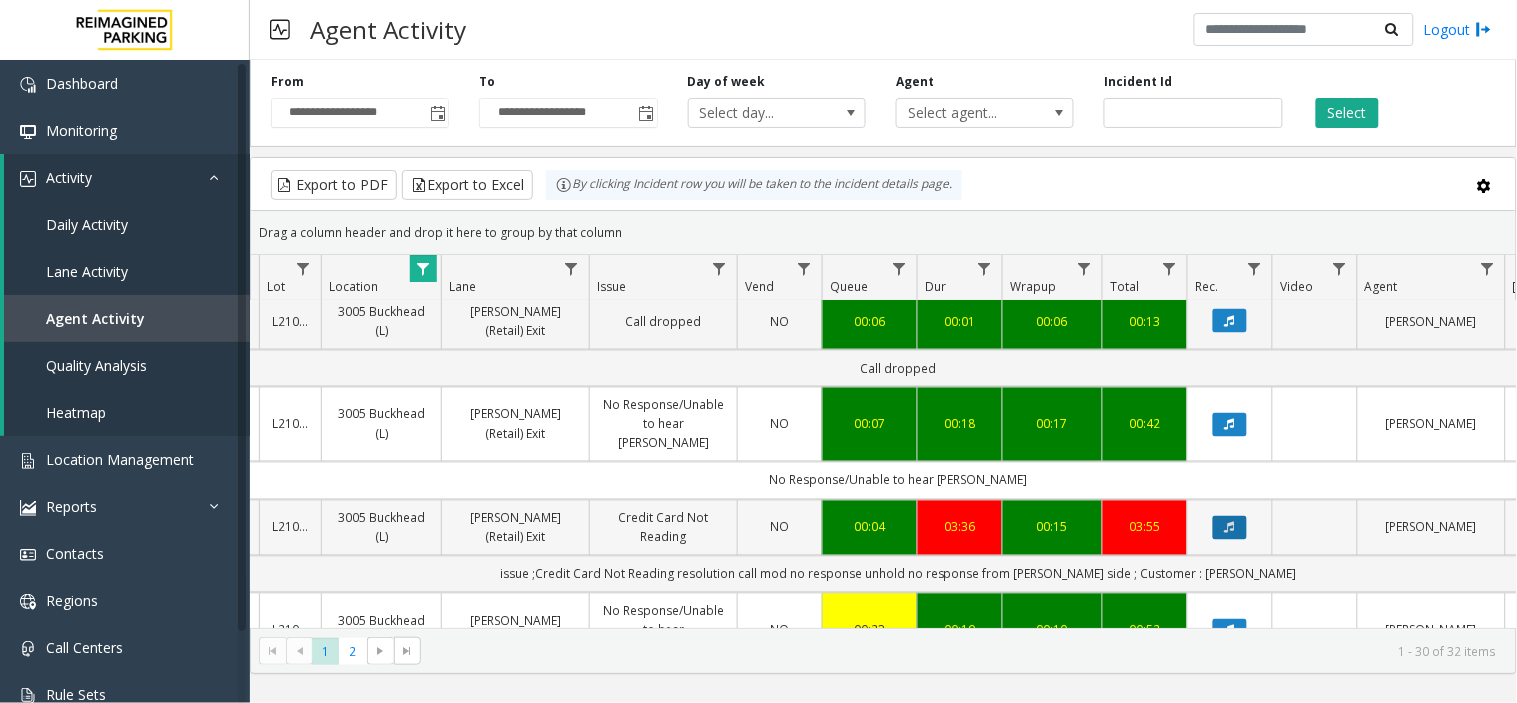 click 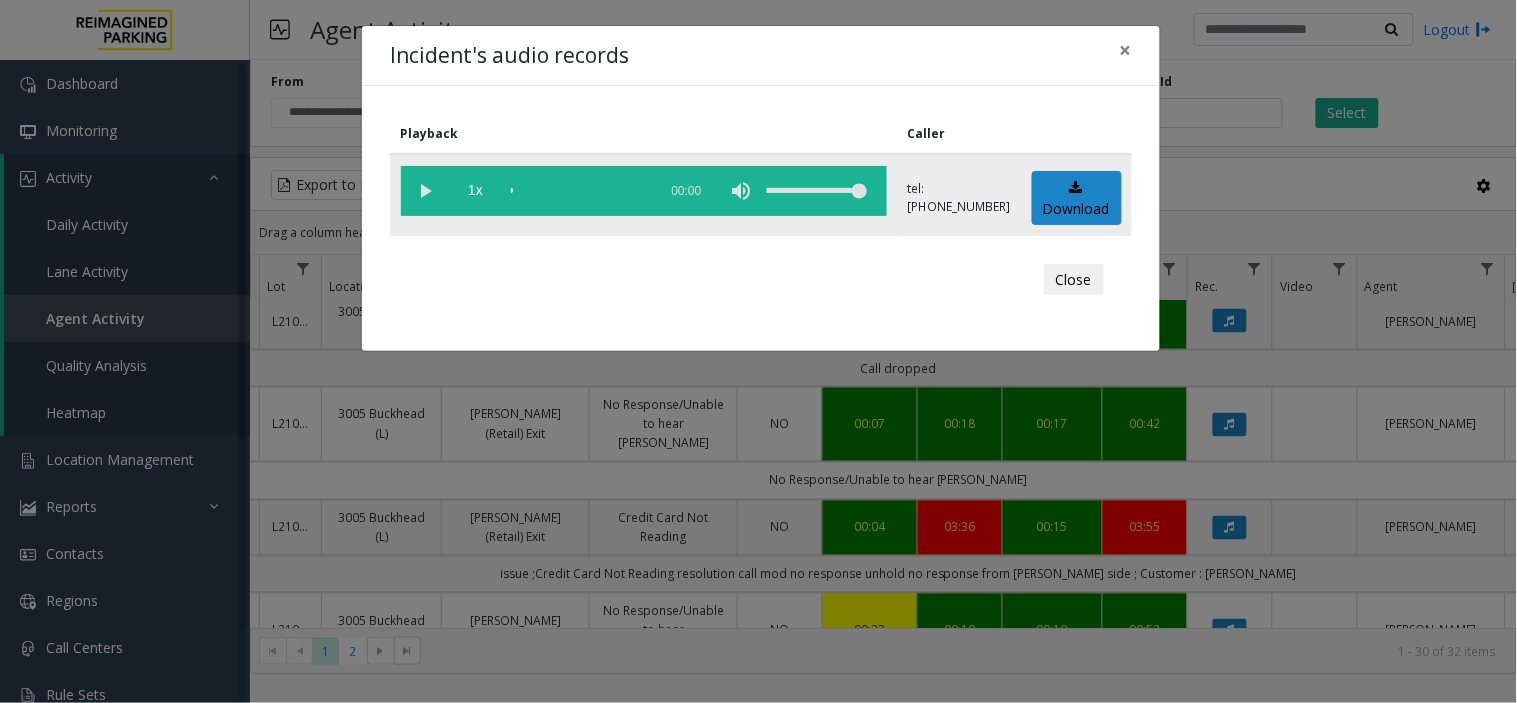 click 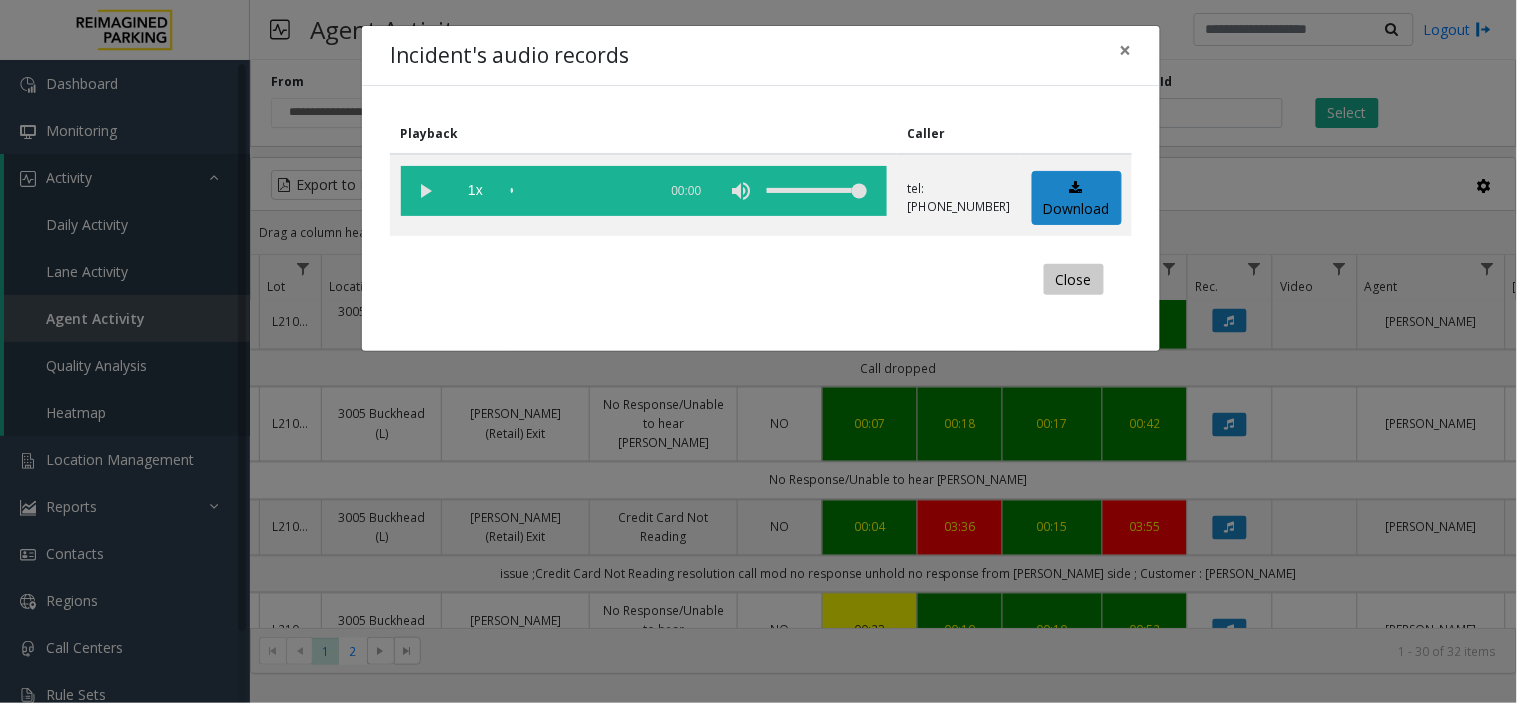 click on "Close" 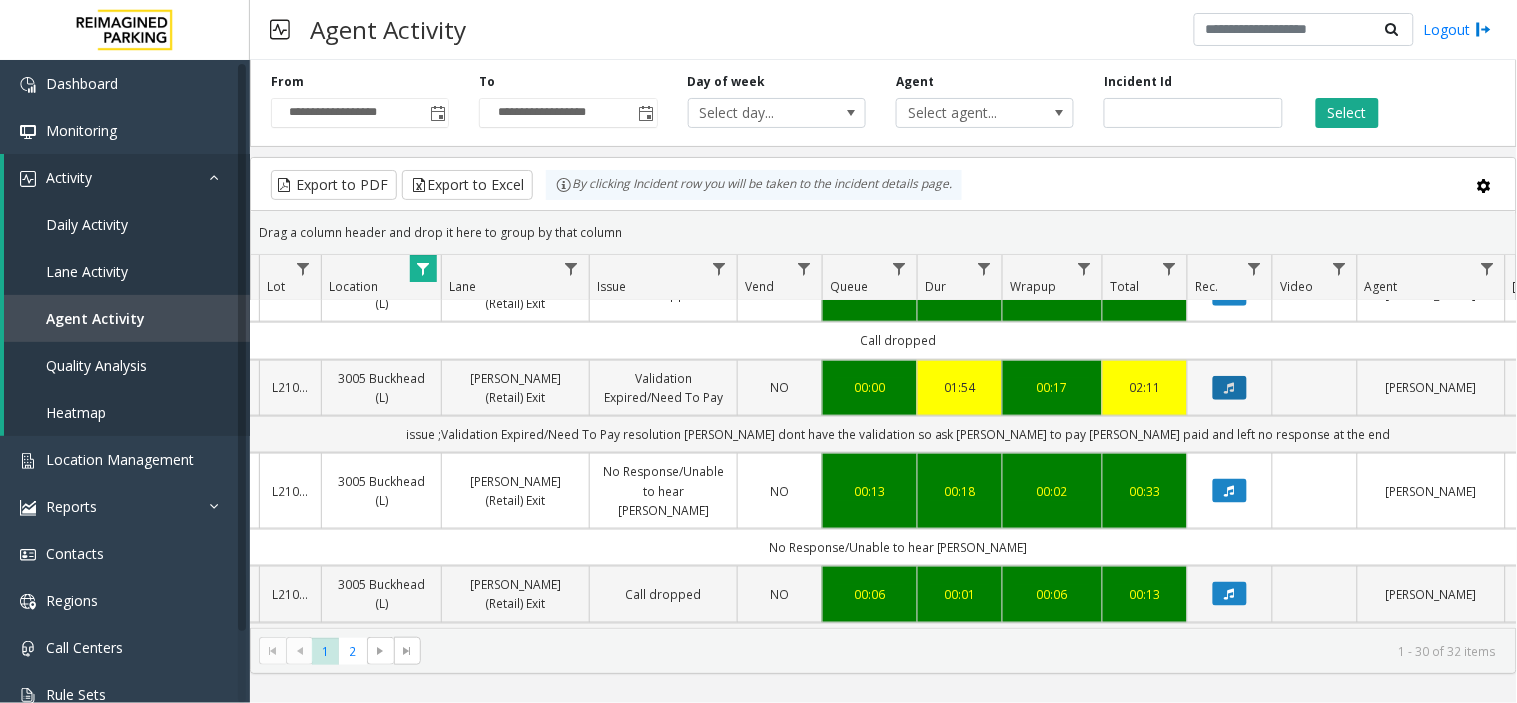 scroll, scrollTop: 777, scrollLeft: 286, axis: both 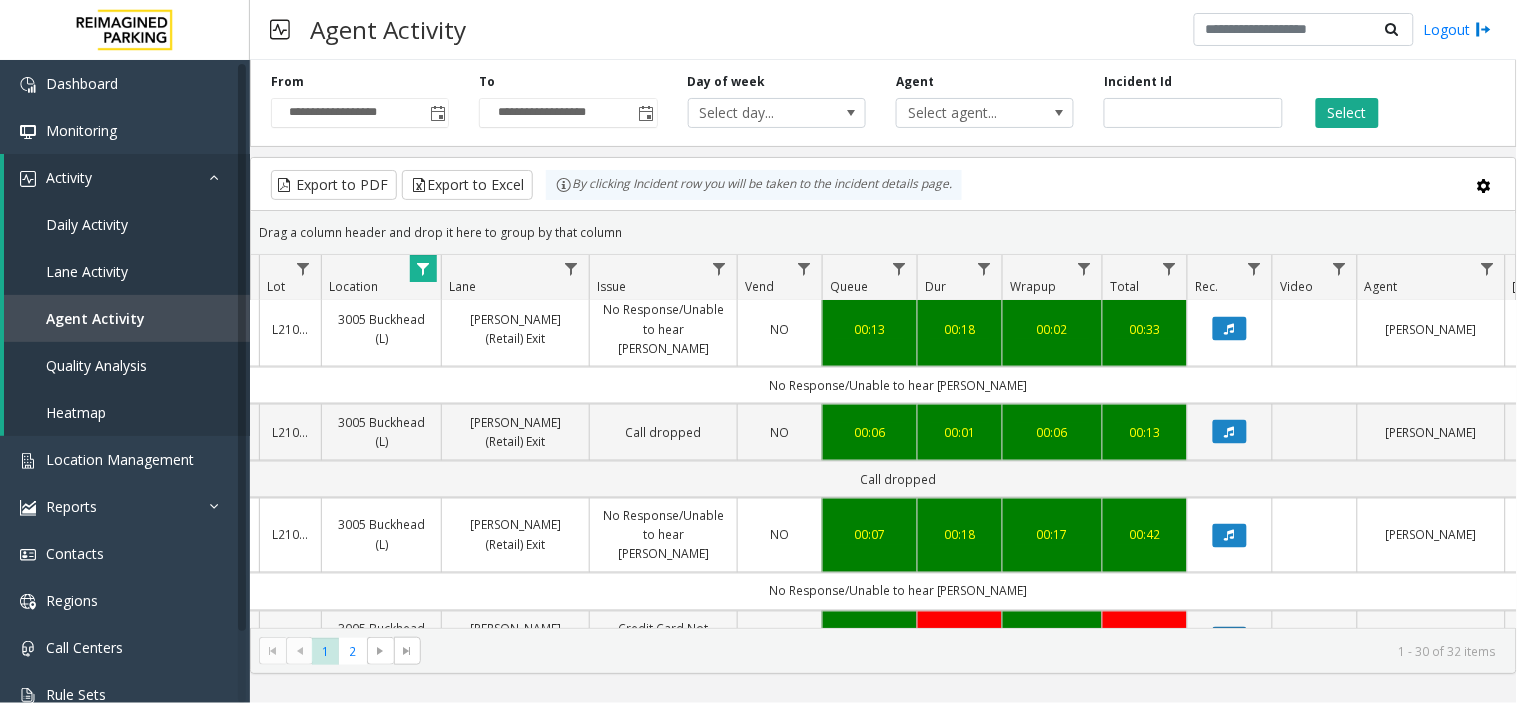 click 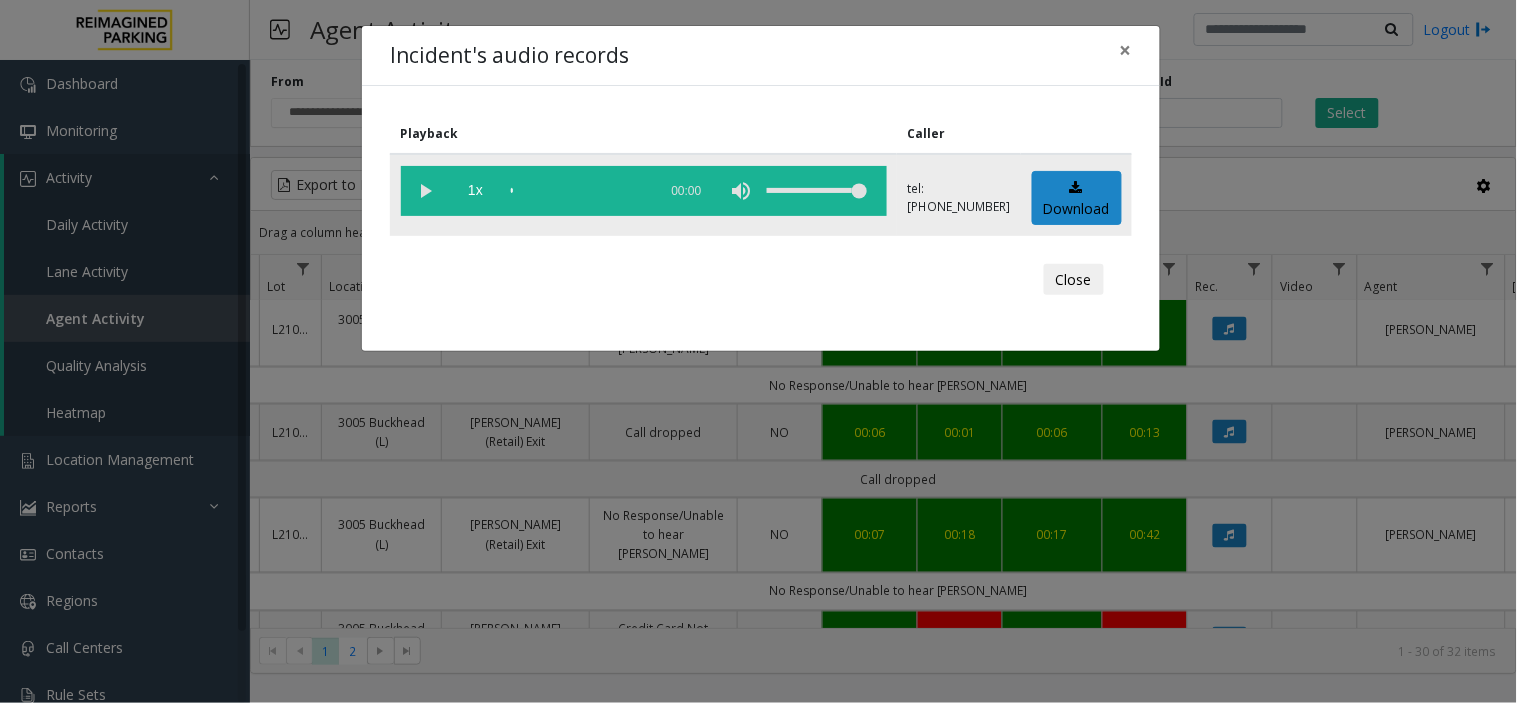 click 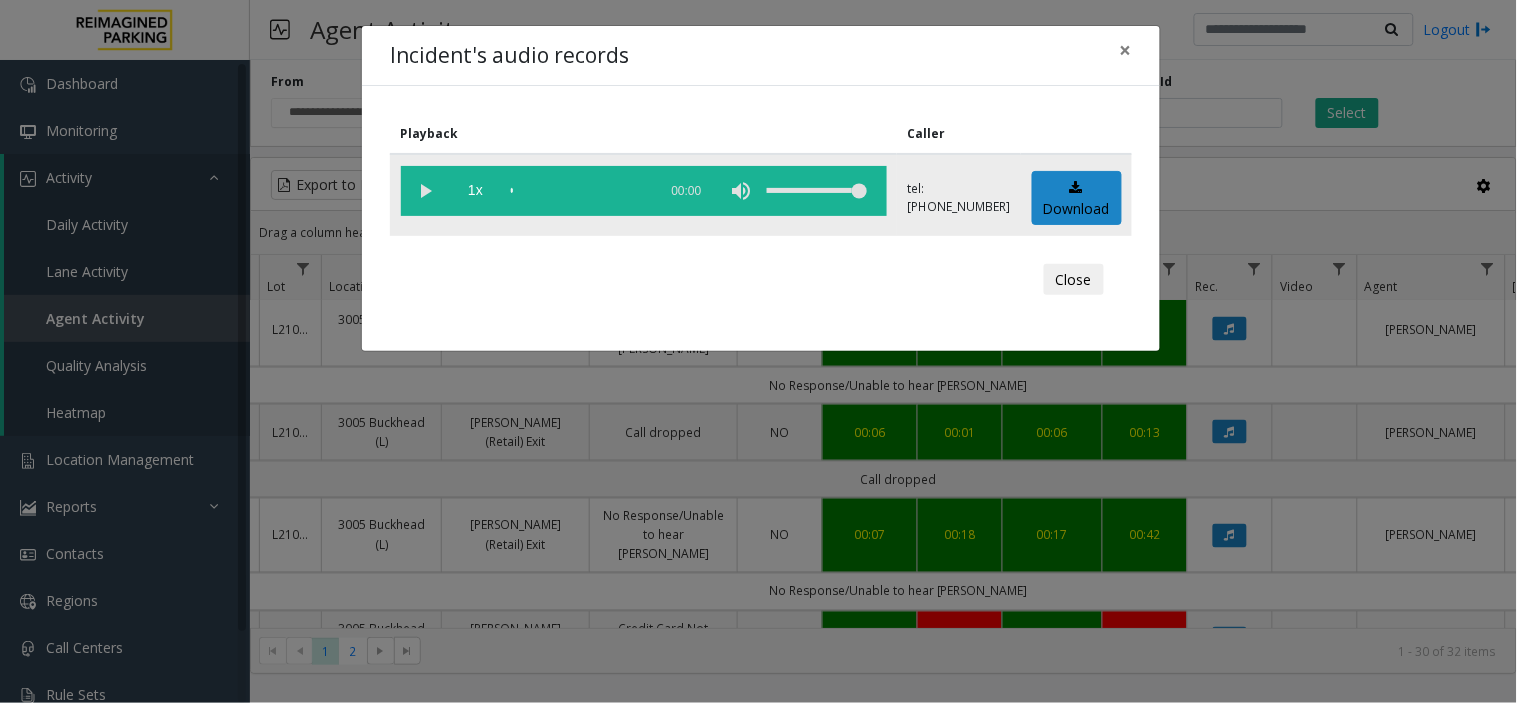 click 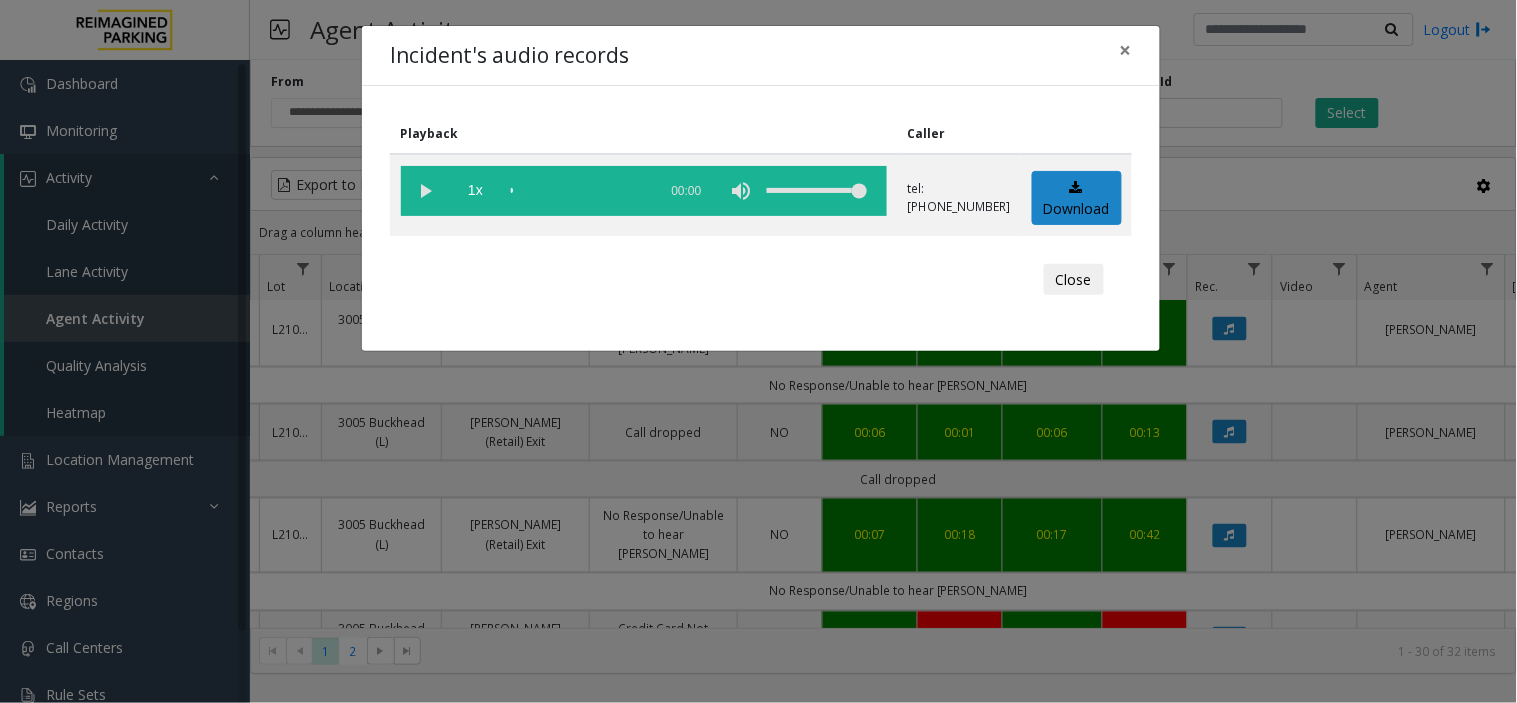 click on "Playback Caller  1x  00:00 tel:+10108269004  Download  Close" 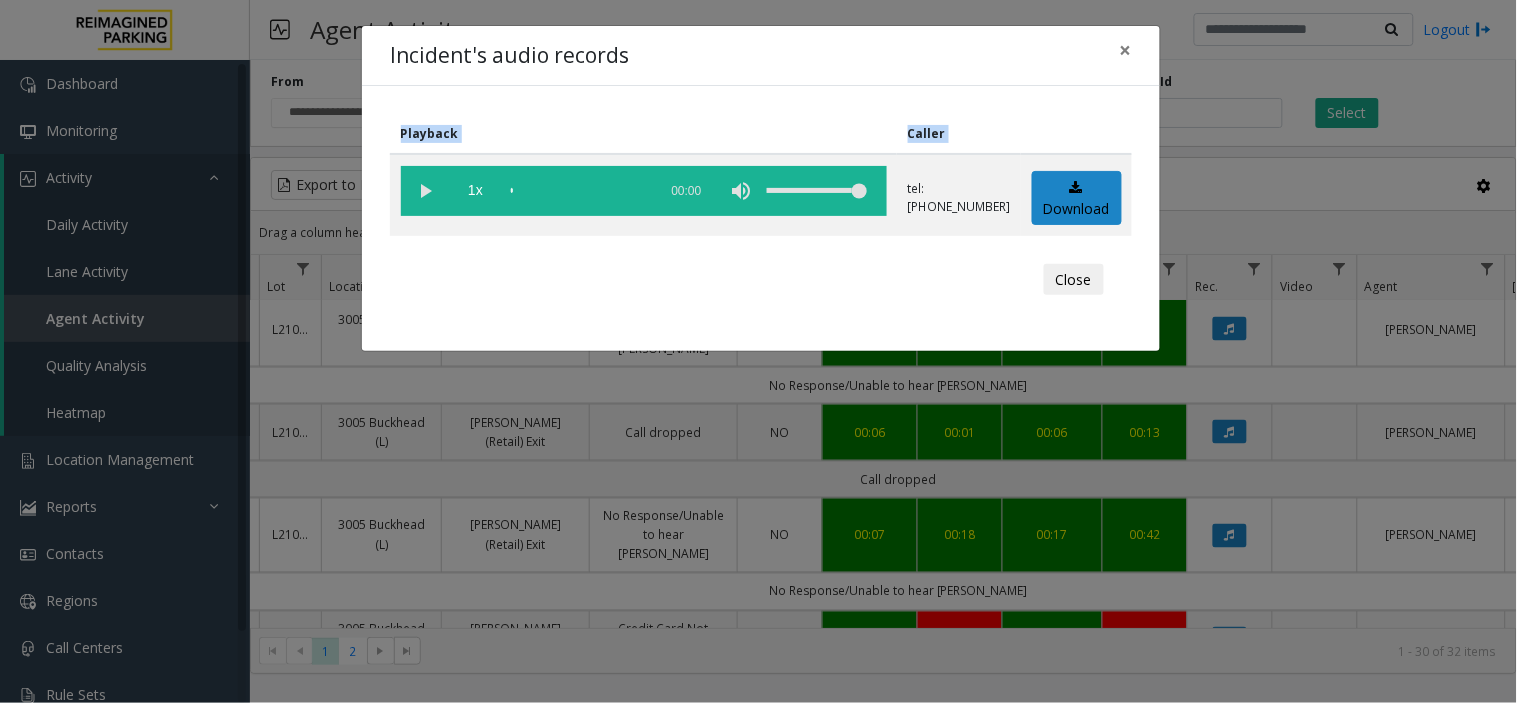 click on "Playback Caller  1x  00:00 tel:+10108269004  Download  Close" 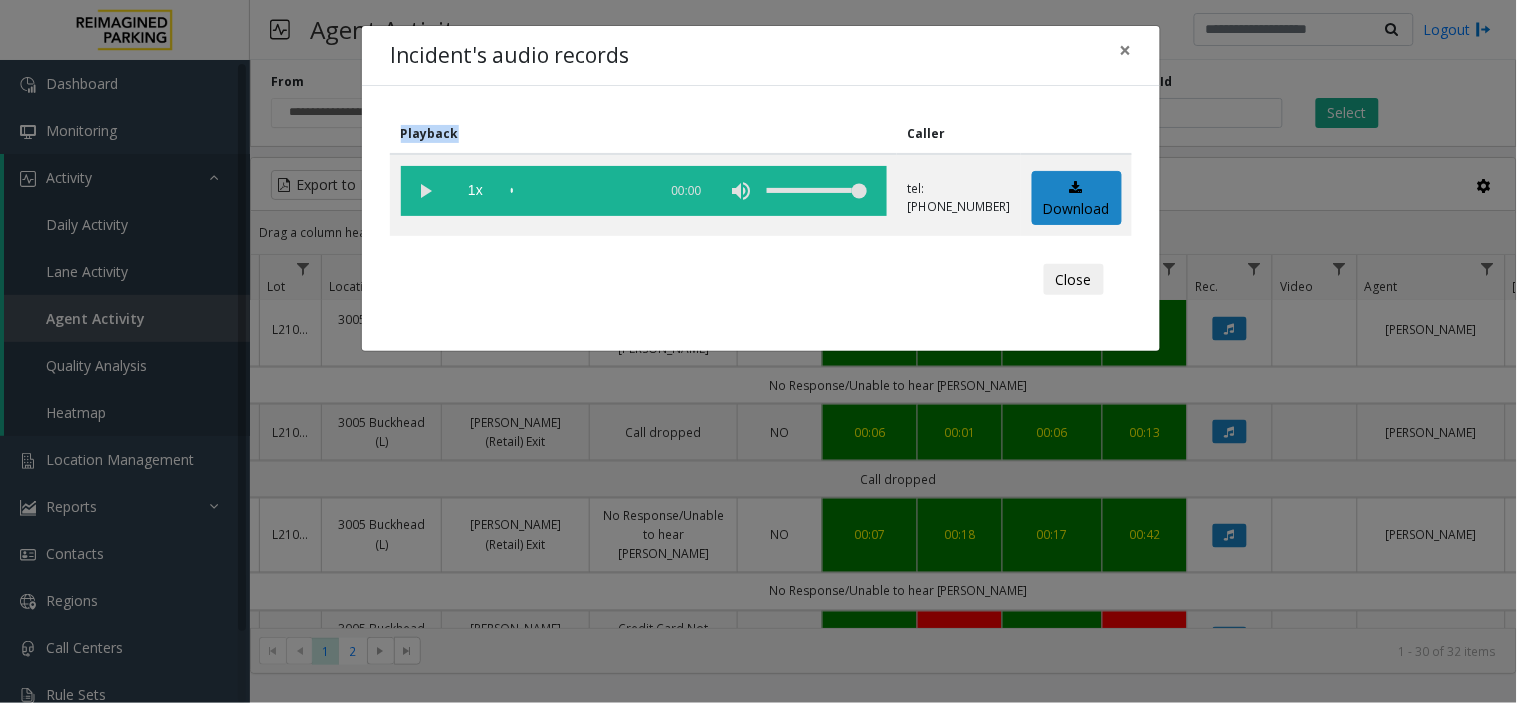 click on "Playback Caller  1x  00:00 tel:+10108269004  Download  Close" 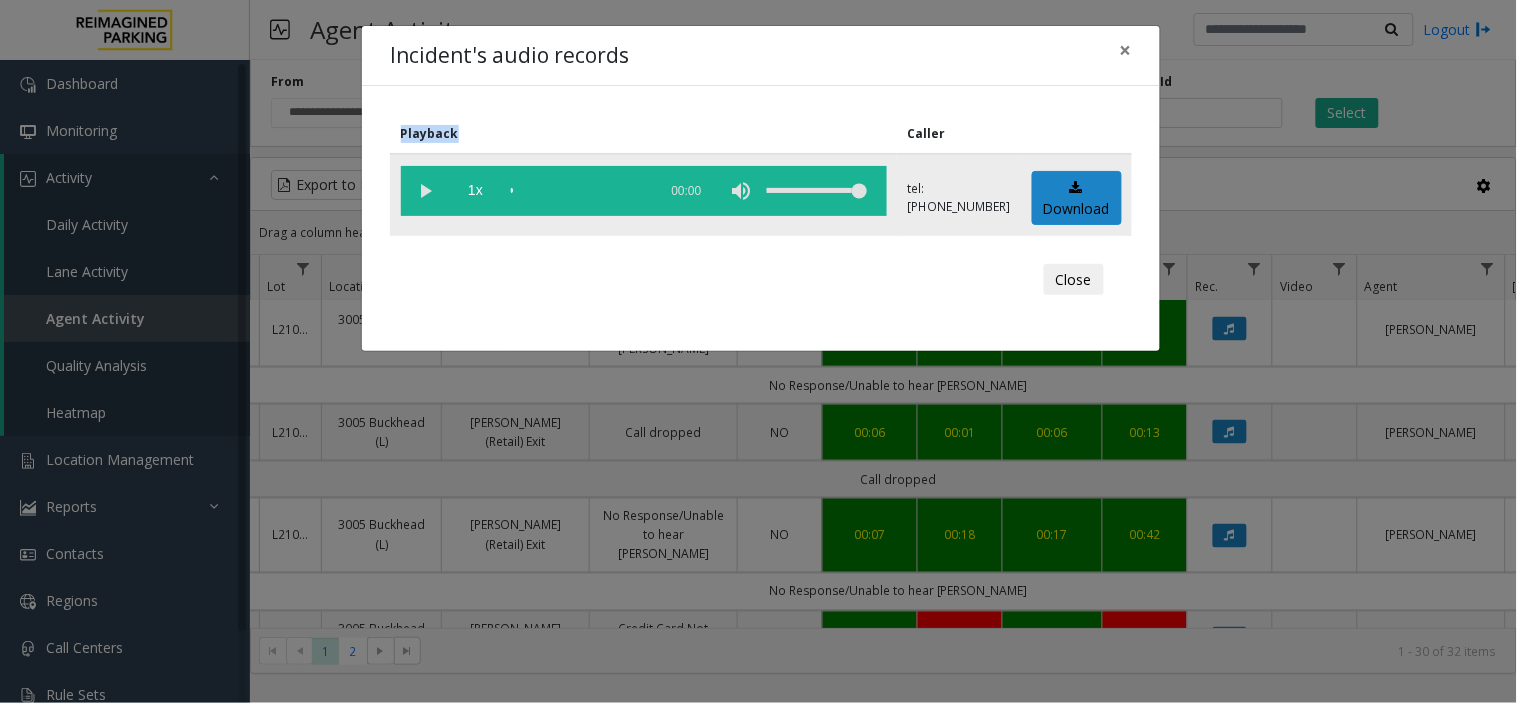 click 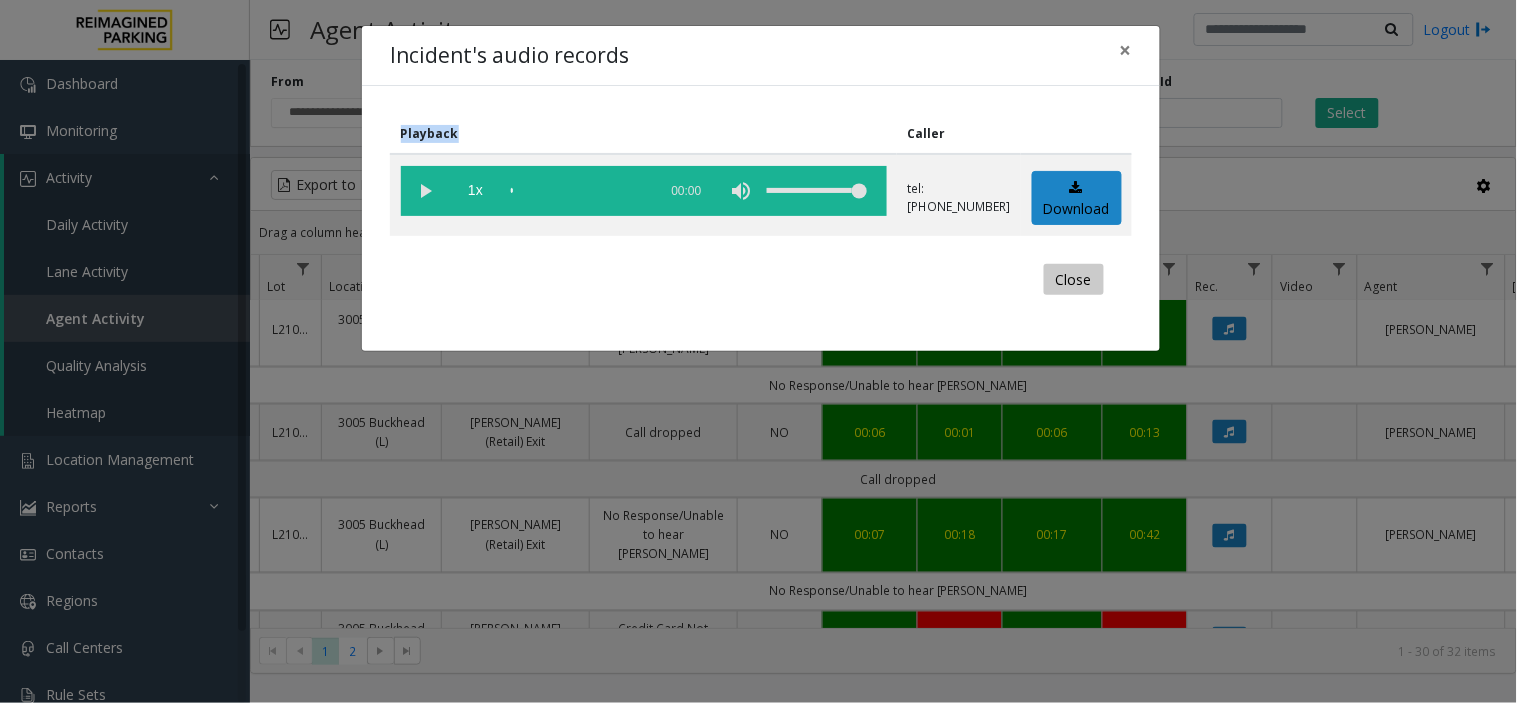 click on "Close" 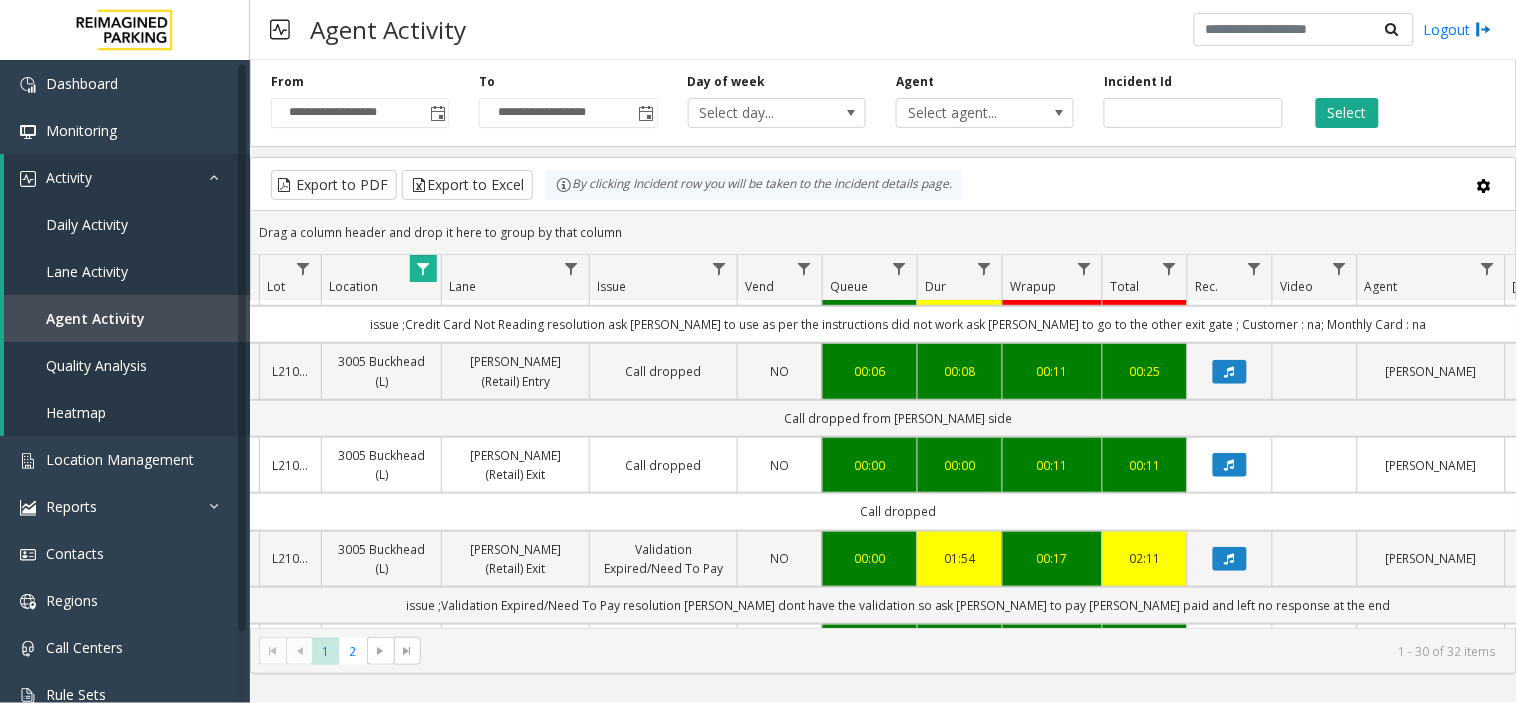 scroll, scrollTop: 222, scrollLeft: 286, axis: both 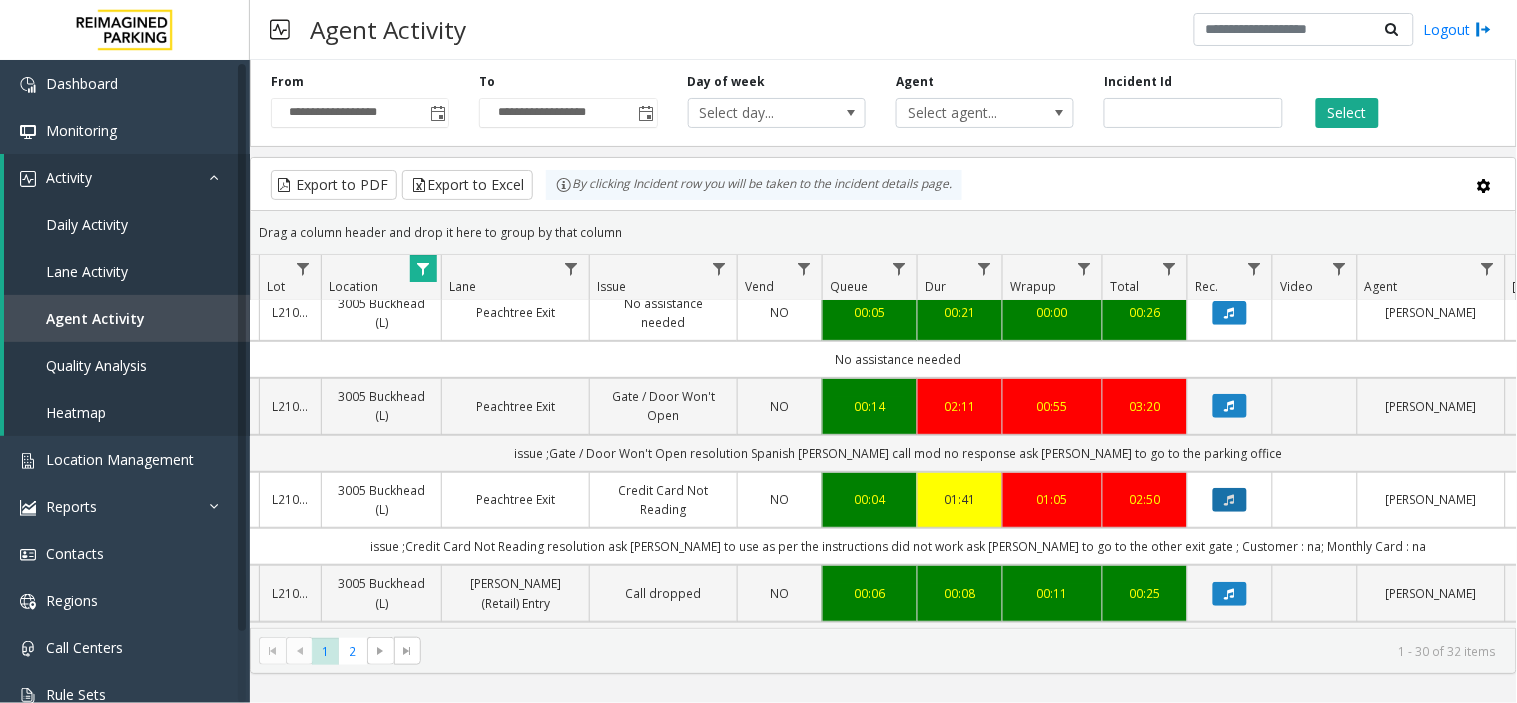 click 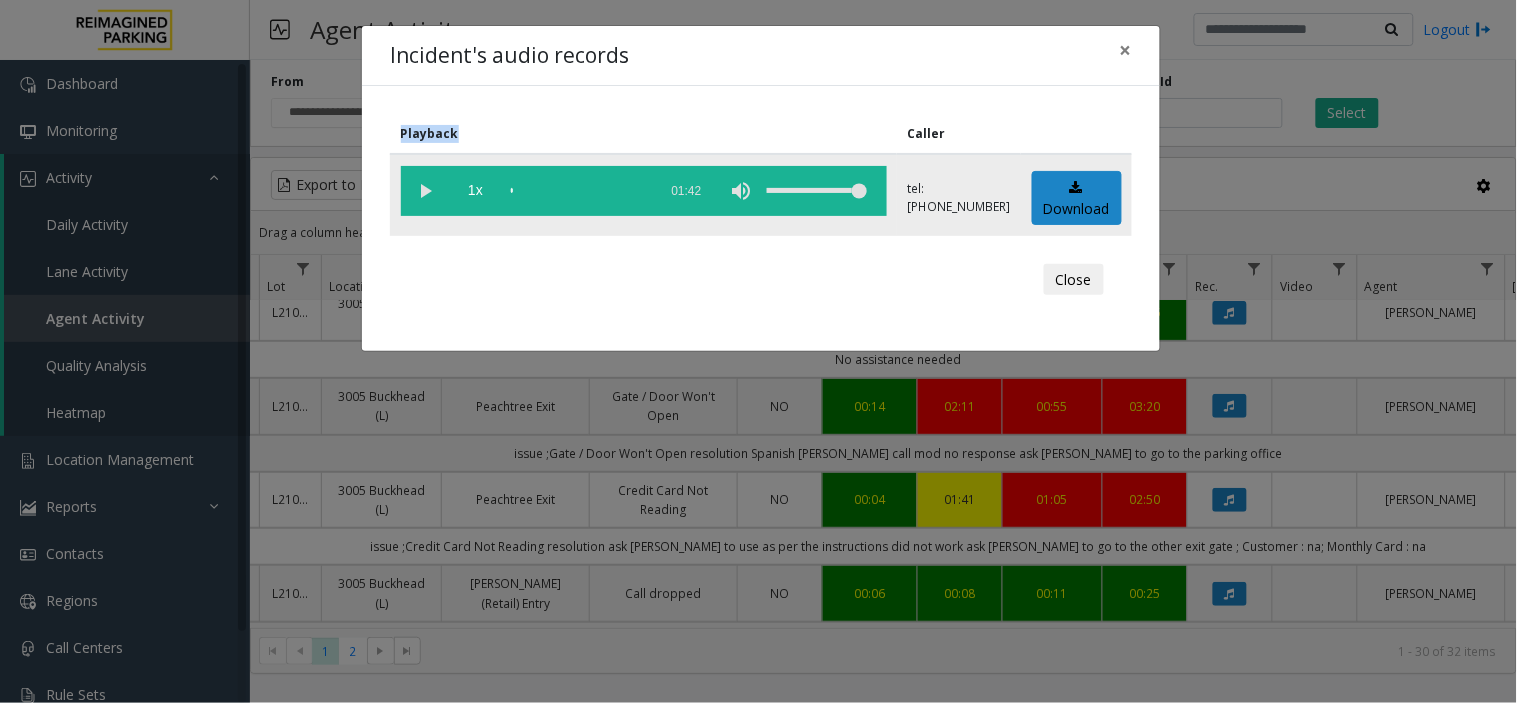 click 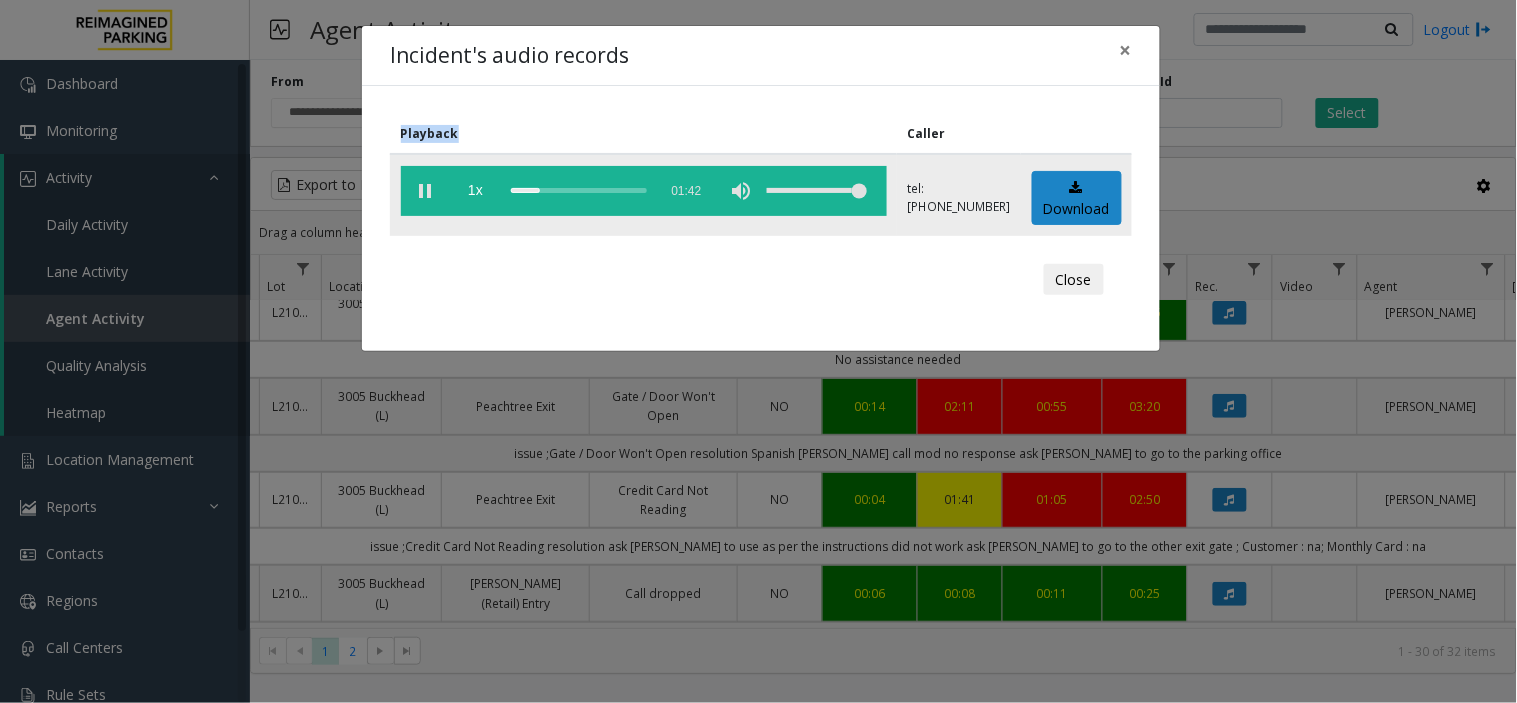 click 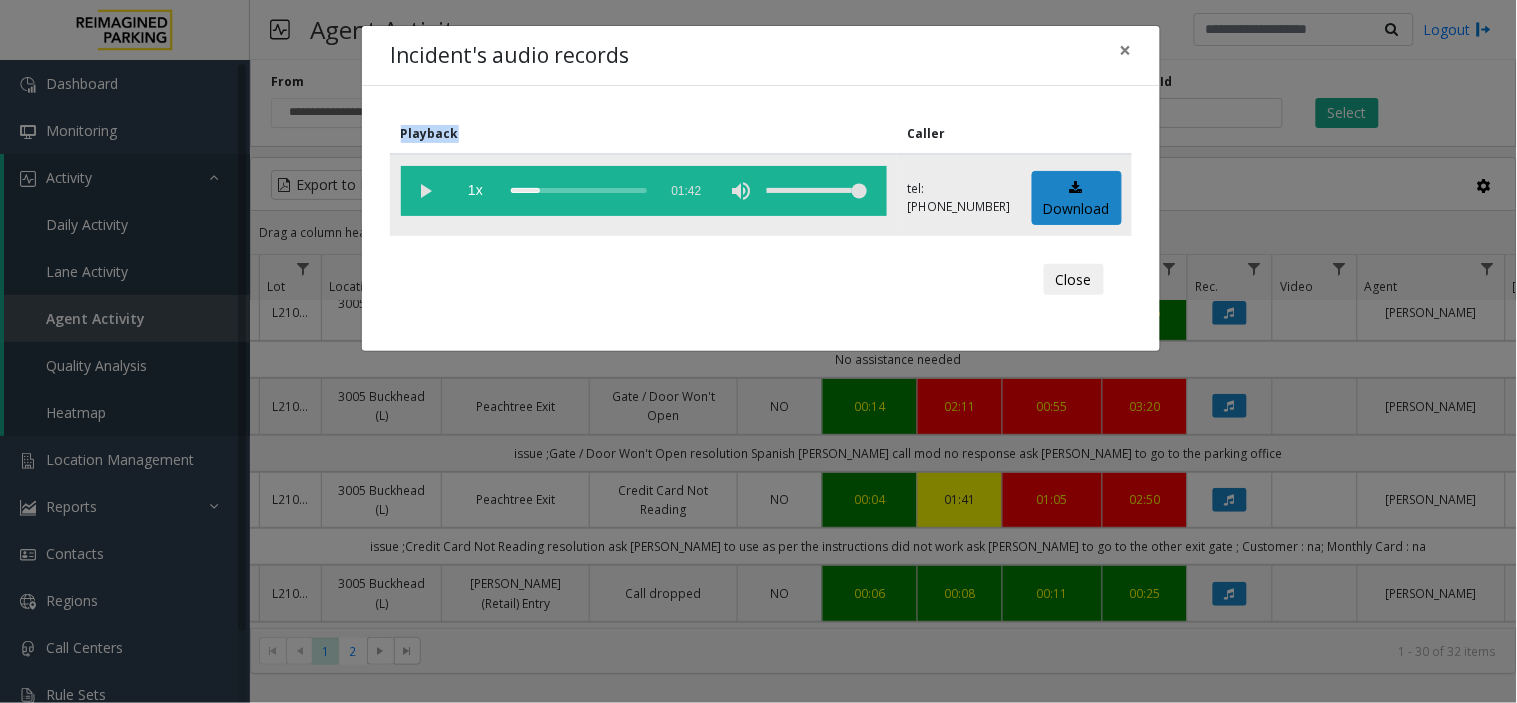 click 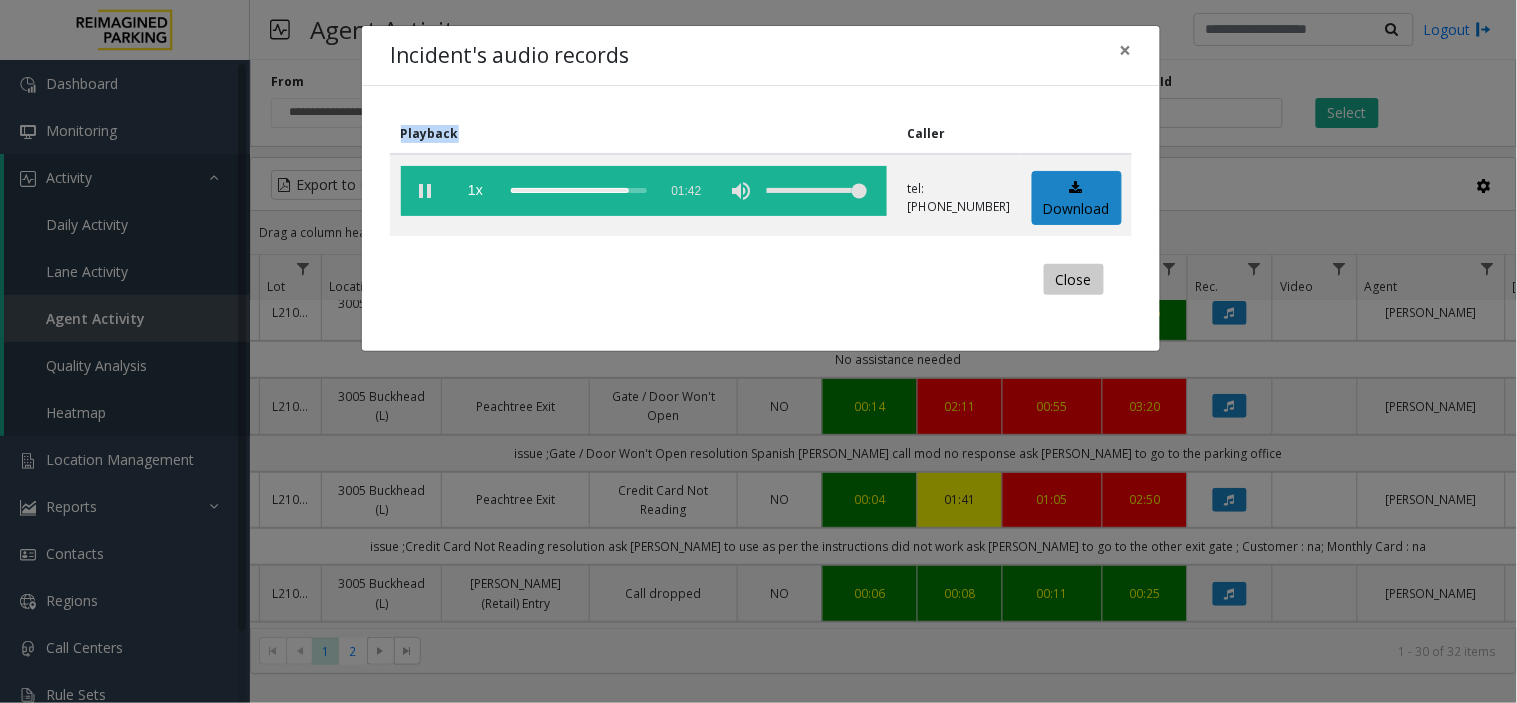 click on "Close" 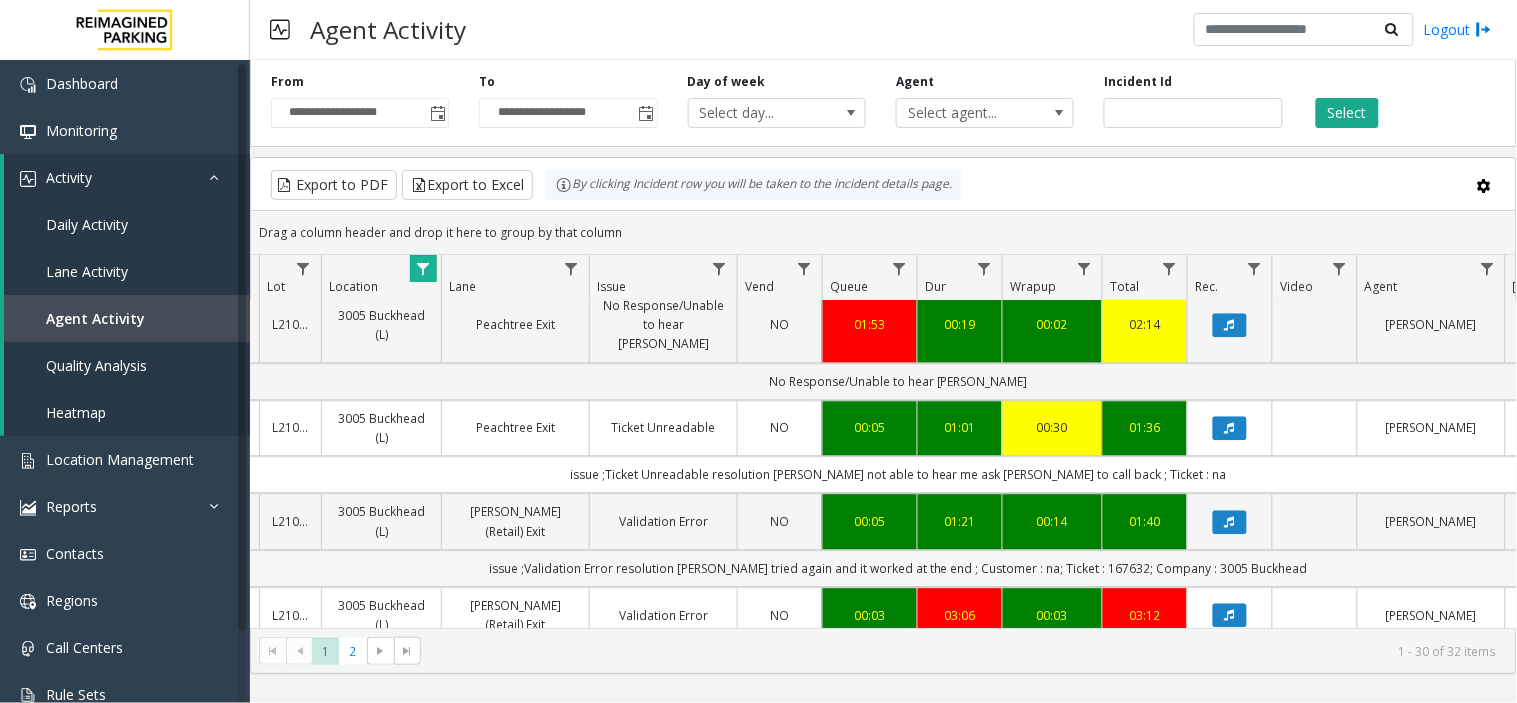 scroll, scrollTop: 1333, scrollLeft: 286, axis: both 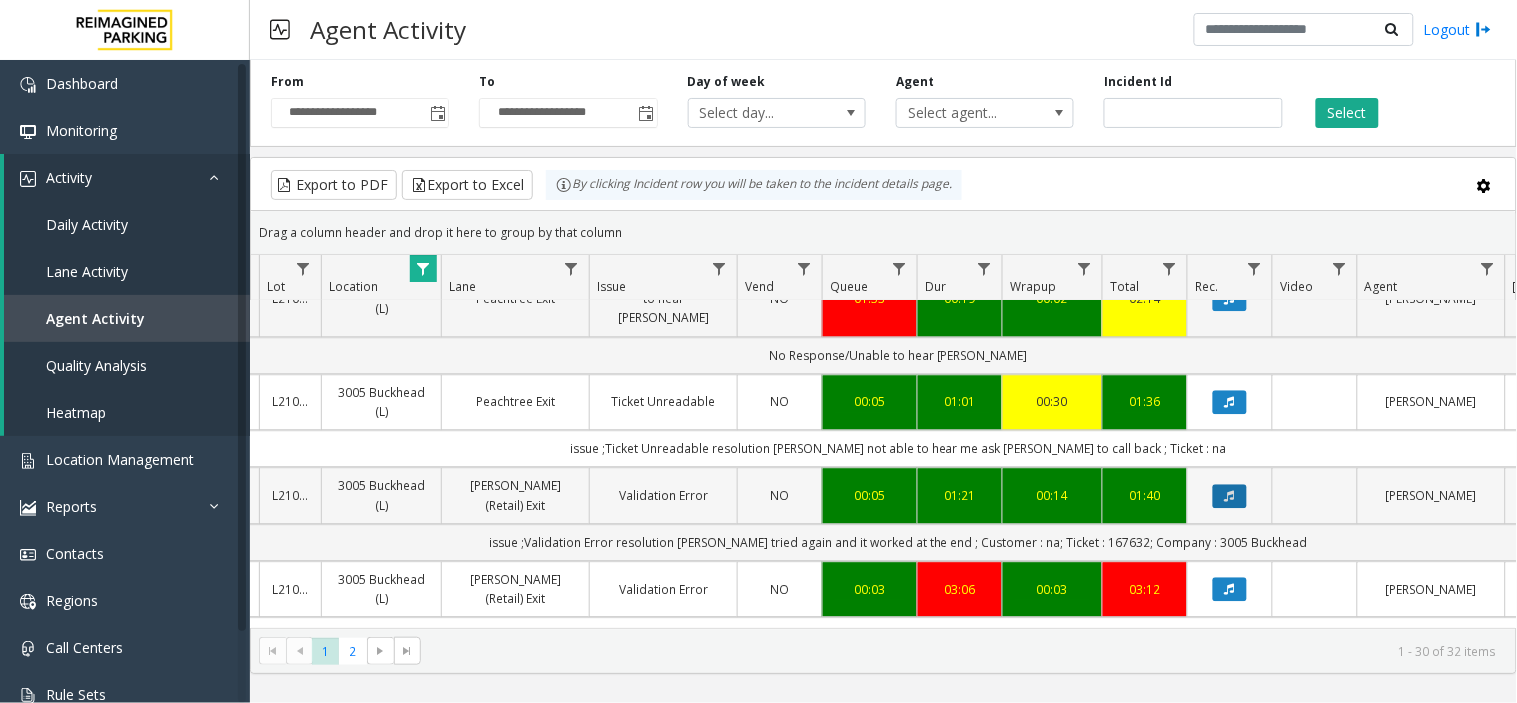 click 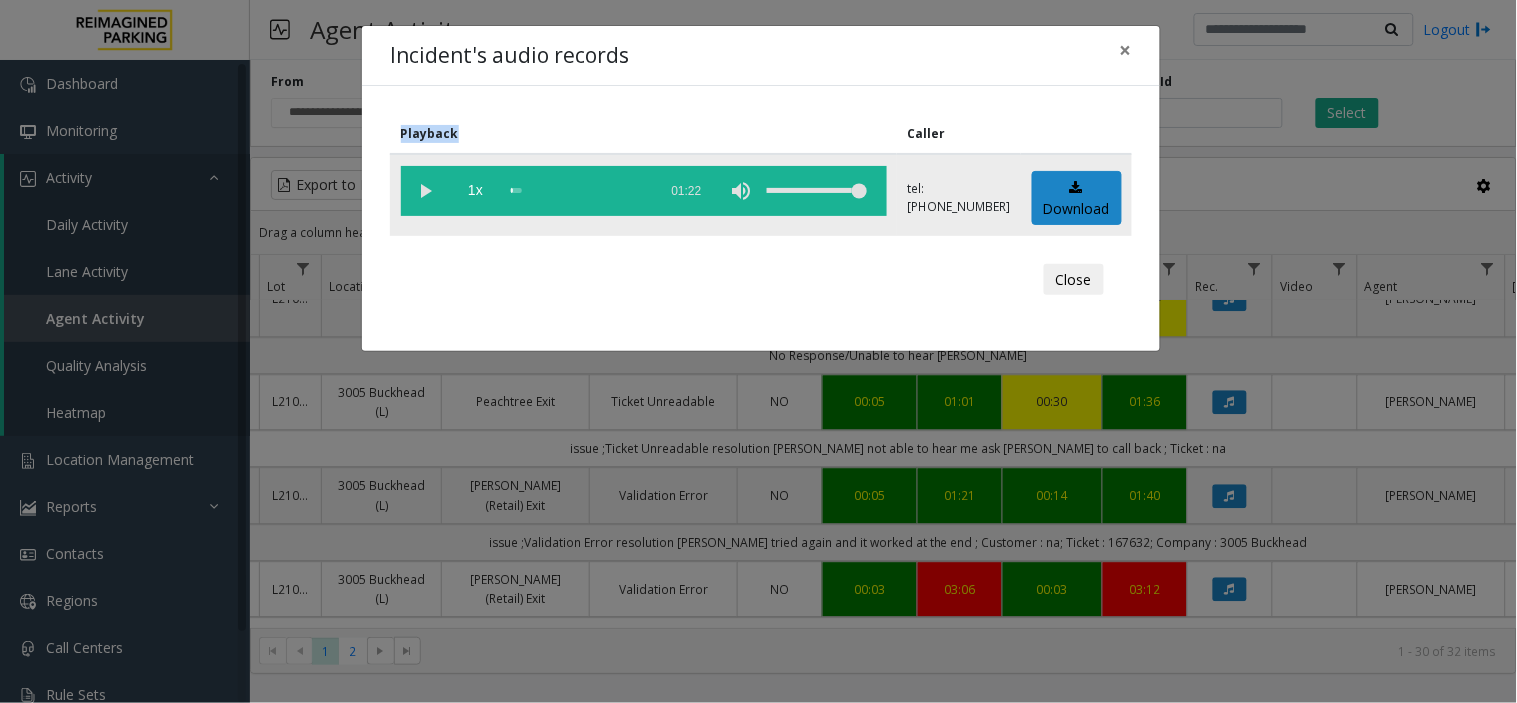 click 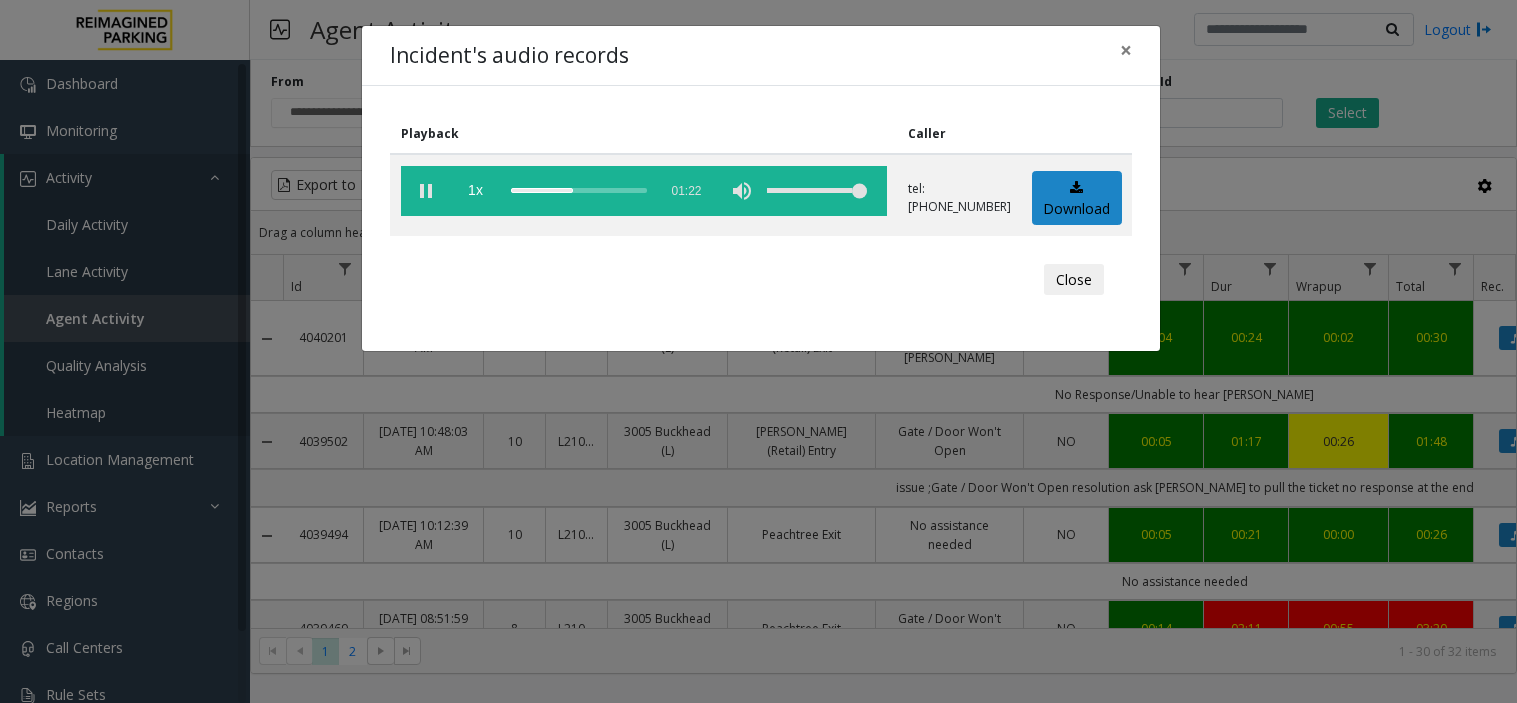 scroll, scrollTop: 0, scrollLeft: 0, axis: both 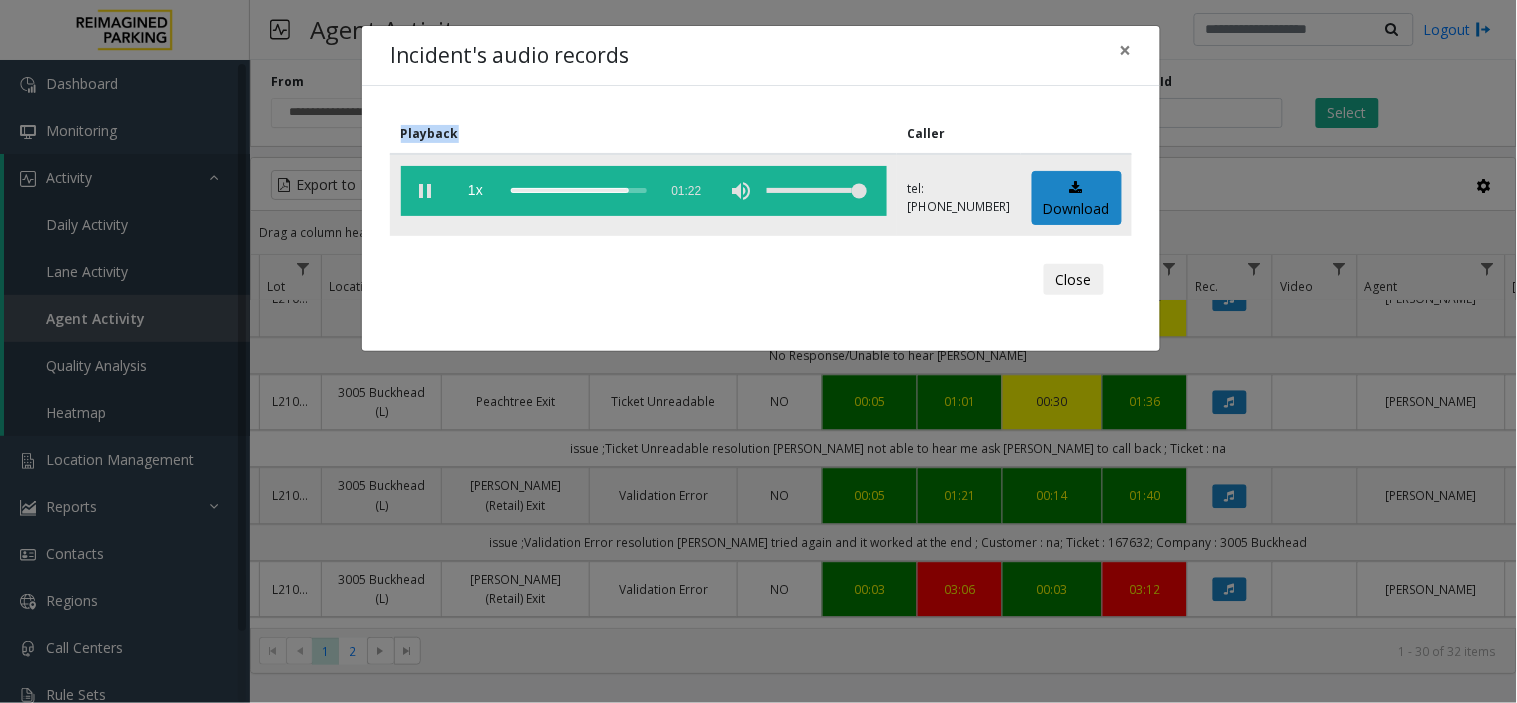 click 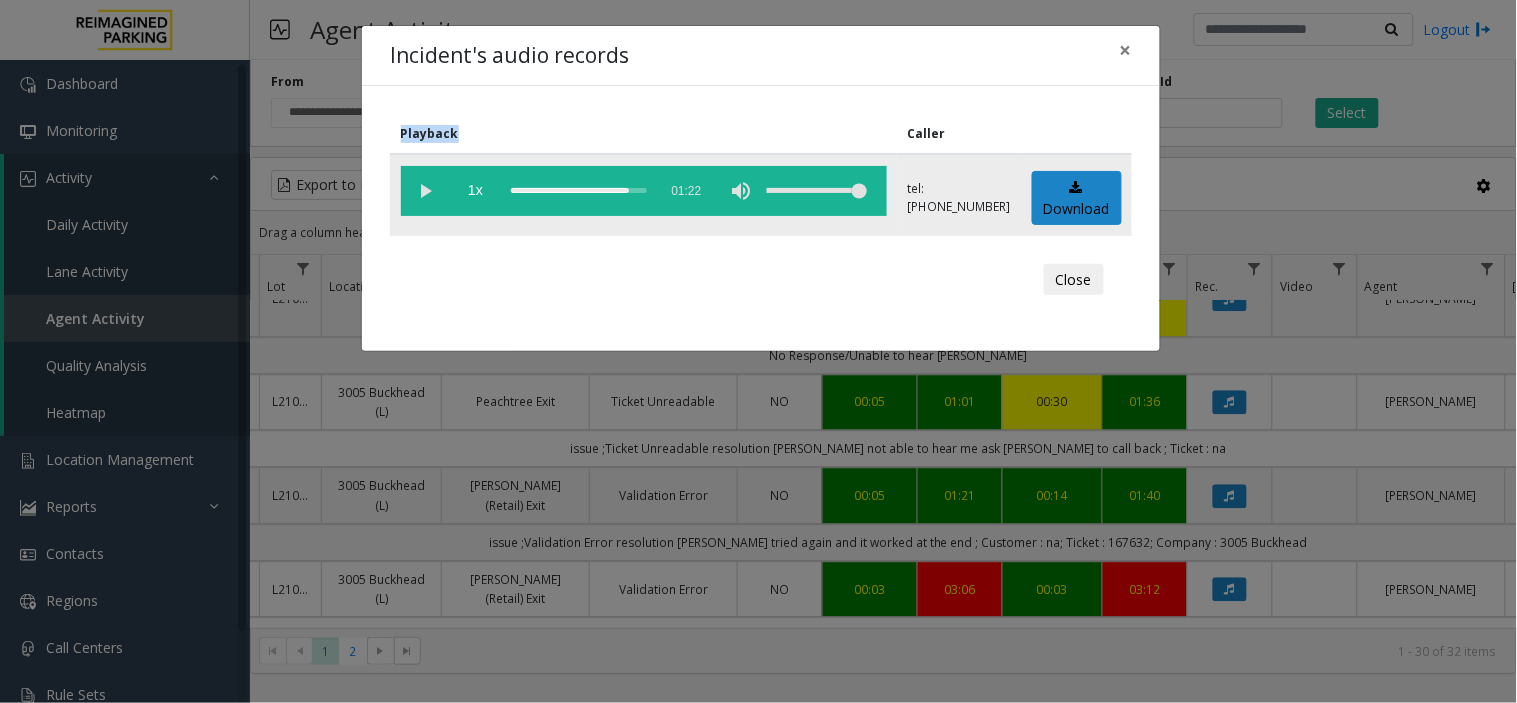 click 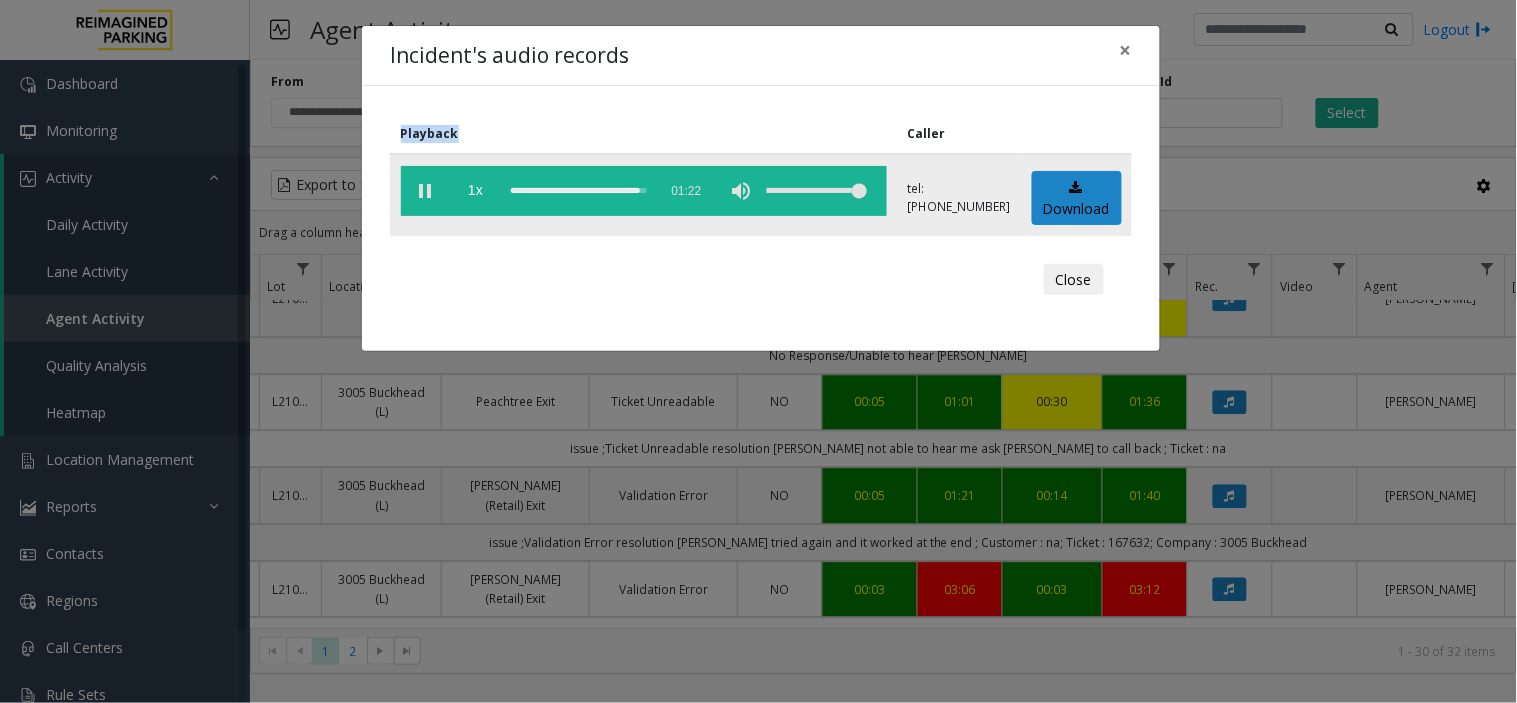 click 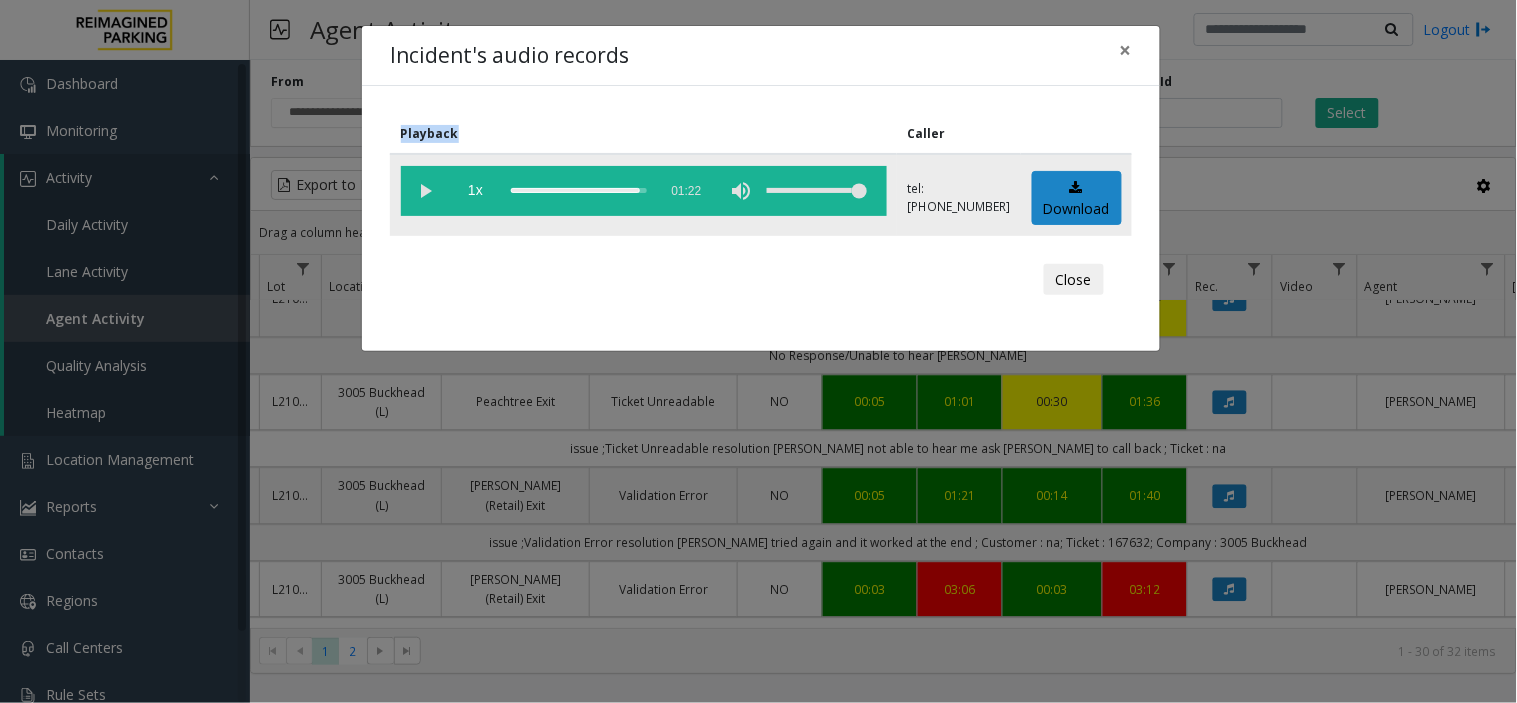 click 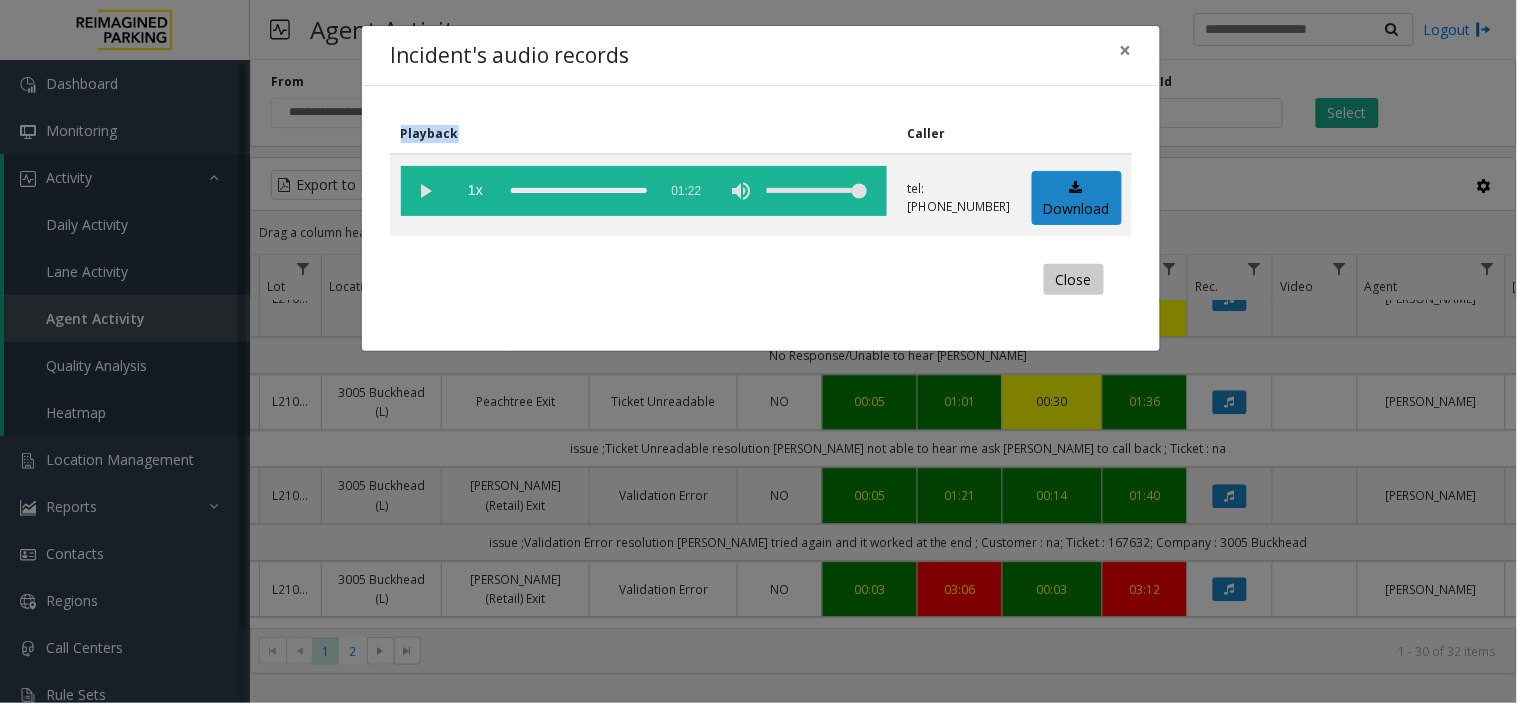 click on "Close" 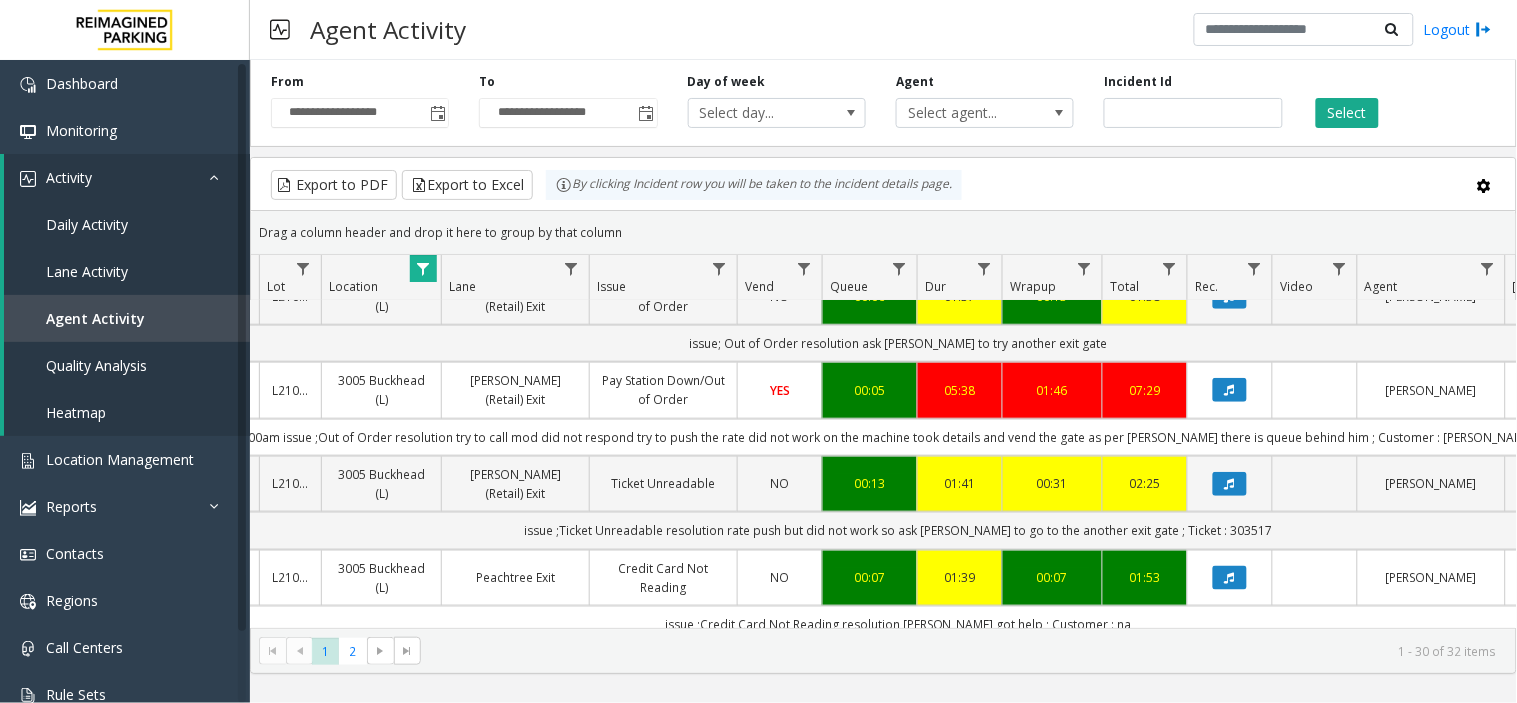 scroll, scrollTop: 2506, scrollLeft: 286, axis: both 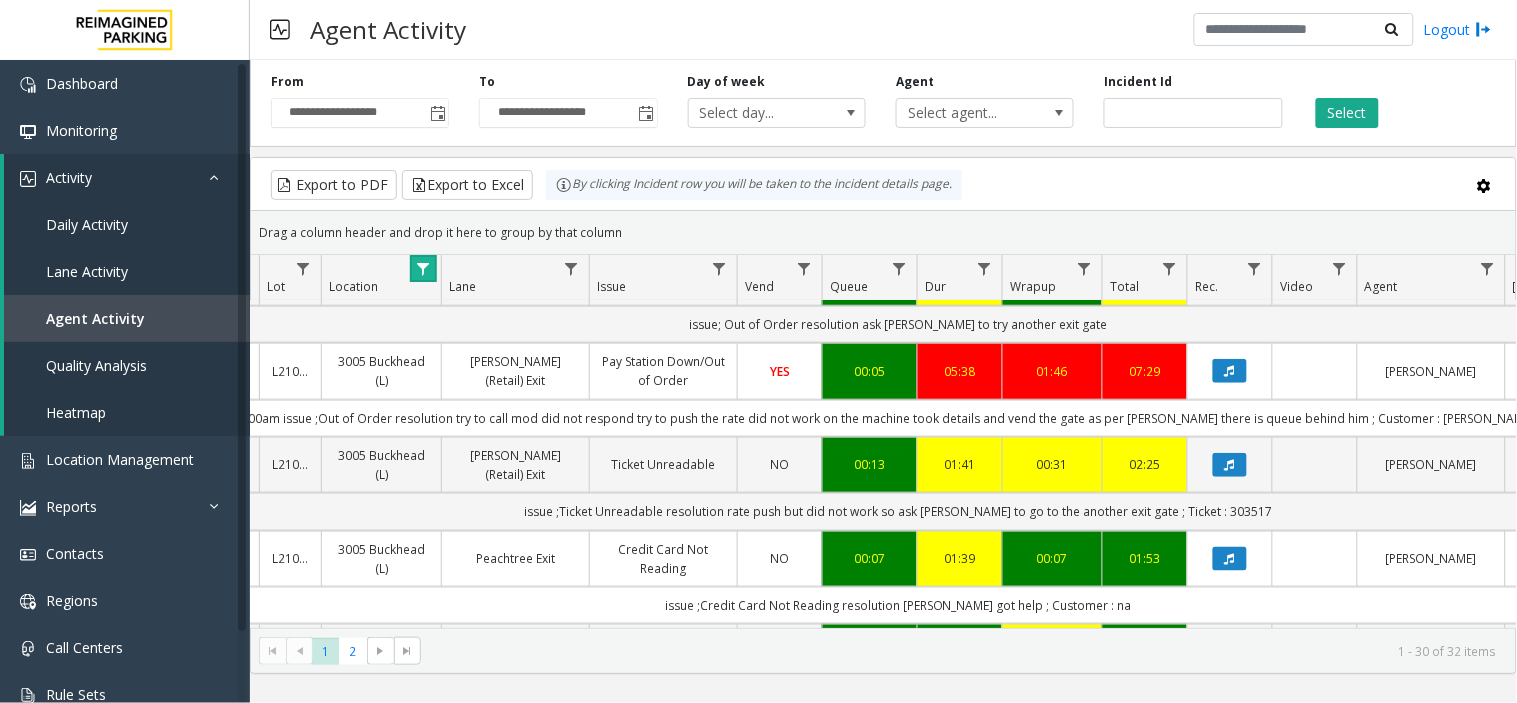 click 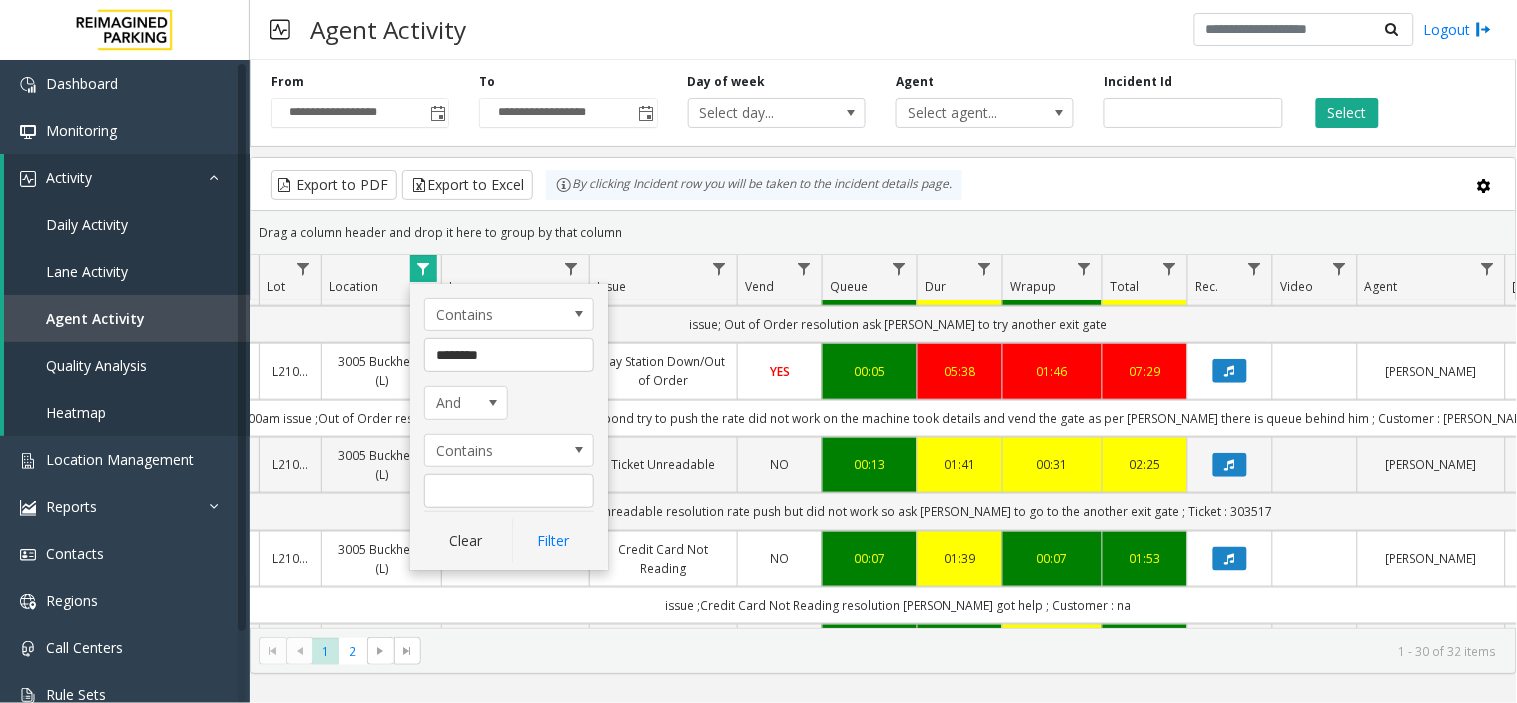 click on "Contains ******** And Contains Clear Filter" 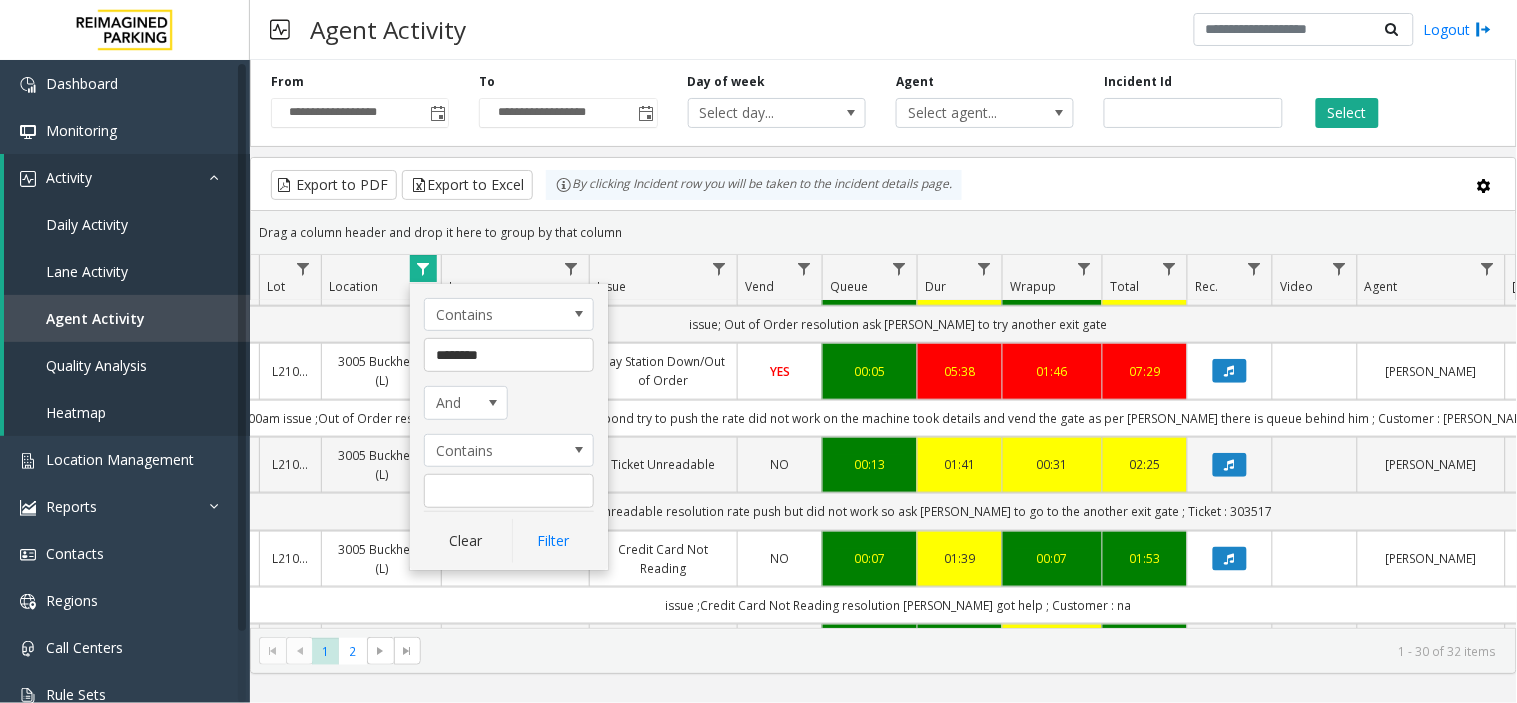 click on "Drag a column header and drop it here to group by that column" 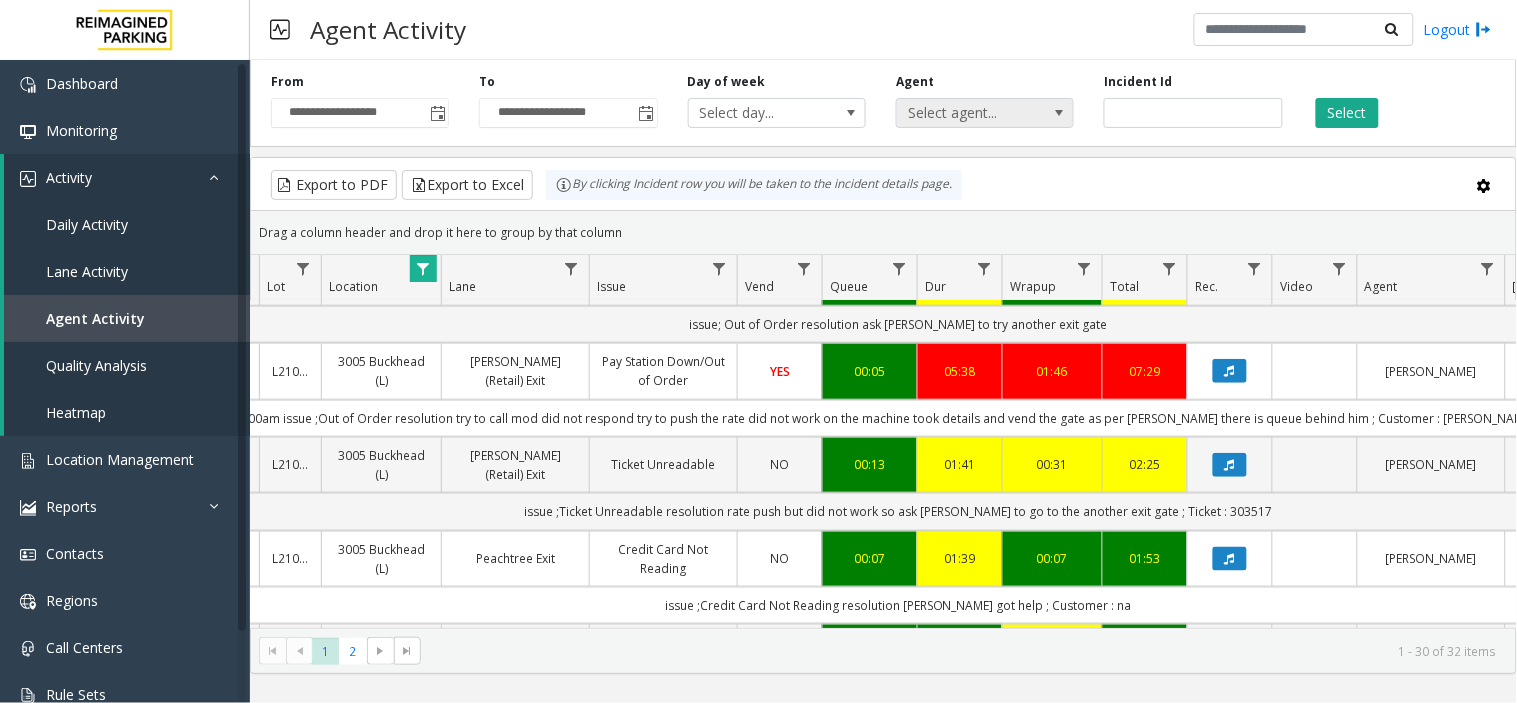 click on "Select agent..." at bounding box center (967, 113) 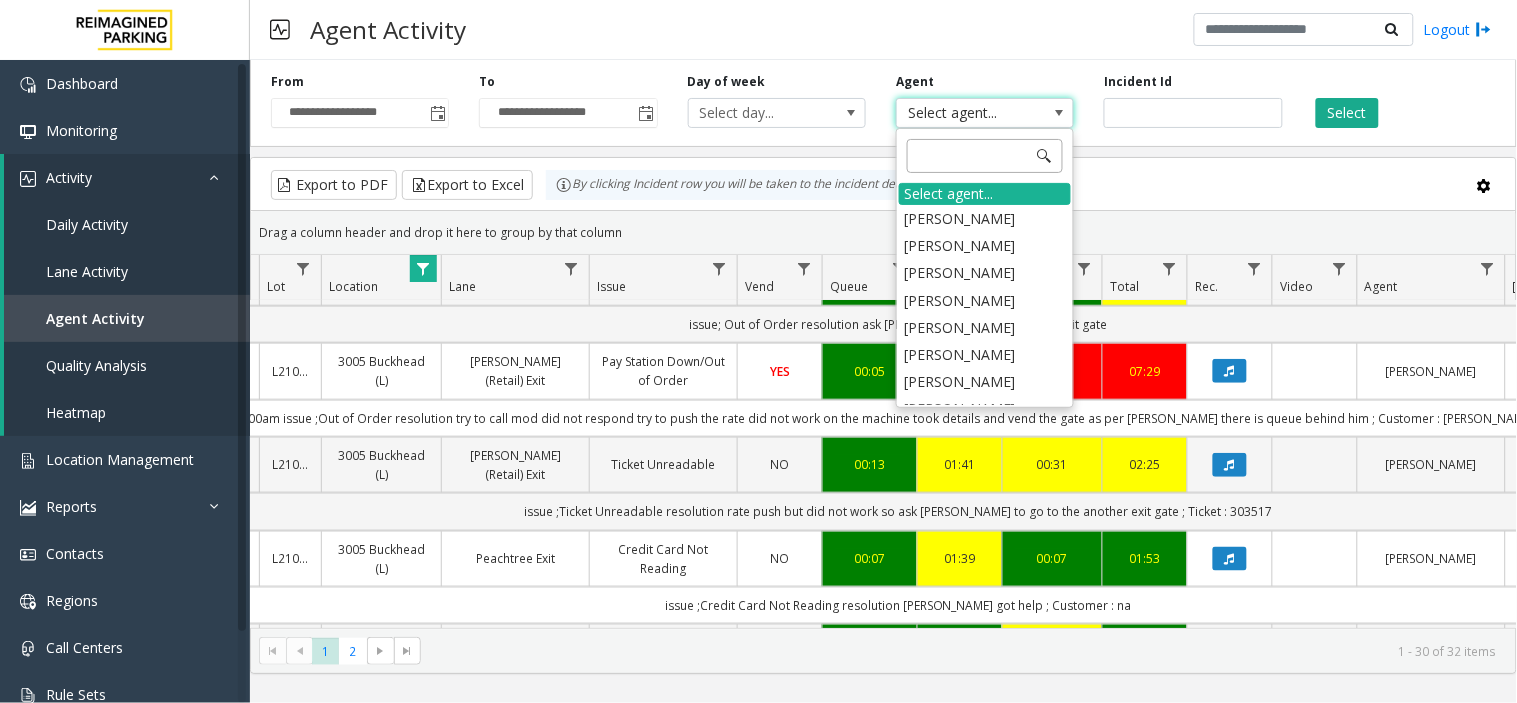 click 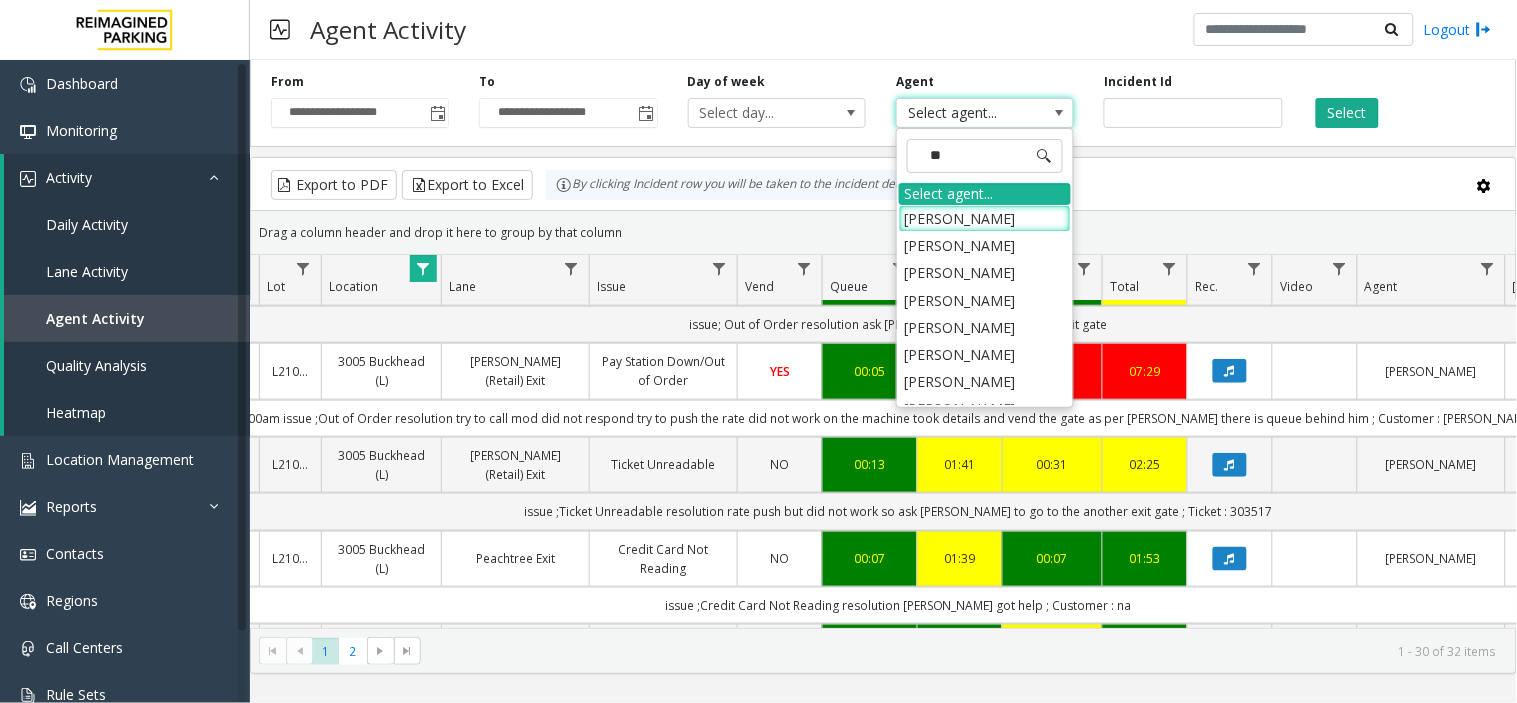 type on "***" 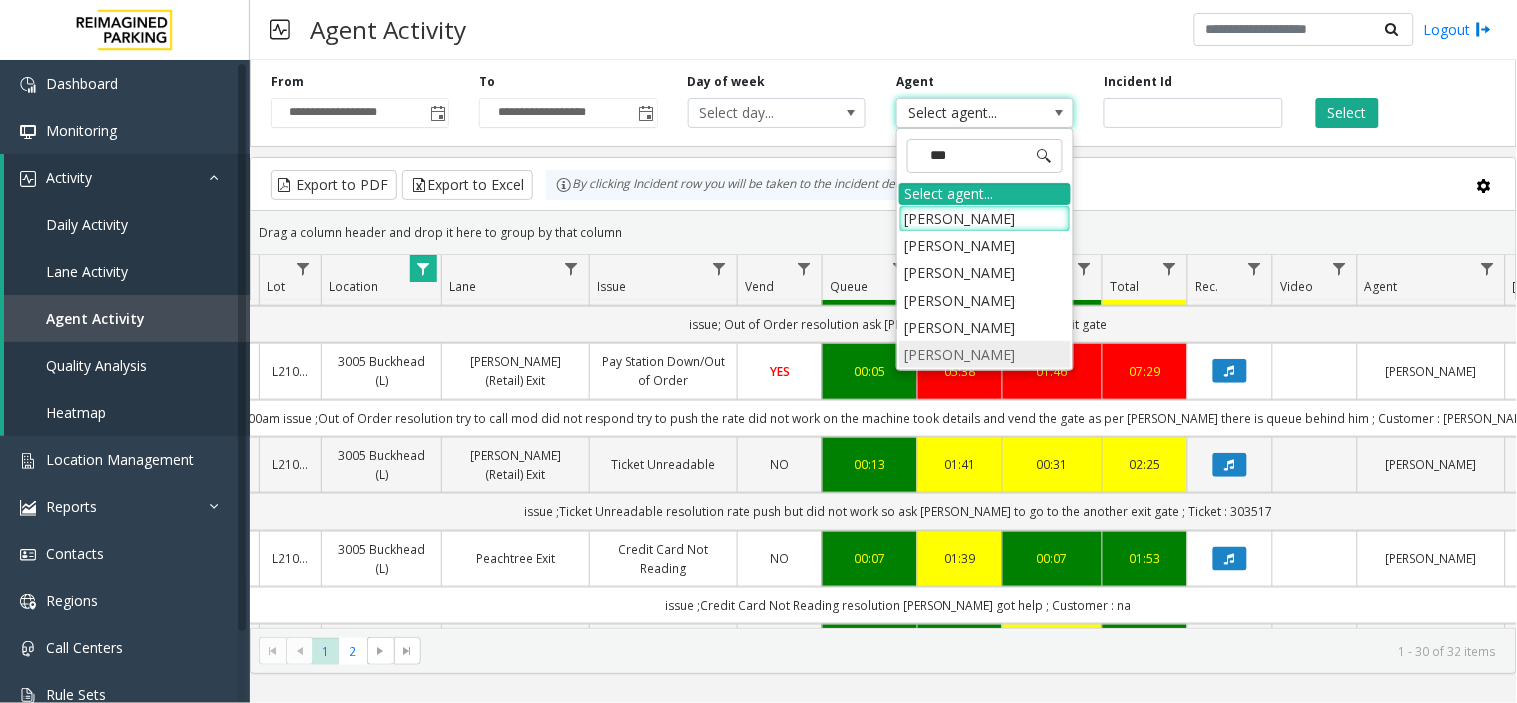 click on "[PERSON_NAME]" at bounding box center [985, 354] 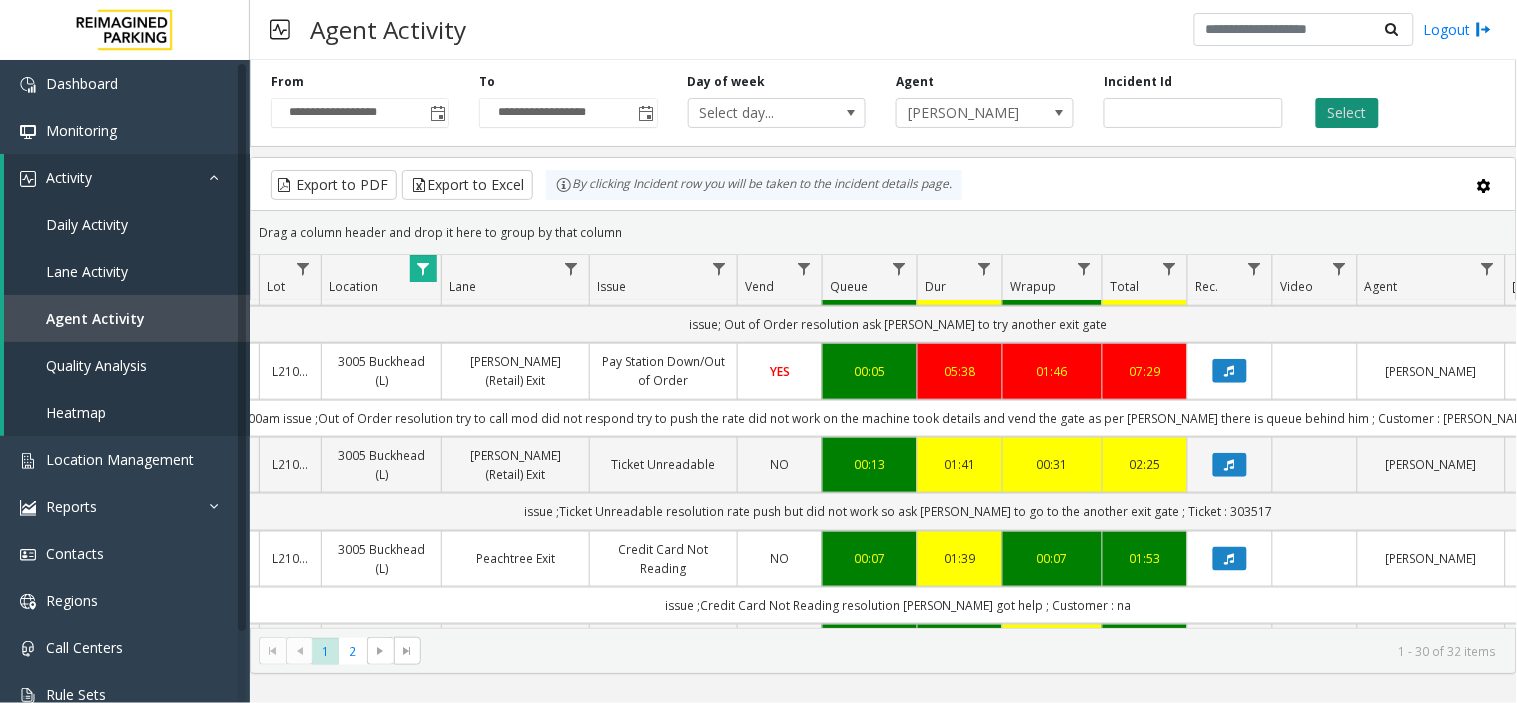 click on "Select" 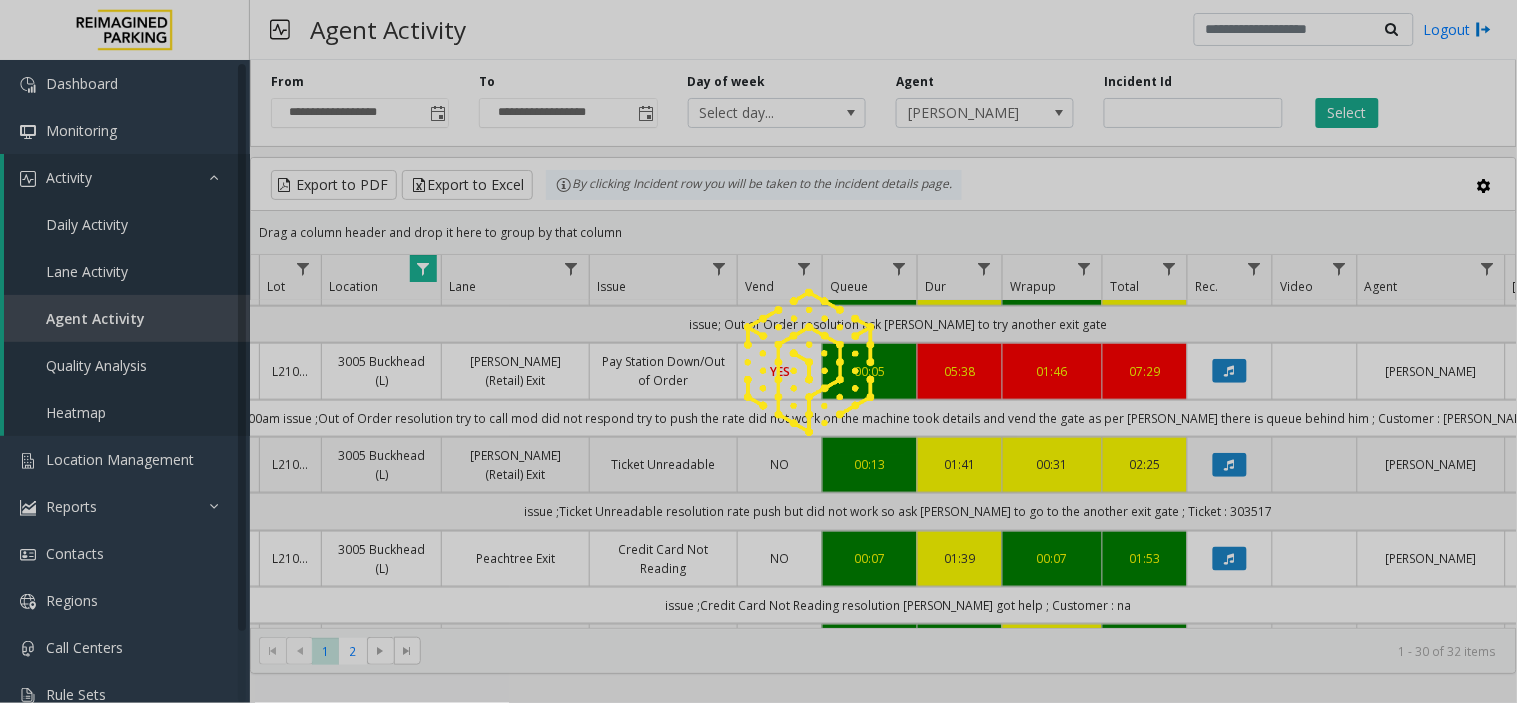 scroll, scrollTop: 0, scrollLeft: 286, axis: horizontal 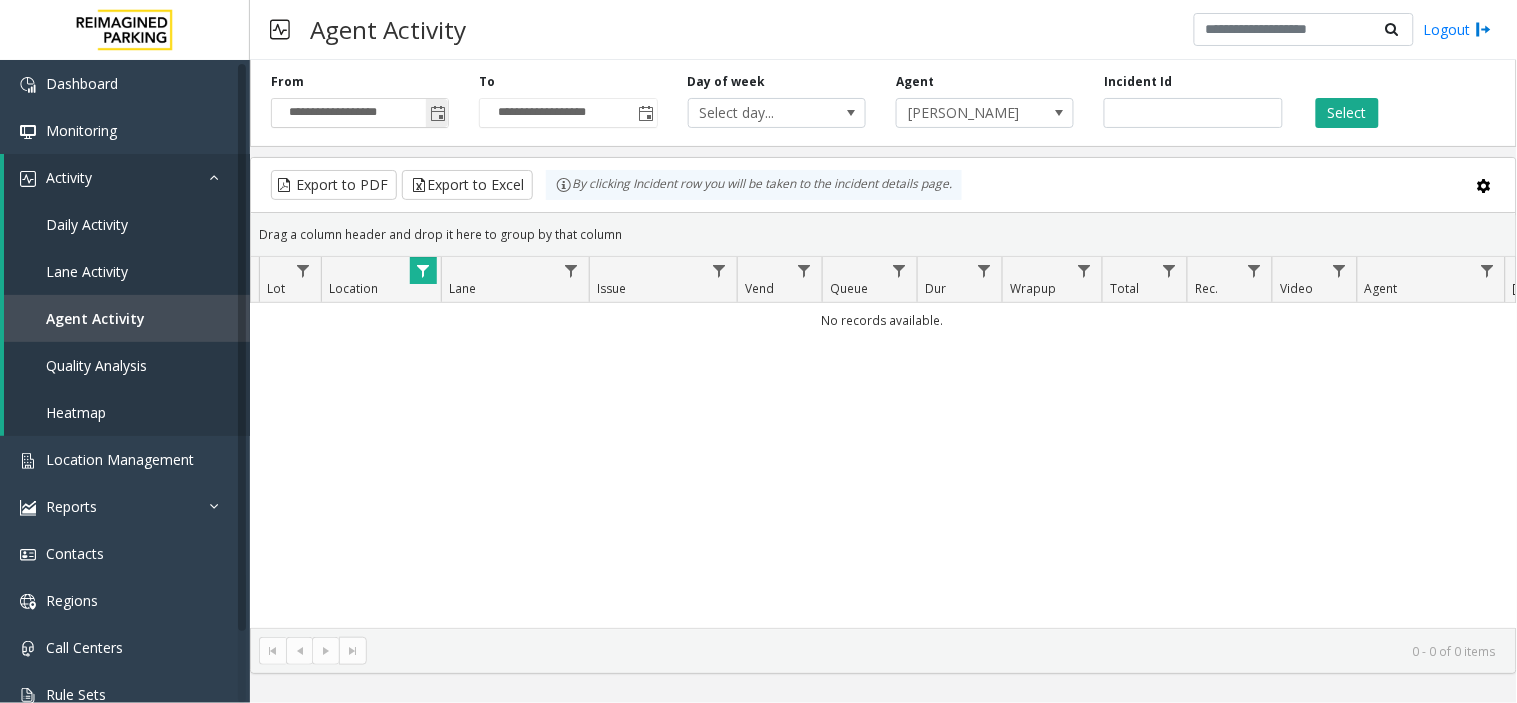 click 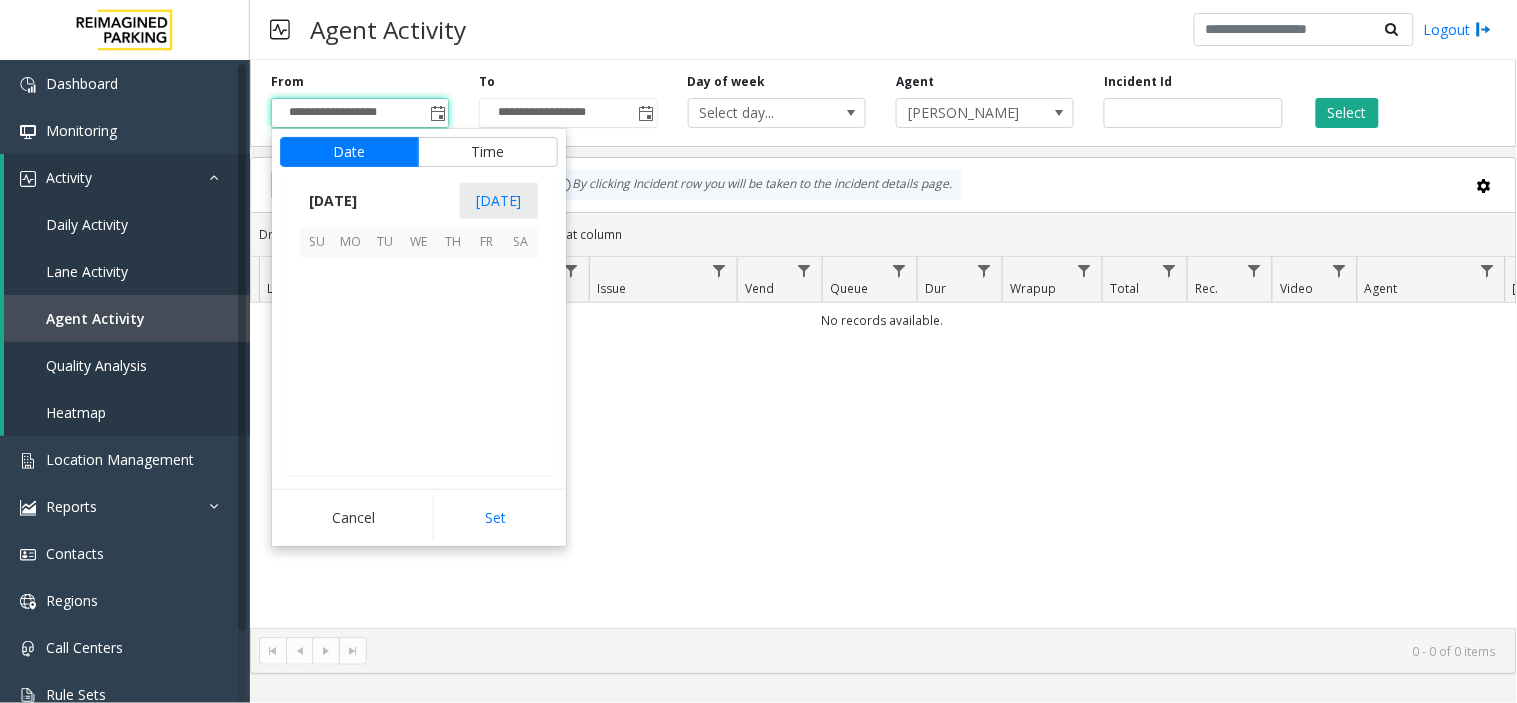scroll, scrollTop: 358354, scrollLeft: 0, axis: vertical 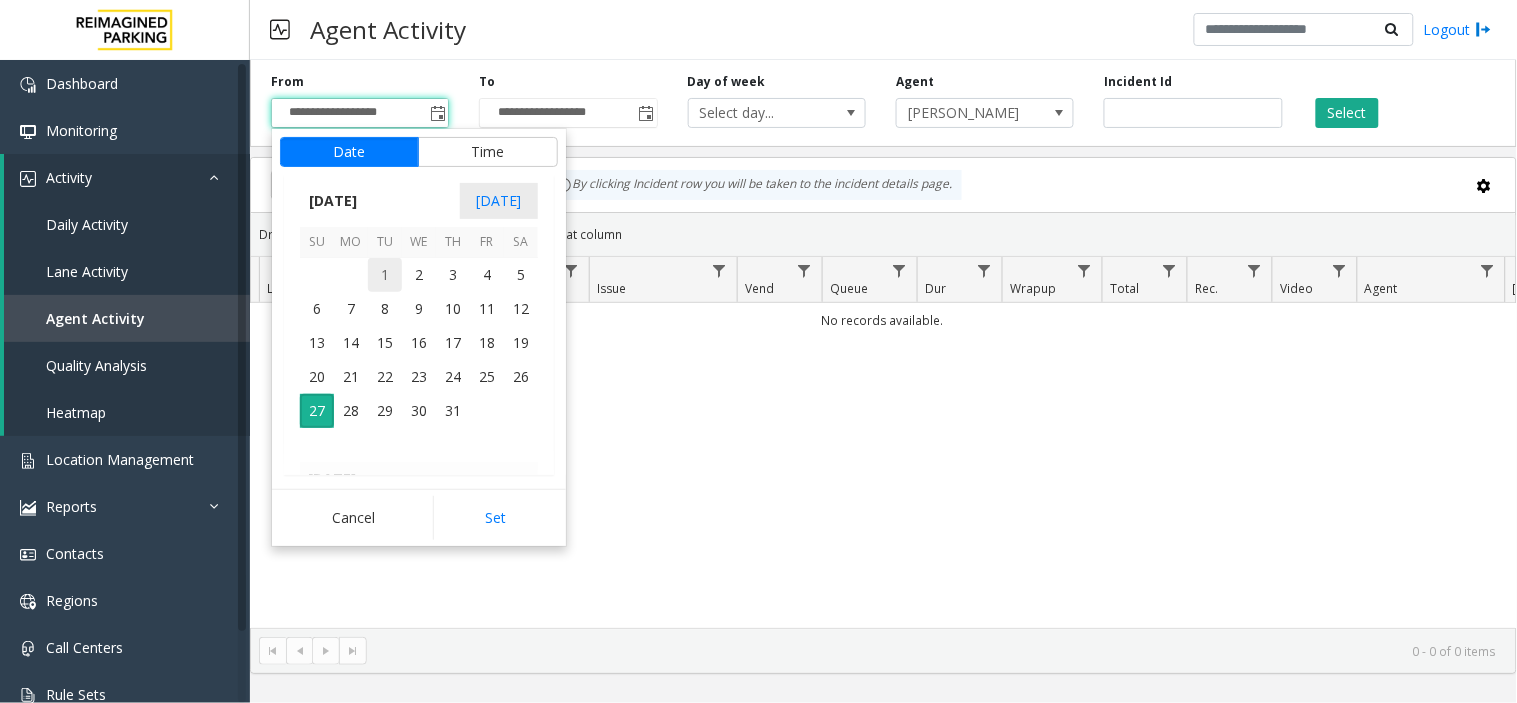 click on "1" at bounding box center [385, 275] 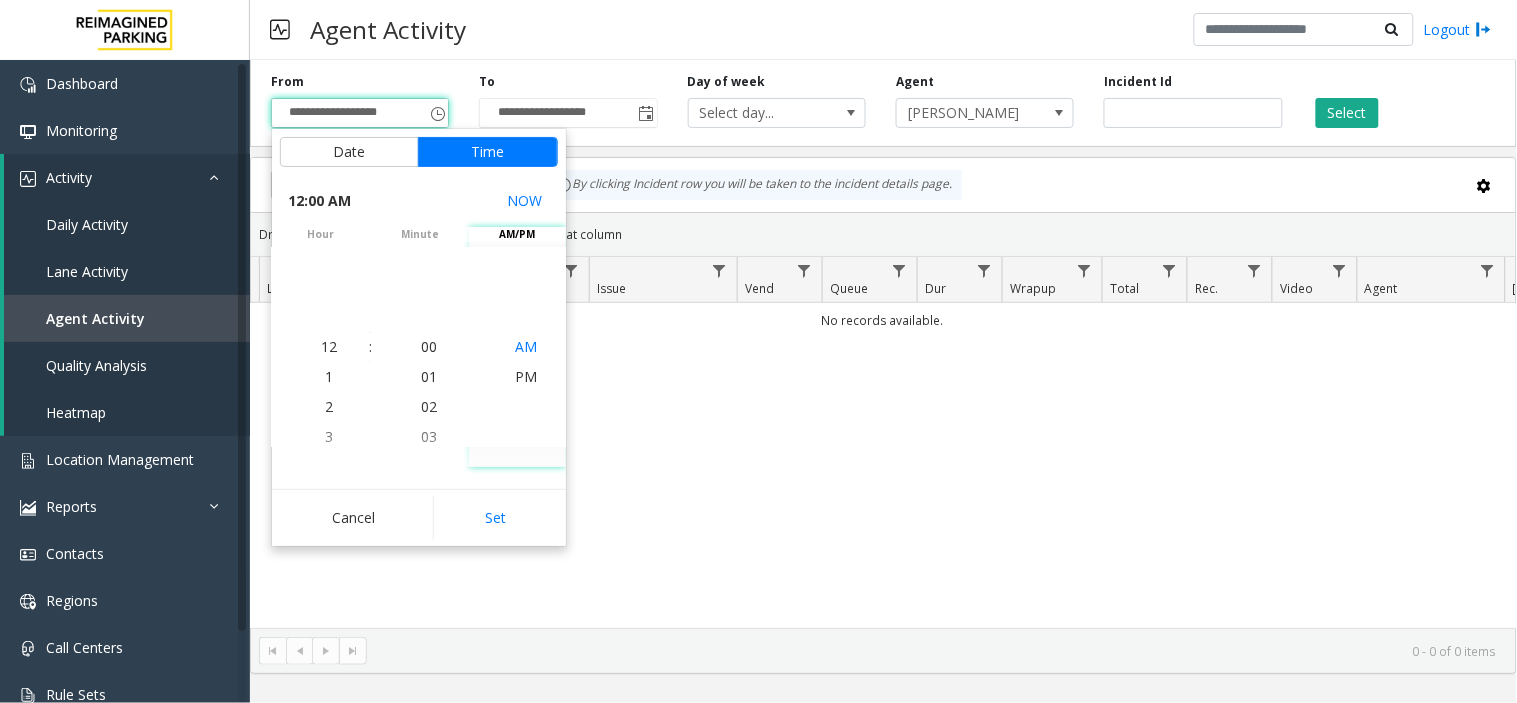 click on "AM" 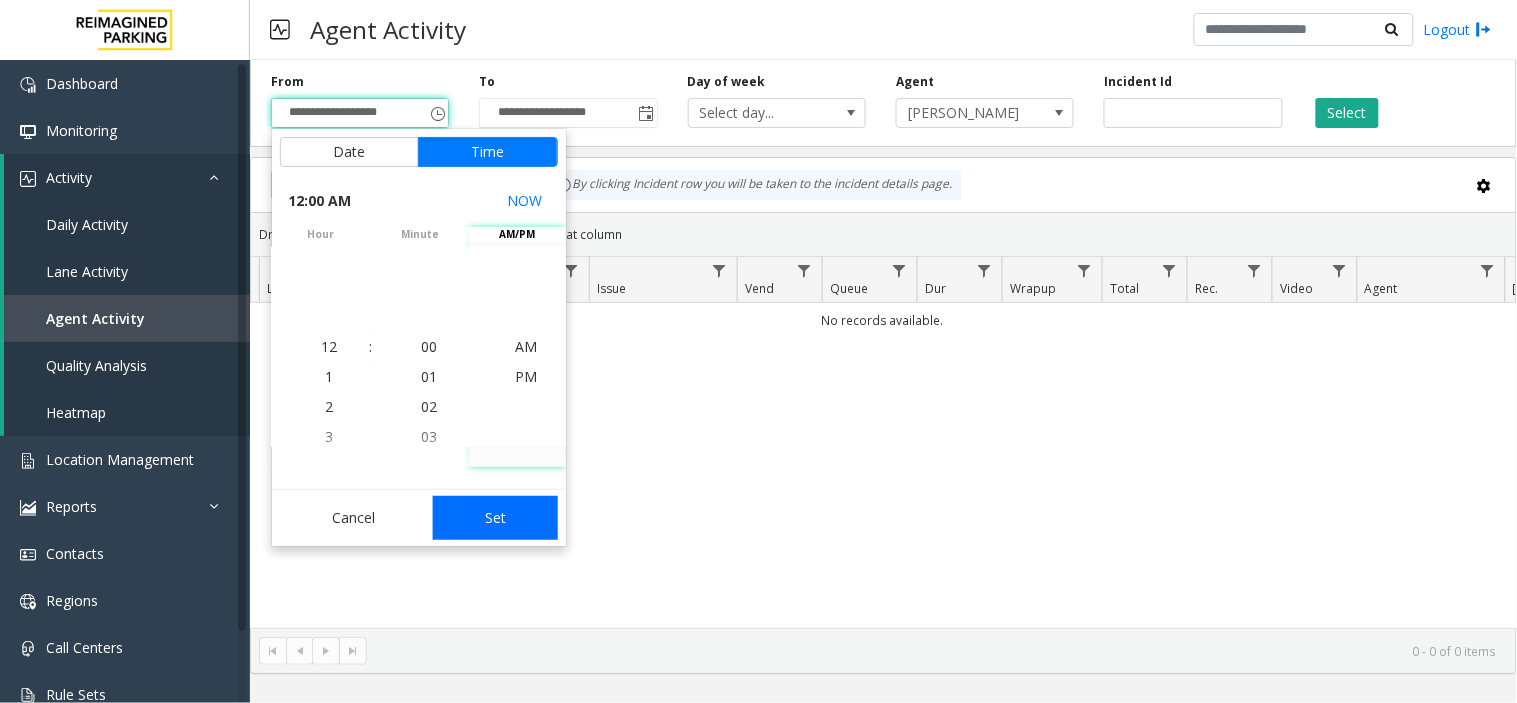 click on "Set" 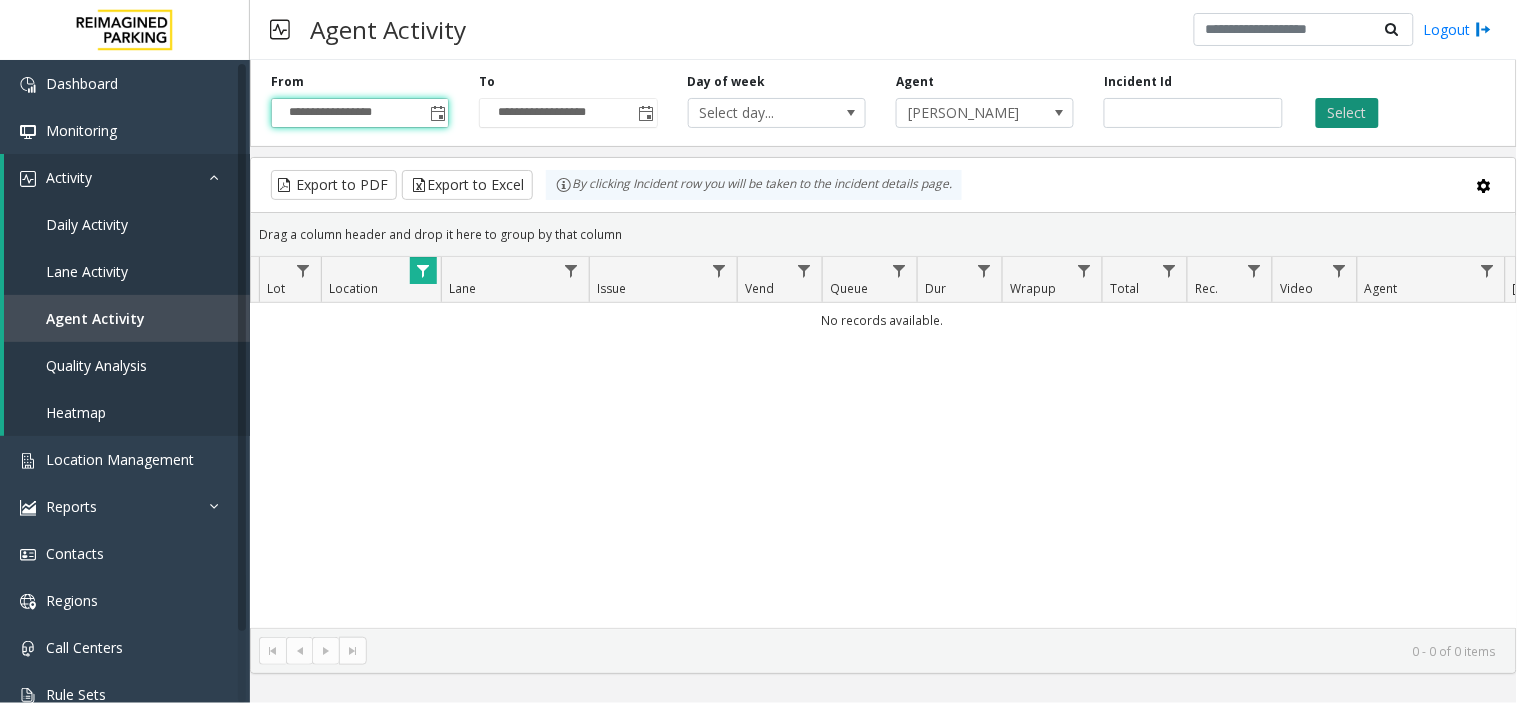 click on "Select" 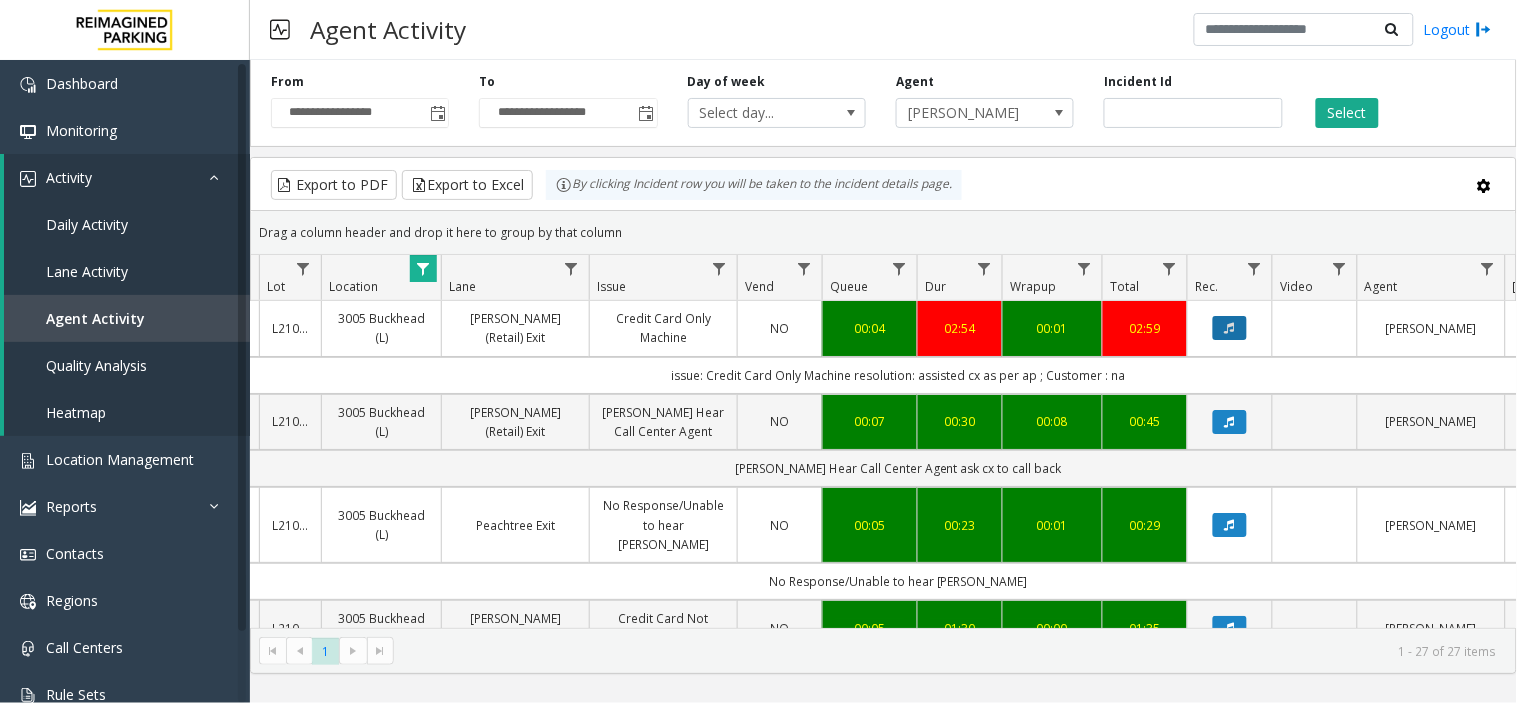 click 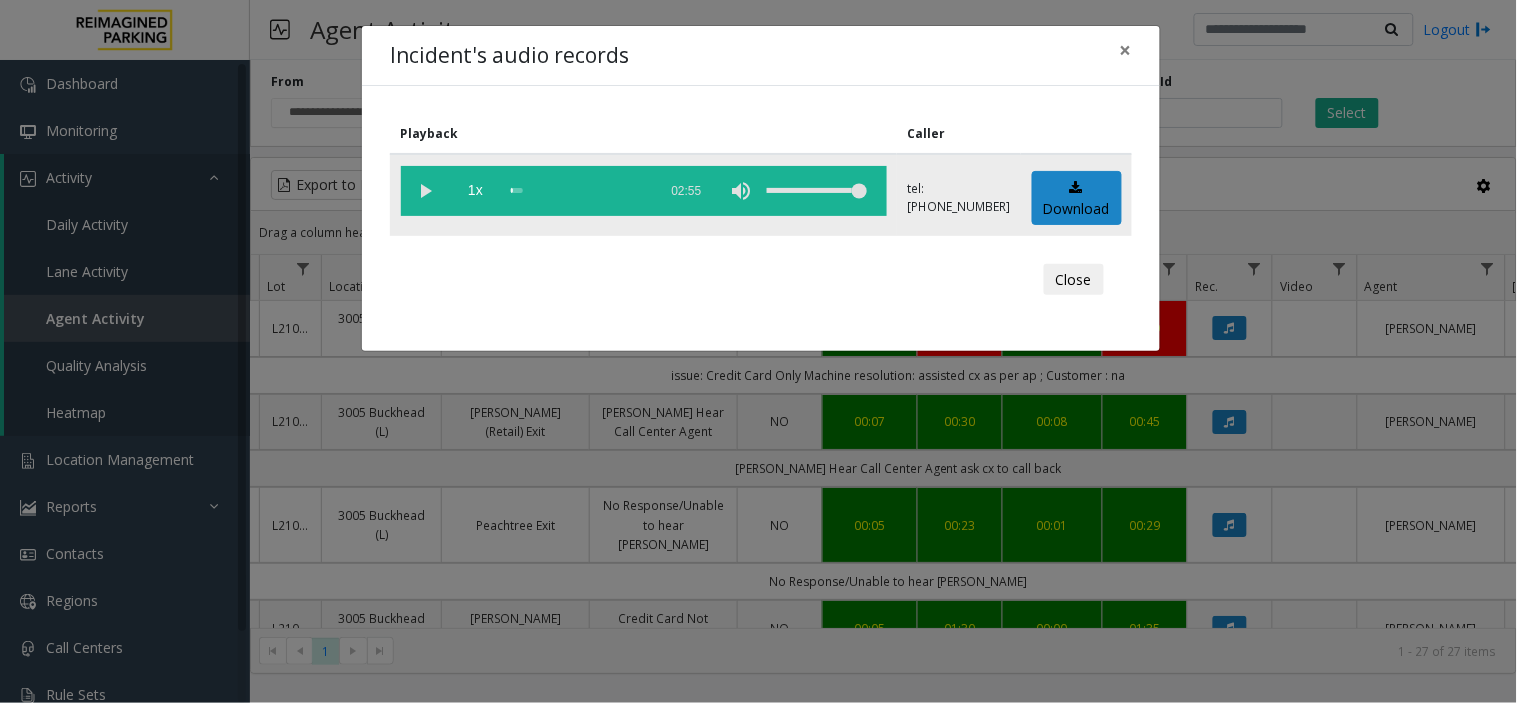 click 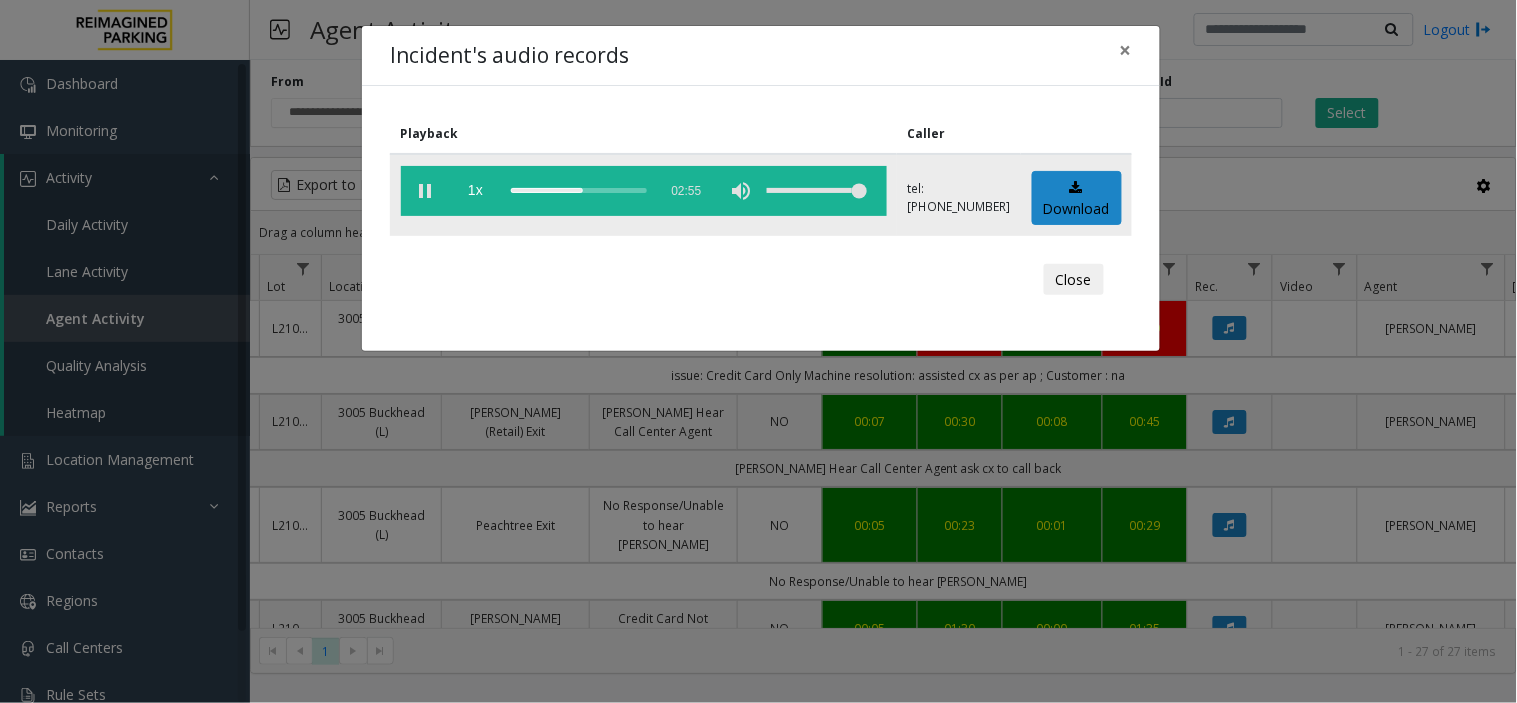 click 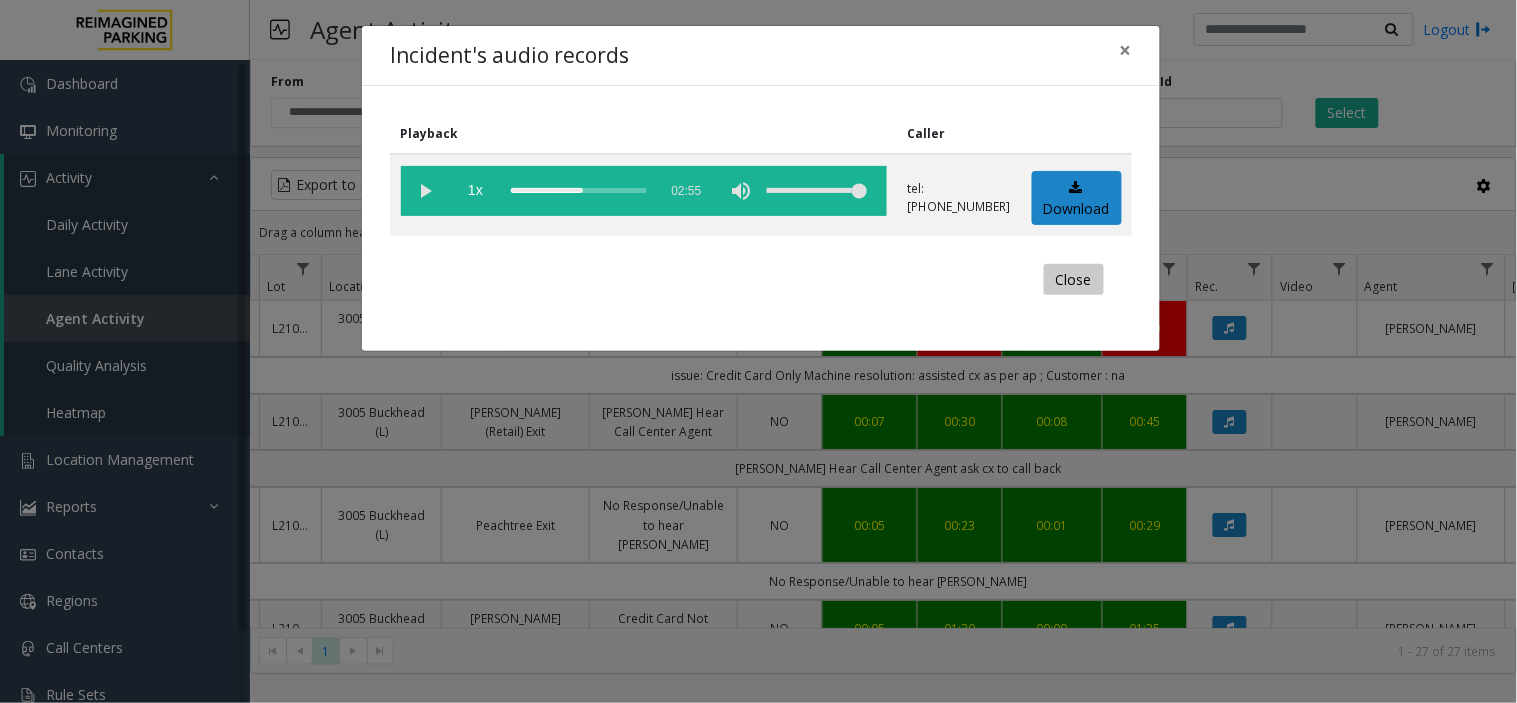 click on "Close" 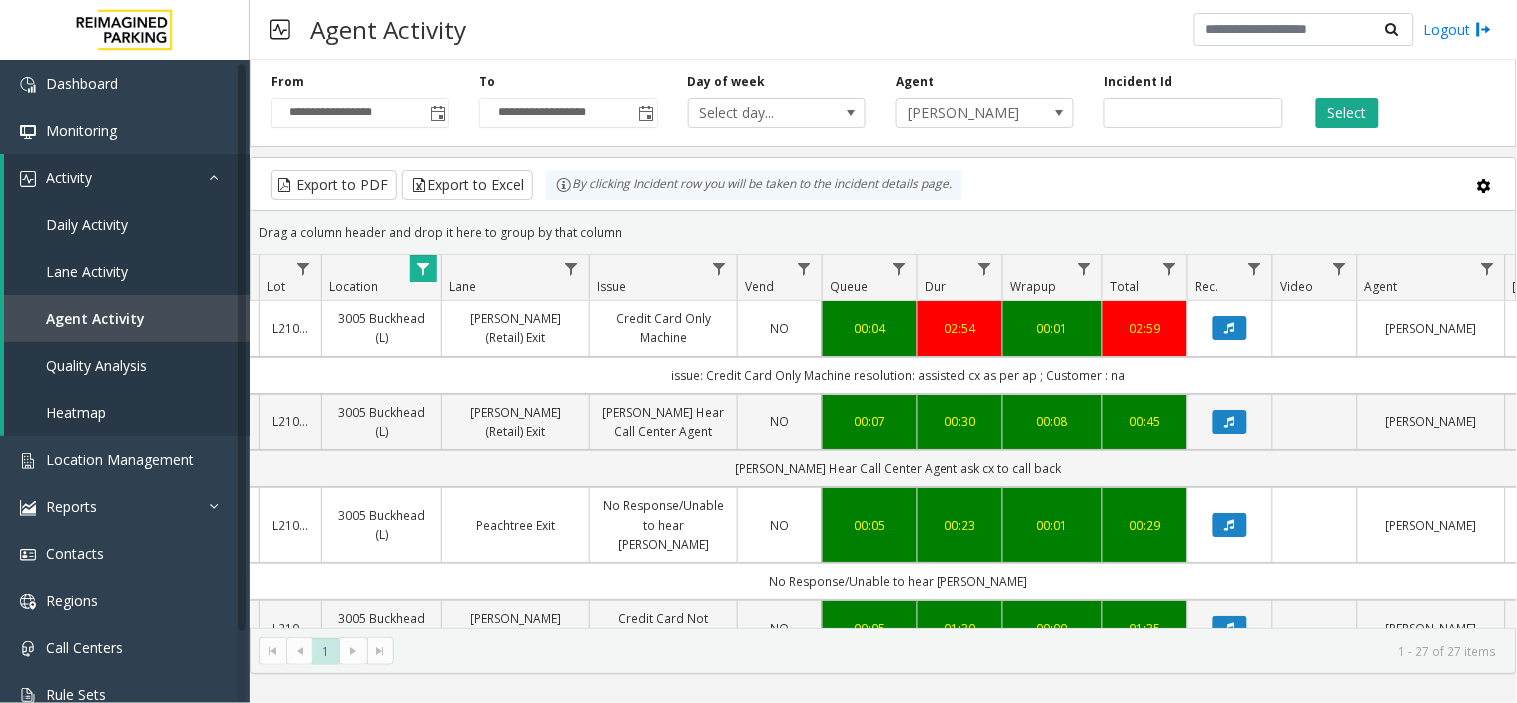 scroll, scrollTop: 0, scrollLeft: 131, axis: horizontal 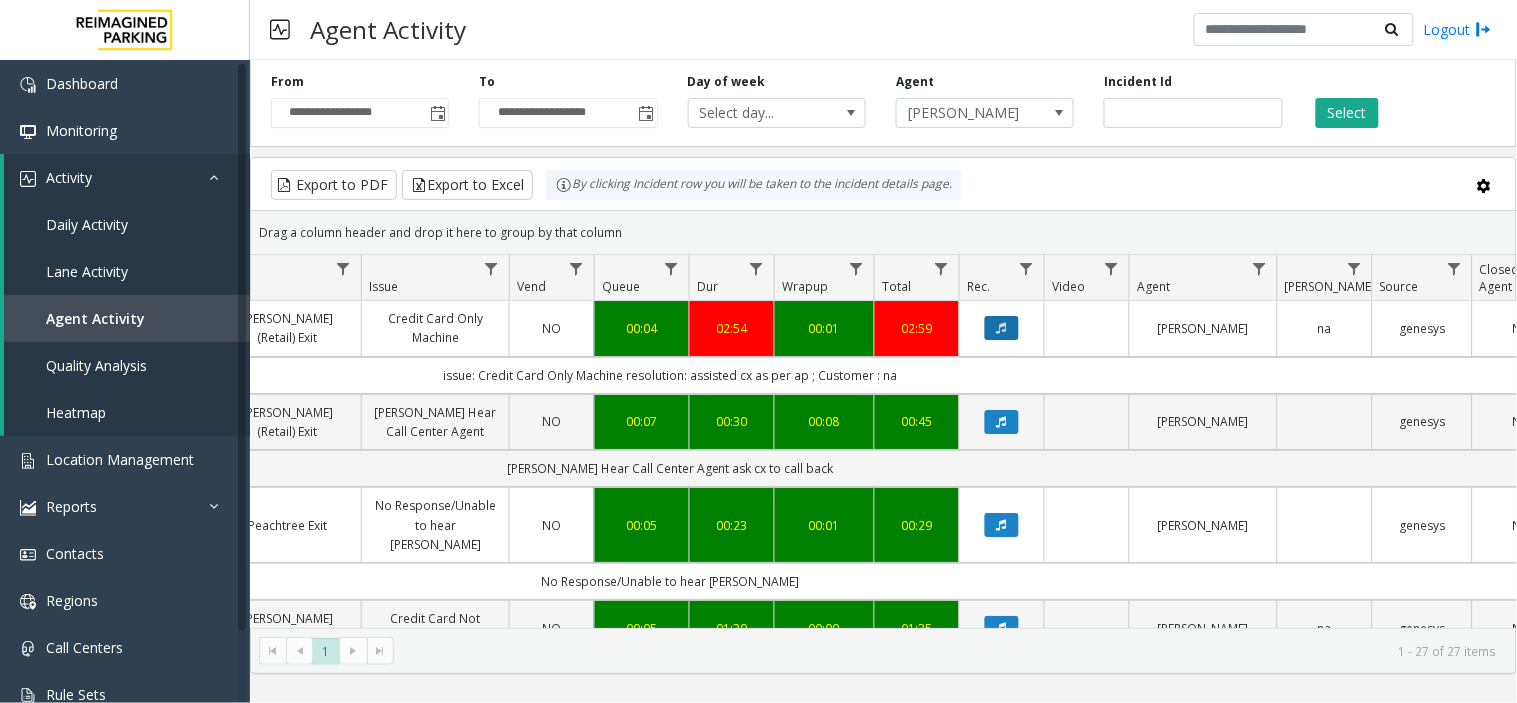 click 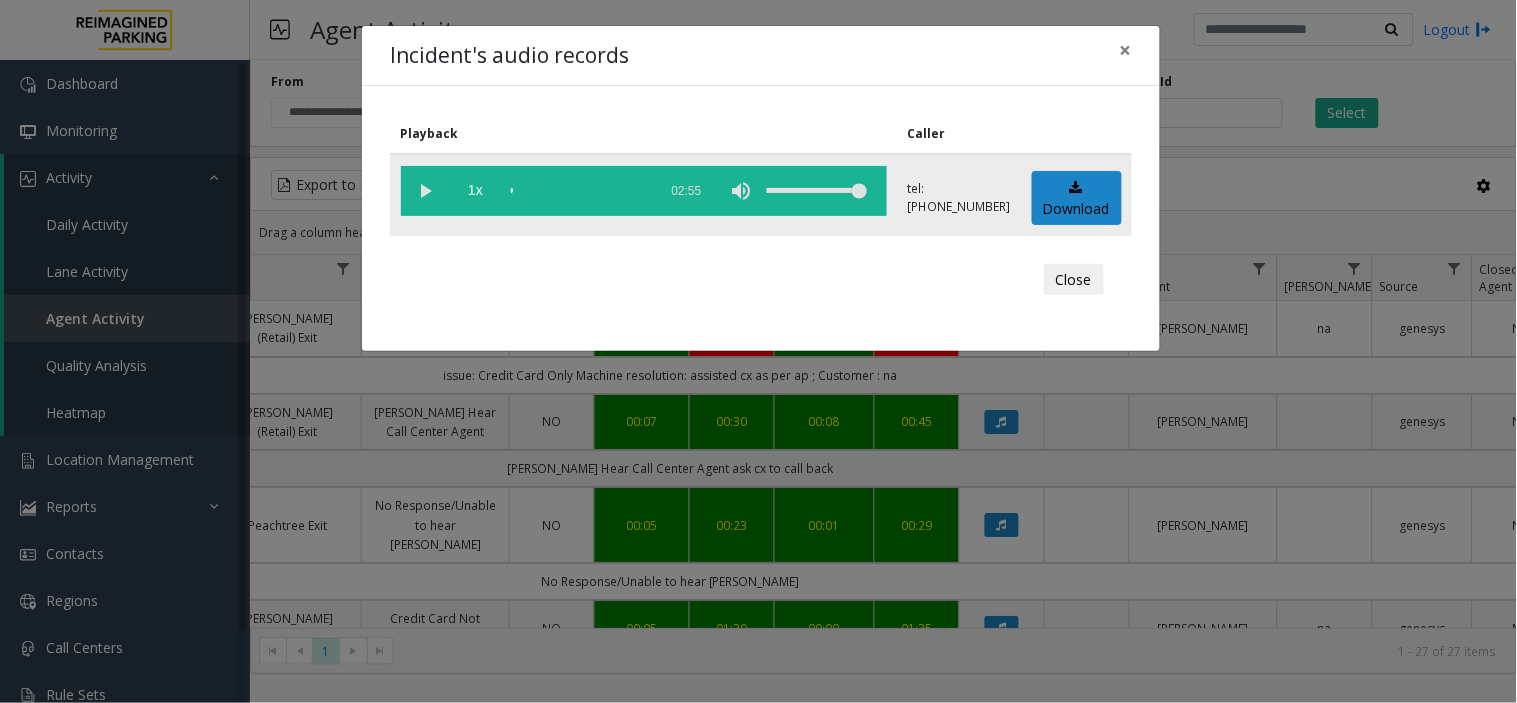 click 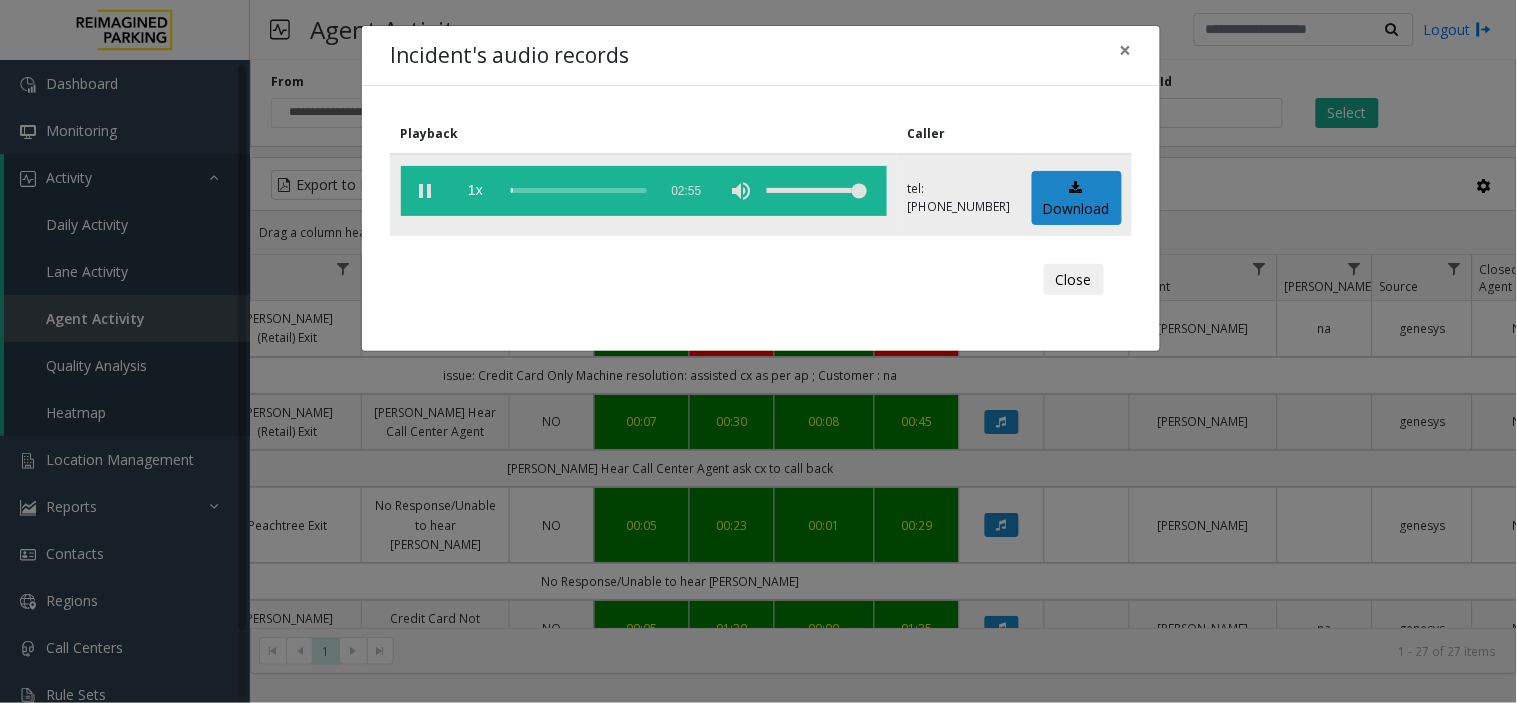 click 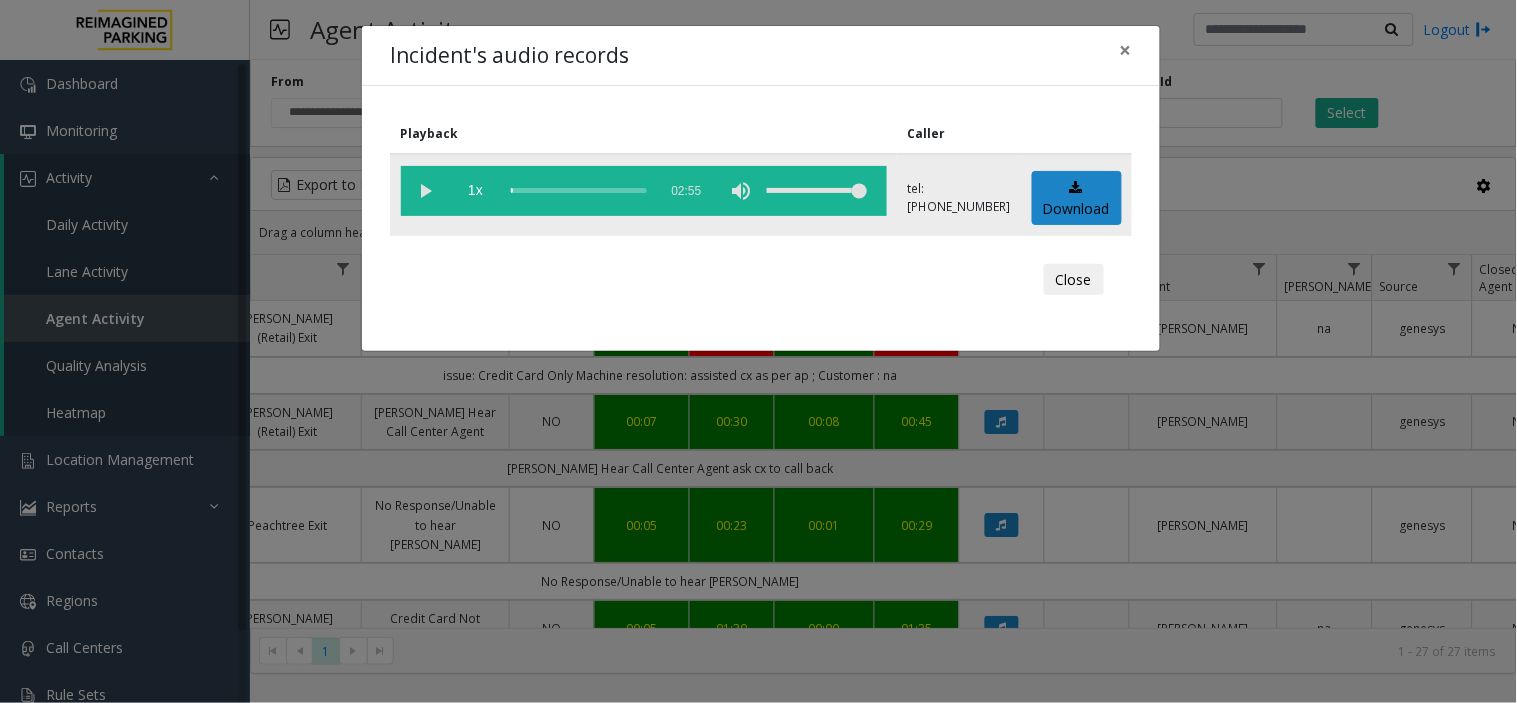 click 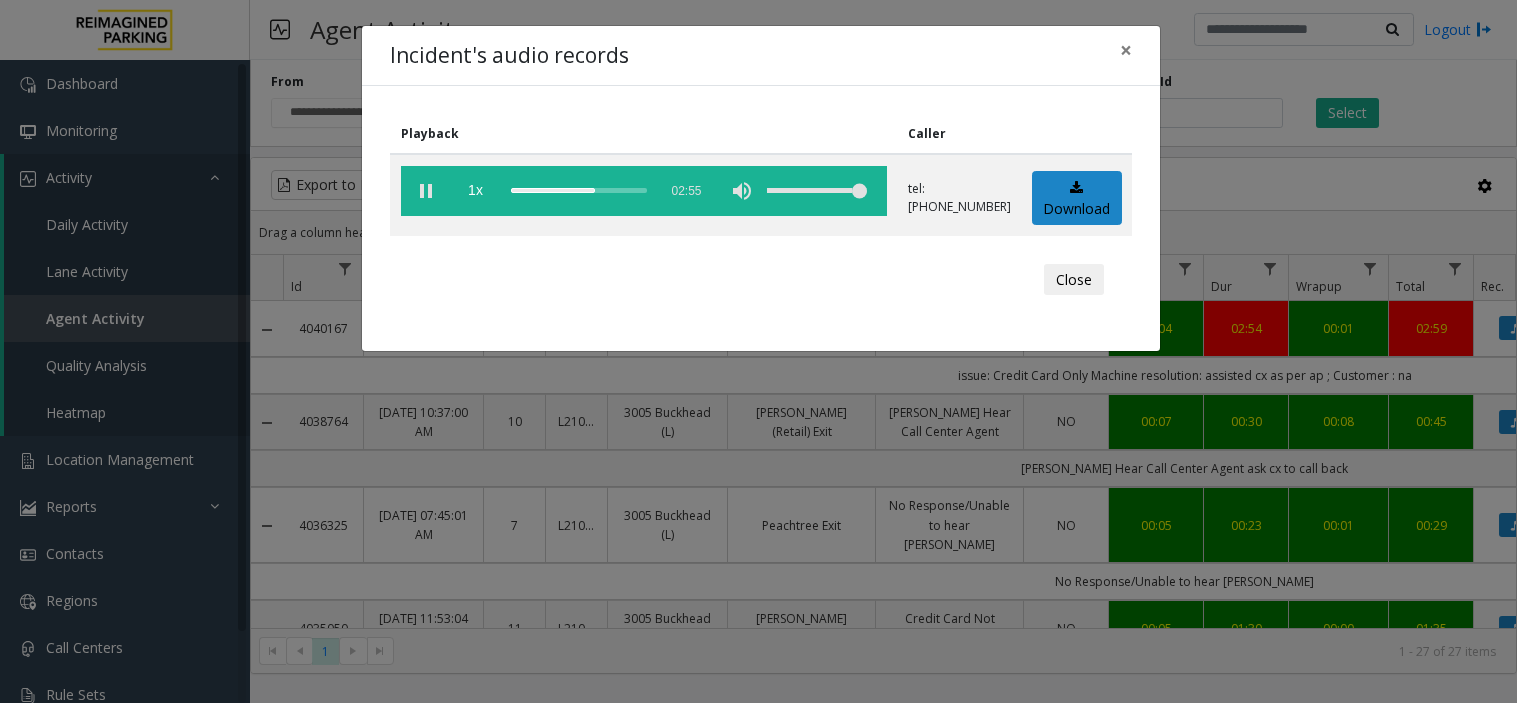 scroll, scrollTop: 0, scrollLeft: 0, axis: both 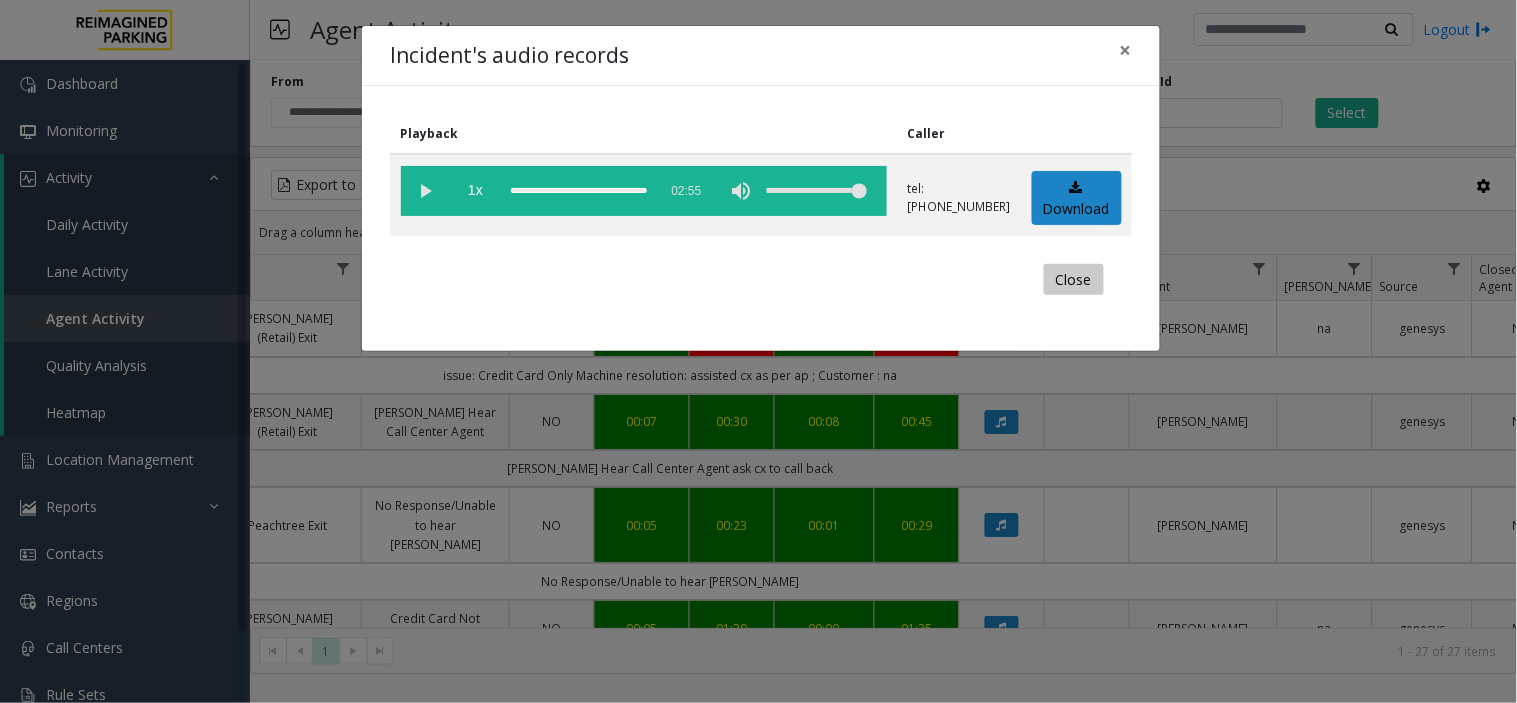click on "Close" 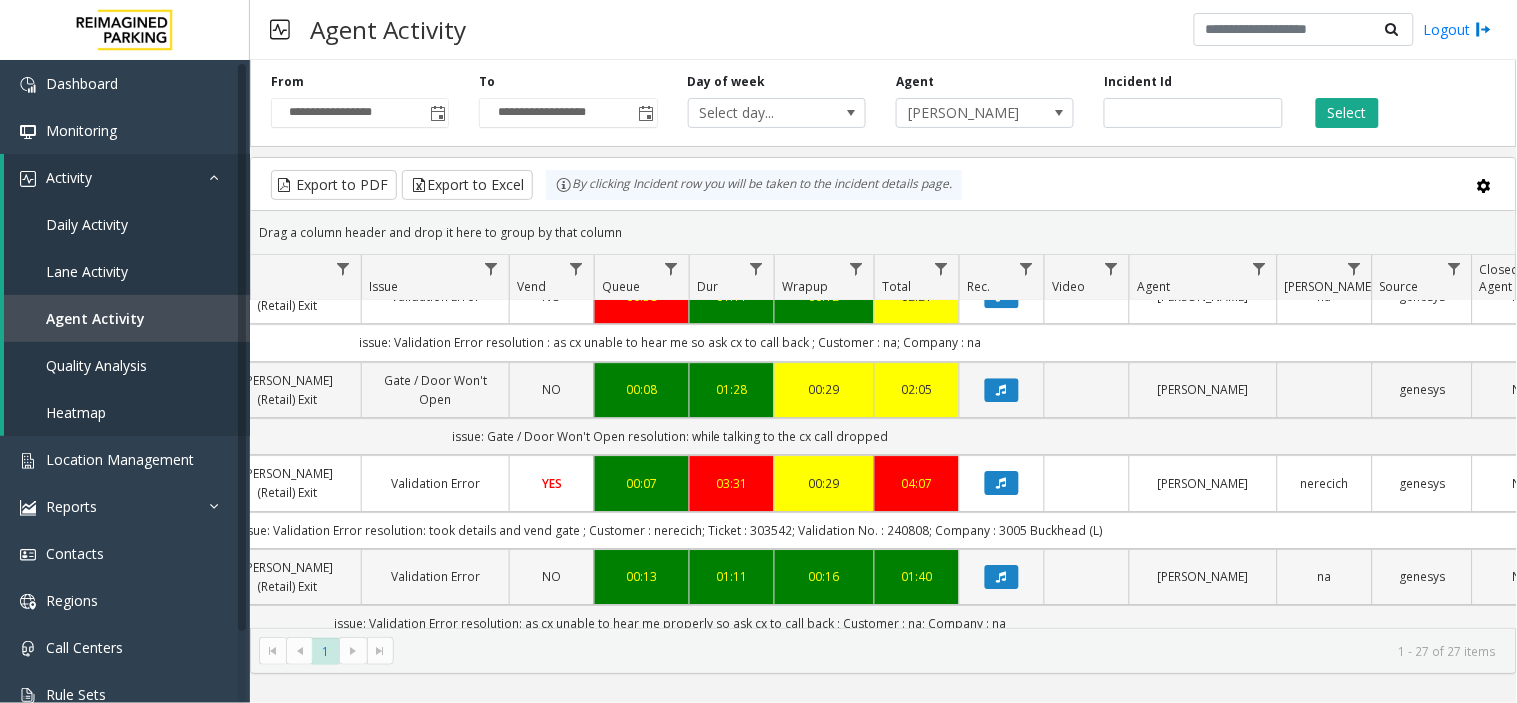 scroll, scrollTop: 1555, scrollLeft: 514, axis: both 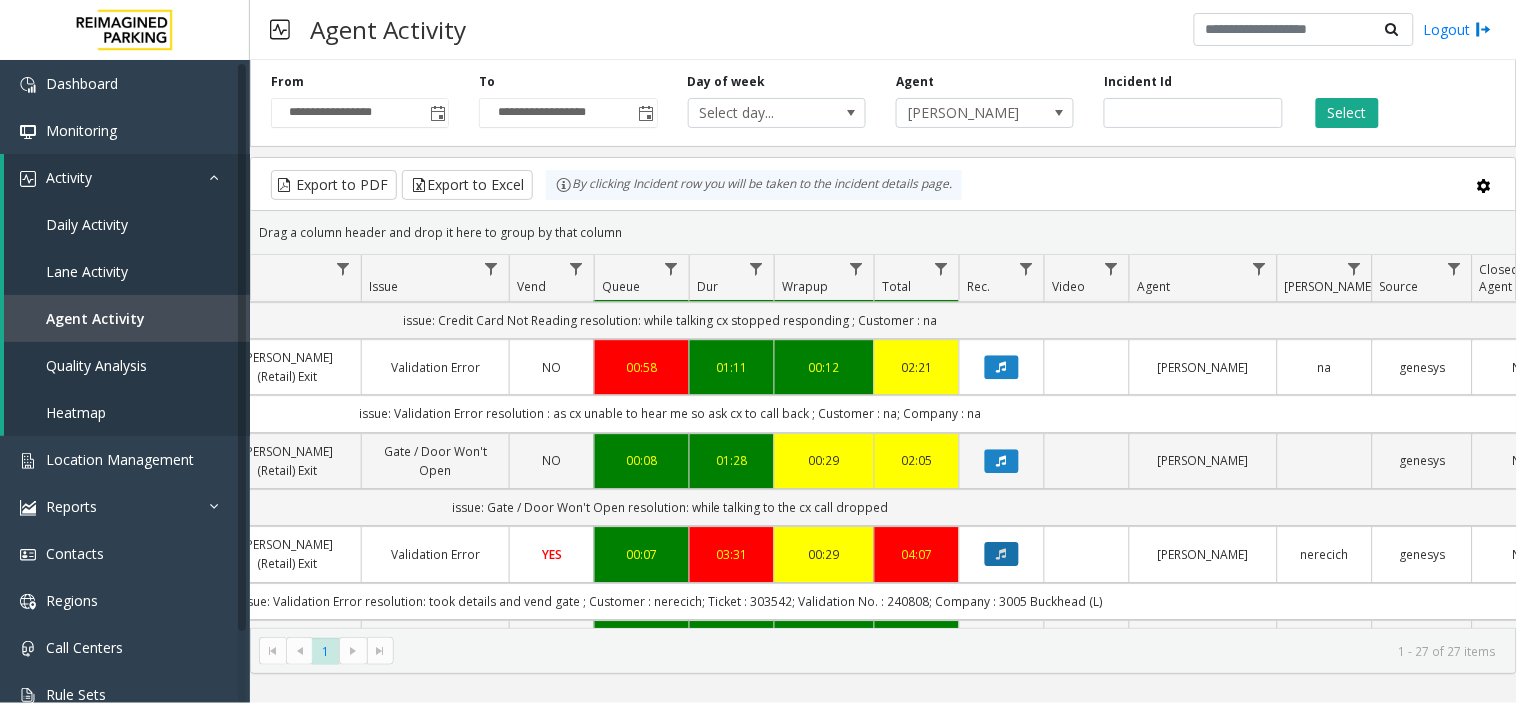 click 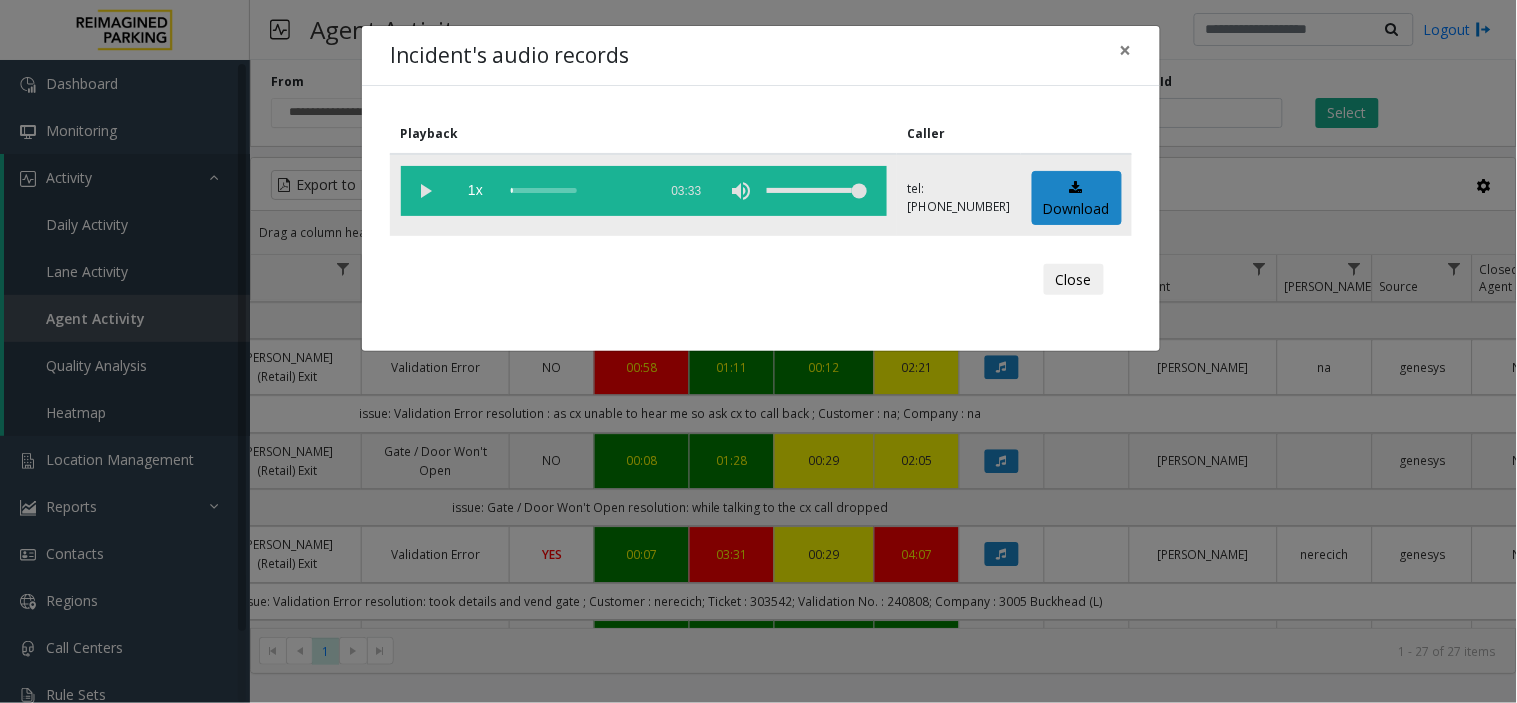 click 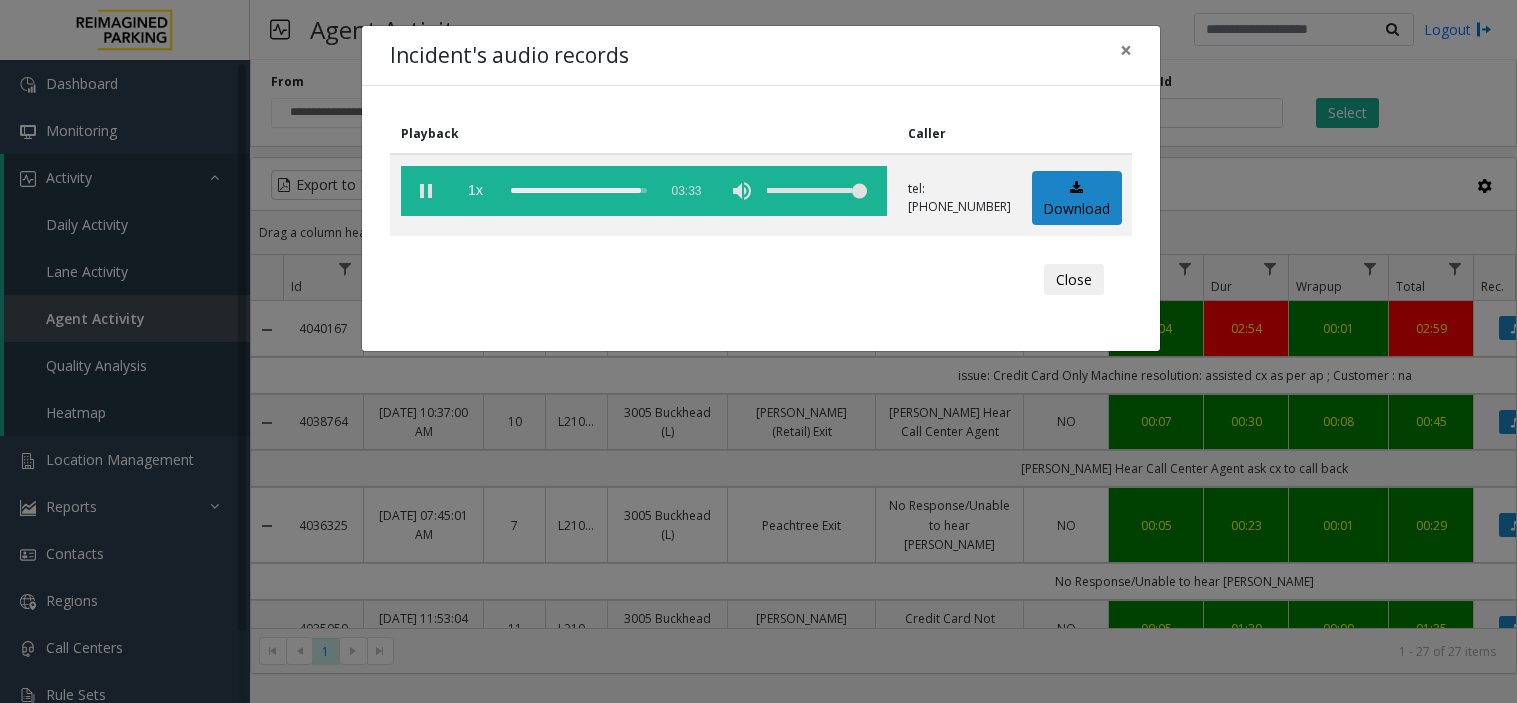 scroll, scrollTop: 0, scrollLeft: 0, axis: both 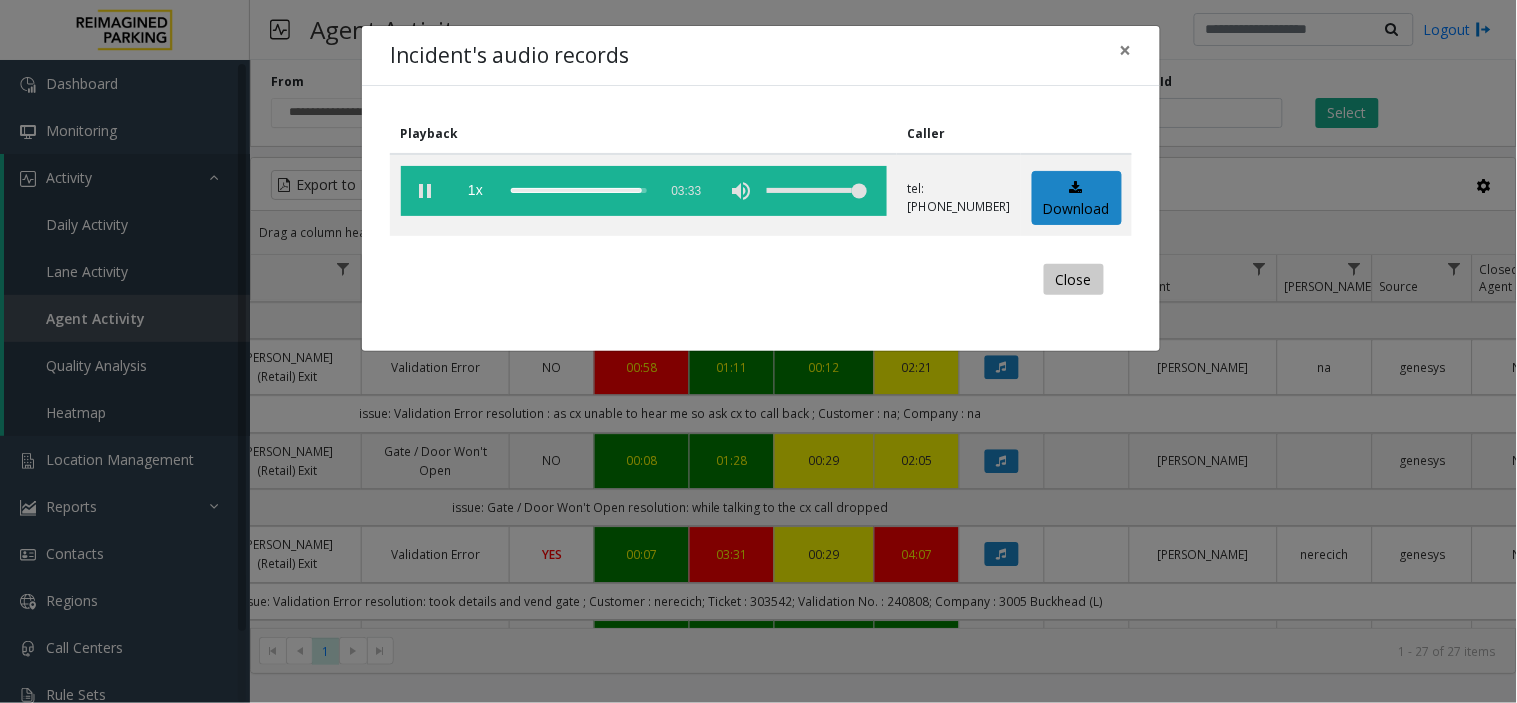 drag, startPoint x: 0, startPoint y: 0, endPoint x: 1067, endPoint y: 276, distance: 1102.1184 